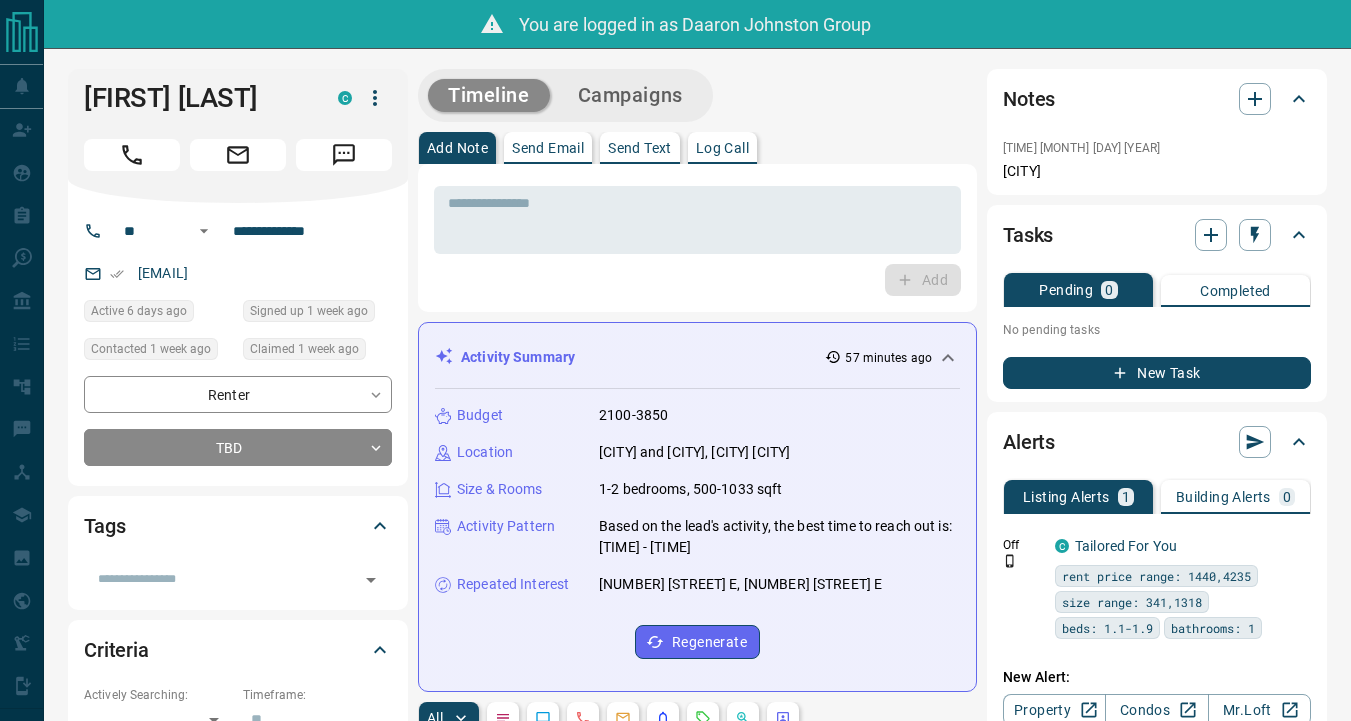 scroll, scrollTop: 0, scrollLeft: 0, axis: both 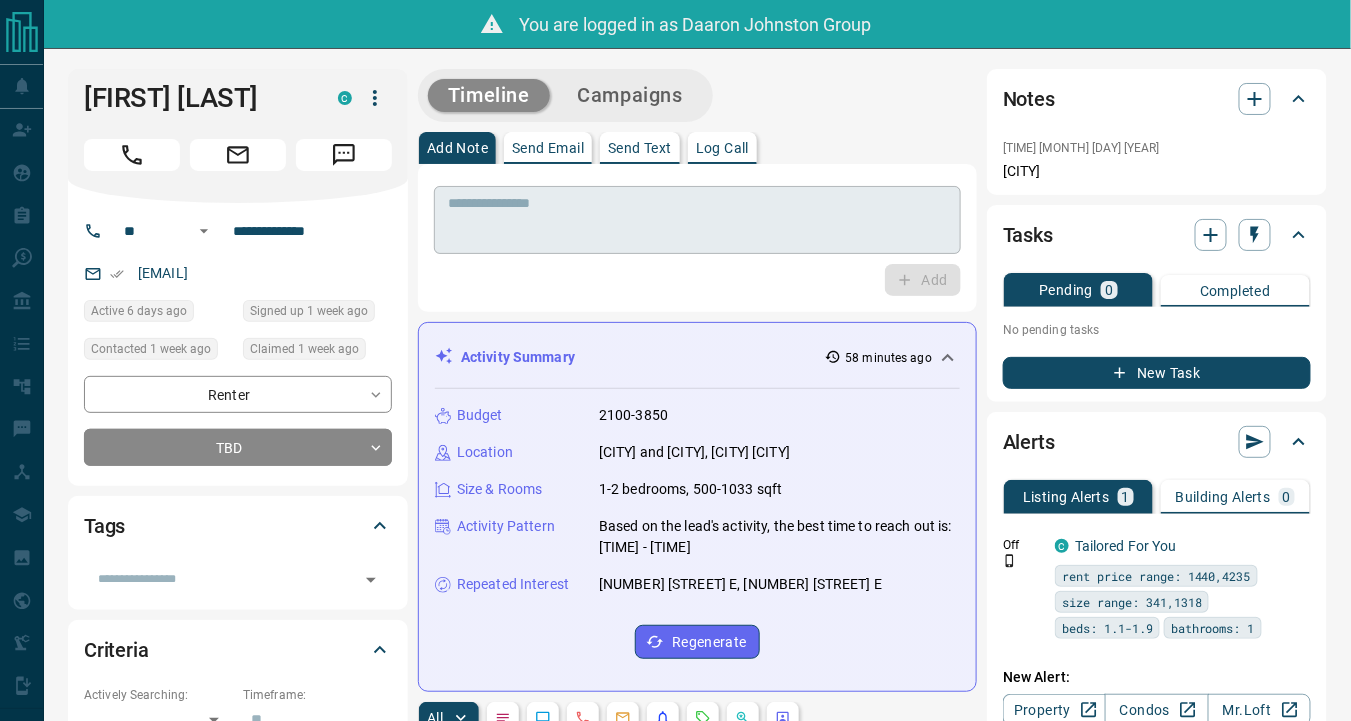 click at bounding box center (697, 220) 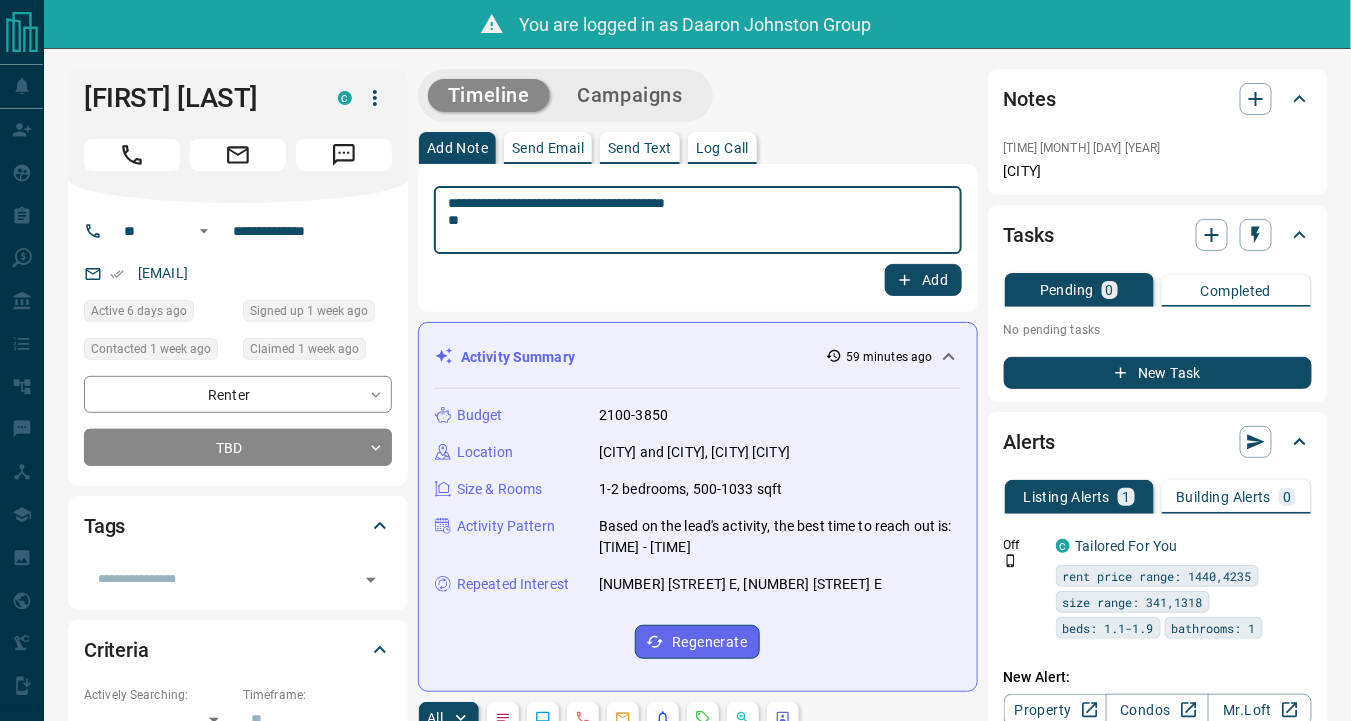 type on "**********" 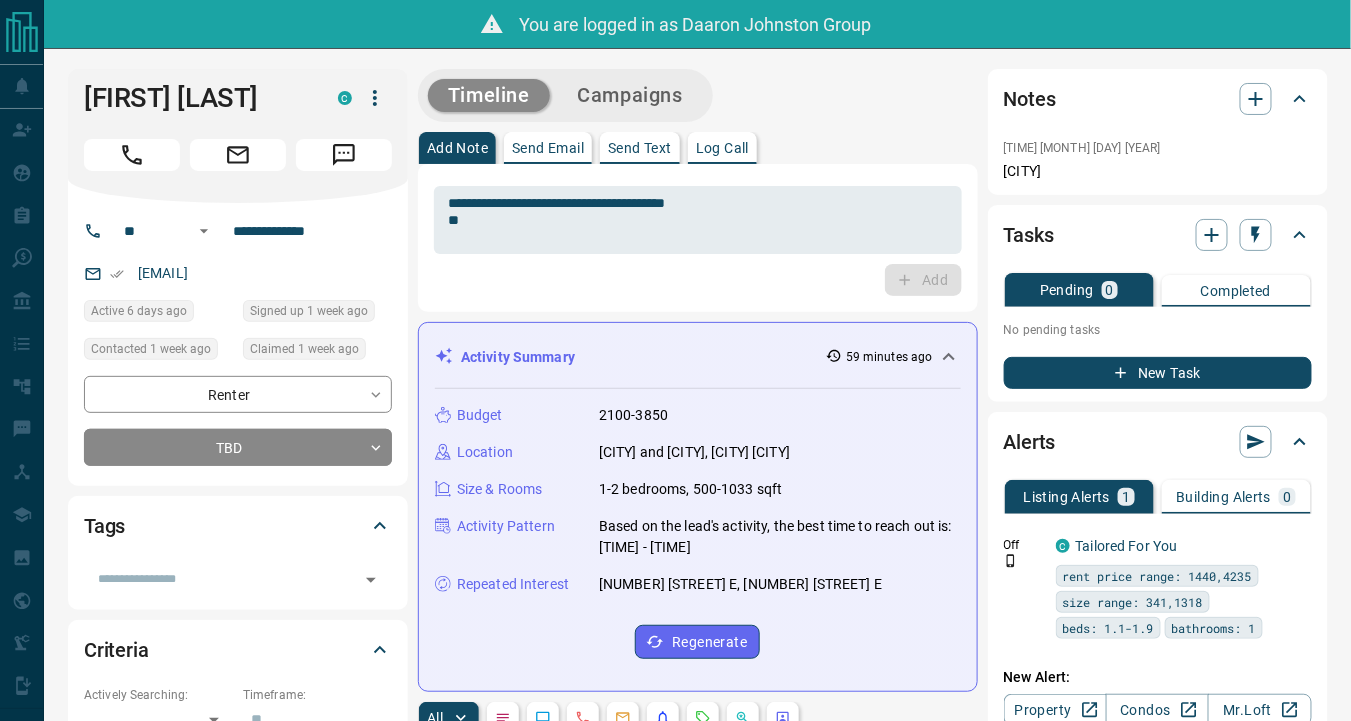 click on "Add" at bounding box center (698, 280) 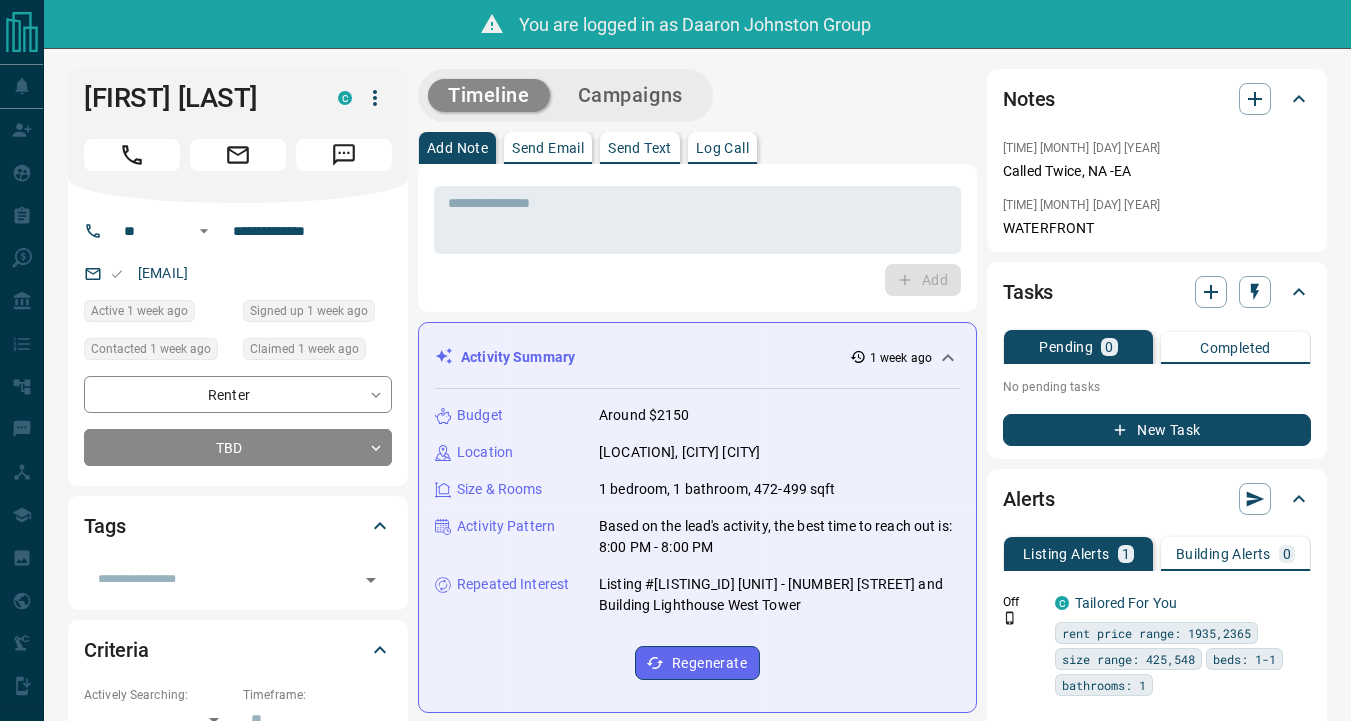 scroll, scrollTop: 0, scrollLeft: 0, axis: both 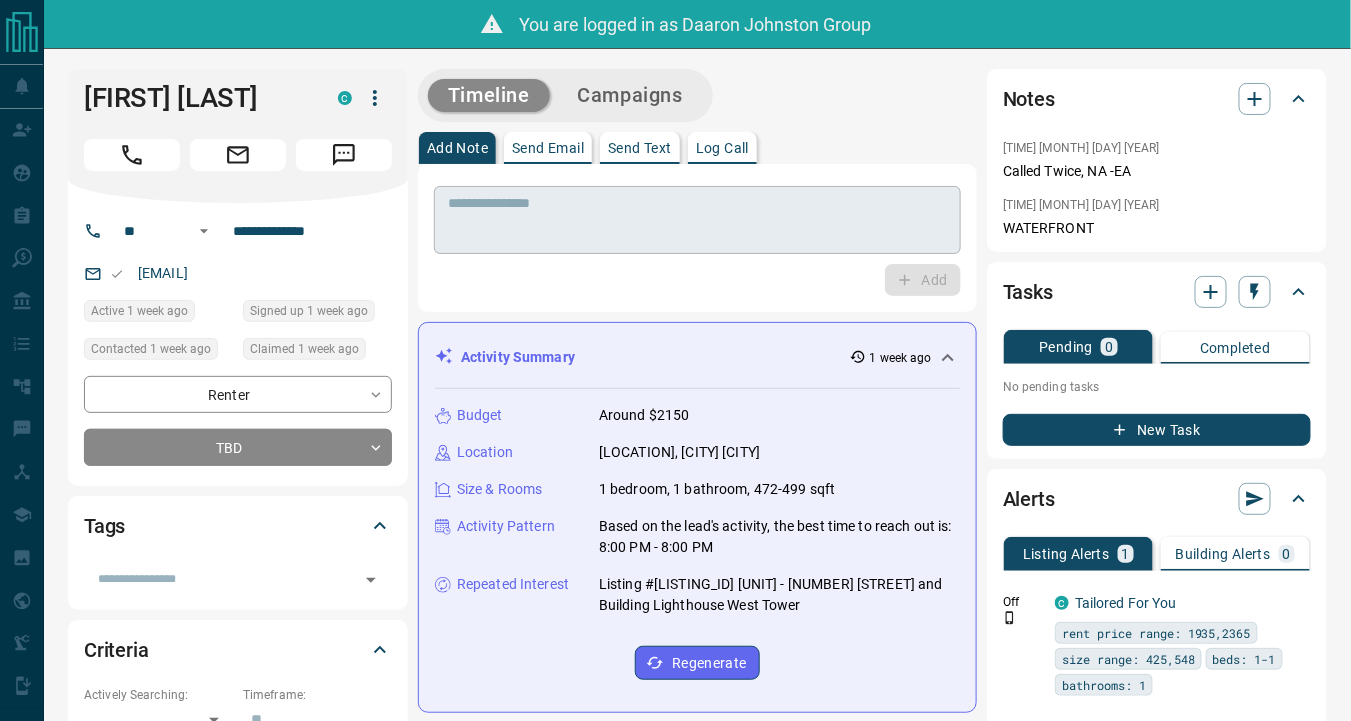 click at bounding box center (697, 220) 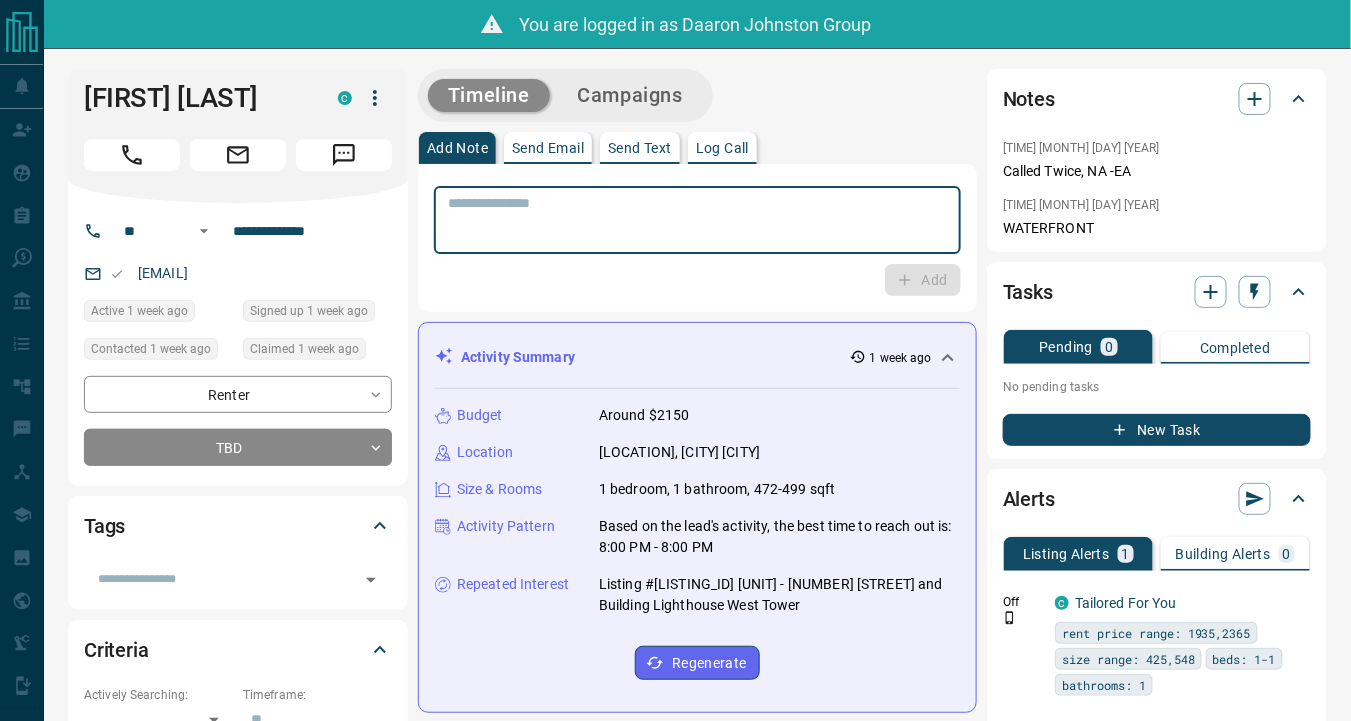 paste on "**********" 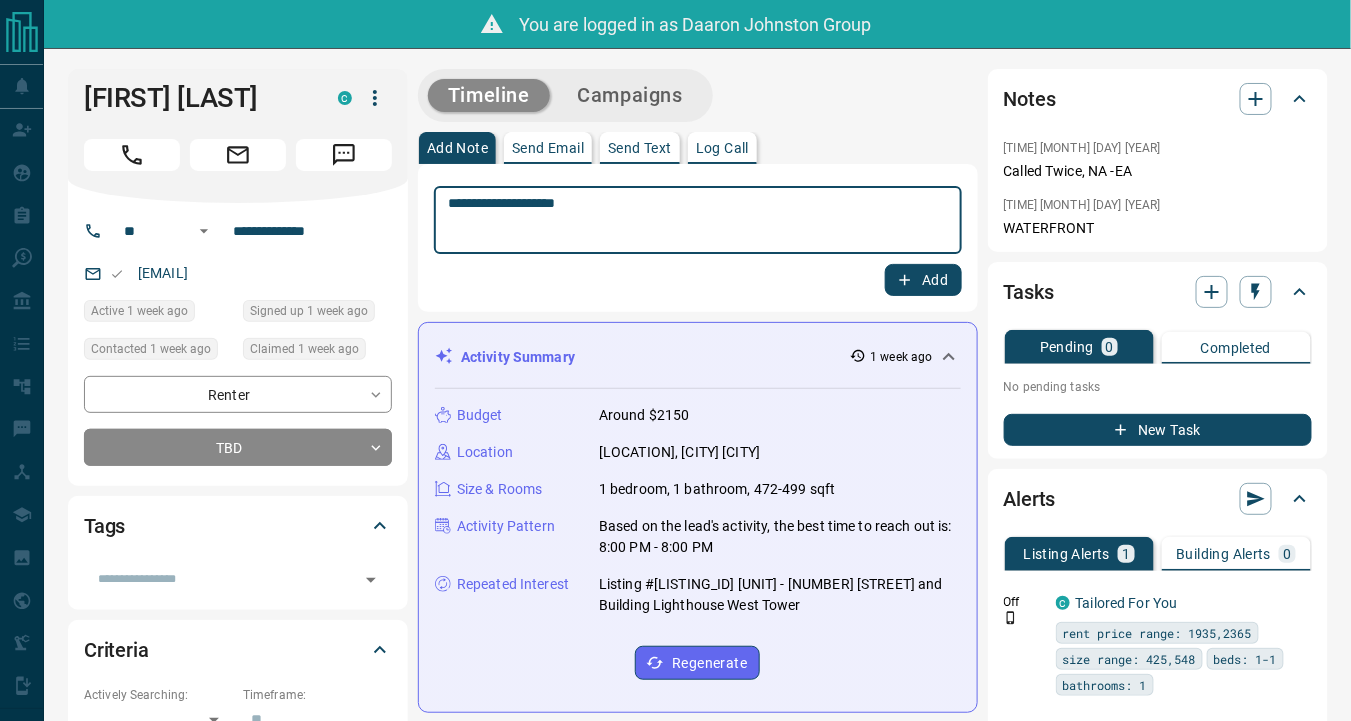 type on "**********" 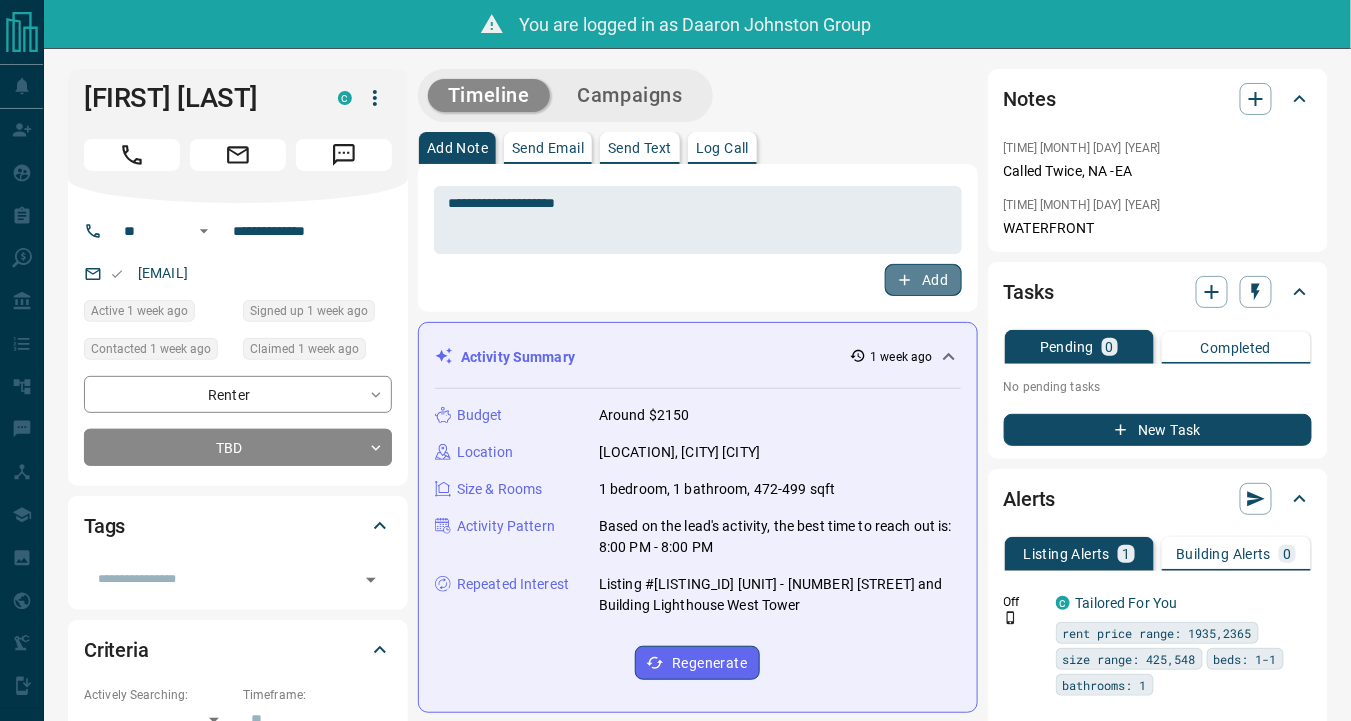 click 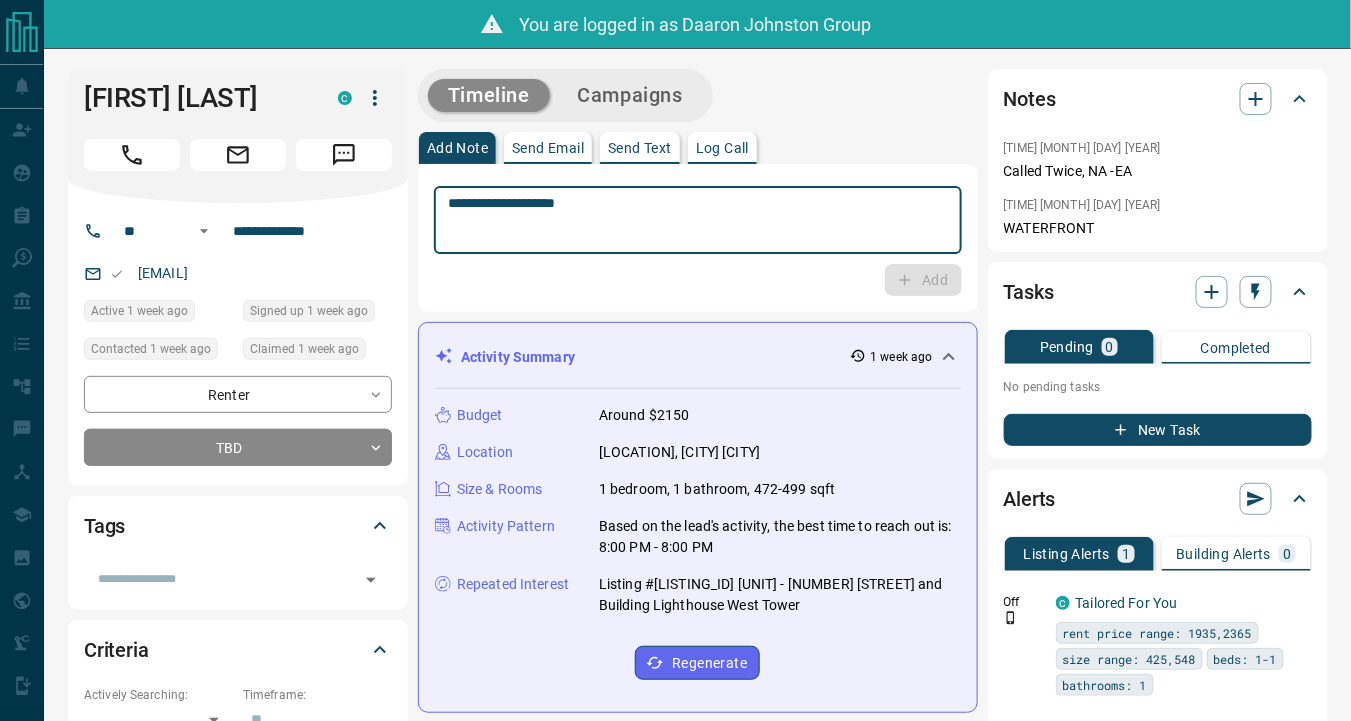 click on "**********" at bounding box center (698, 220) 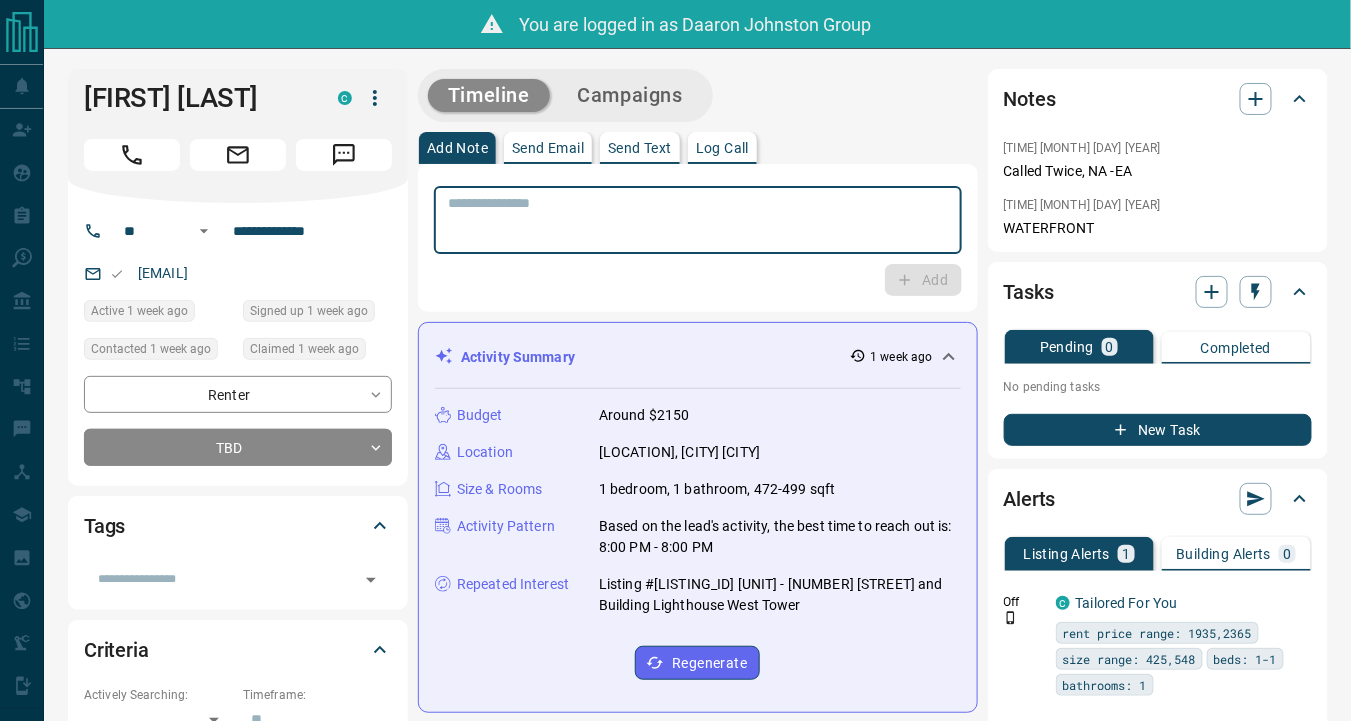 paste on "**********" 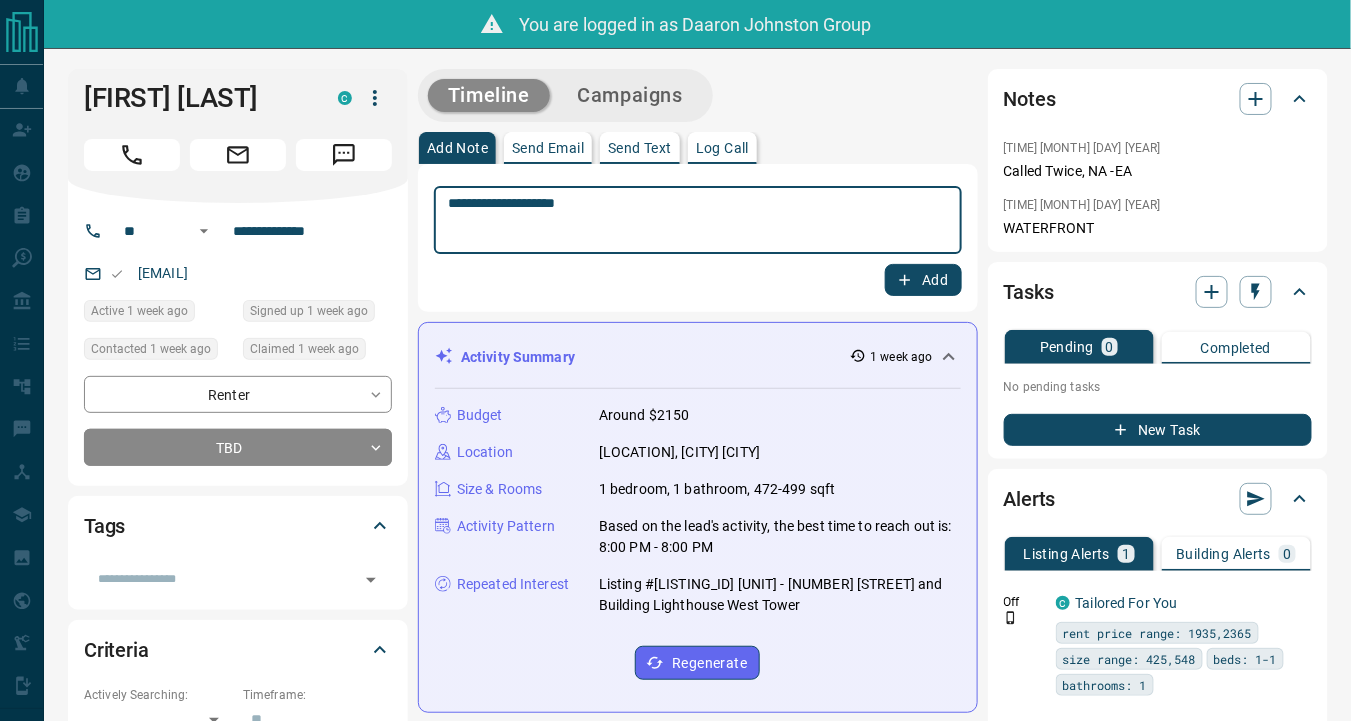 type on "**********" 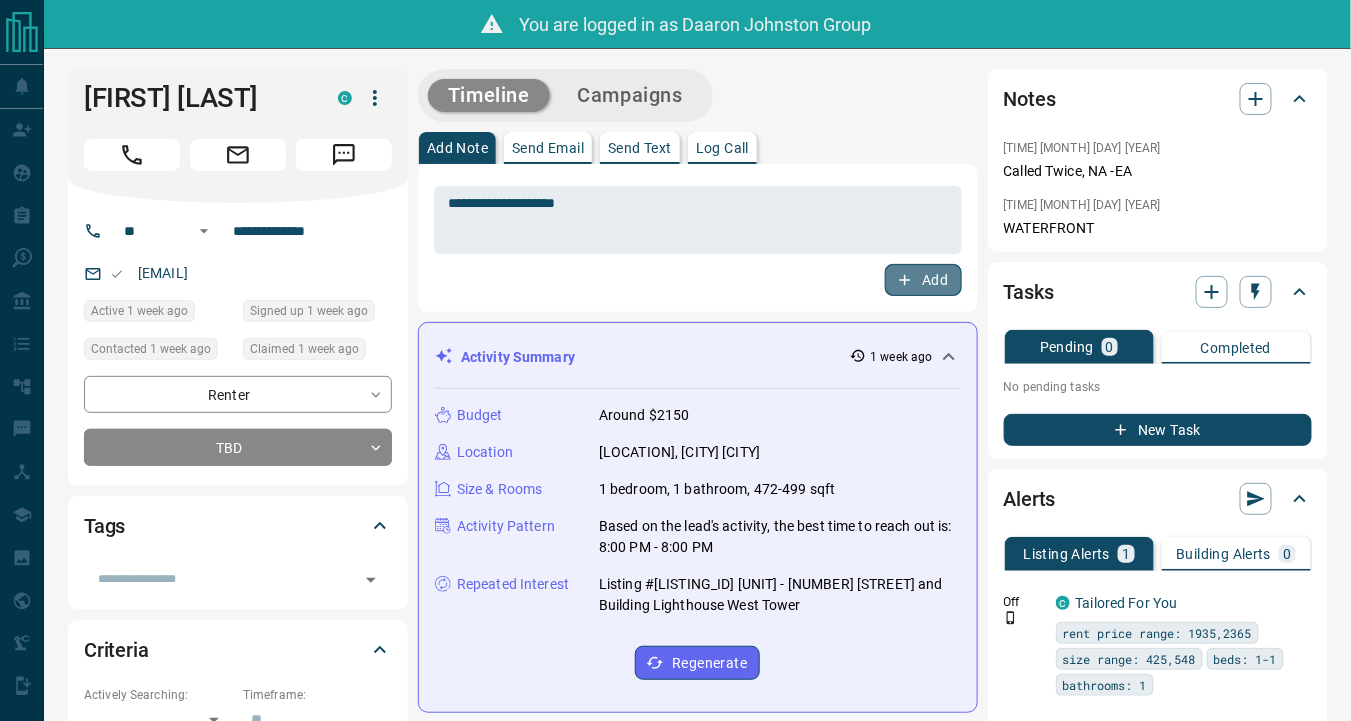 click on "Add" at bounding box center (923, 280) 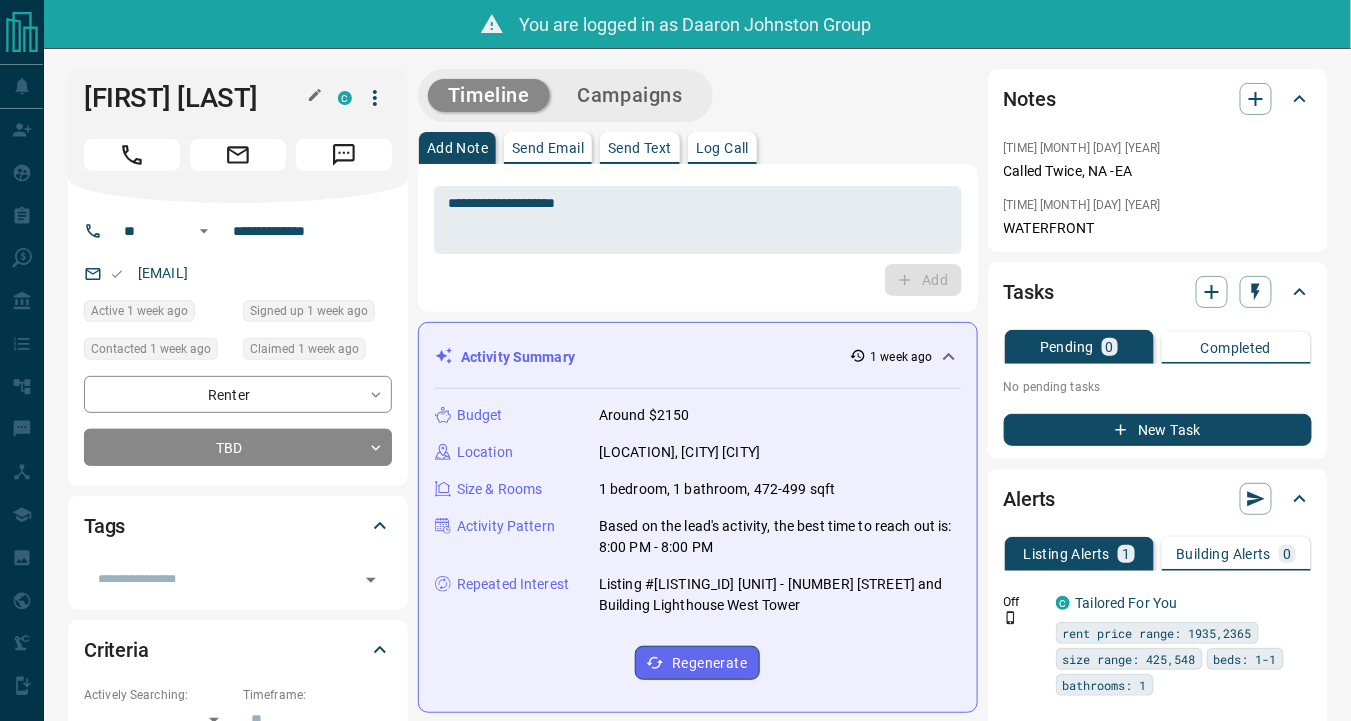 click on "Gaby O" at bounding box center (196, 98) 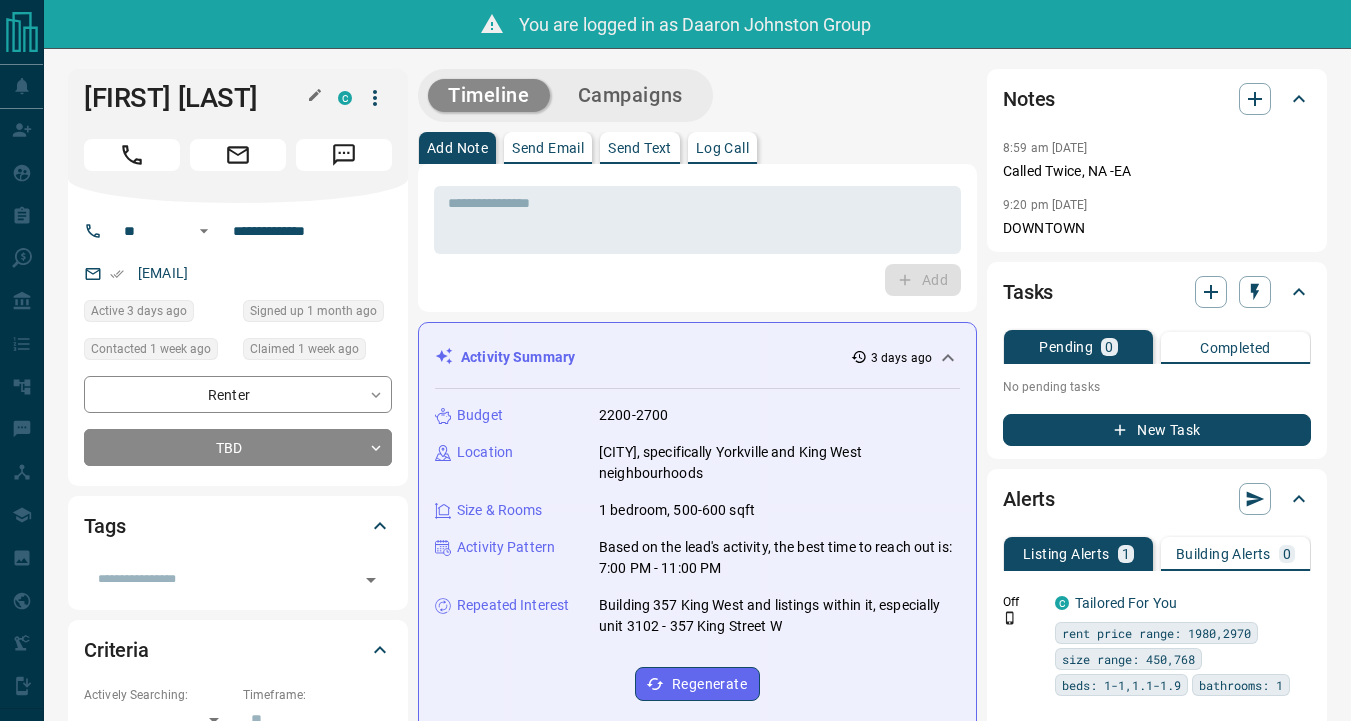 scroll, scrollTop: 0, scrollLeft: 0, axis: both 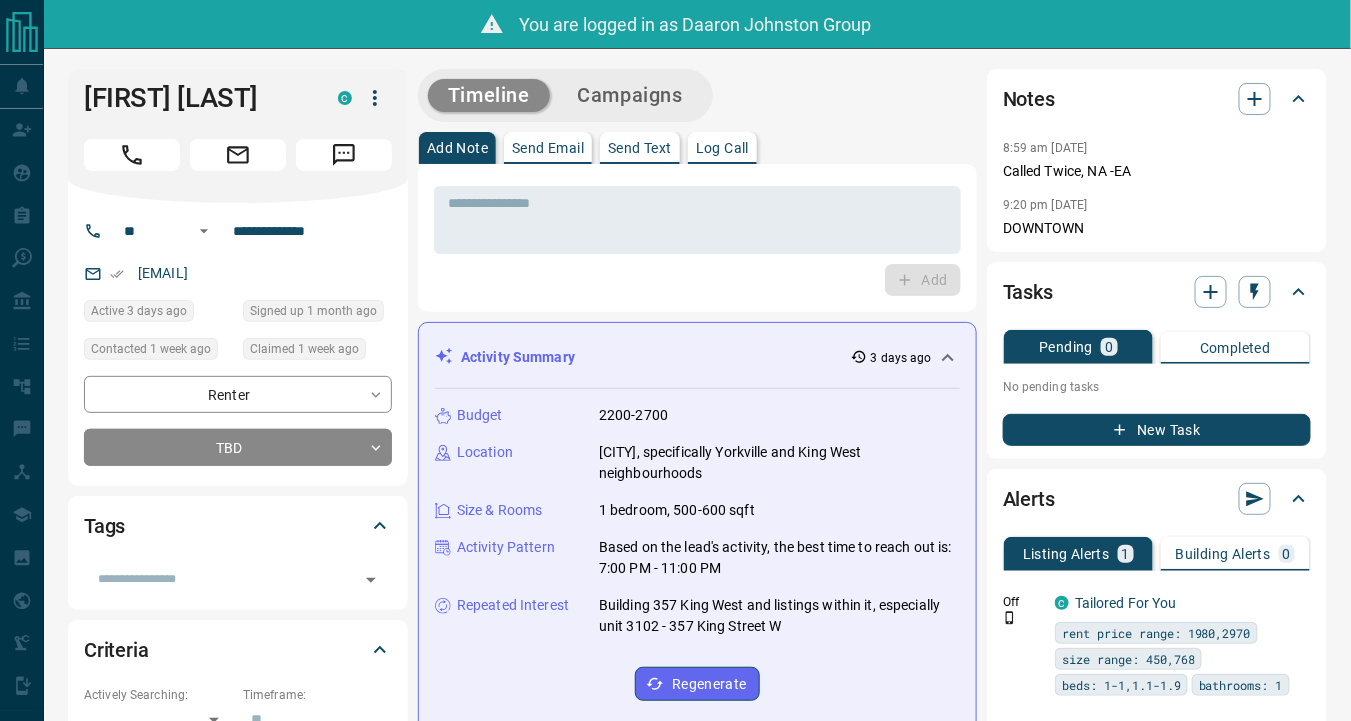 click on "Timeline Campaigns Add Note Send Email Send Text Log Call * ​ Add Activity Summary 3 days ago Budget 2200-2700 Location Toronto, specifically Yorkville and King West neighbourhoods Size & Rooms 1 bedroom, 500-600 sqft Activity Pattern Based on the lead's activity, the best time to reach out is:  7:00 PM - 11:00 PM Repeated Interest Building 357 King West and listings within it, especially unit 3102 - 357 King Street W Regenerate All ​ 8:59 am Jul 8 2025 Note Action Note Added  by  Daaron Johnston Group Called Twice, NA -EA 11:31 pm Jul 7 2025 Viewed a Building  C 1 Yorkville 1 Yorkville Ave, Toronto, ON High-Rise | 2021 | 56 floors | 555 units 11:30 pm Jul 7 2025 Viewed a Listing C 3101 - 1 Yorkville Avenue , Yorkville, Downtown, Toronto 1 2 557  sqft $2,700 C12255052 11:30 pm Jul 7 2025 Viewed a Building  C 1 Yorkville 1 Yorkville Ave, Toronto, ON High-Rise | 2021 | 56 floors | 555 units 9:20 pm Jul 3 2025 Note Action Note Added  by  Daaron Johnston Group DOWNTOWN 9:20 pm Jul 3 2025 Daaron Johnston Group" at bounding box center (872, 1274) 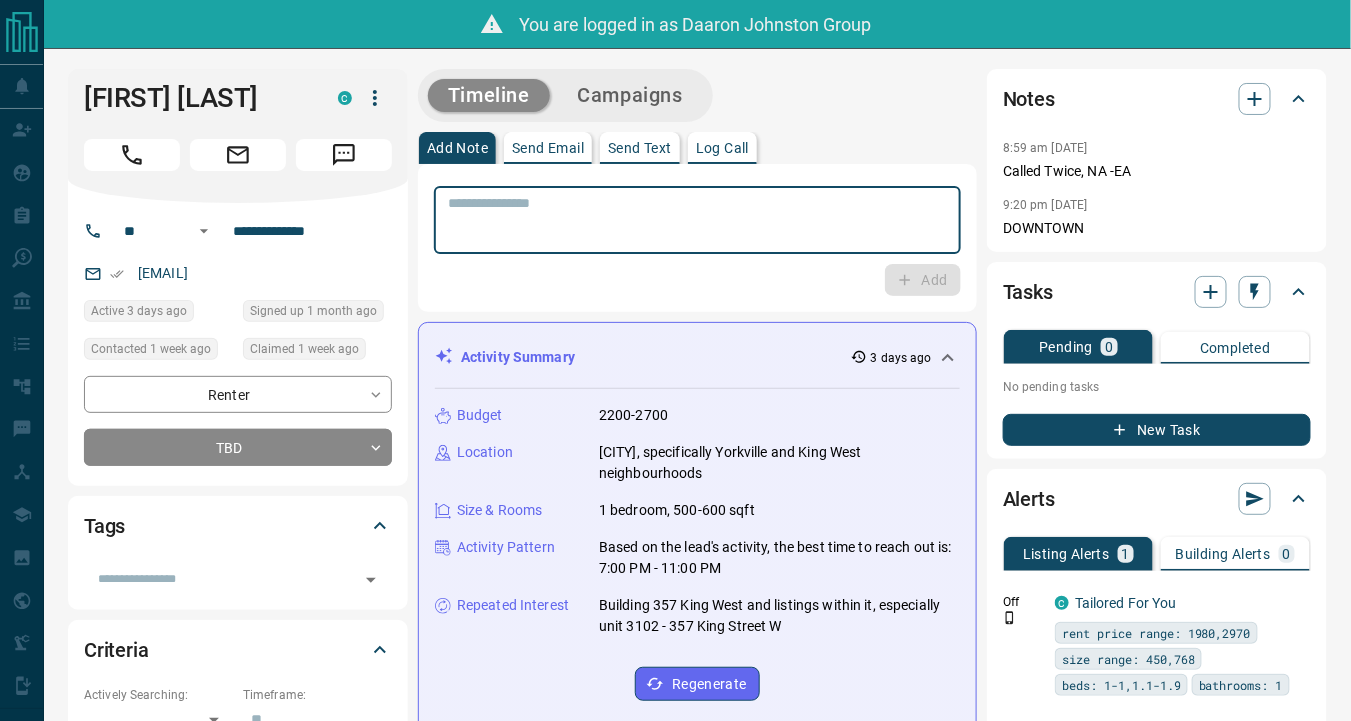 click at bounding box center (697, 220) 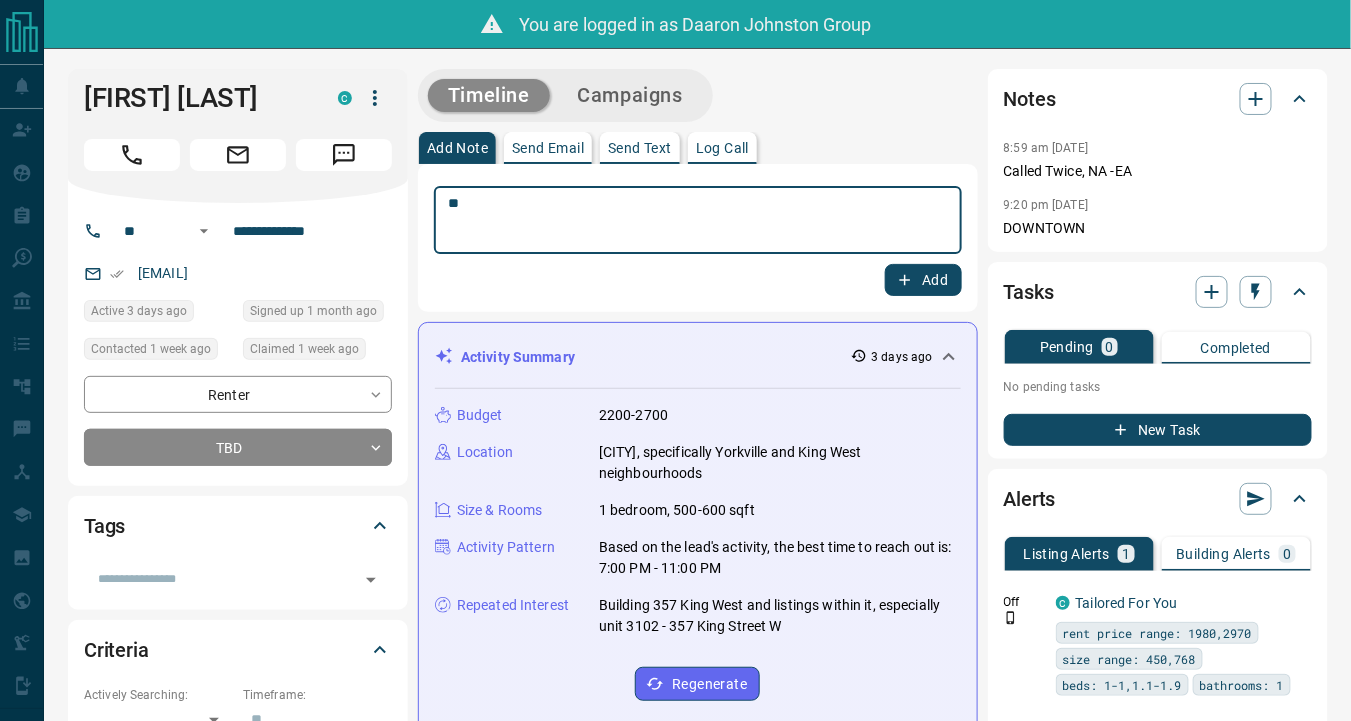 type on "*" 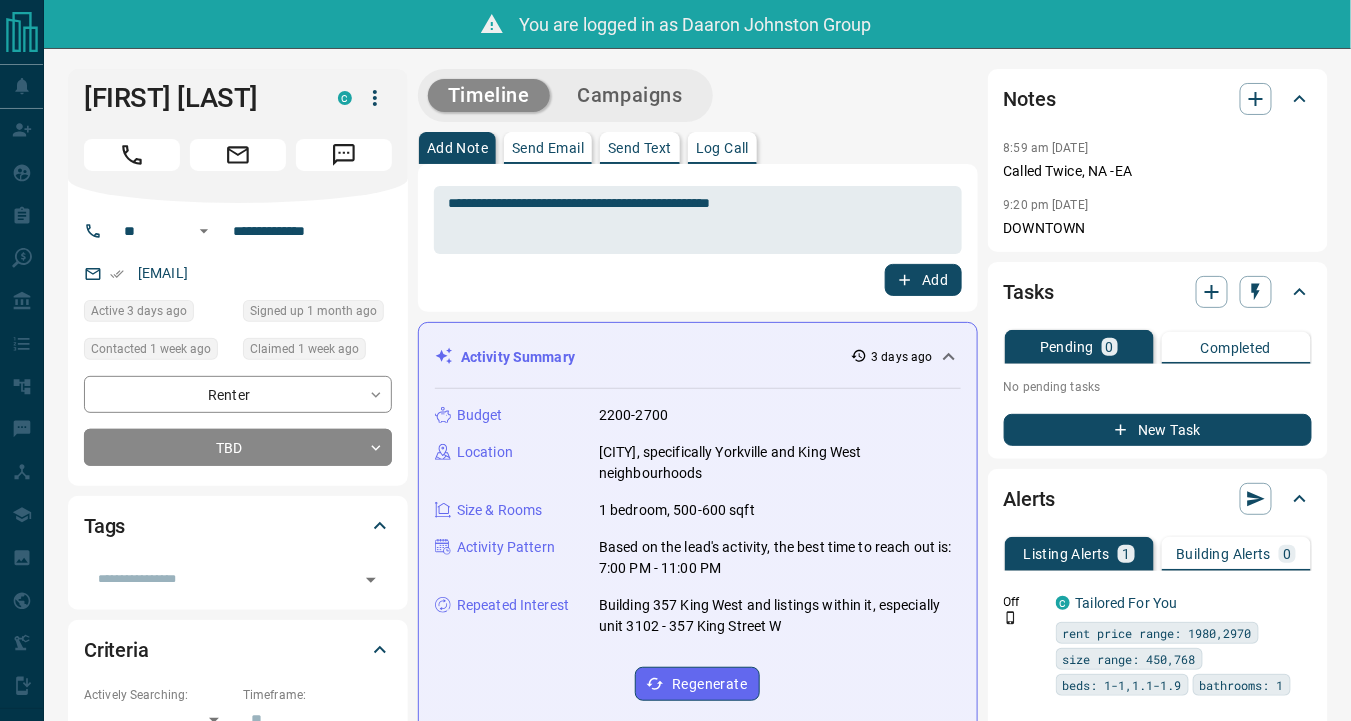 click on "**********" at bounding box center [873, 1274] 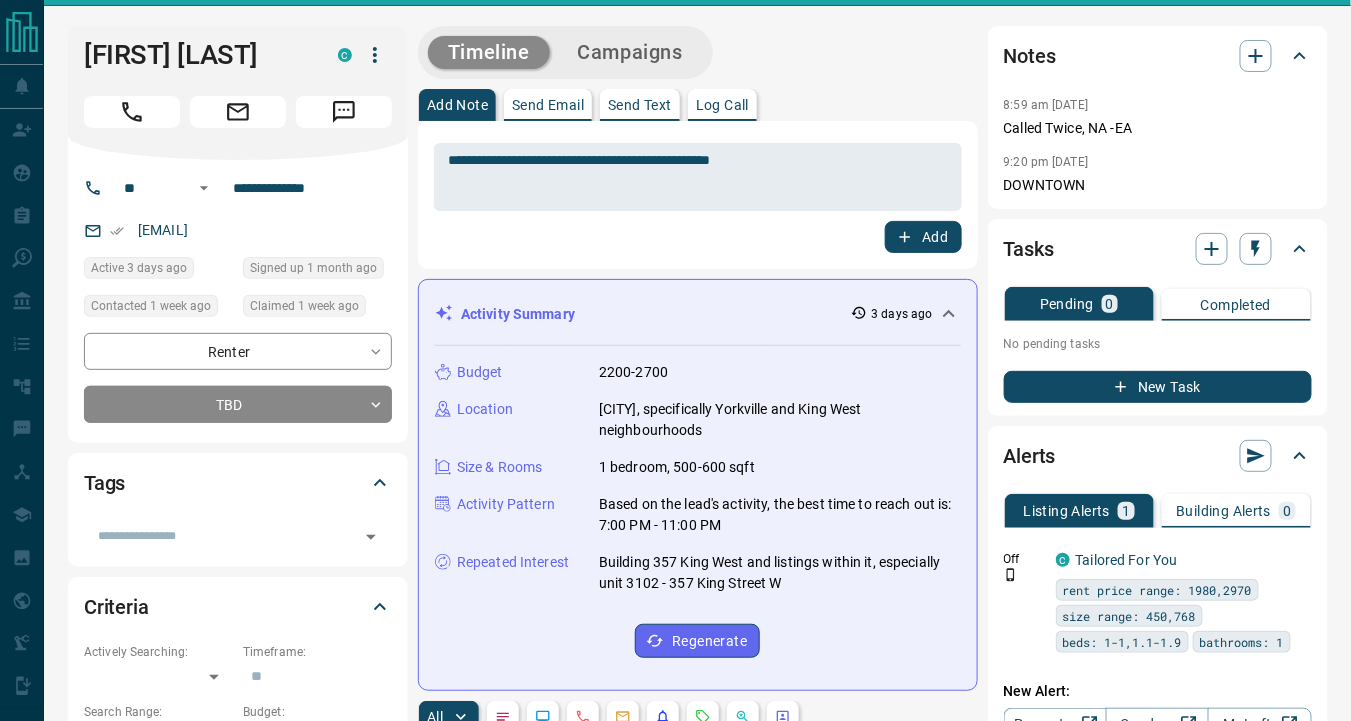 scroll, scrollTop: 0, scrollLeft: 0, axis: both 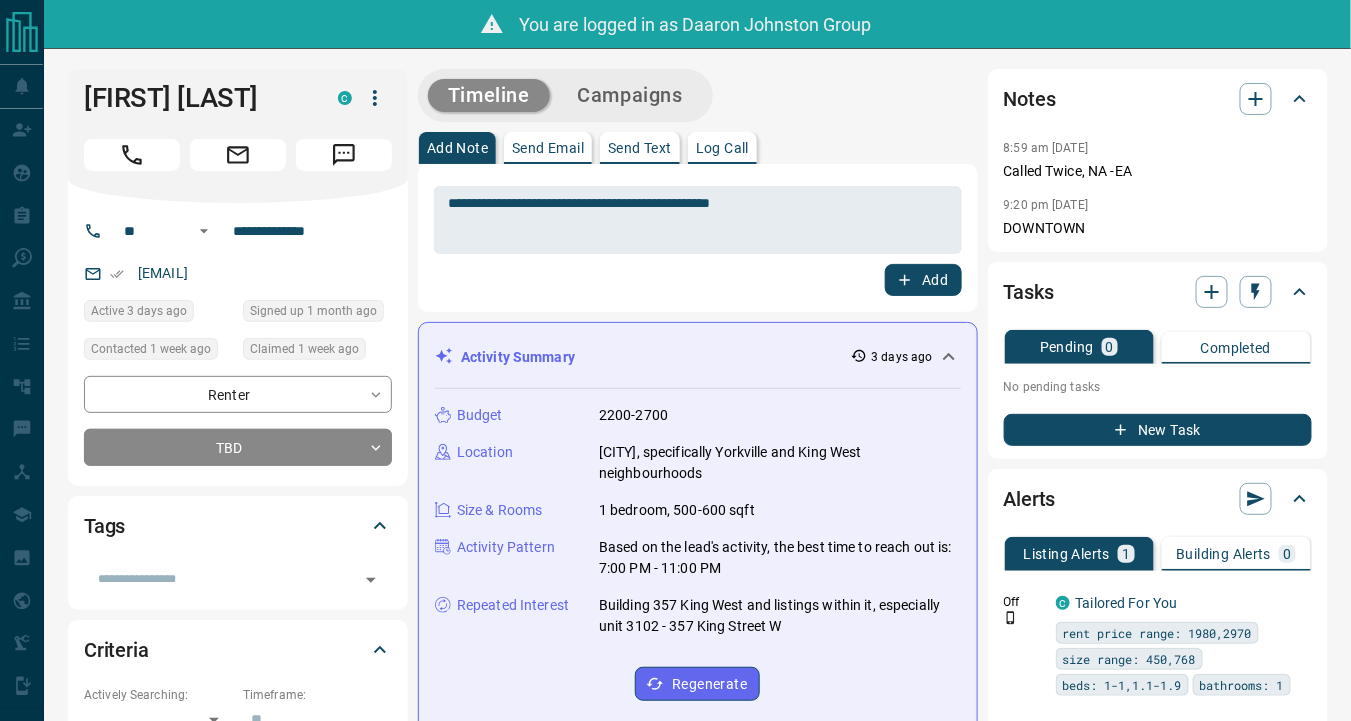 click on "**********" at bounding box center [873, 1274] 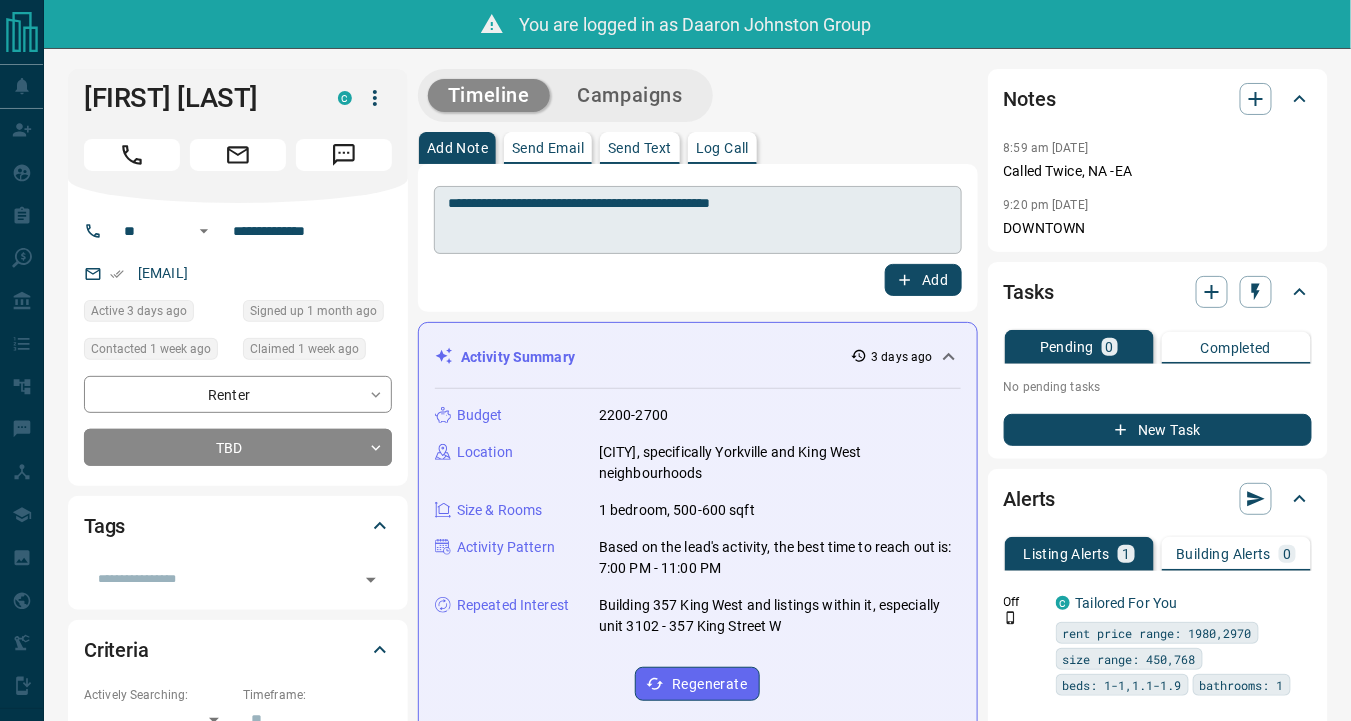 click on "**********" at bounding box center (698, 220) 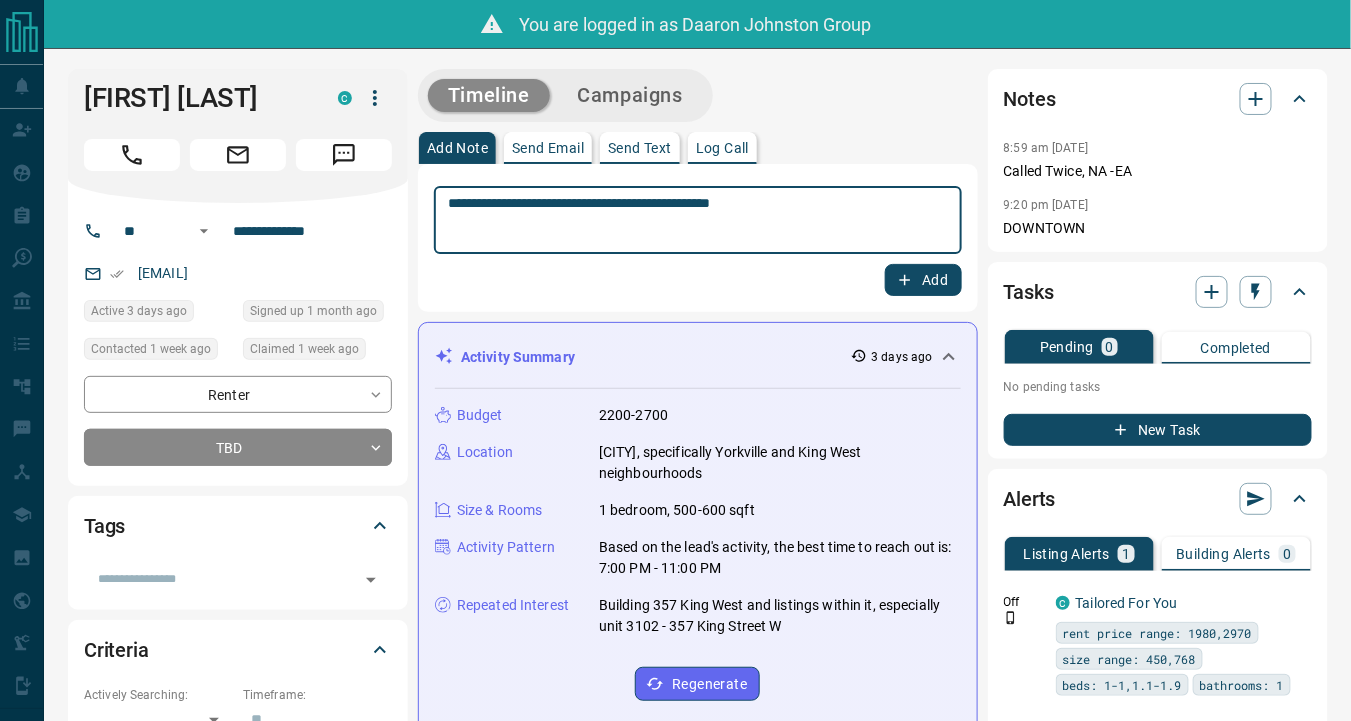 drag, startPoint x: 751, startPoint y: 205, endPoint x: 439, endPoint y: 184, distance: 312.70593 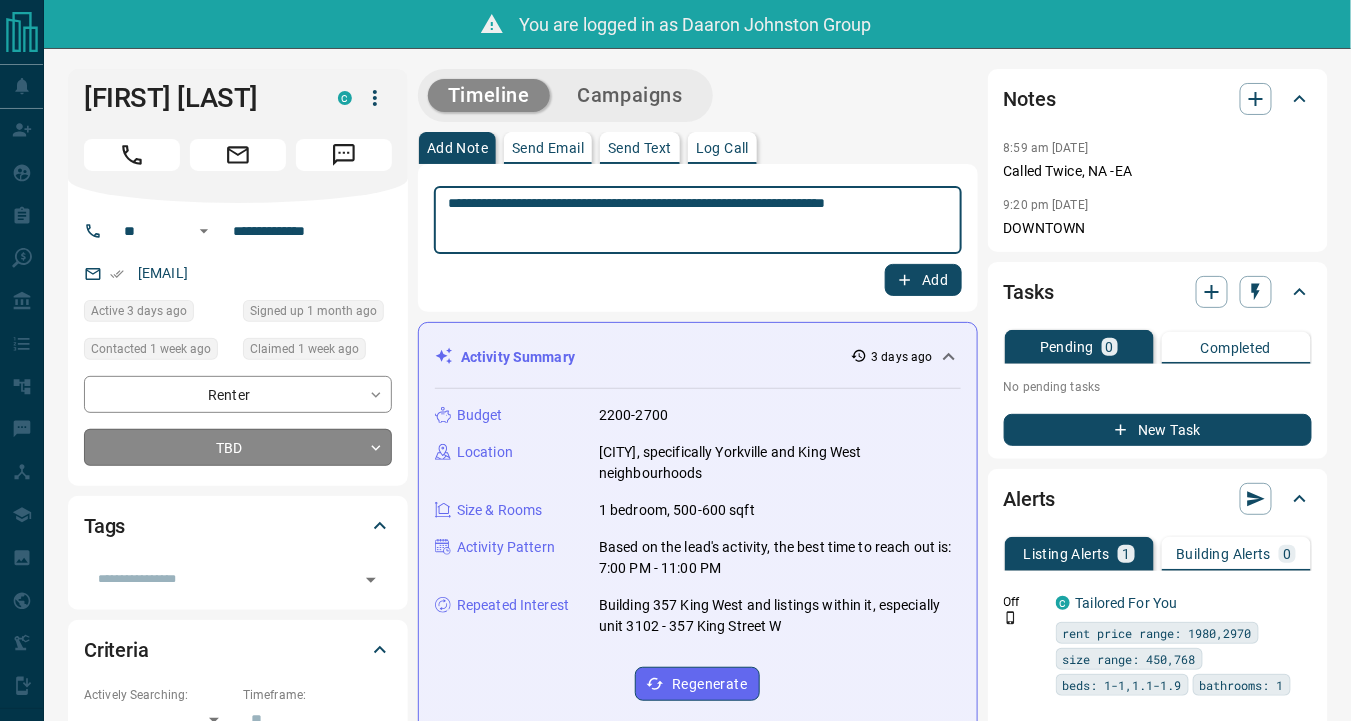type on "**********" 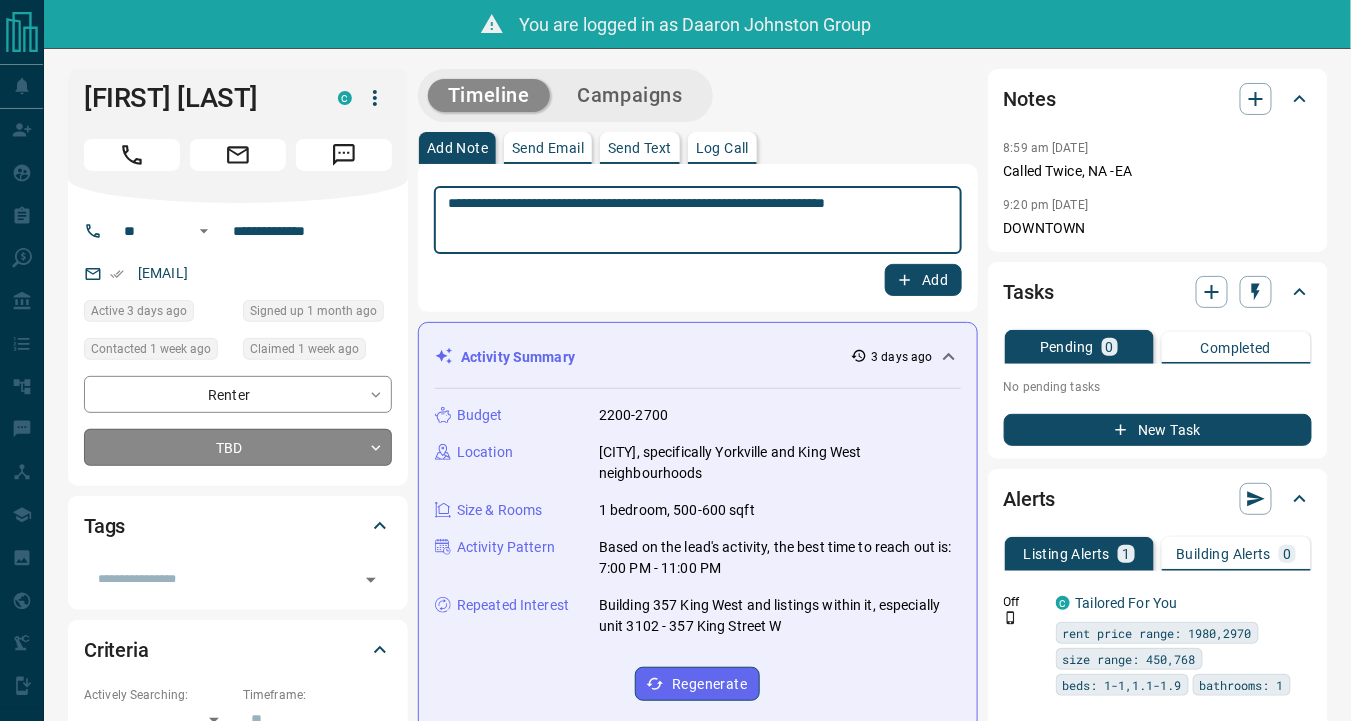click on "**********" at bounding box center (675, 1249) 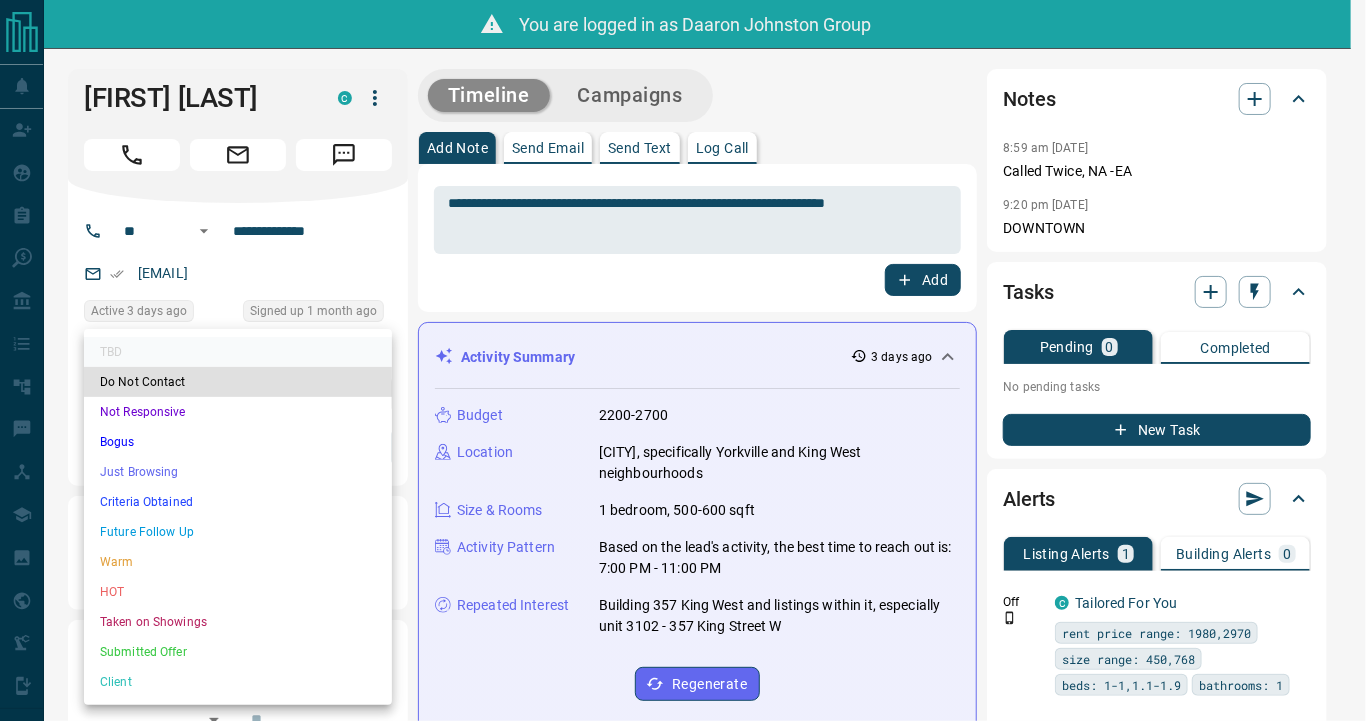 click on "Just Browsing" at bounding box center (238, 472) 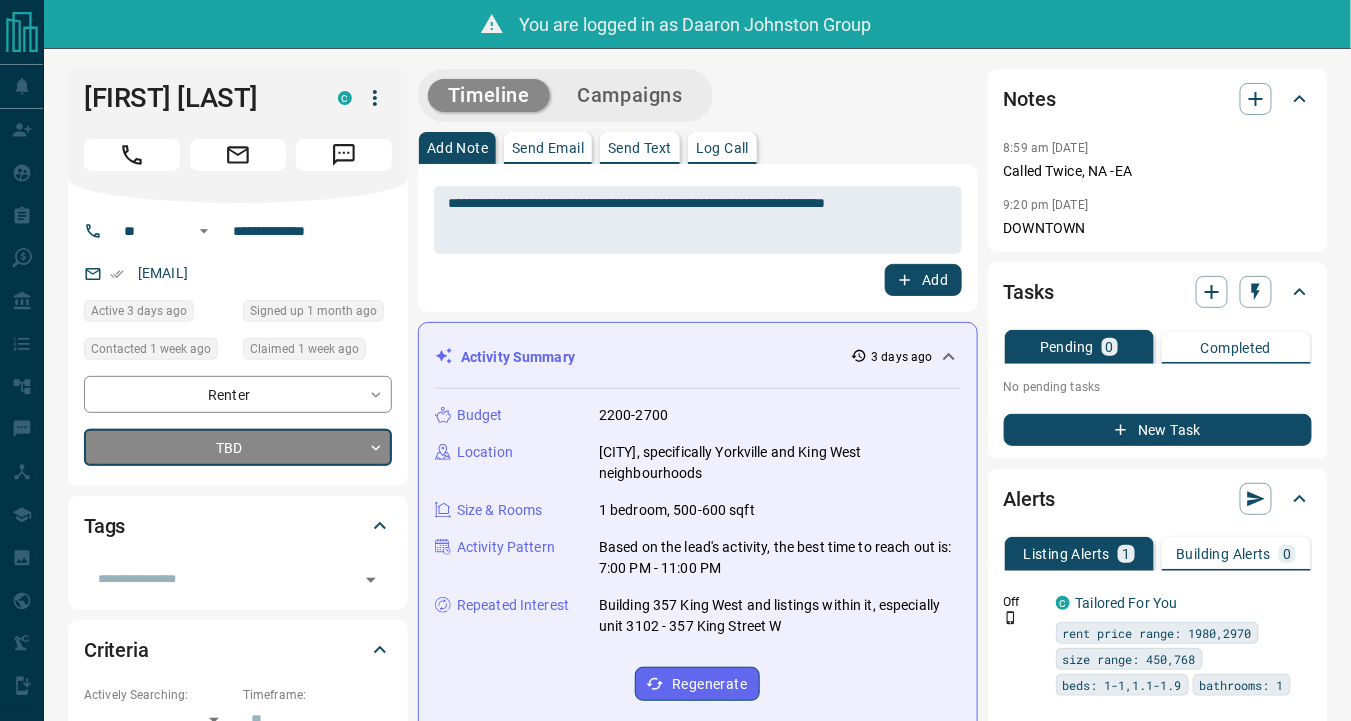 click 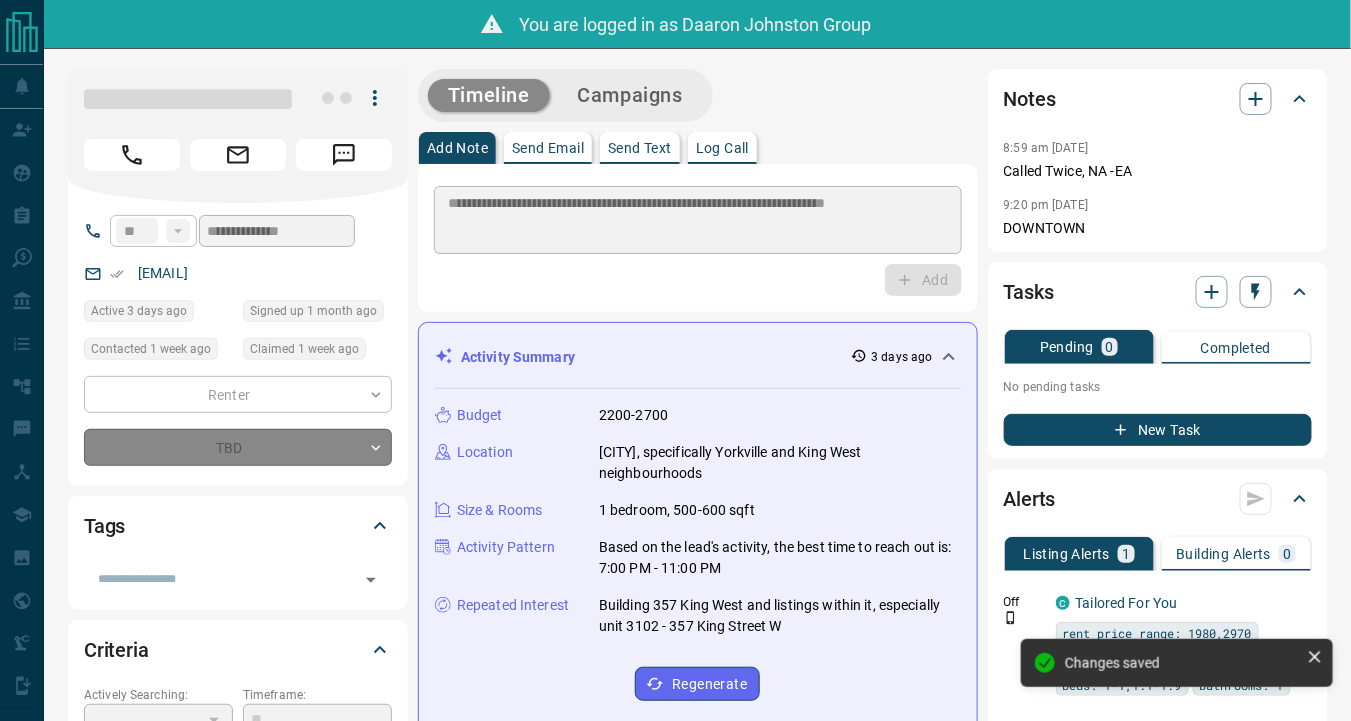 type on "*" 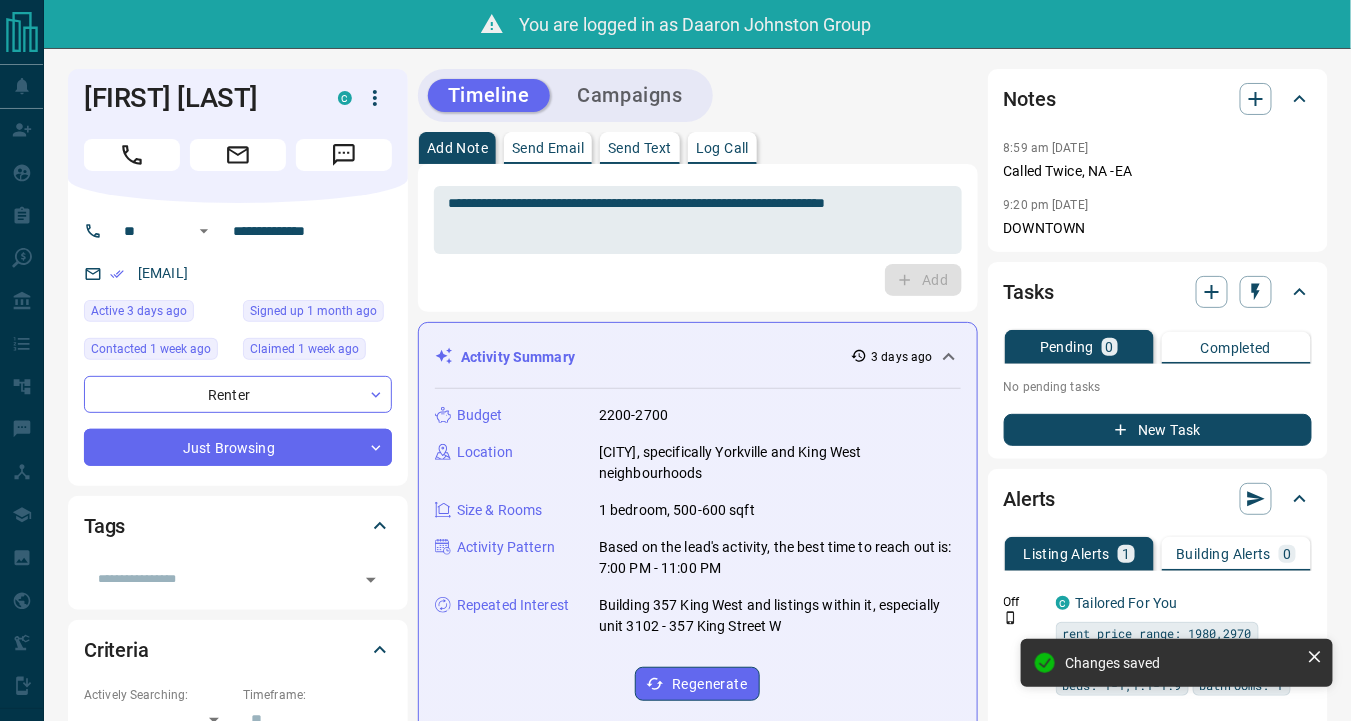 click on "Add" at bounding box center (698, 280) 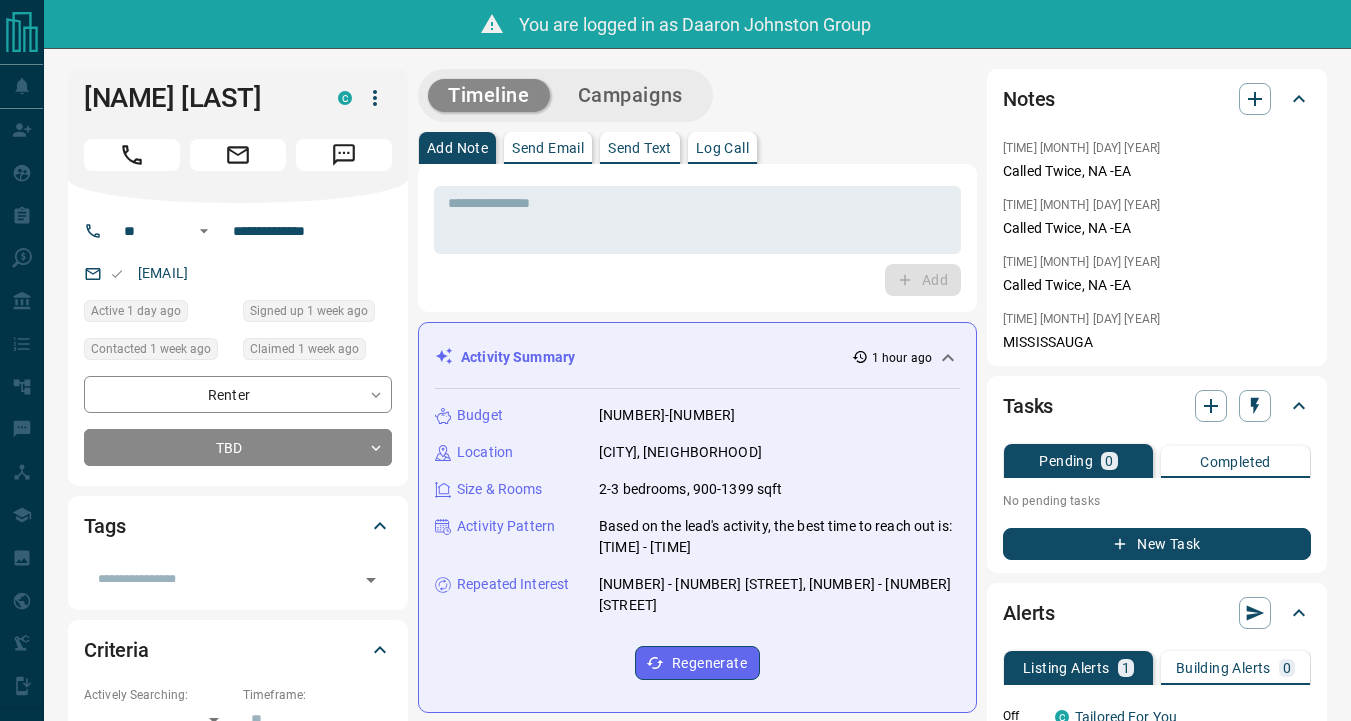 scroll, scrollTop: 0, scrollLeft: 0, axis: both 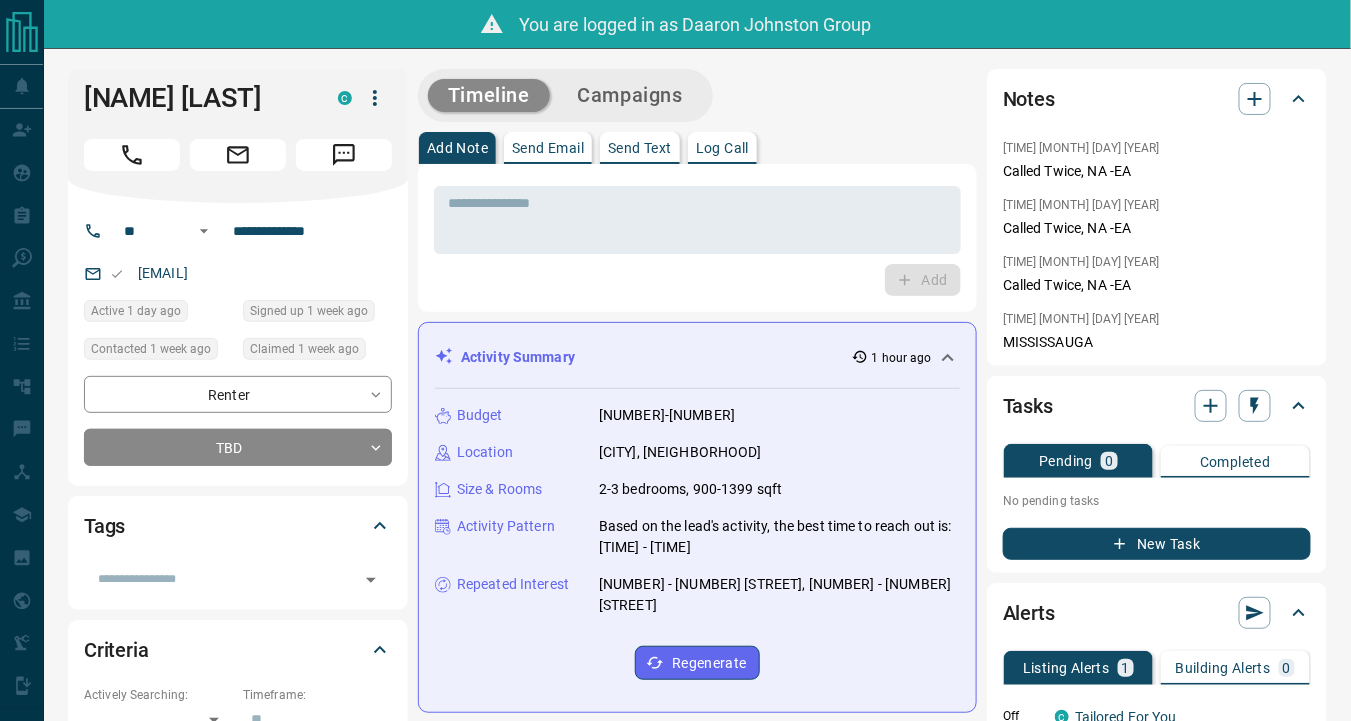 click on "Add" at bounding box center (697, 280) 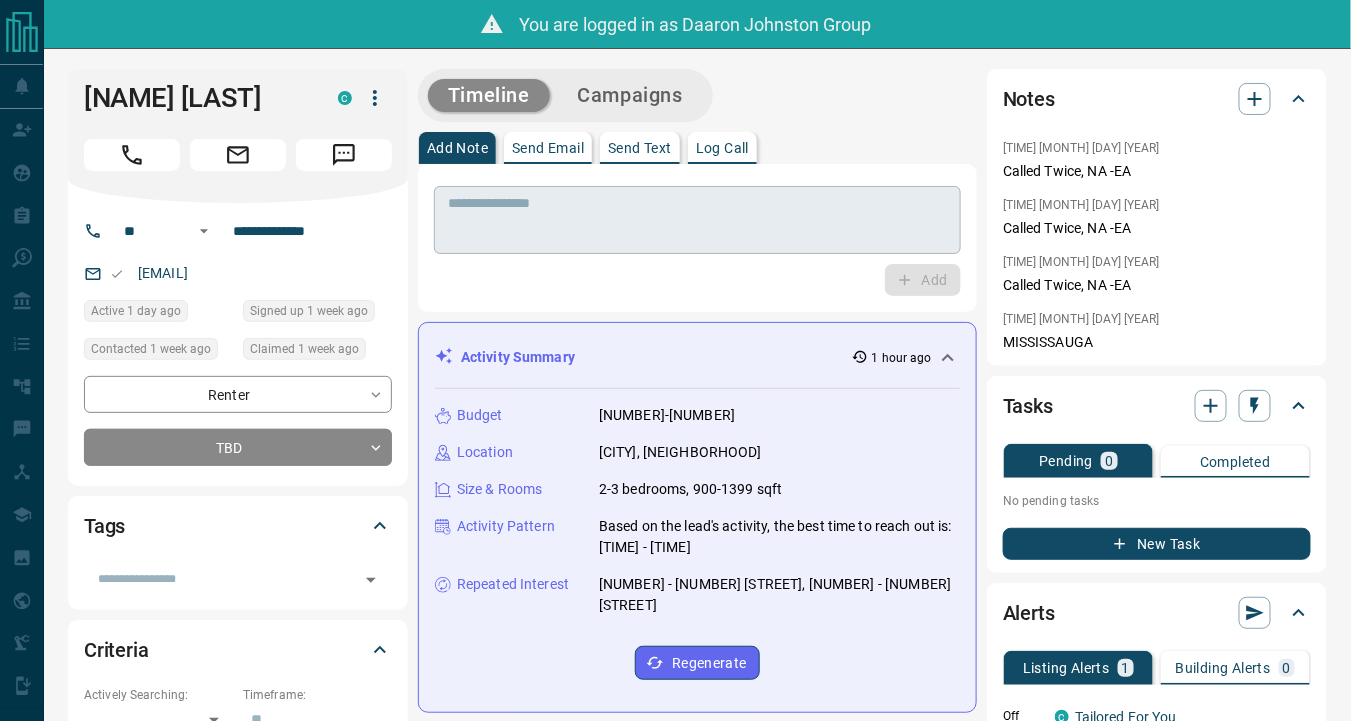 click at bounding box center [697, 220] 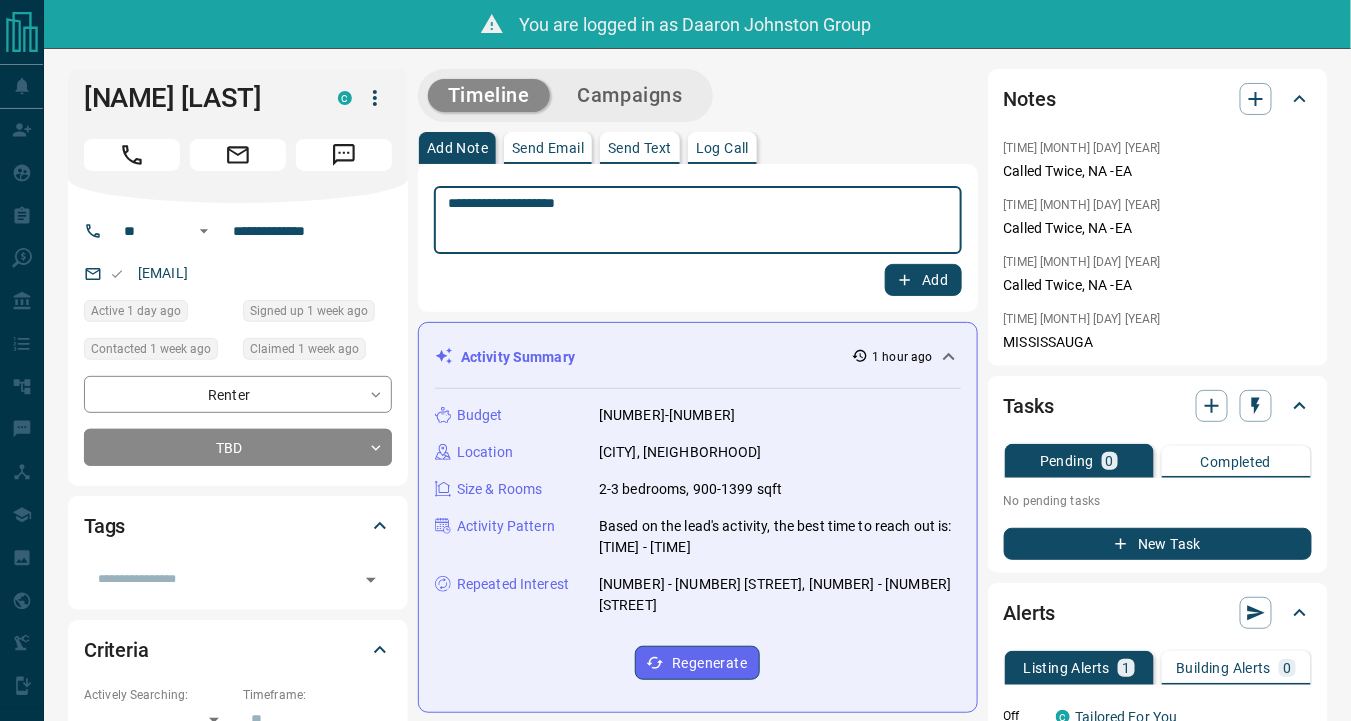 type on "**********" 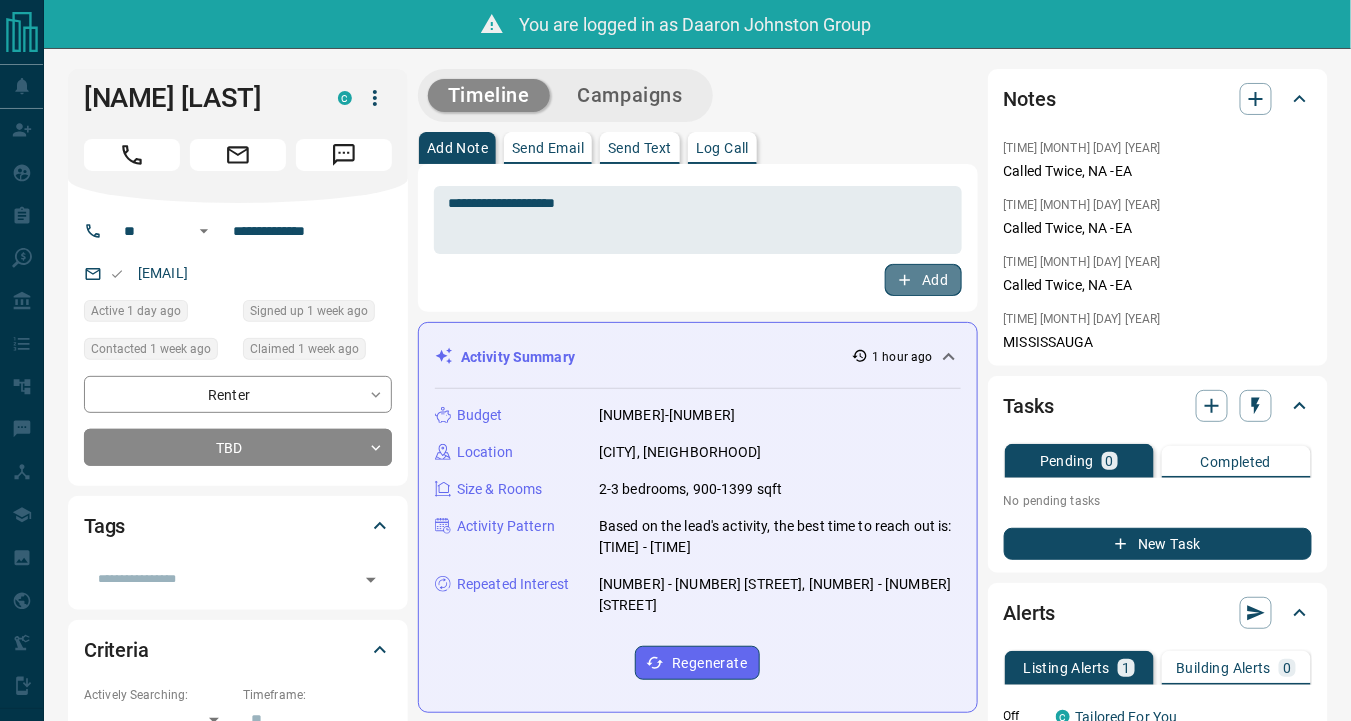 click on "Add" at bounding box center (923, 280) 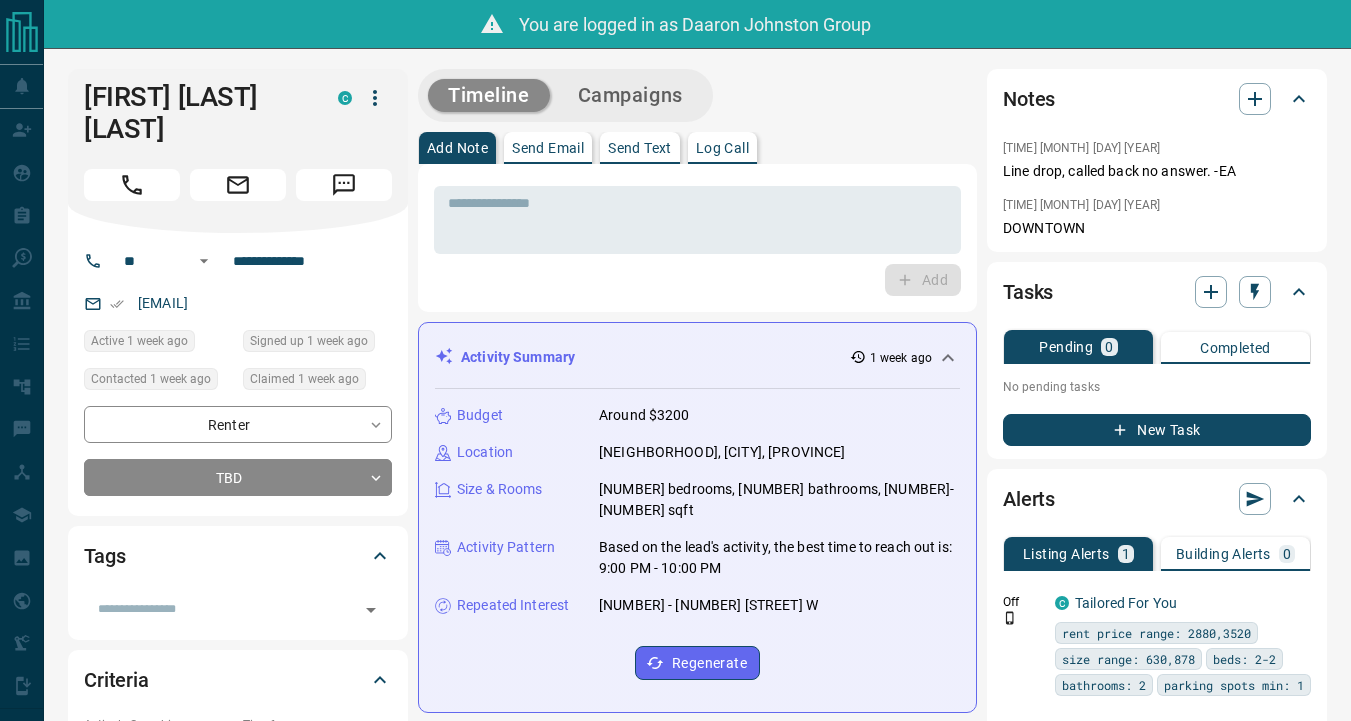 scroll, scrollTop: 0, scrollLeft: 0, axis: both 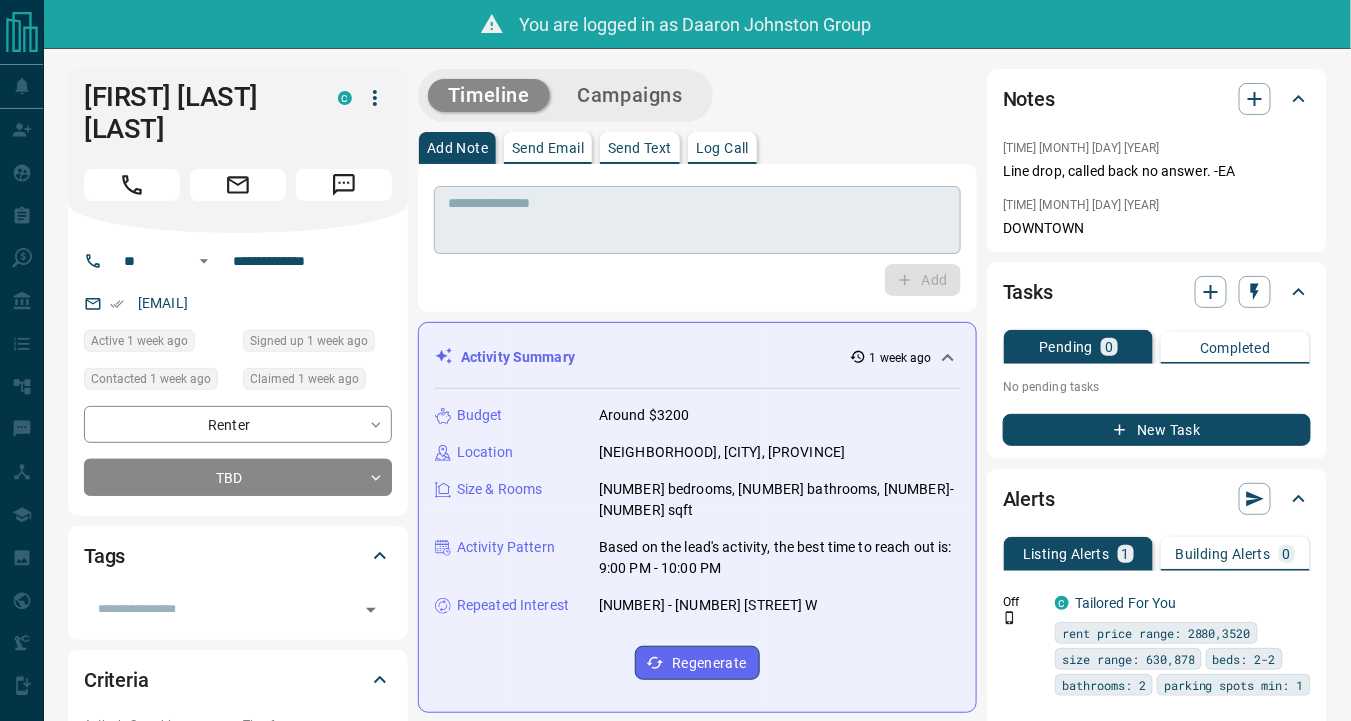 click at bounding box center (697, 220) 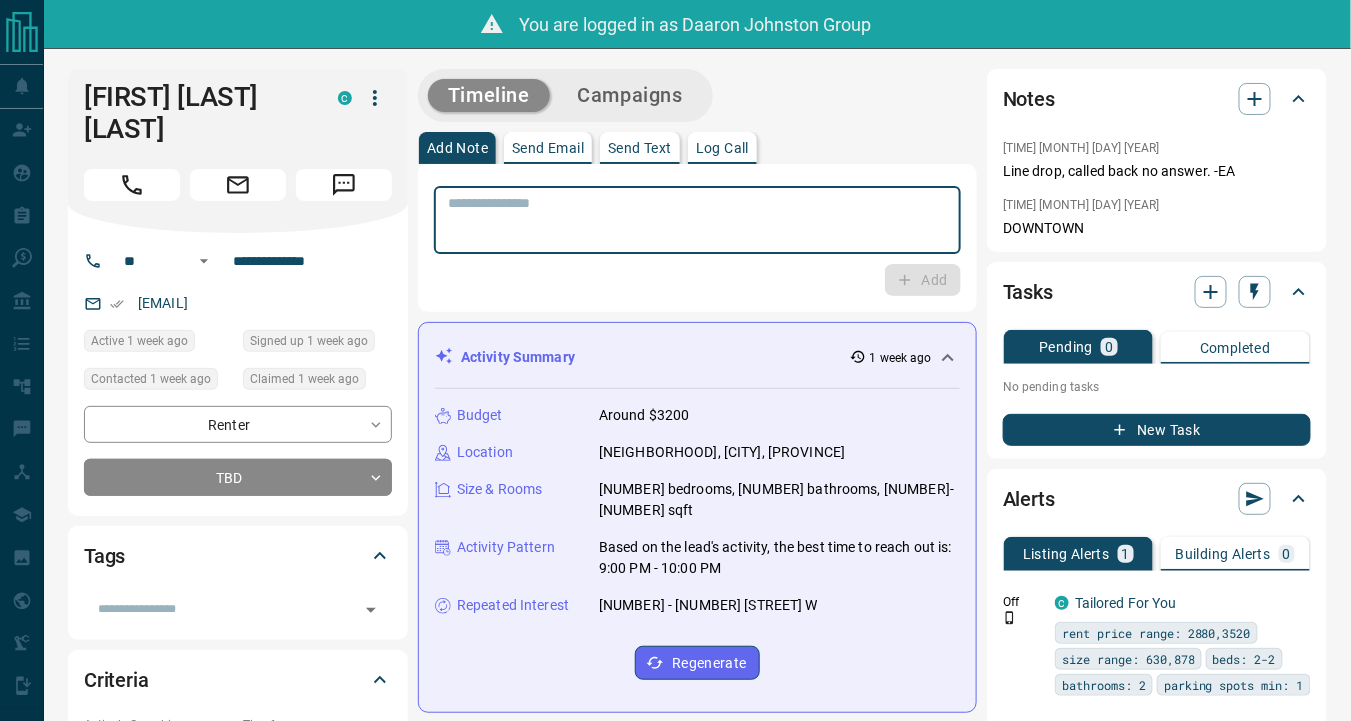 paste on "**********" 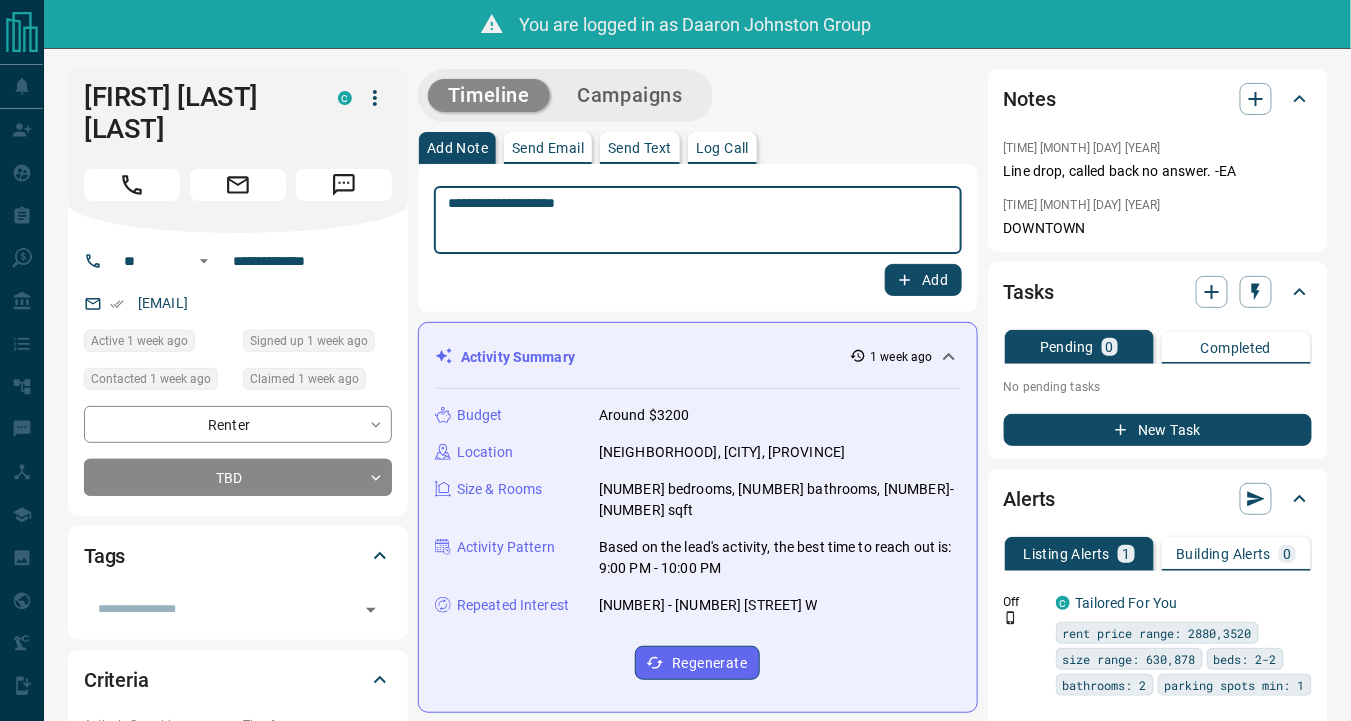 type on "**********" 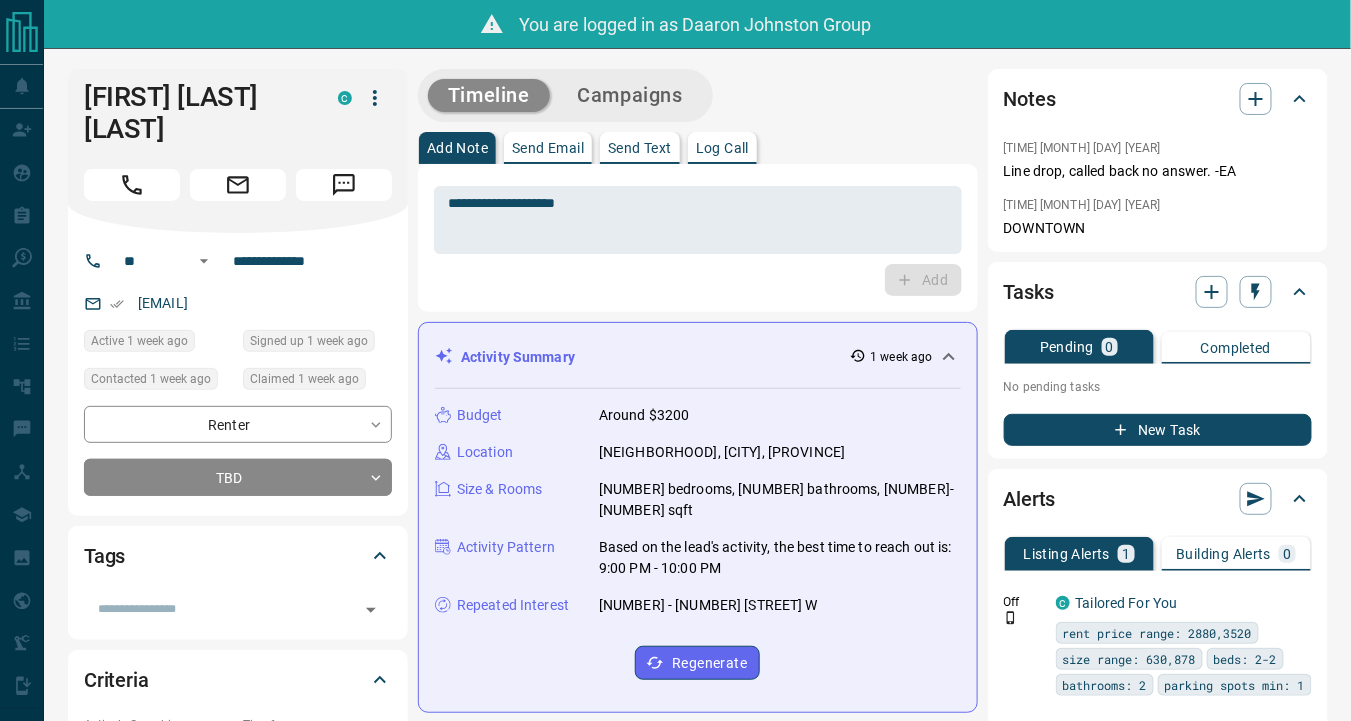 click on "Timeline Campaigns" at bounding box center [698, 95] 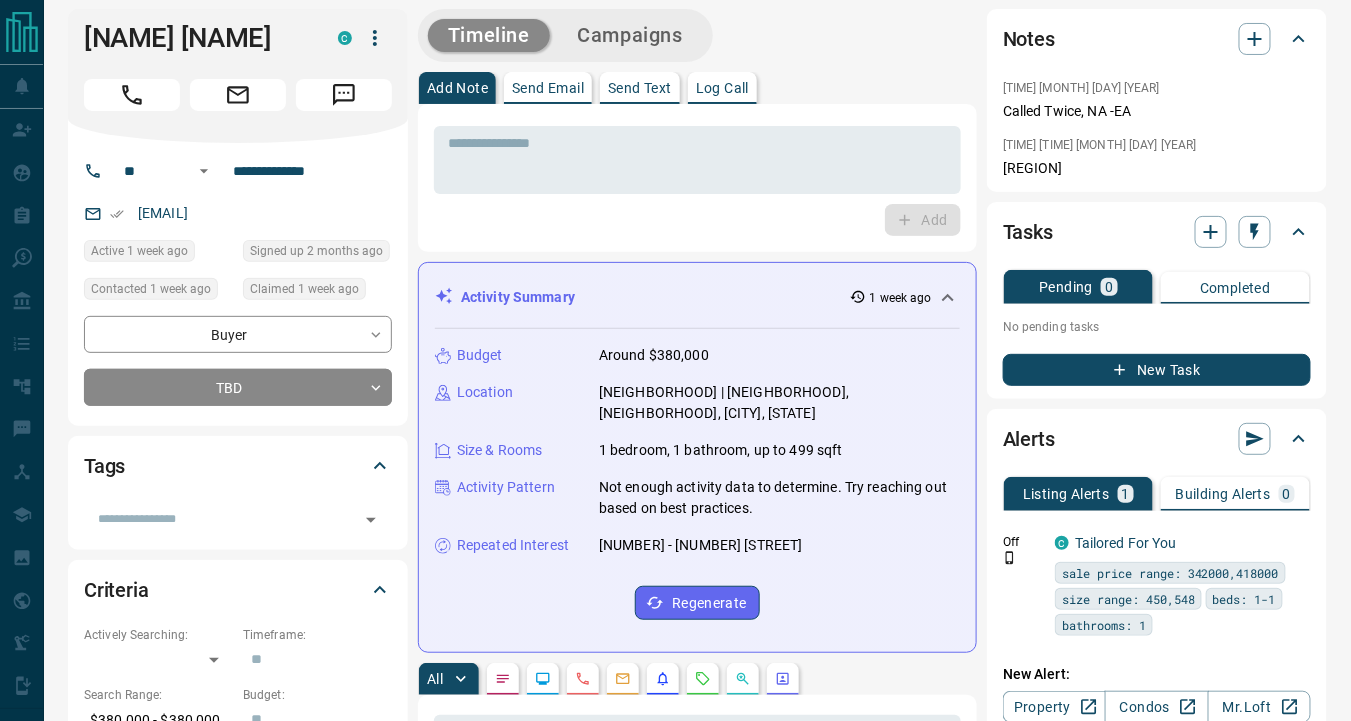 scroll, scrollTop: 0, scrollLeft: 0, axis: both 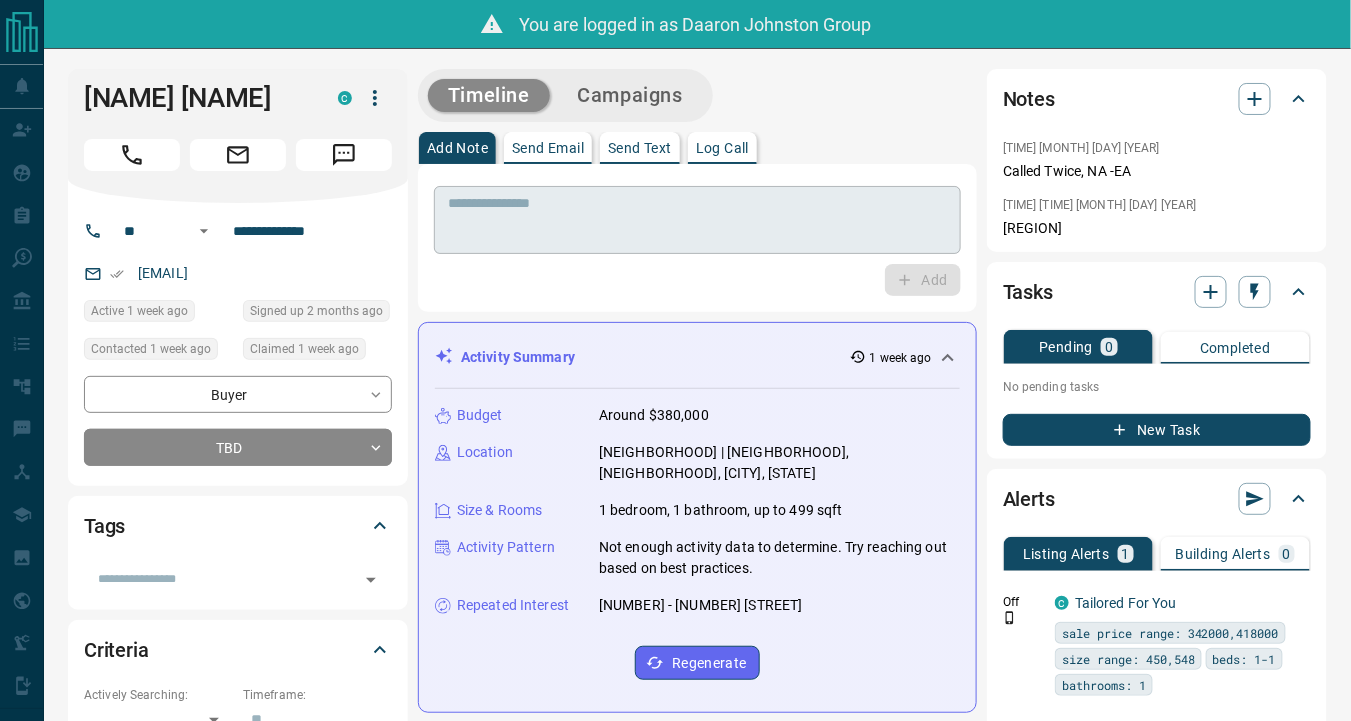 click at bounding box center [697, 220] 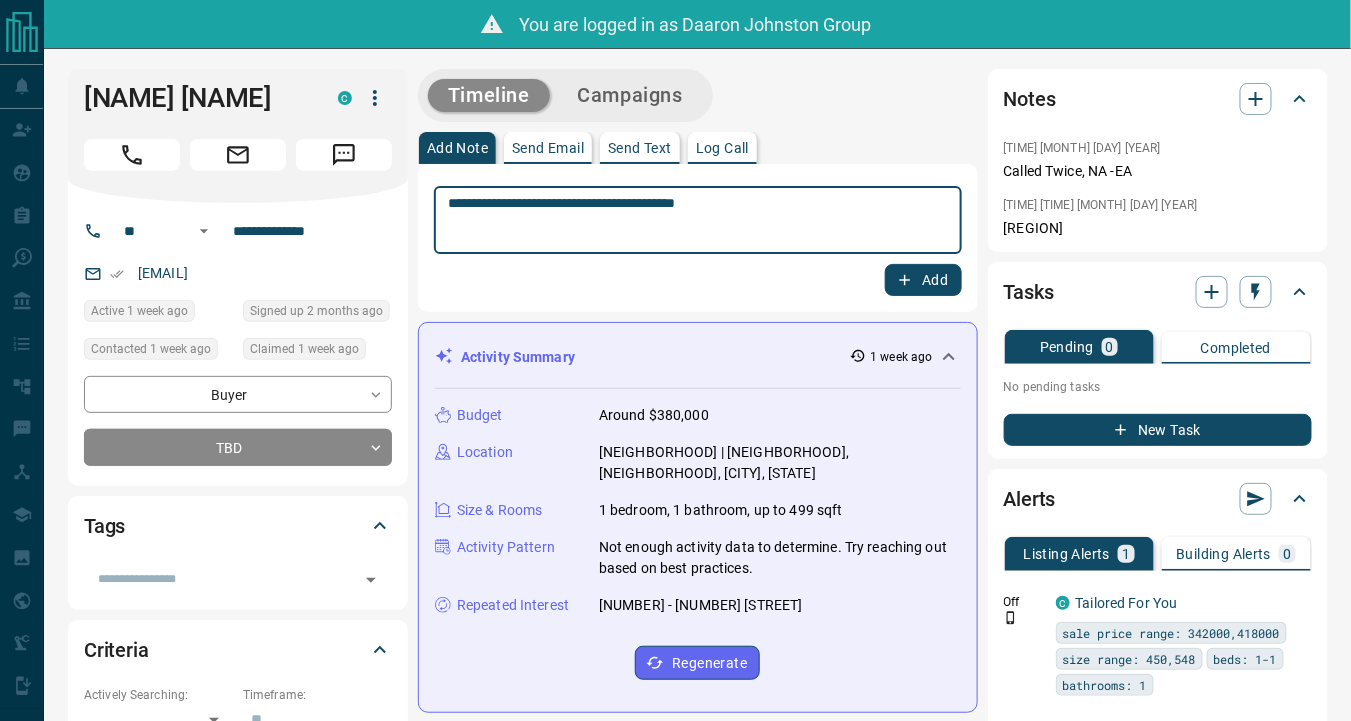 type on "**********" 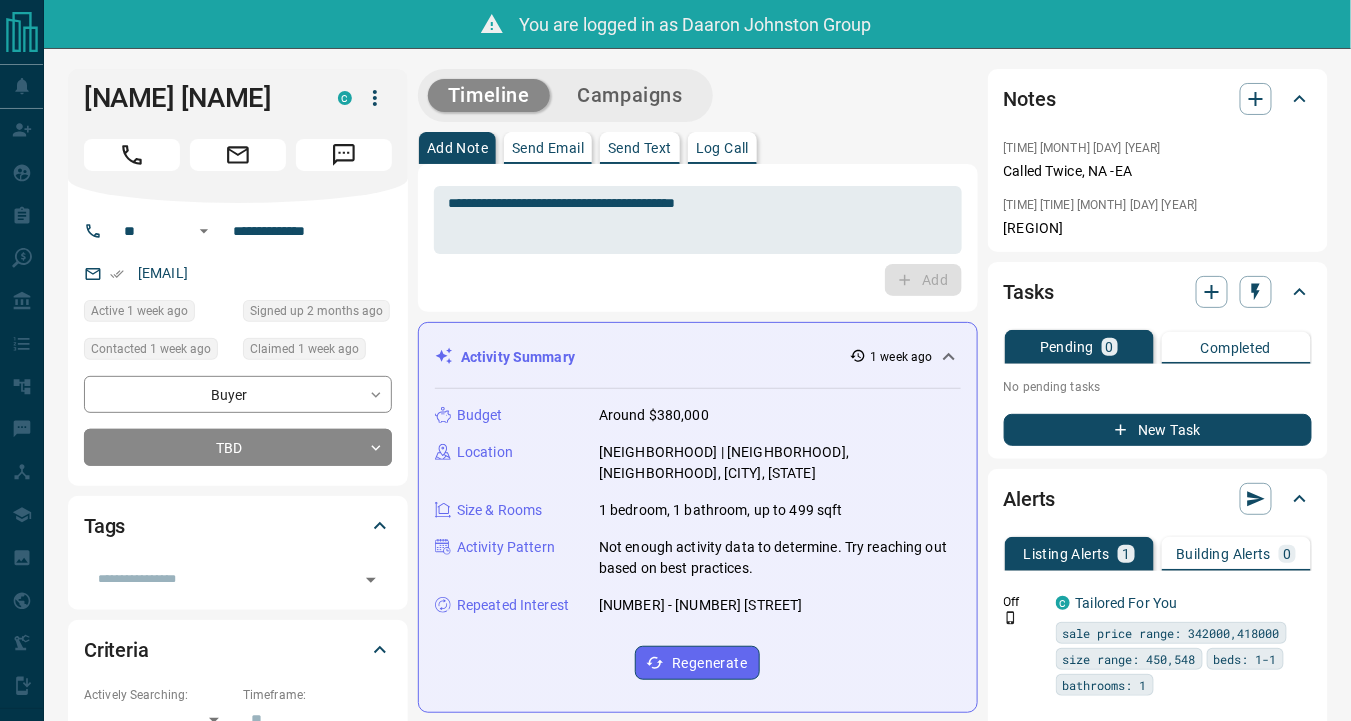 click on "Add Note Send Email Send Text Log Call" at bounding box center [698, 148] 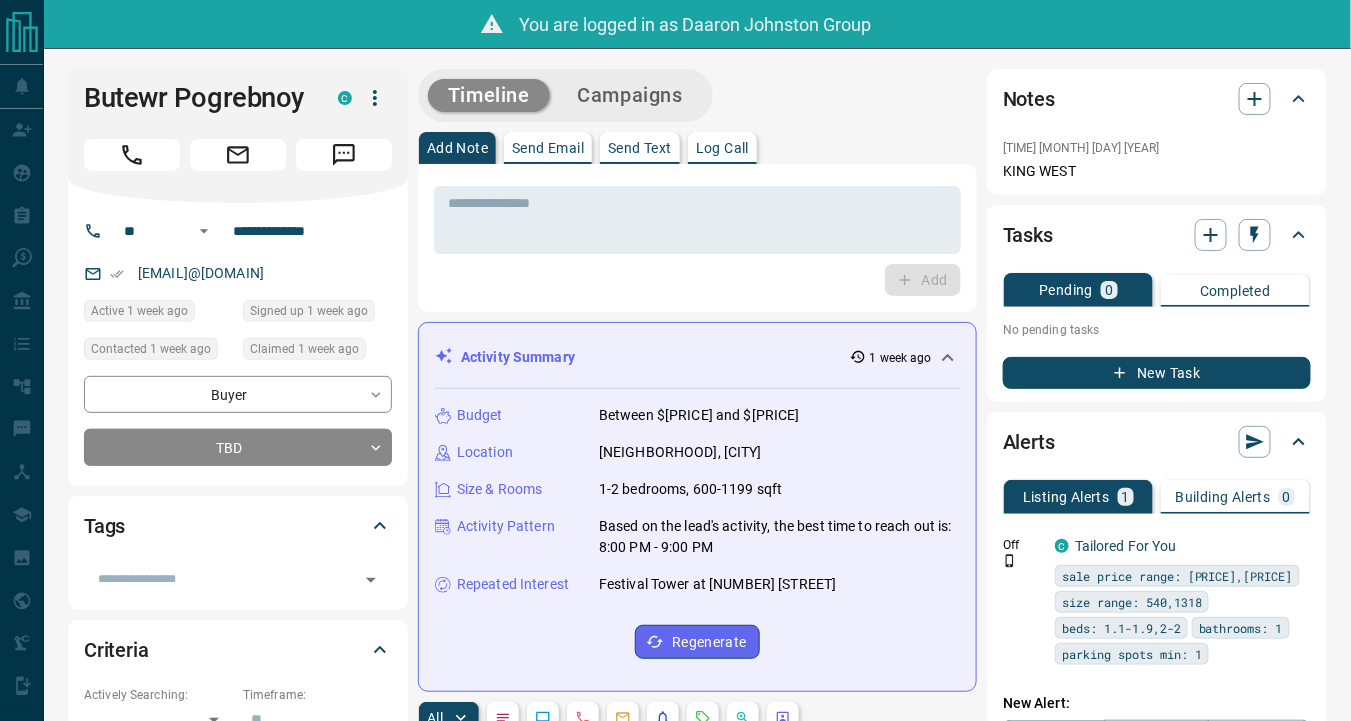 scroll, scrollTop: 666, scrollLeft: 0, axis: vertical 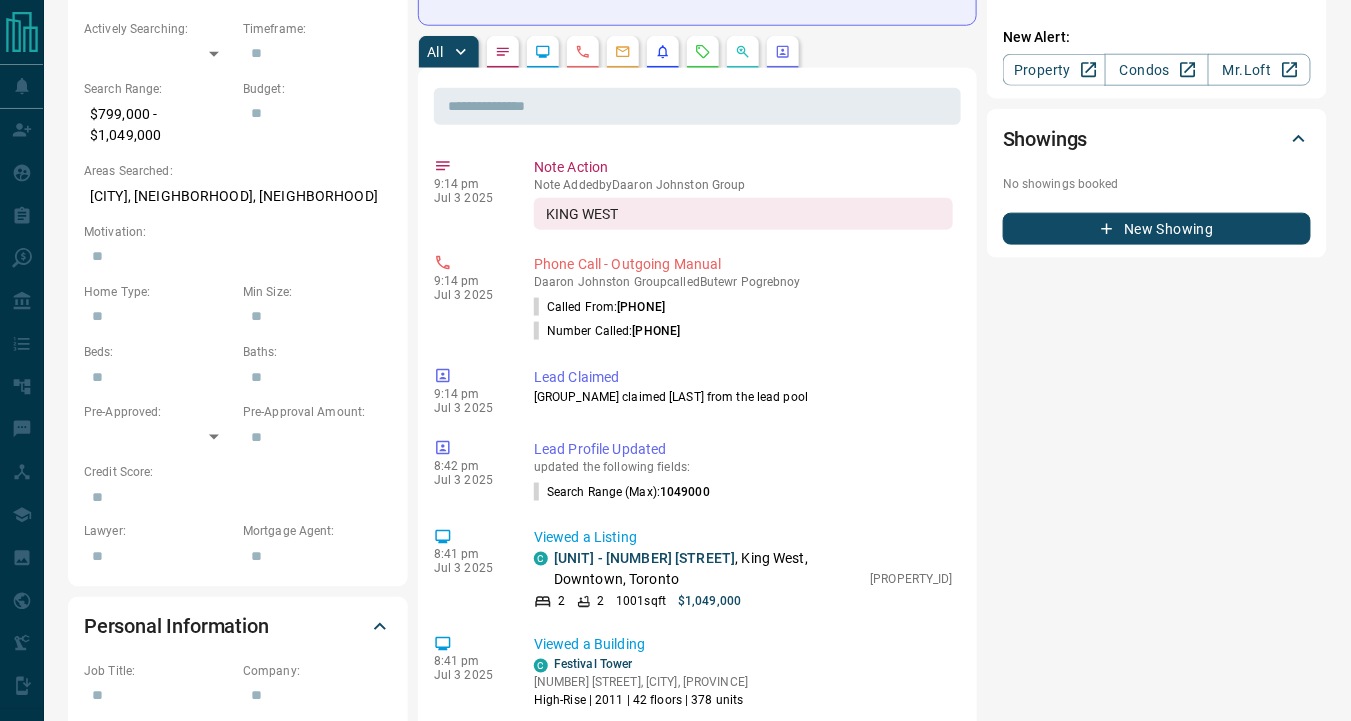 click on "Notes 9:14 pm  Jul 3 2025 KING WEST Tasks Pending 0 Completed No pending tasks New Task Alerts Listing Alerts 1 Building Alerts 0 Off C Tailored For You sale price range: 719100,1153900 size range: 540,1318 beds: 1.1-1.9,2-2 bathrooms: 1 parking spots min: 1 No building alerts available New Alert: Property Condos Mr.Loft Showings No showings booked New Showing" at bounding box center [1157, 429] 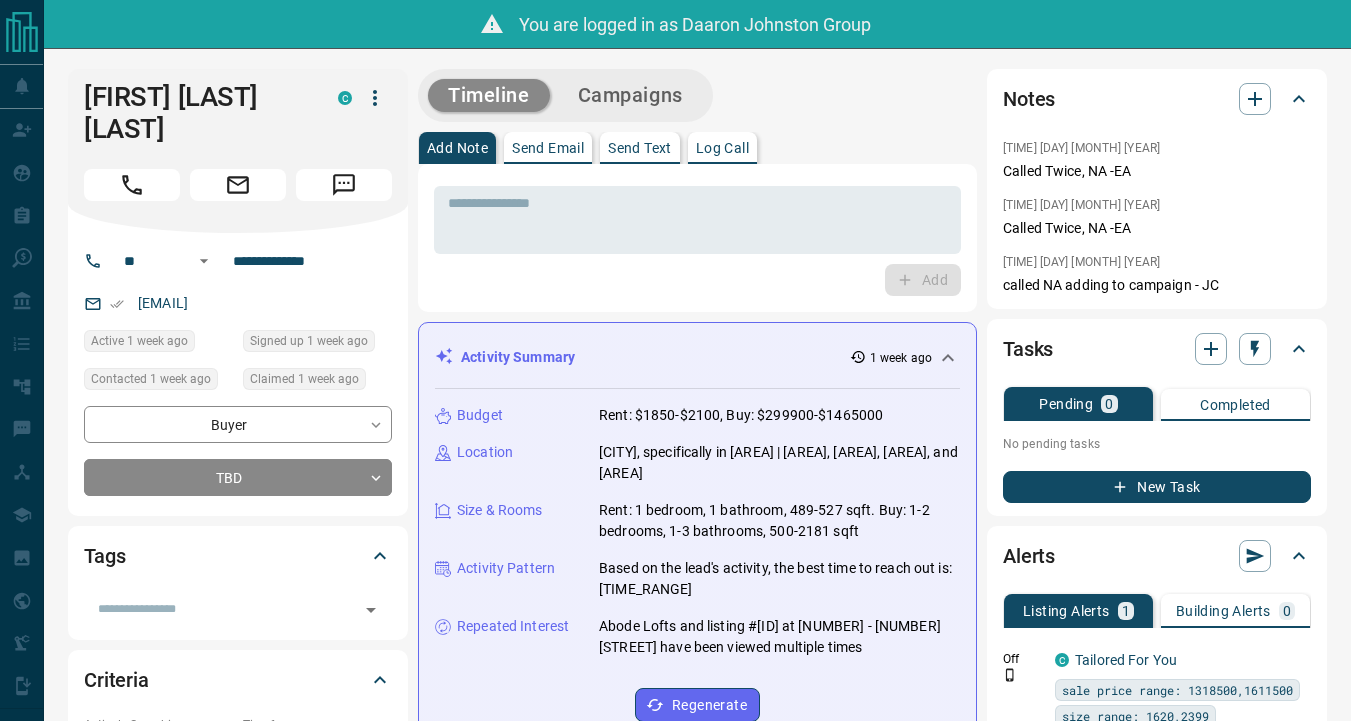 scroll, scrollTop: 0, scrollLeft: 0, axis: both 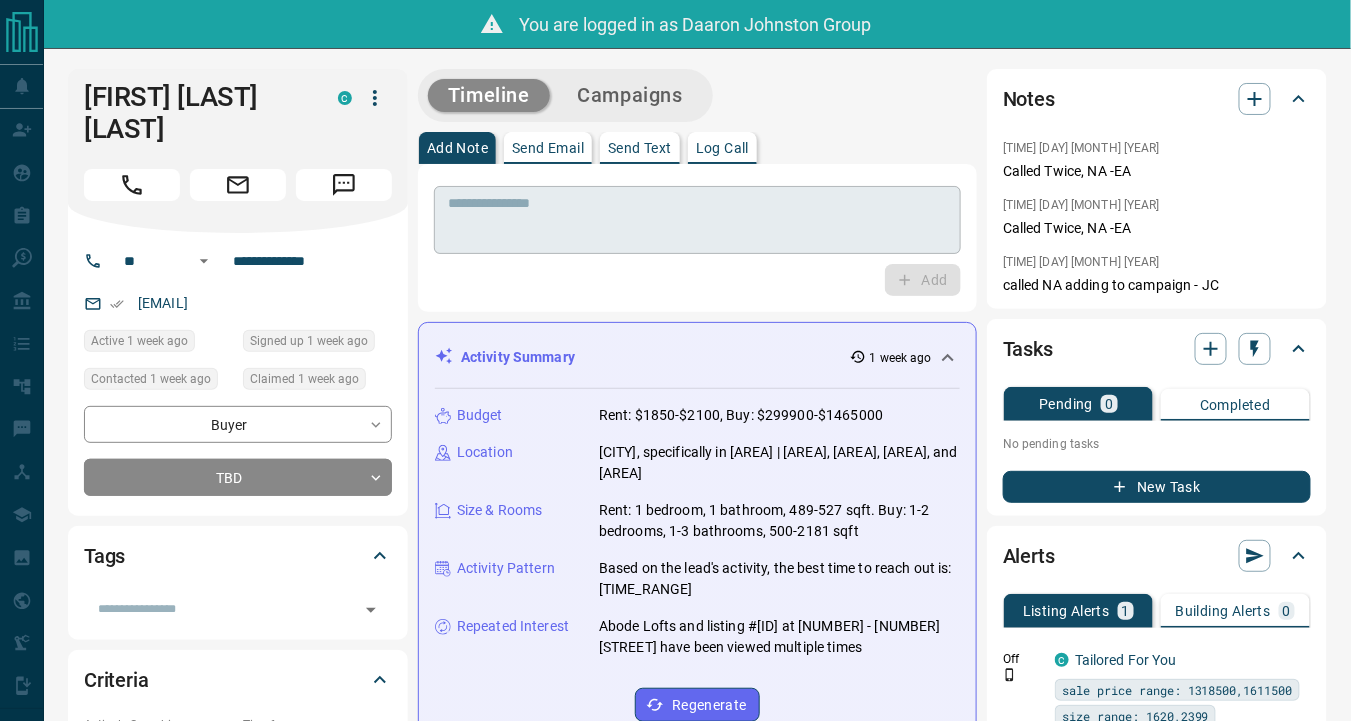 click at bounding box center [697, 220] 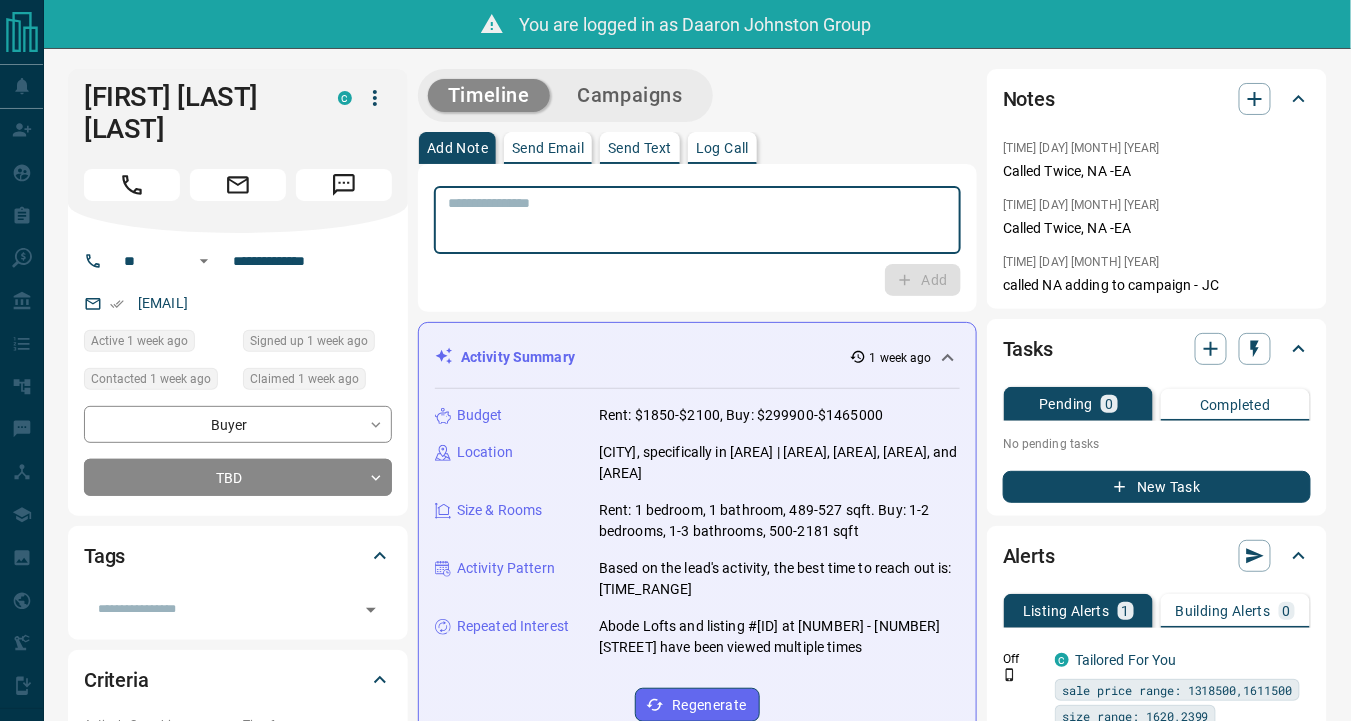 paste on "**********" 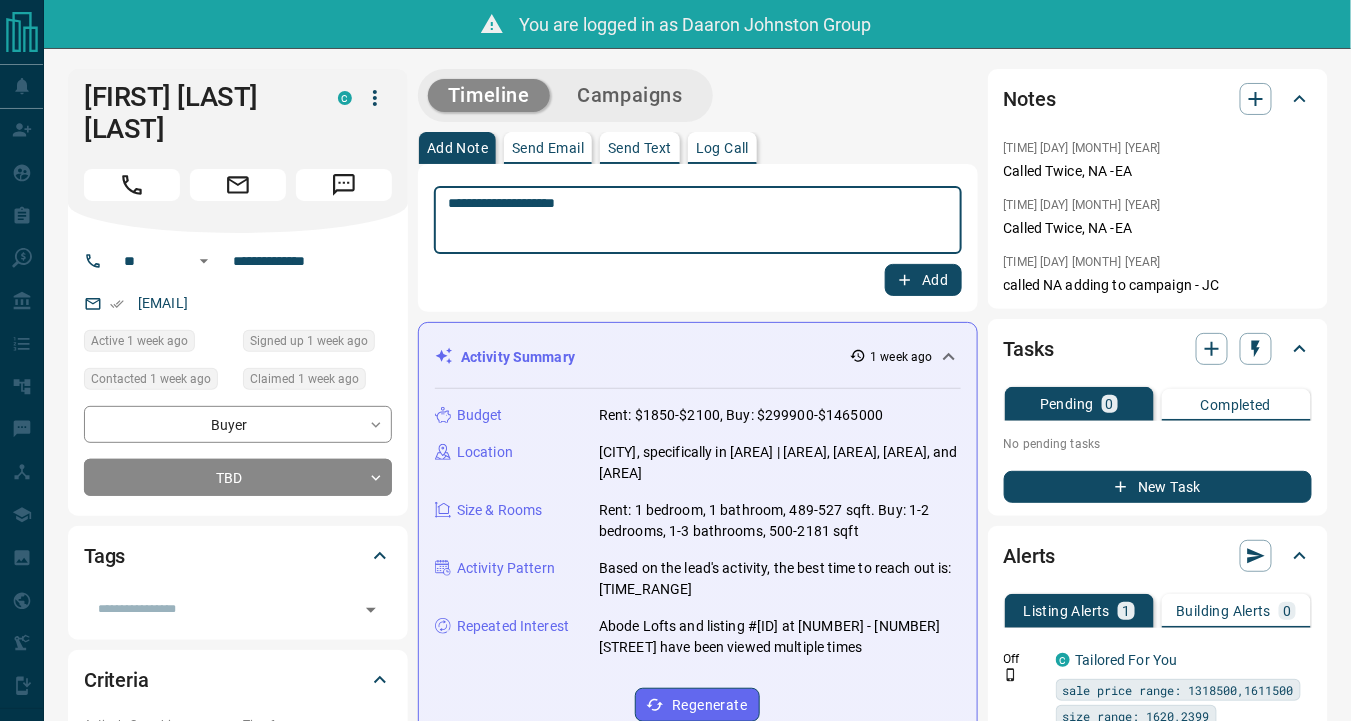 type on "**********" 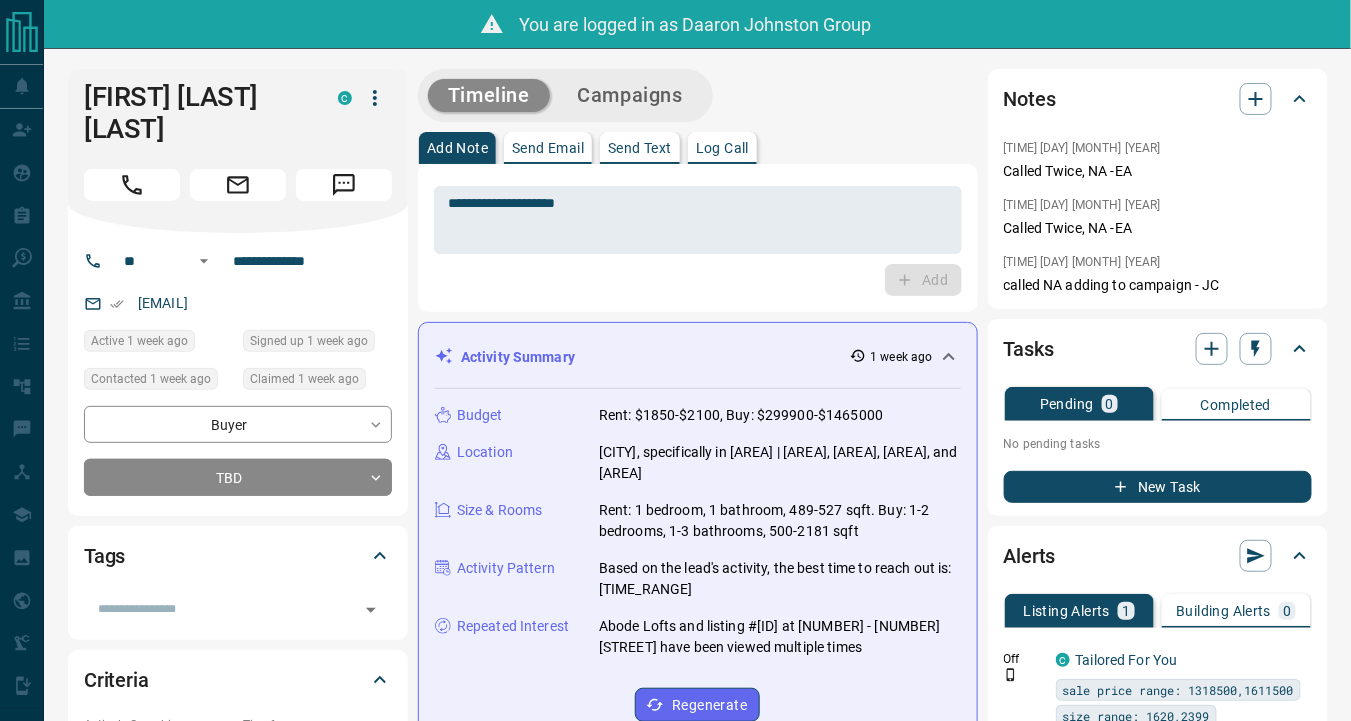 click on "Add Note Send Email Send Text Log Call" at bounding box center [698, 148] 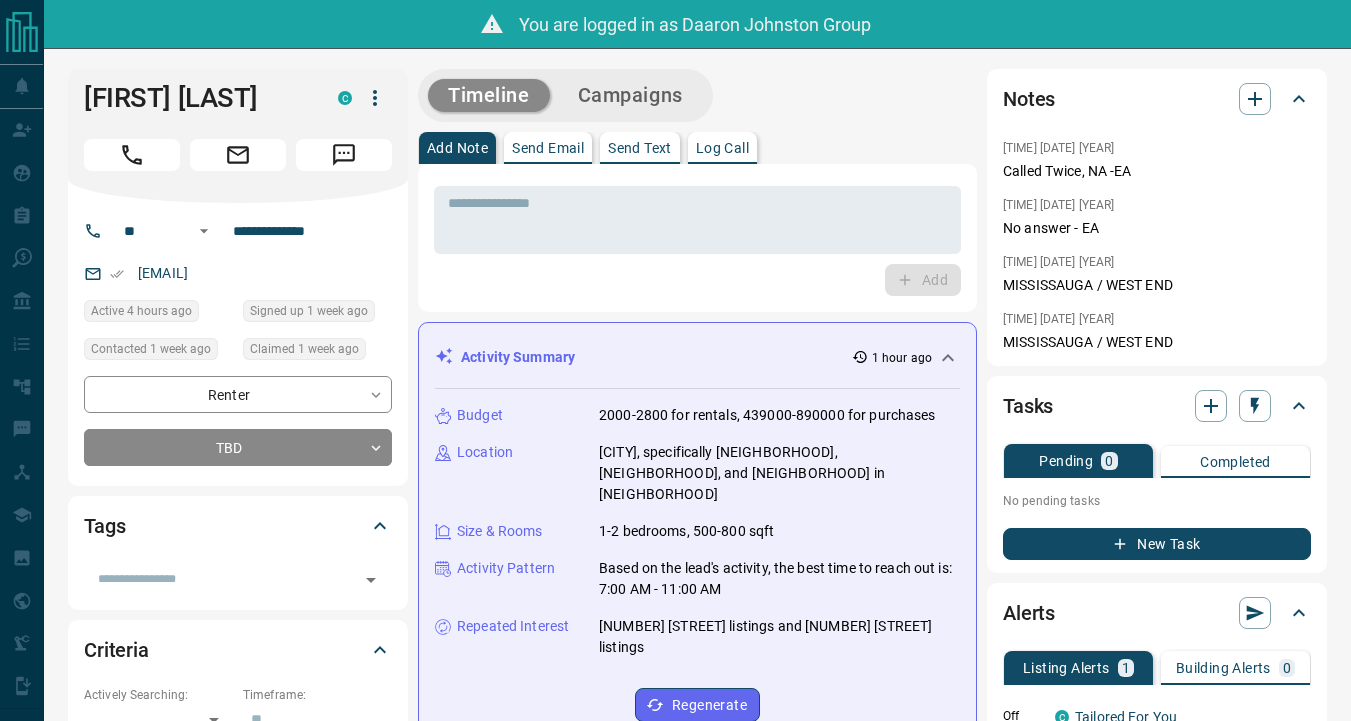 scroll, scrollTop: 0, scrollLeft: 0, axis: both 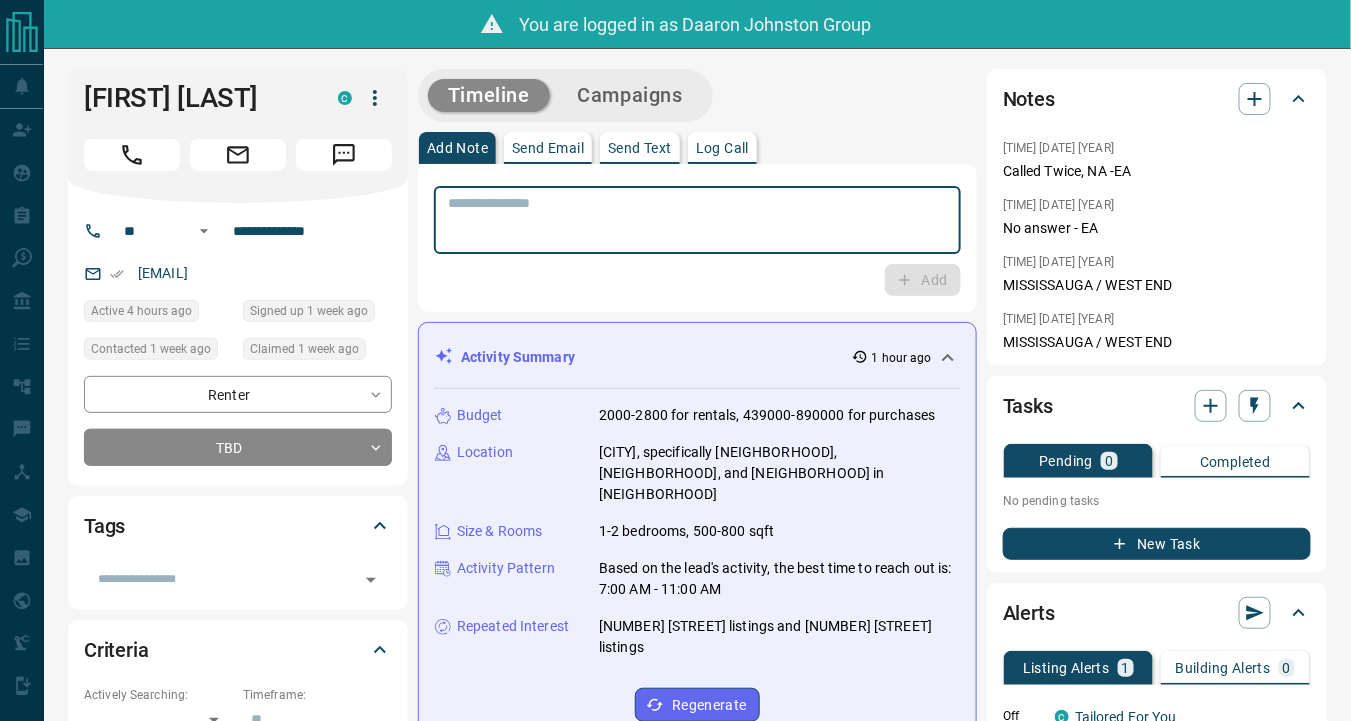 click at bounding box center [697, 220] 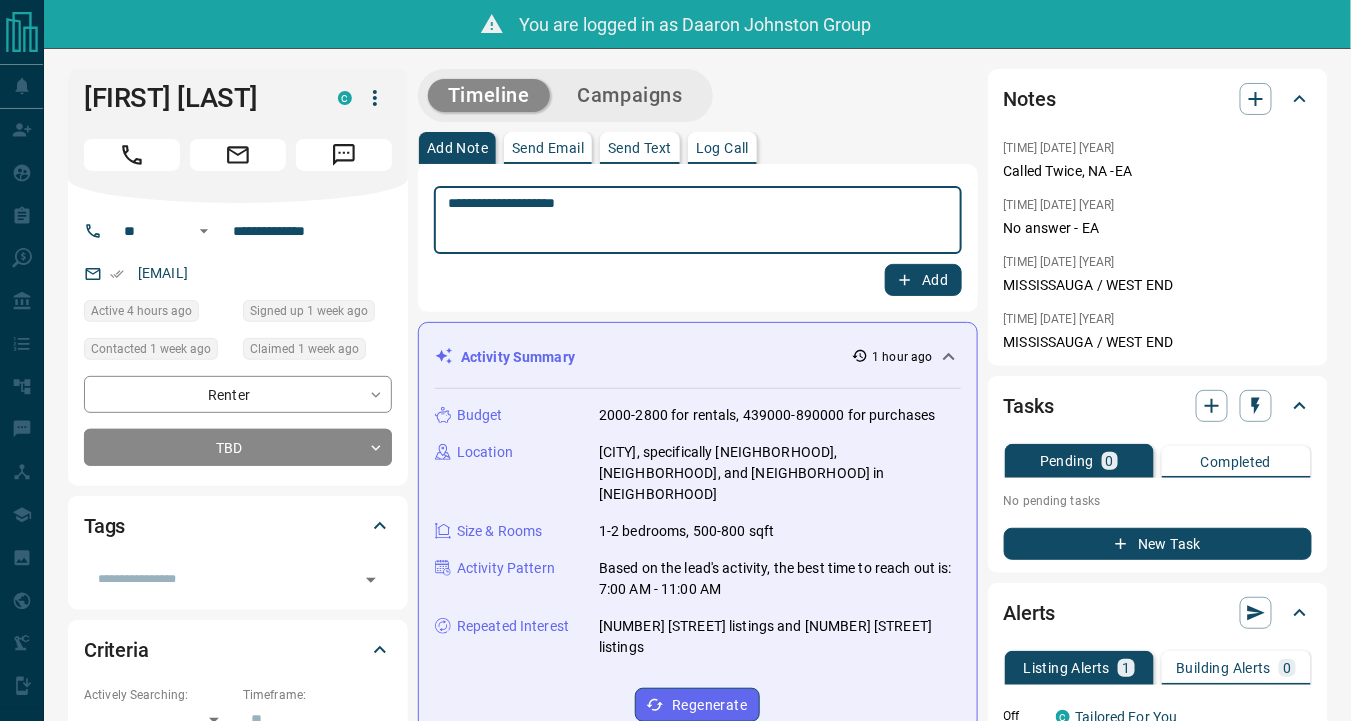 type on "**********" 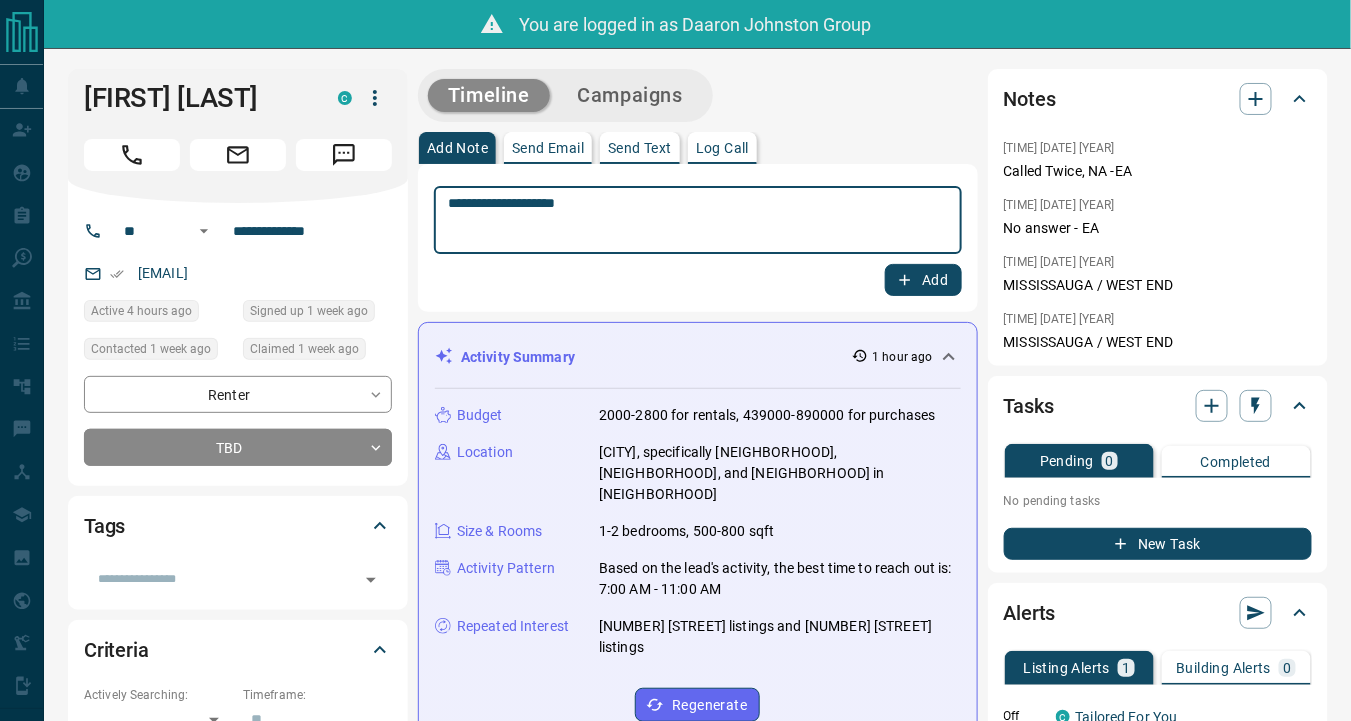 click on "Add" at bounding box center [923, 280] 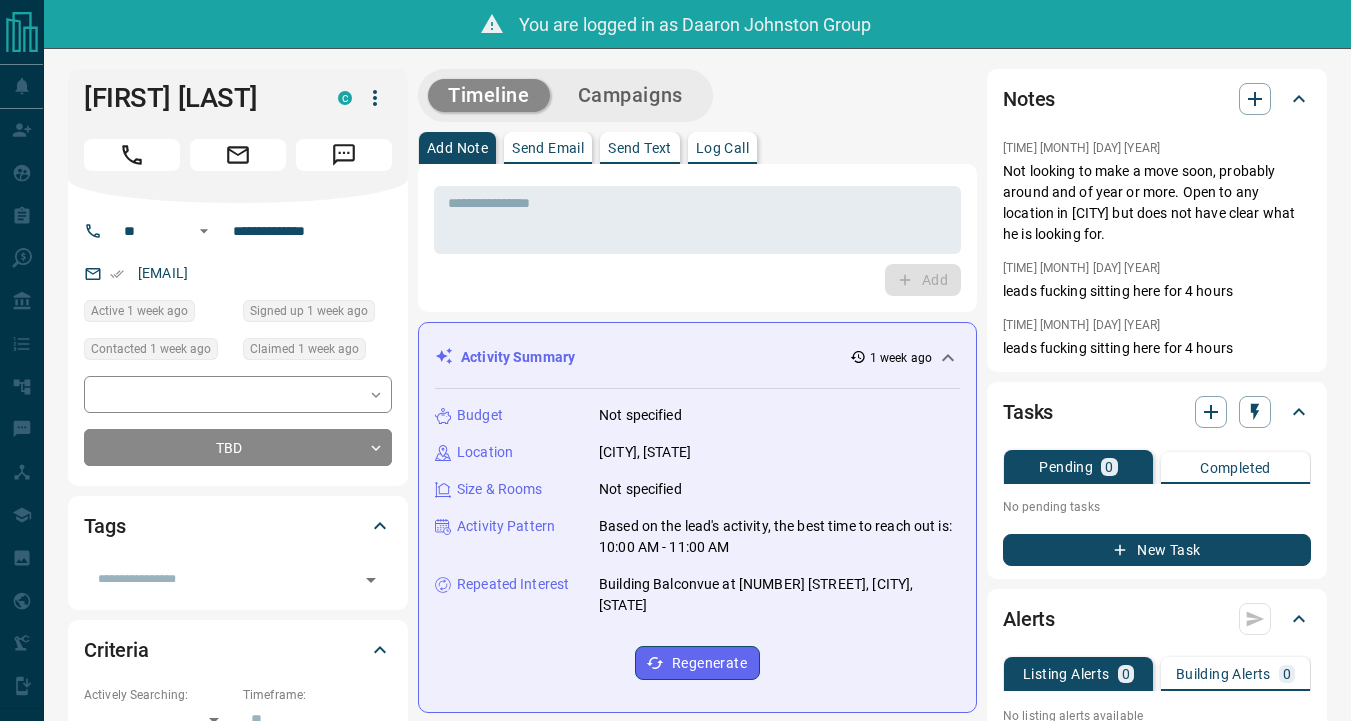 scroll, scrollTop: 0, scrollLeft: 0, axis: both 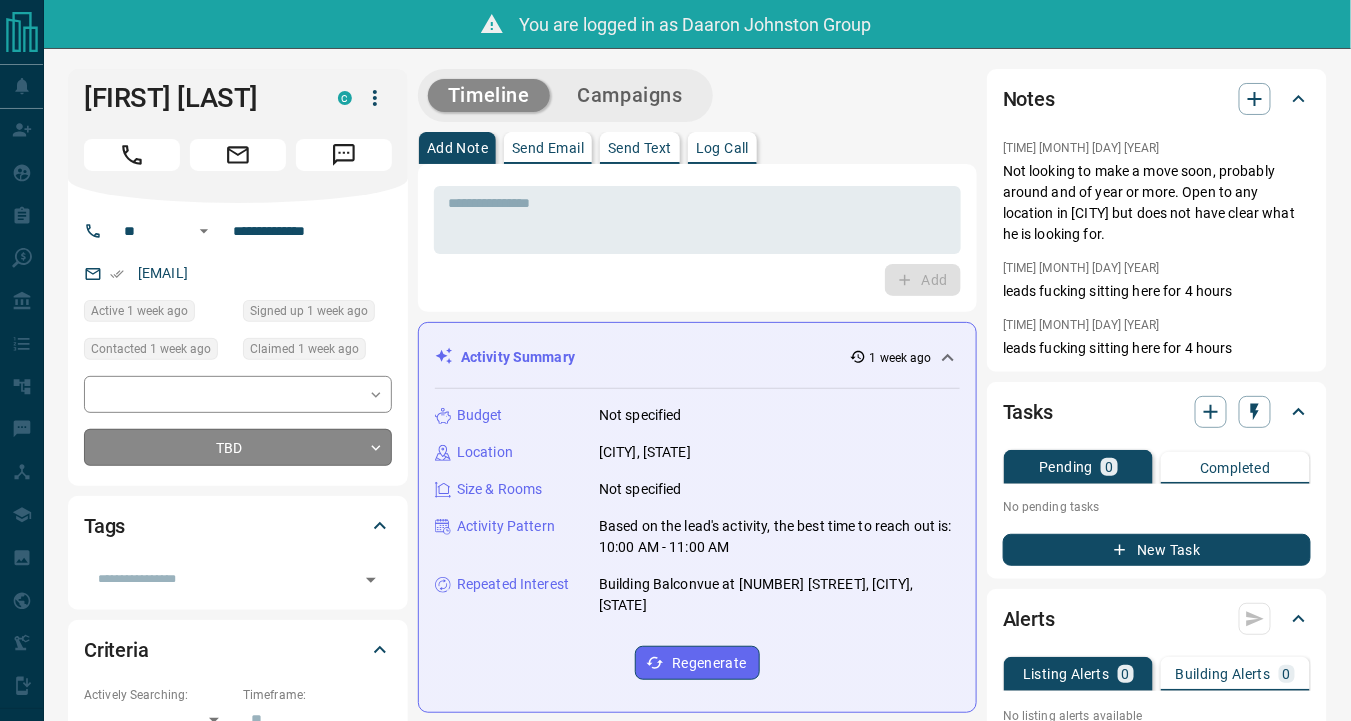 click on "**********" at bounding box center (675, 1039) 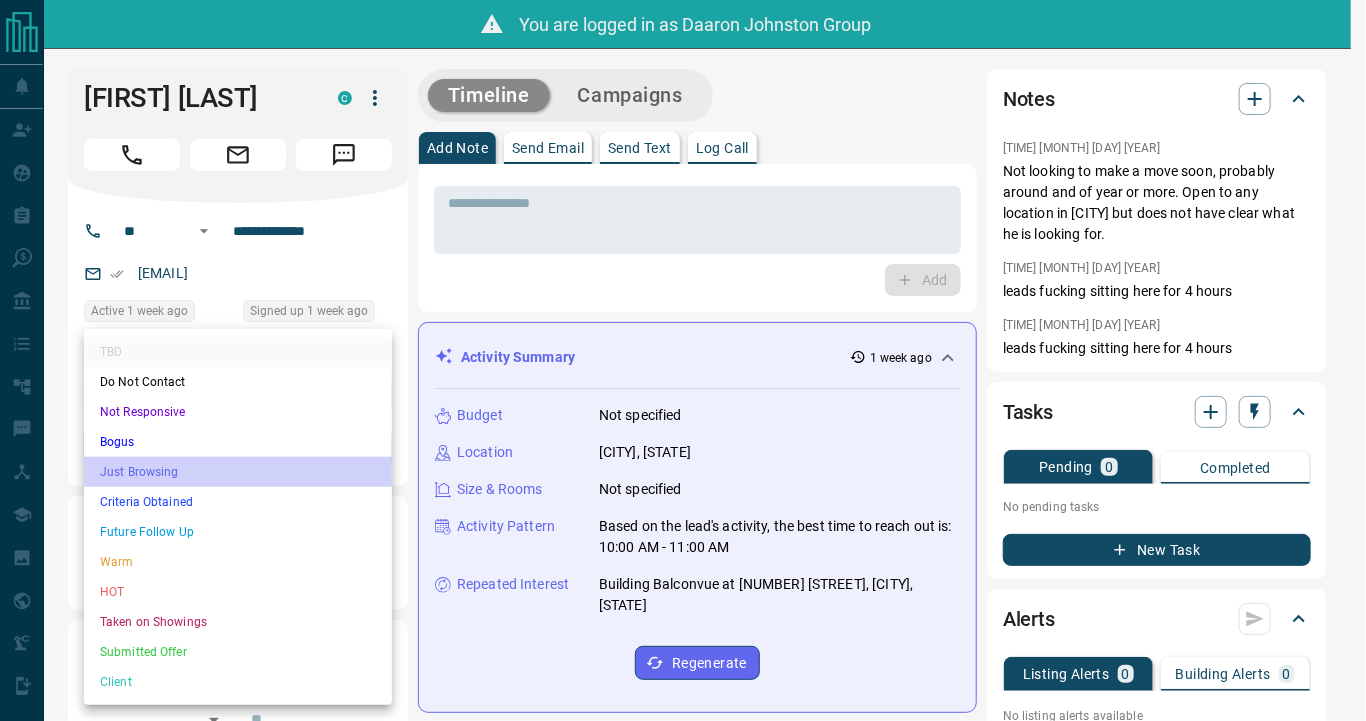click on "Just Browsing" at bounding box center (238, 472) 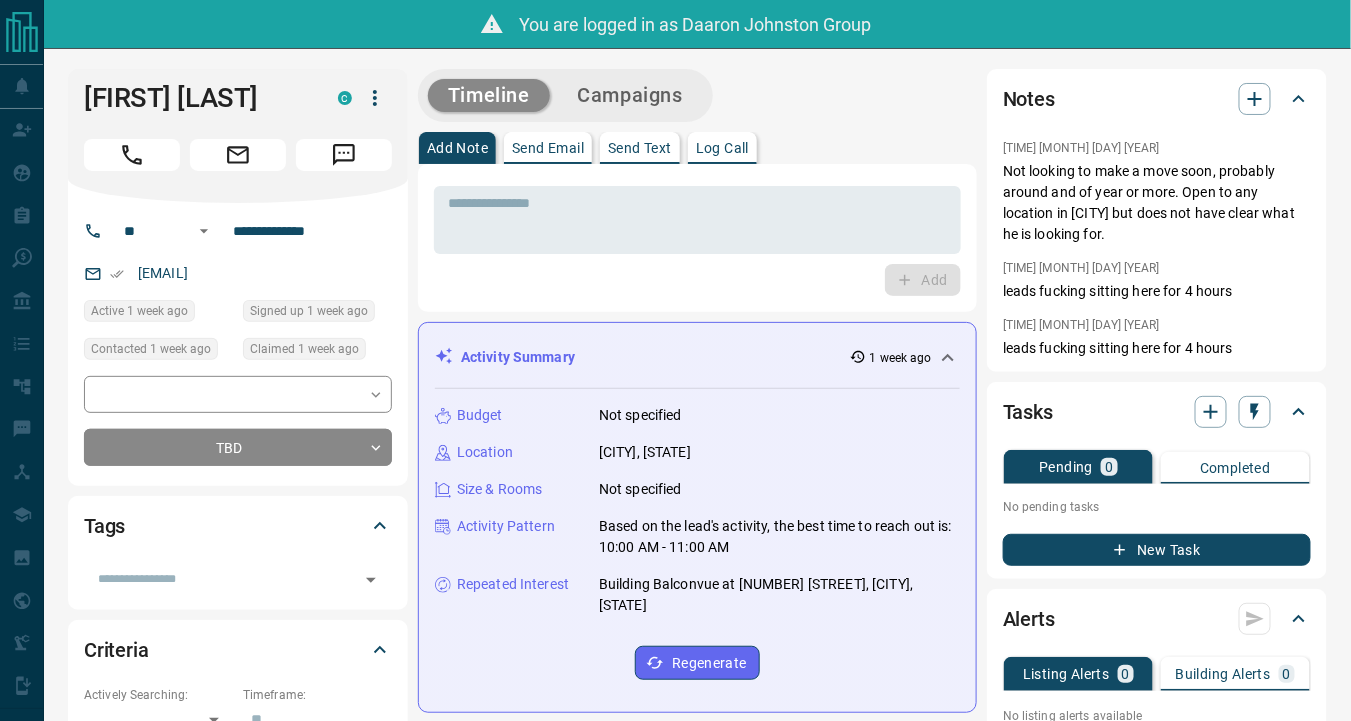 click on "Add" at bounding box center [697, 280] 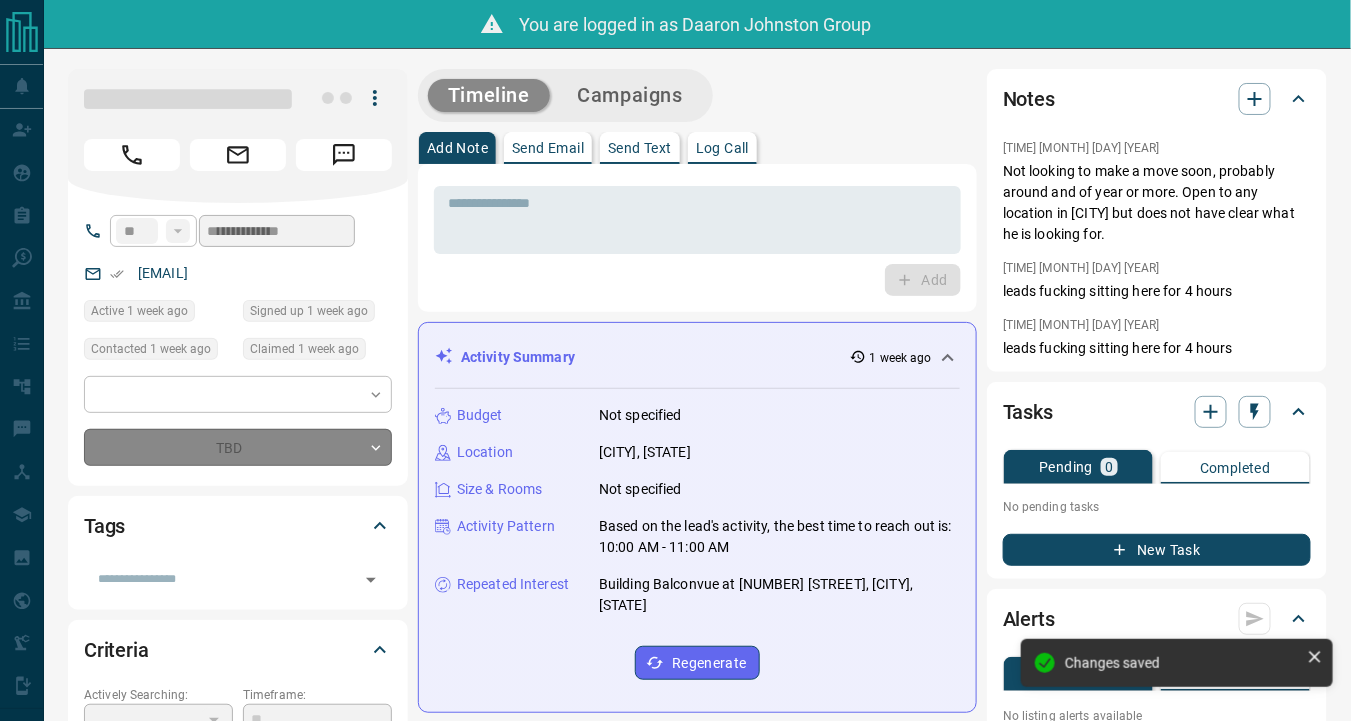 type on "*" 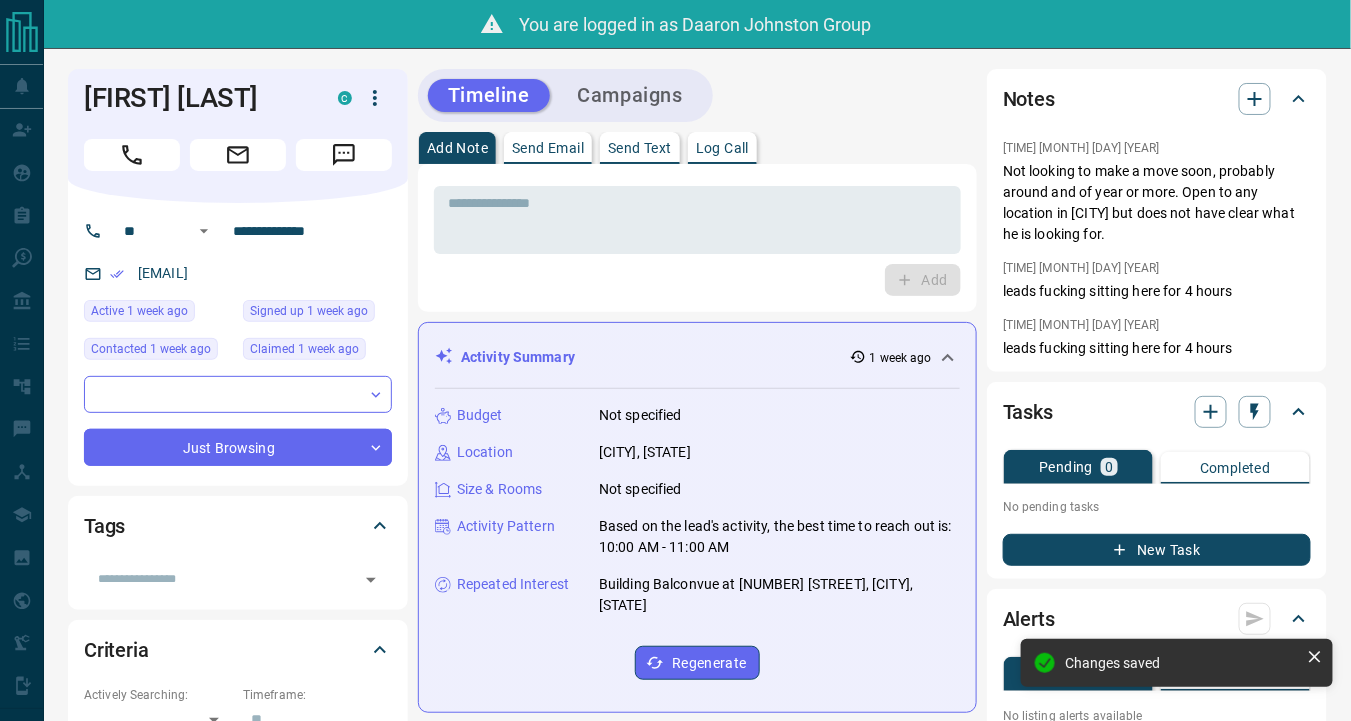 click on "Add" at bounding box center [697, 280] 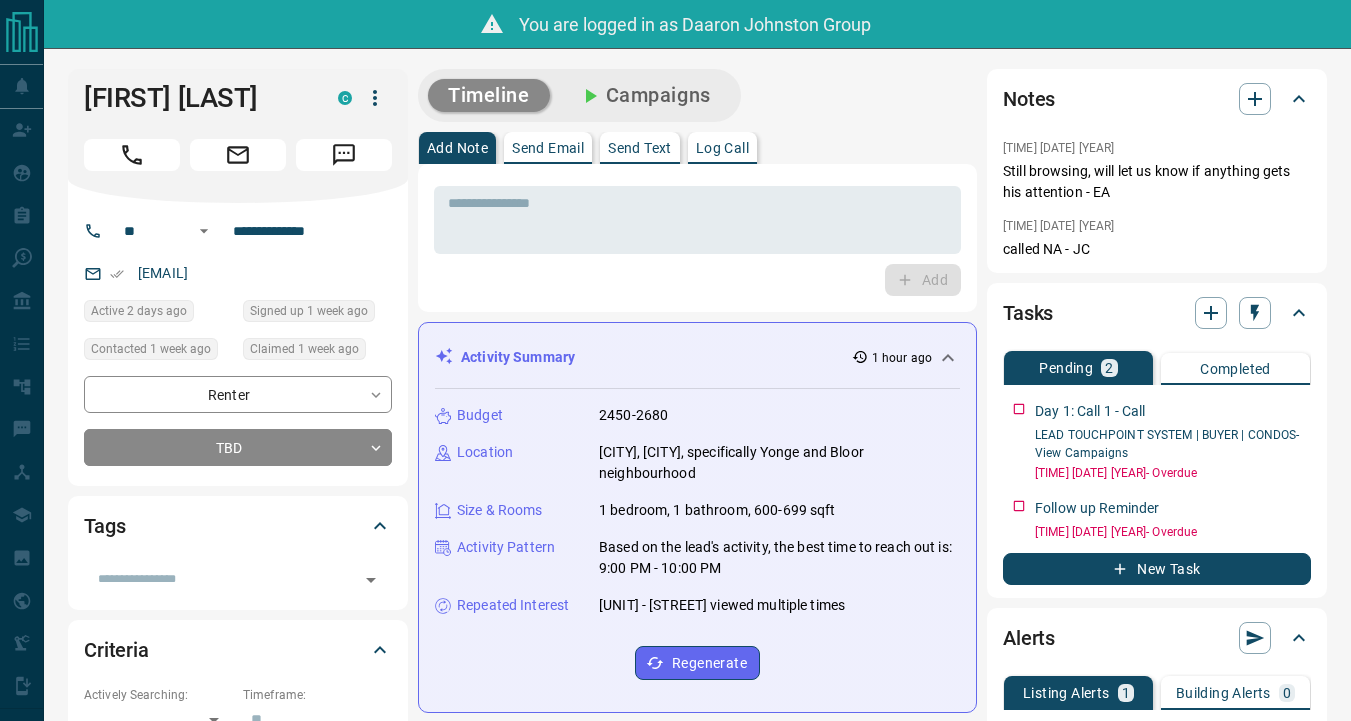 scroll, scrollTop: 0, scrollLeft: 0, axis: both 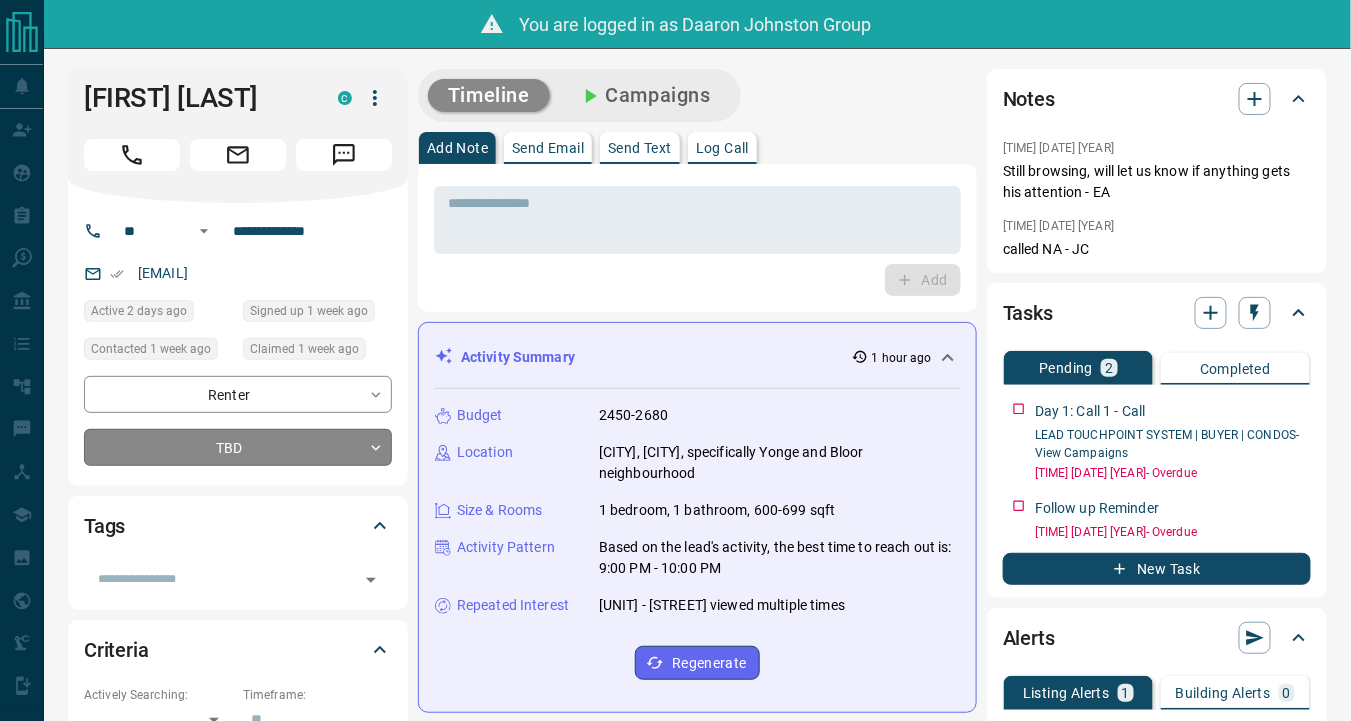 click on "**********" at bounding box center (675, 1239) 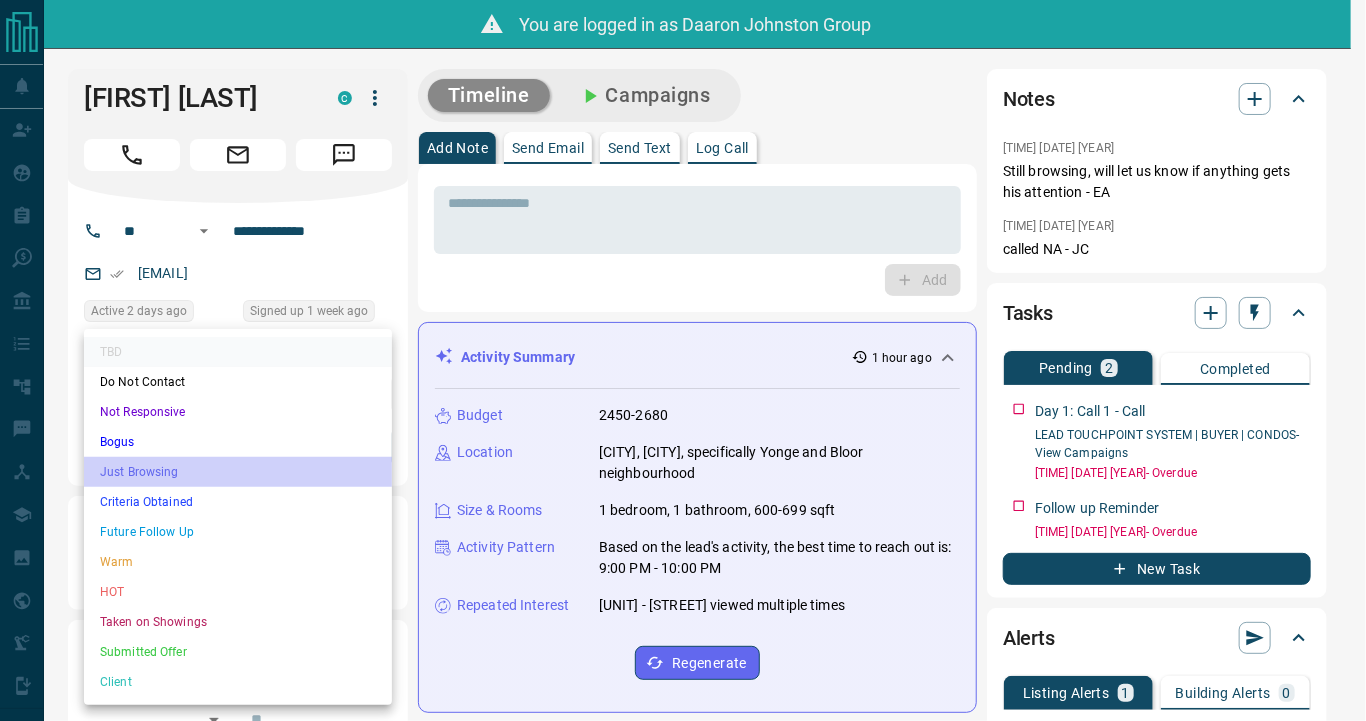 click on "Just Browsing" at bounding box center (238, 472) 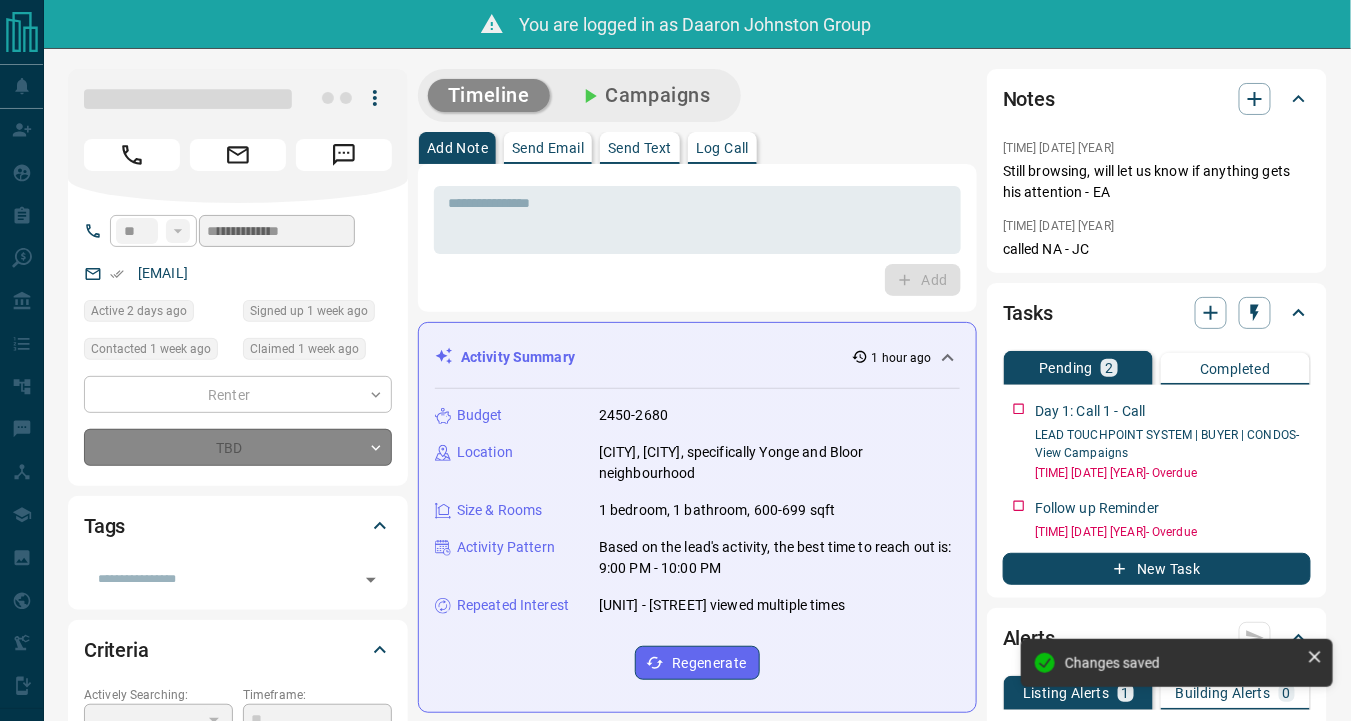 type on "*" 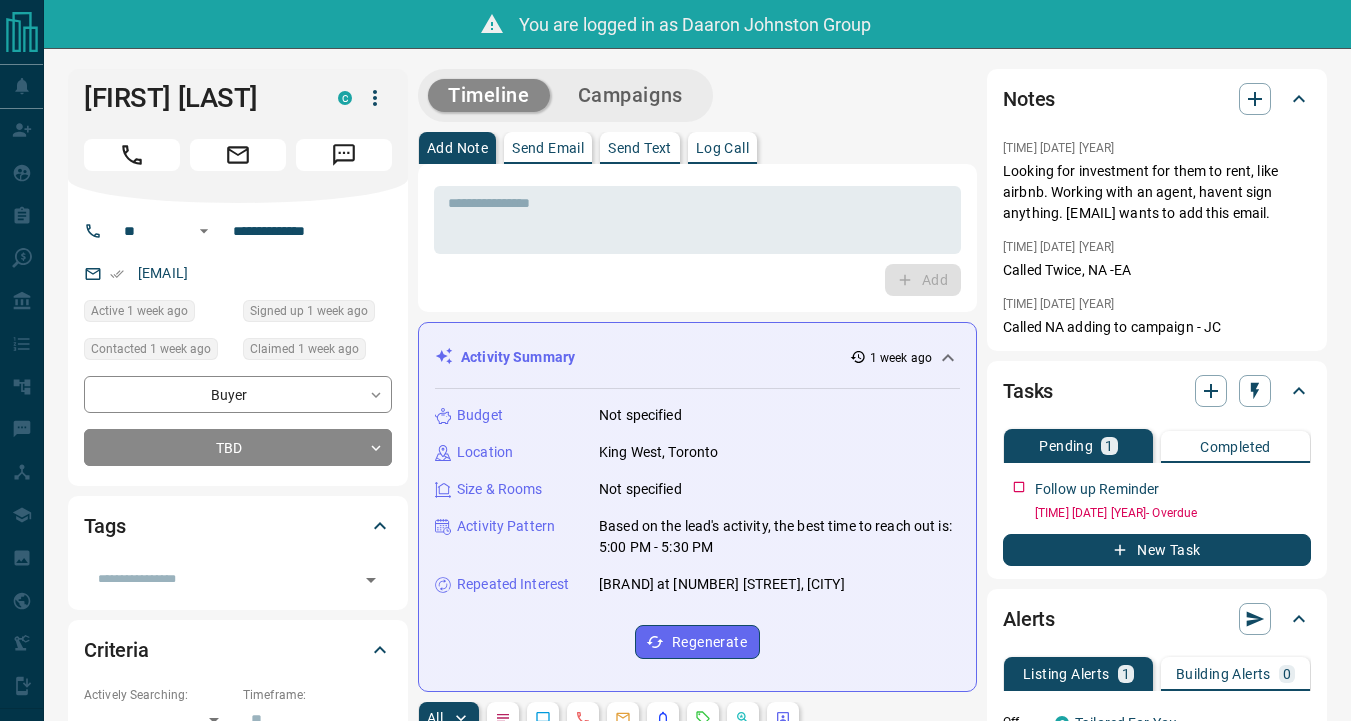 scroll, scrollTop: 0, scrollLeft: 0, axis: both 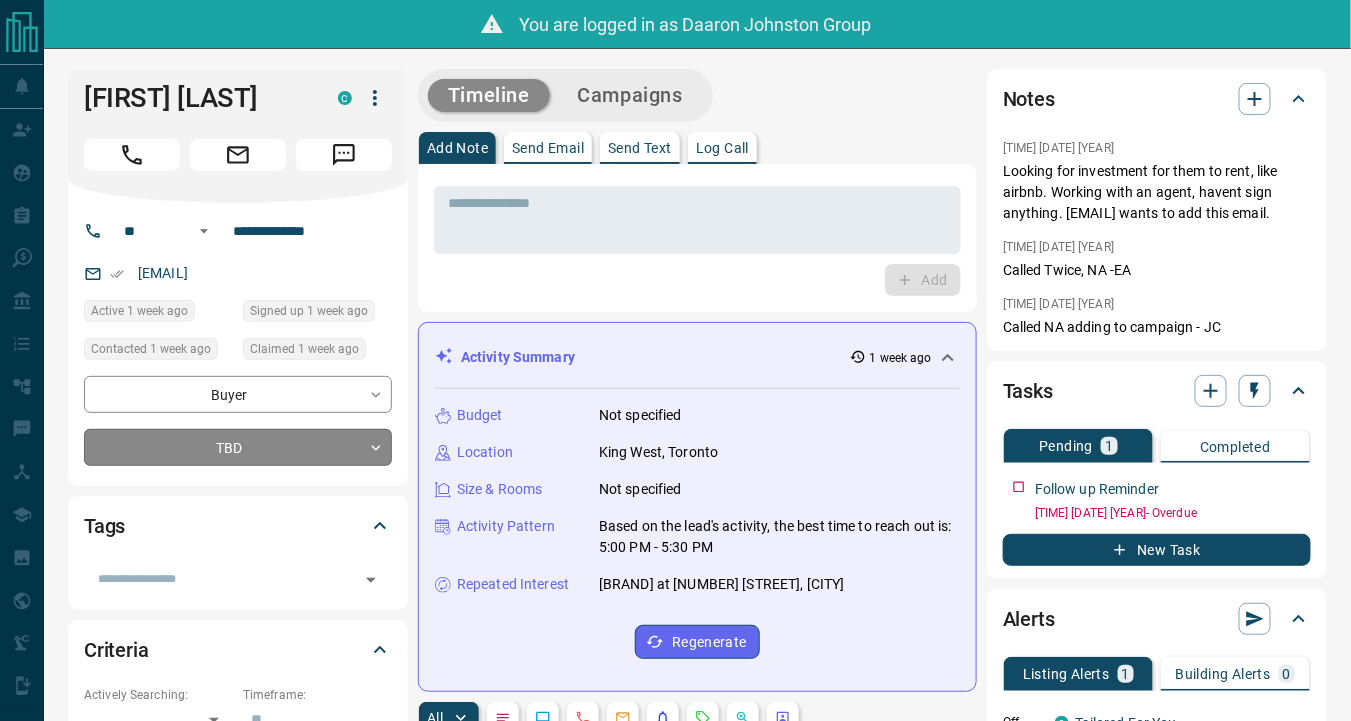 click on "**********" at bounding box center (675, 1228) 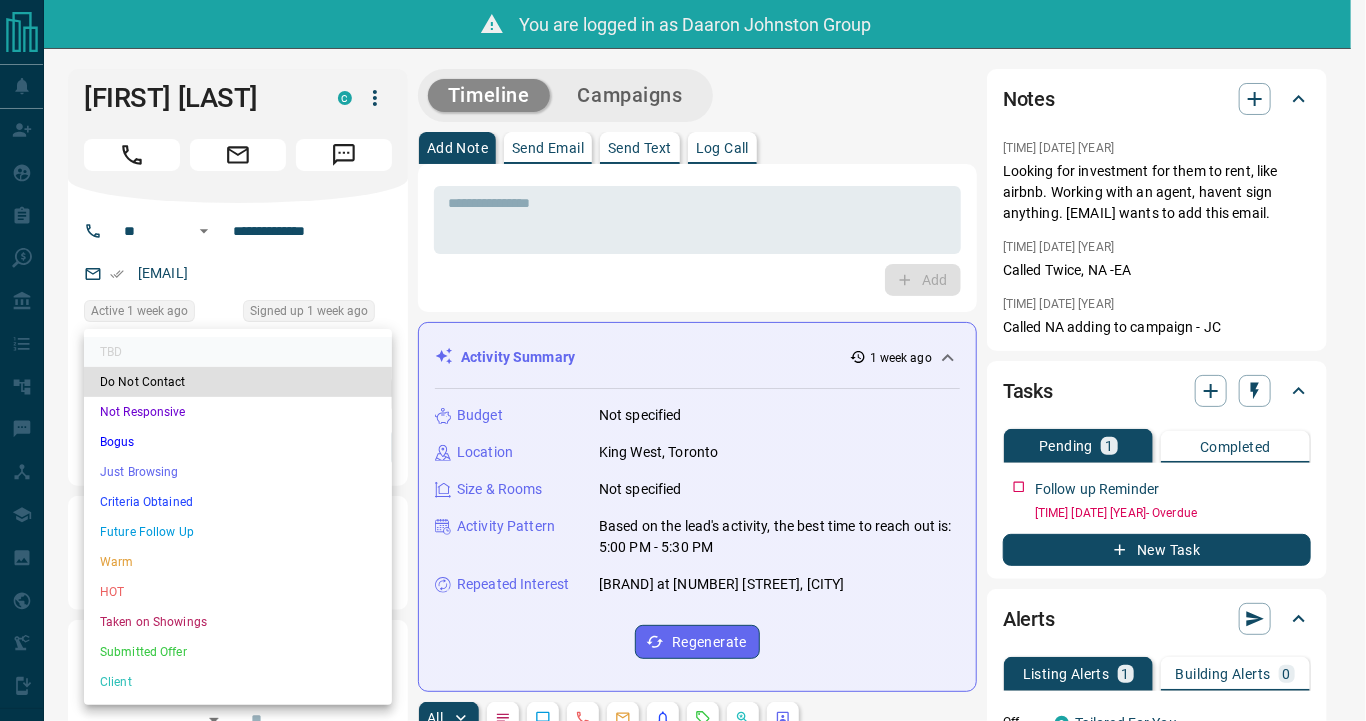 click on "Just Browsing" at bounding box center [238, 472] 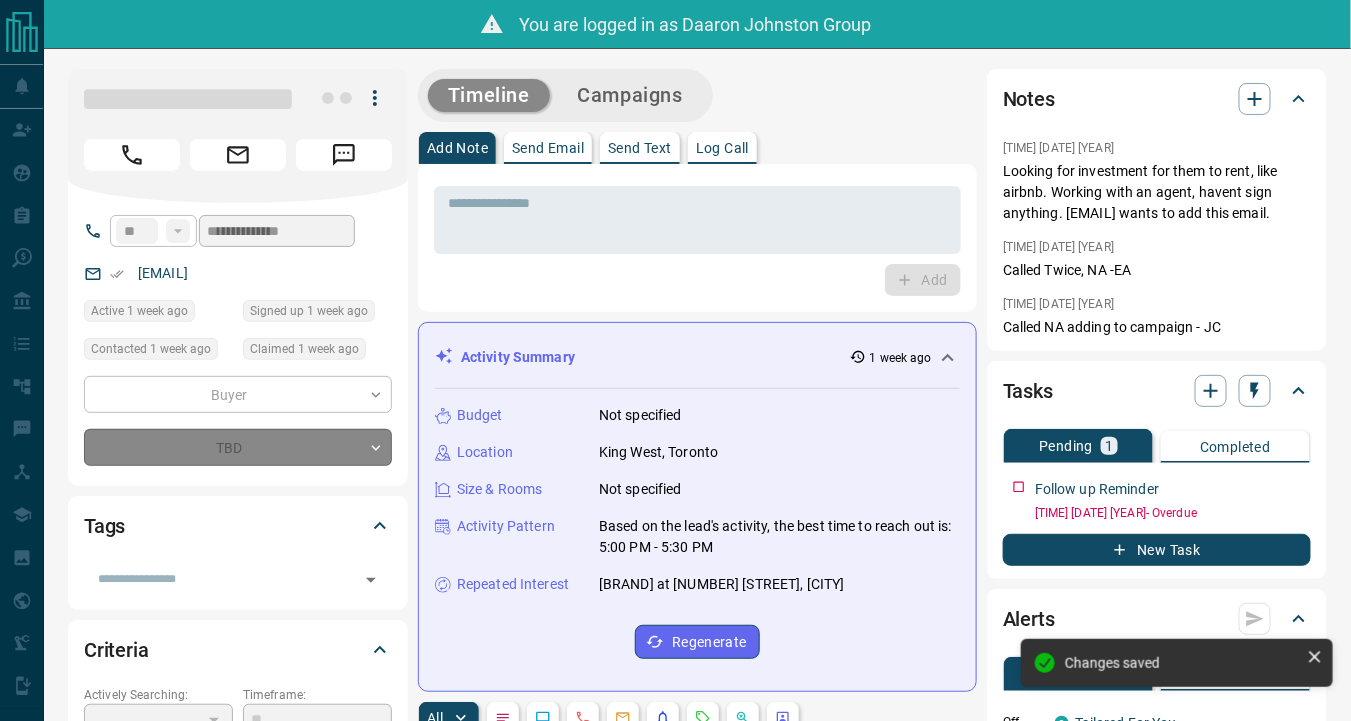 type on "*" 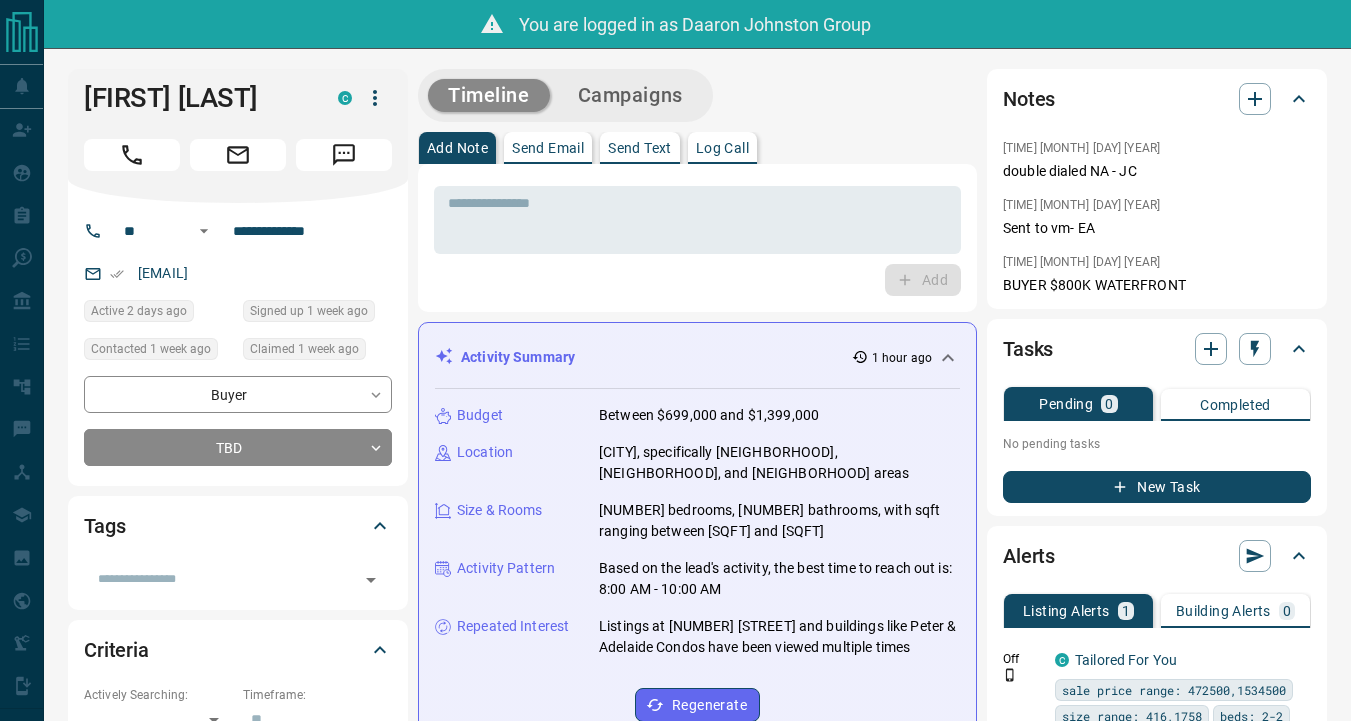 scroll, scrollTop: 0, scrollLeft: 0, axis: both 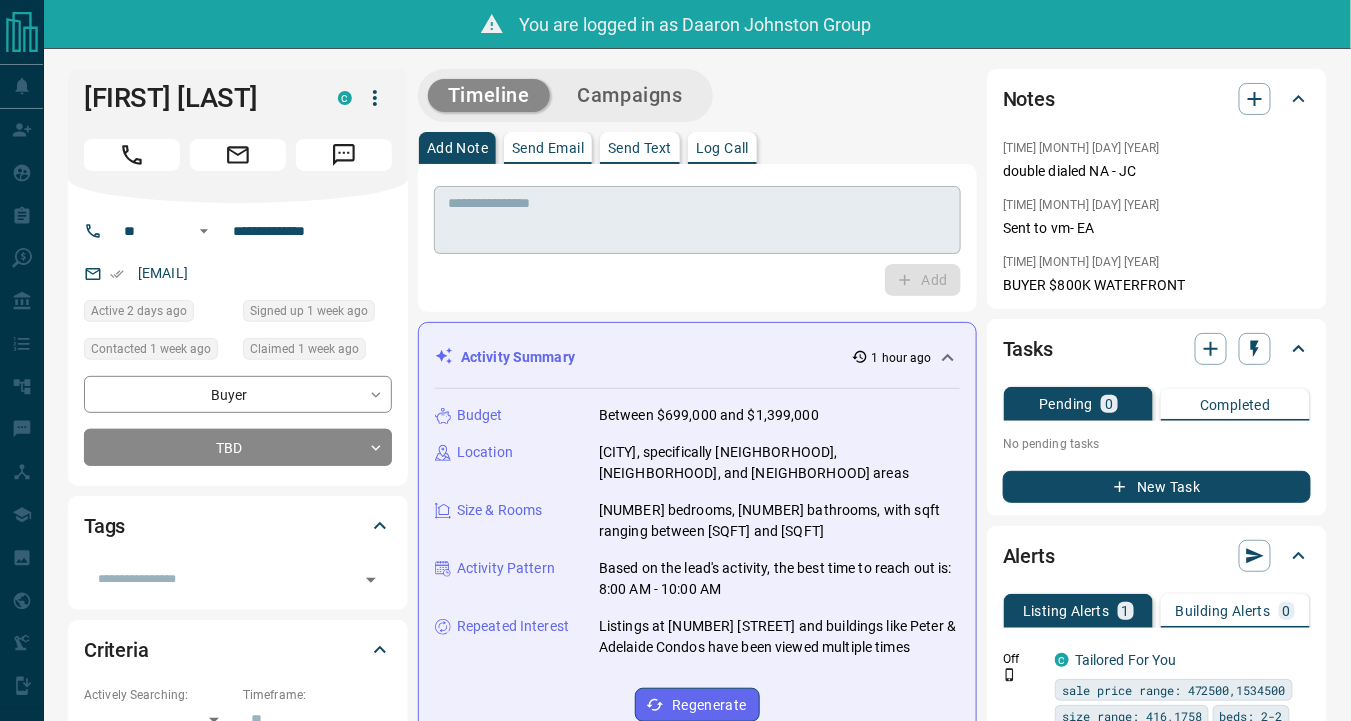 click at bounding box center [697, 220] 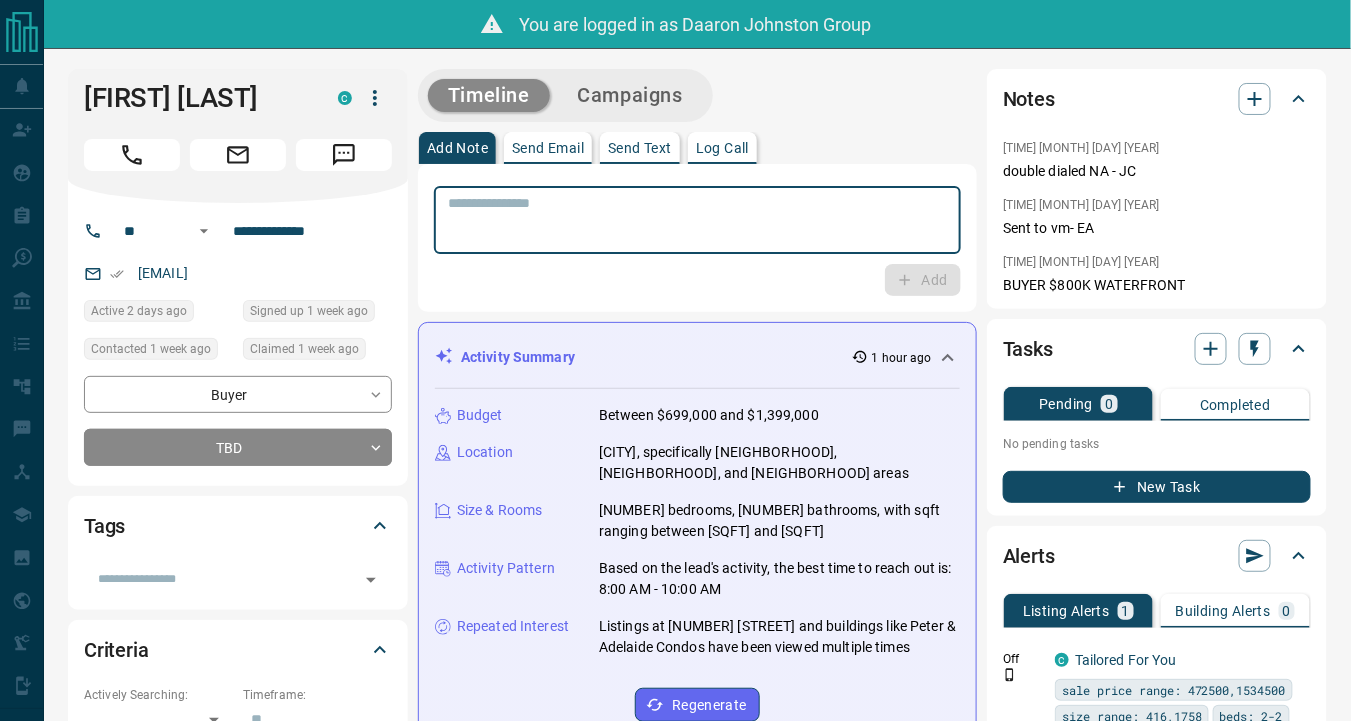 paste on "**********" 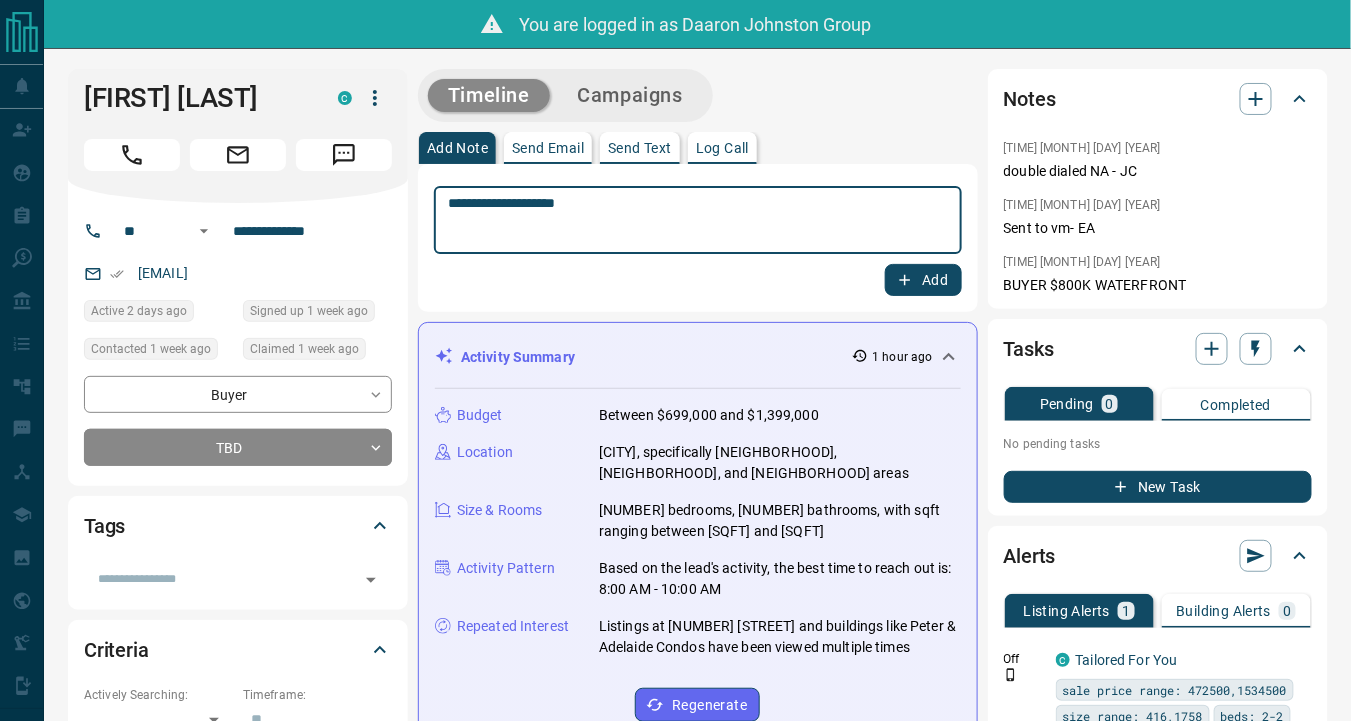 type on "**********" 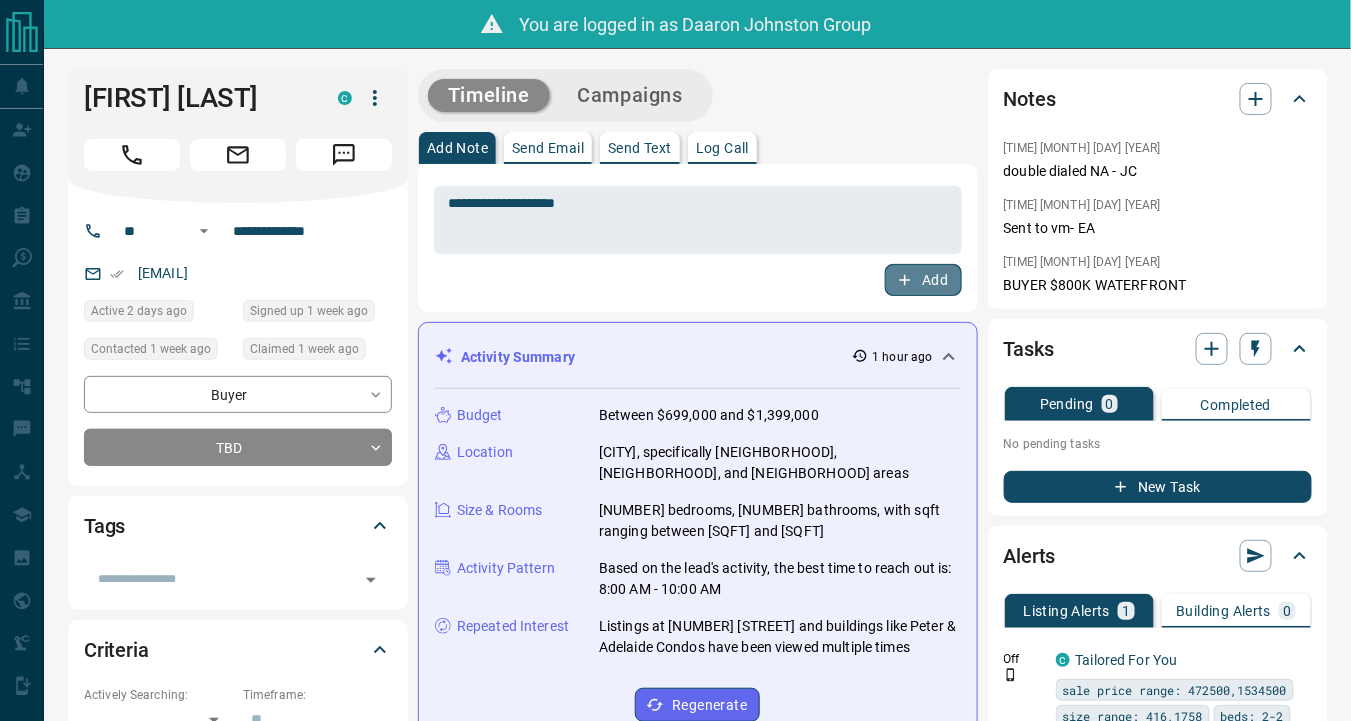 click 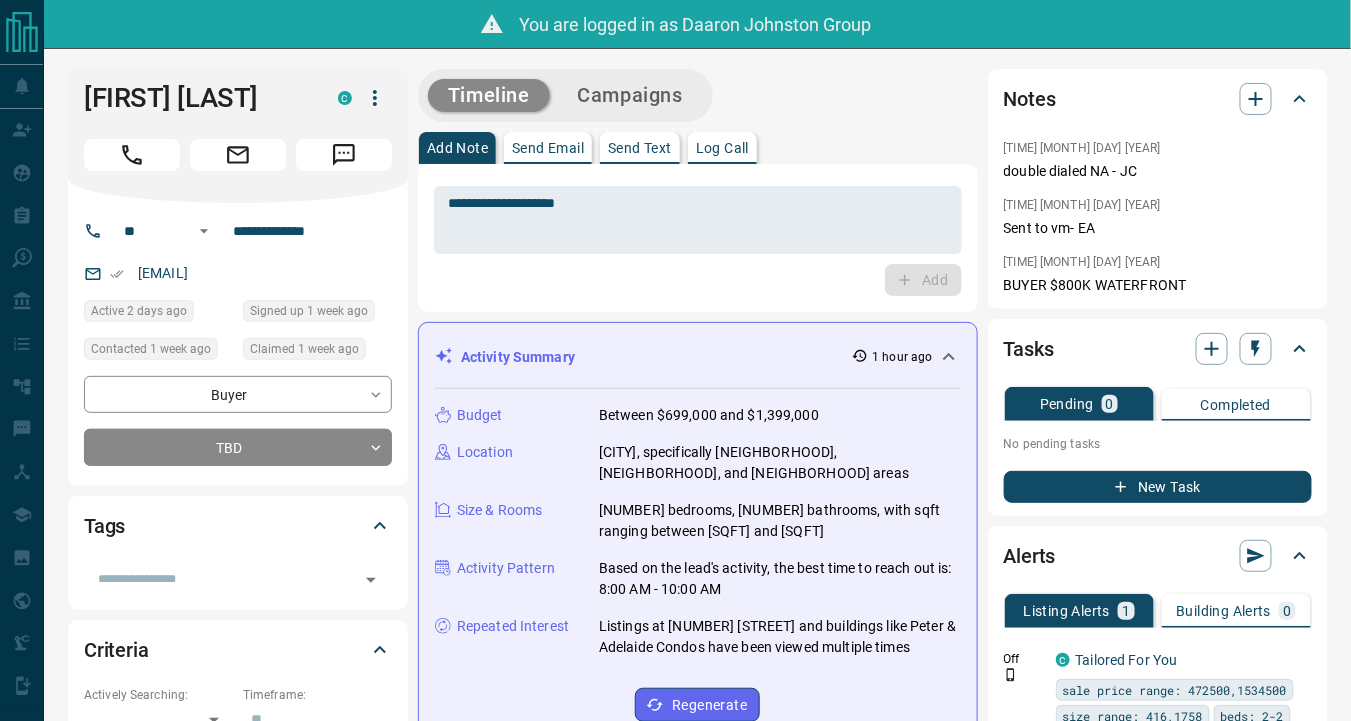 click on "Add Note Send Email Send Text Log Call" at bounding box center (698, 148) 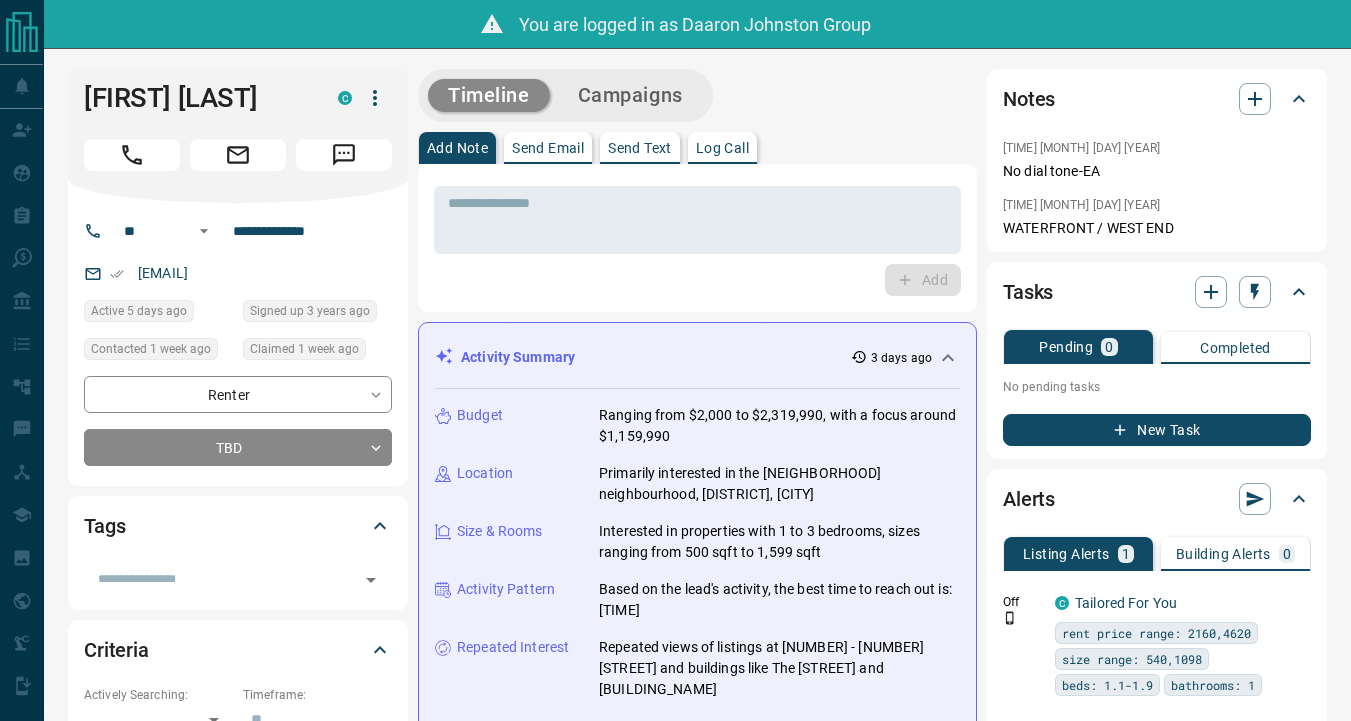 scroll, scrollTop: 0, scrollLeft: 0, axis: both 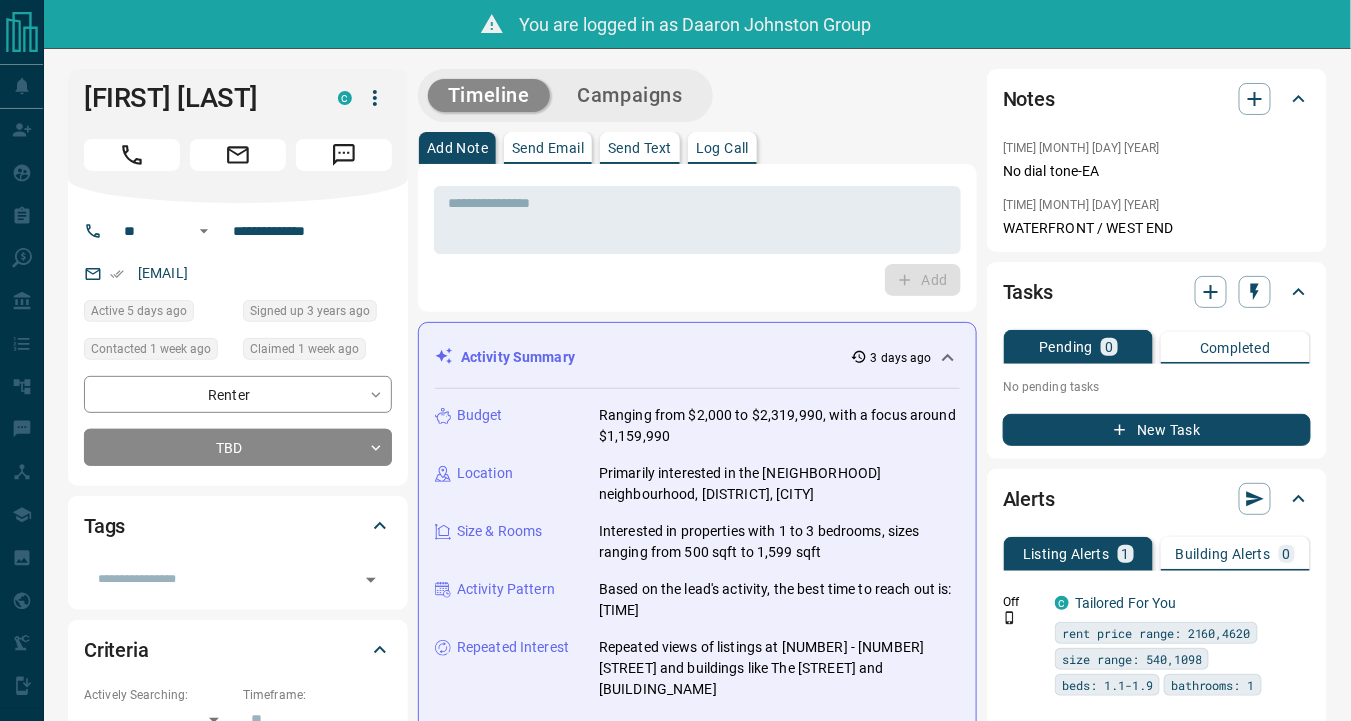 click on "* ​ Add" at bounding box center (697, 238) 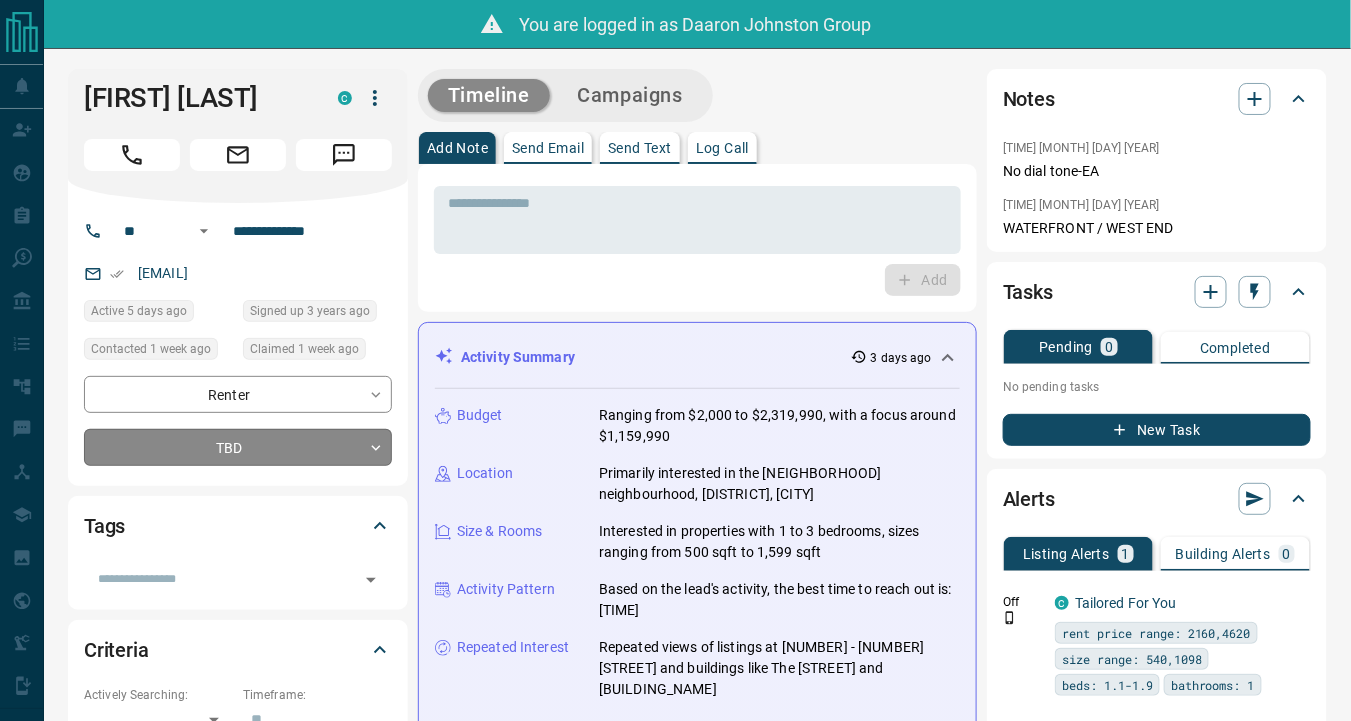 click on "**********" at bounding box center [675, 1281] 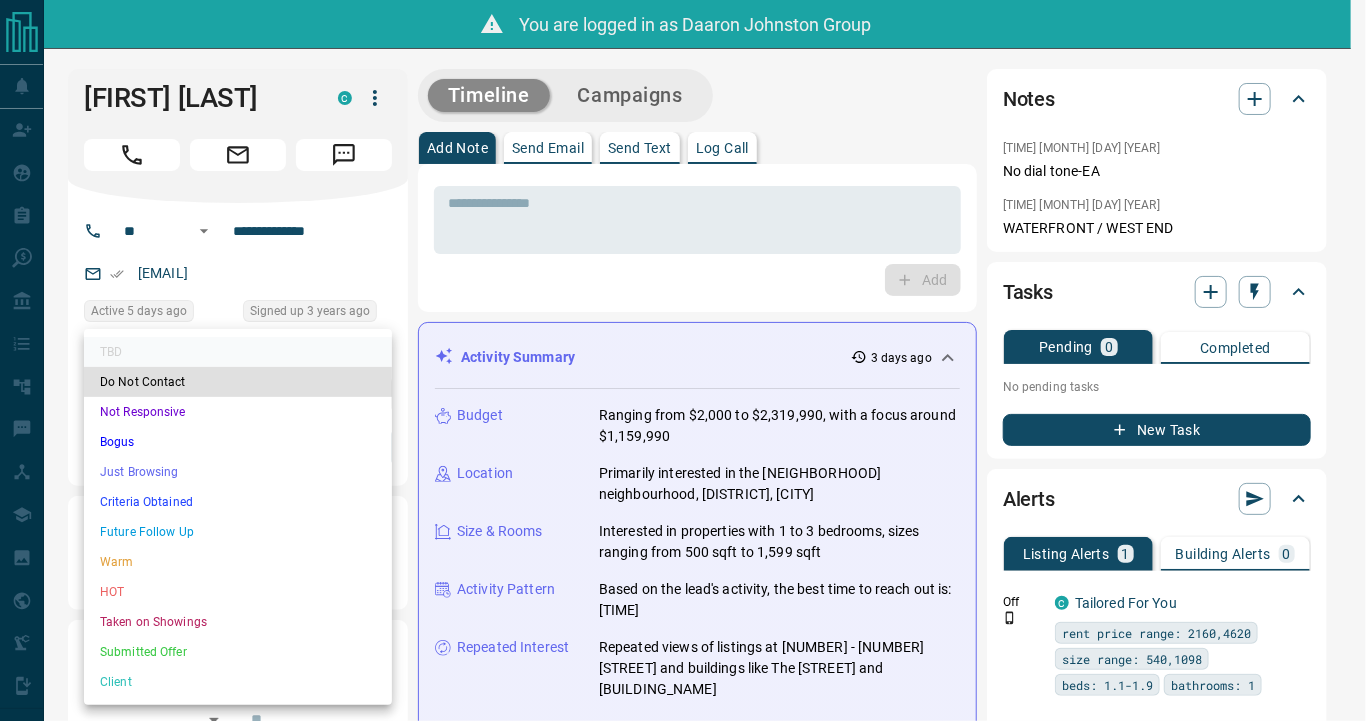 click on "Bogus" at bounding box center (238, 442) 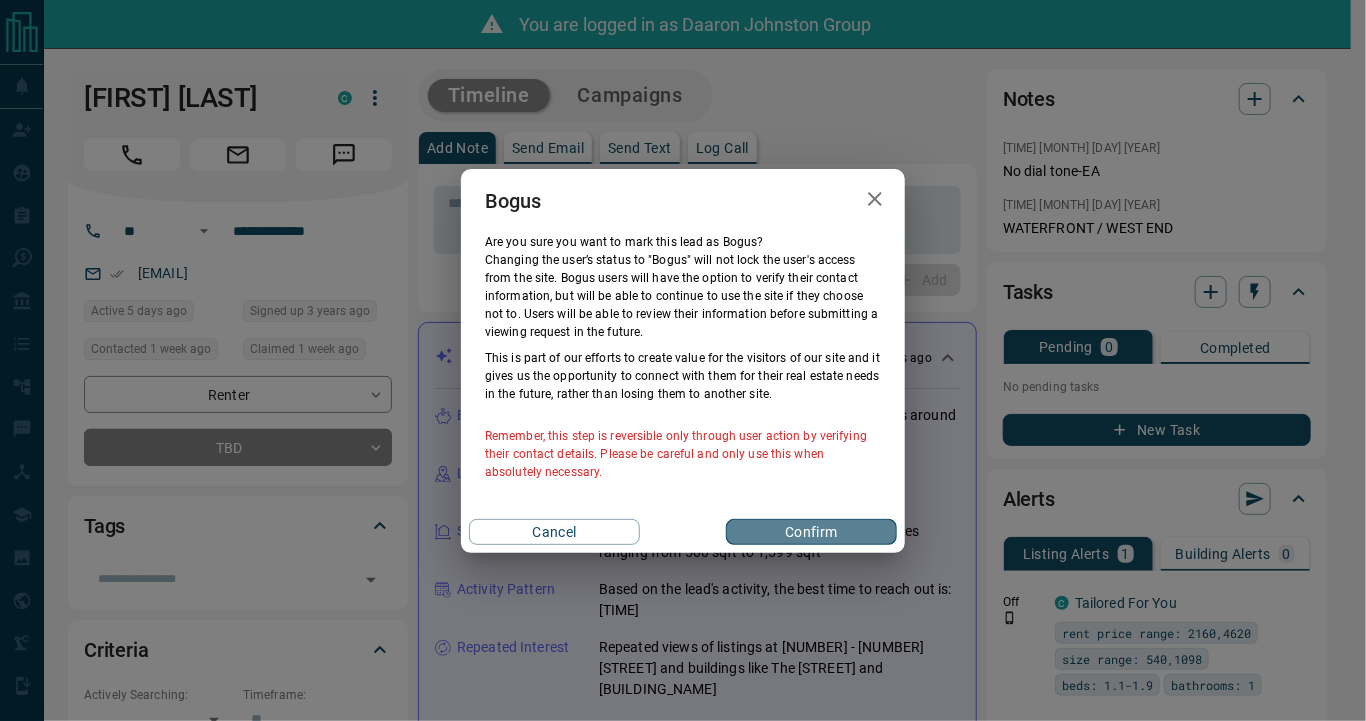 click on "Confirm" at bounding box center [811, 532] 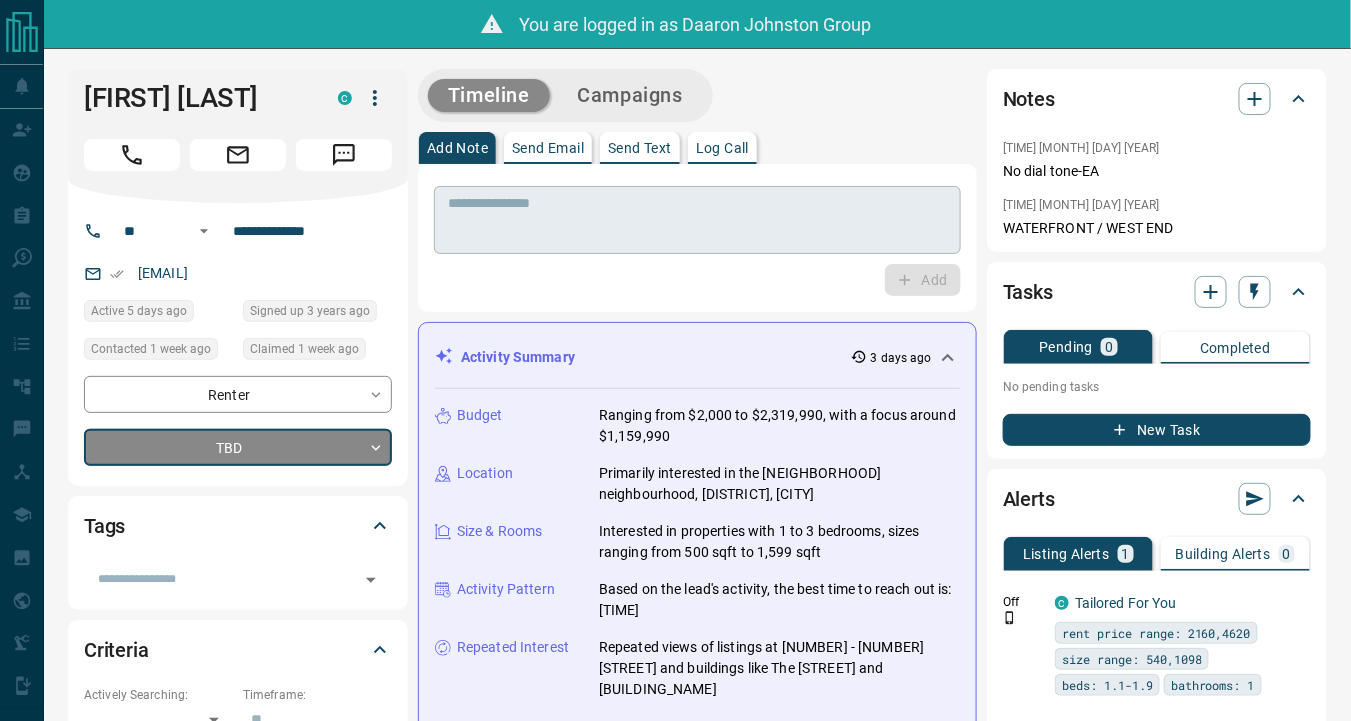 click at bounding box center [697, 220] 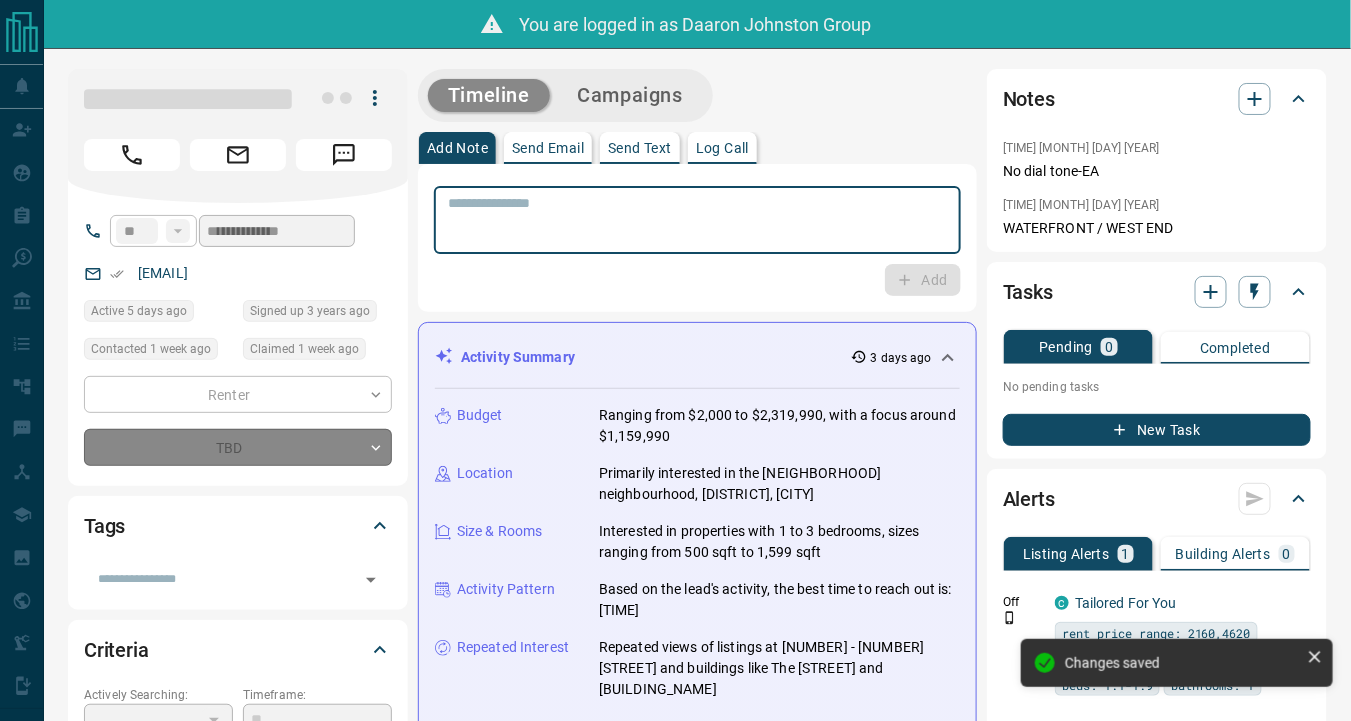 type on "**********" 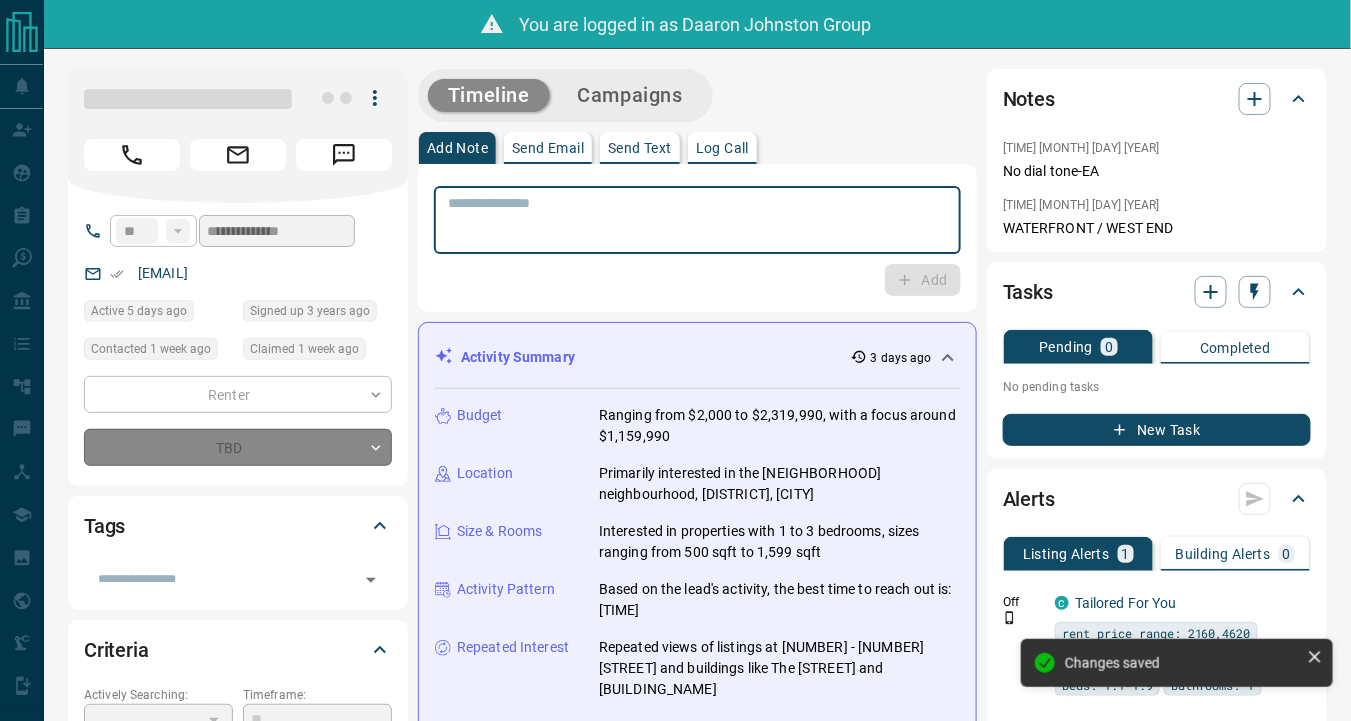 type on "*" 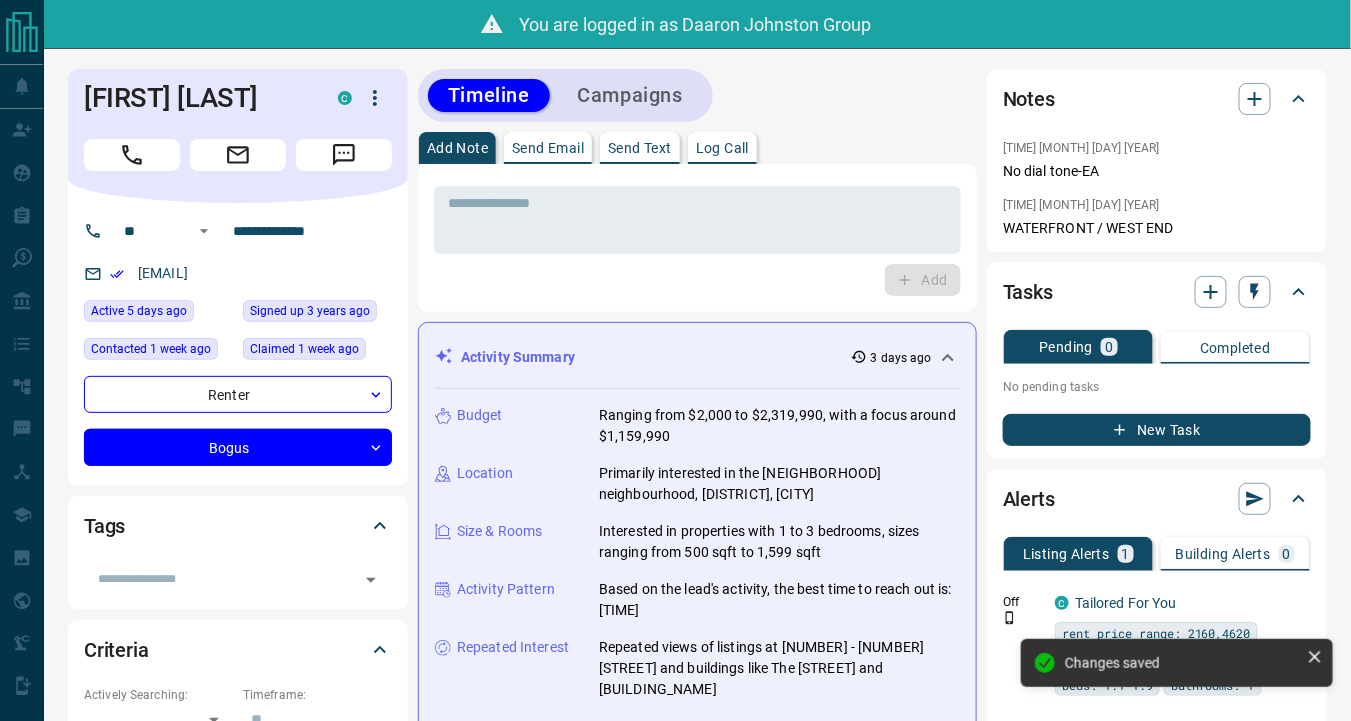 click on "* ​ Add" at bounding box center (697, 238) 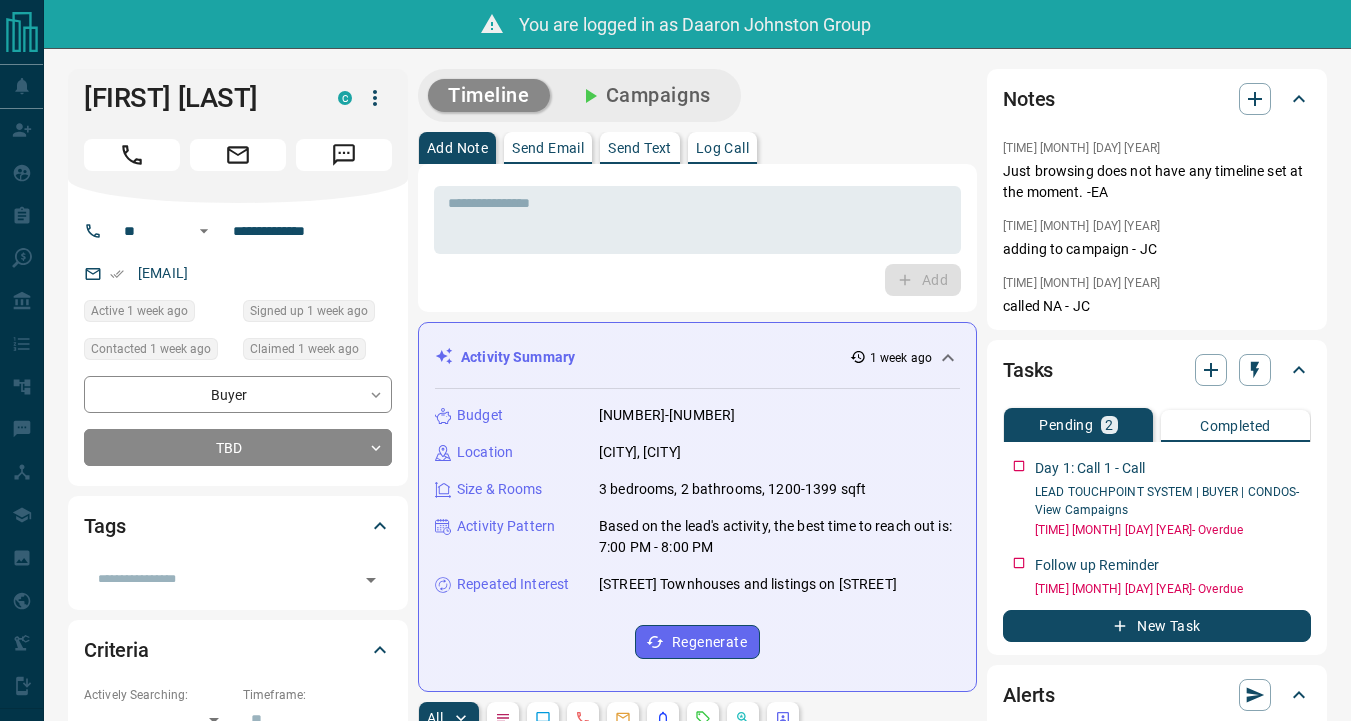 scroll, scrollTop: 0, scrollLeft: 0, axis: both 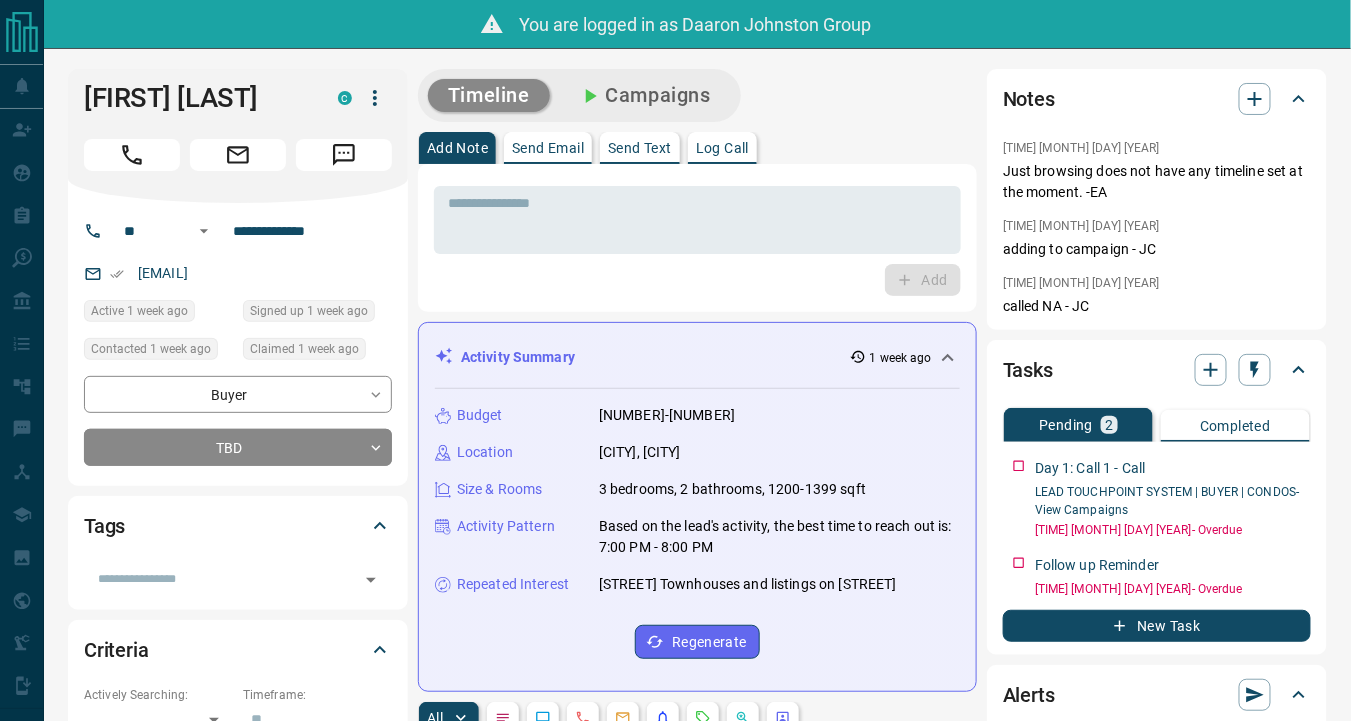 click on "Add" at bounding box center [697, 280] 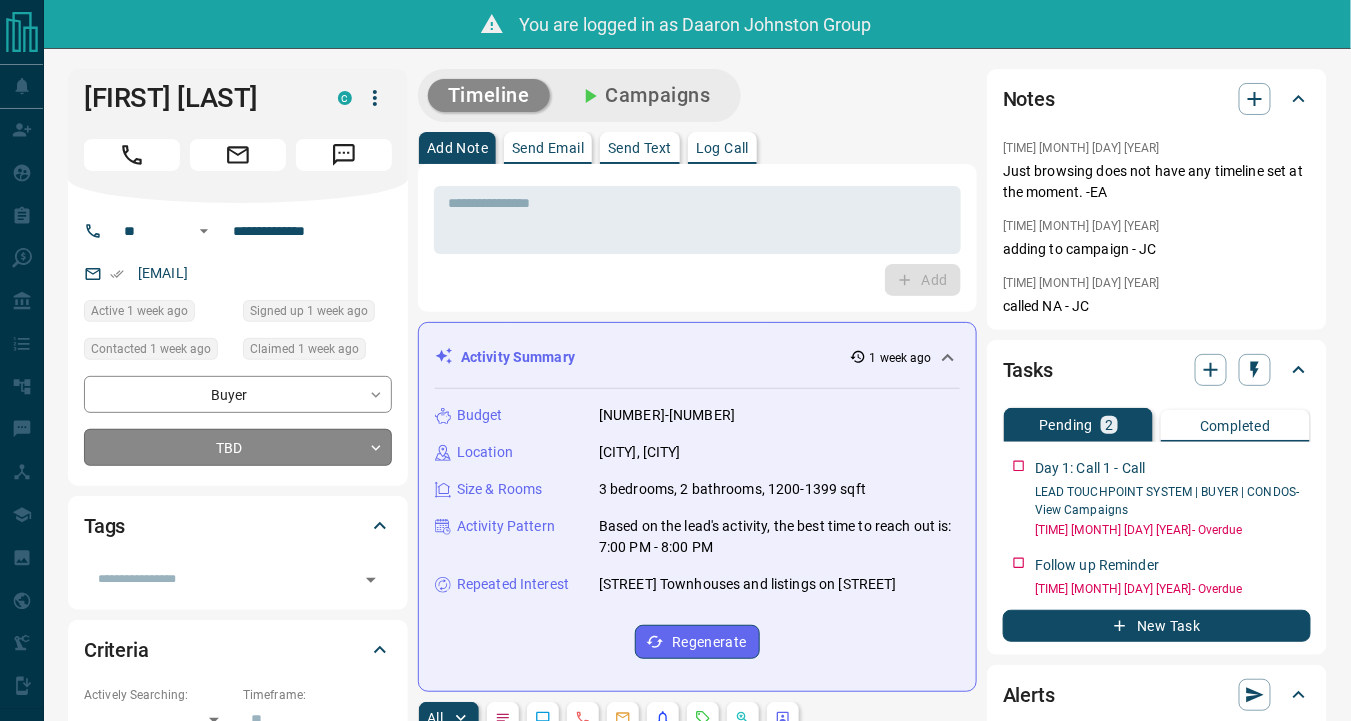 click on "**********" at bounding box center (675, 1228) 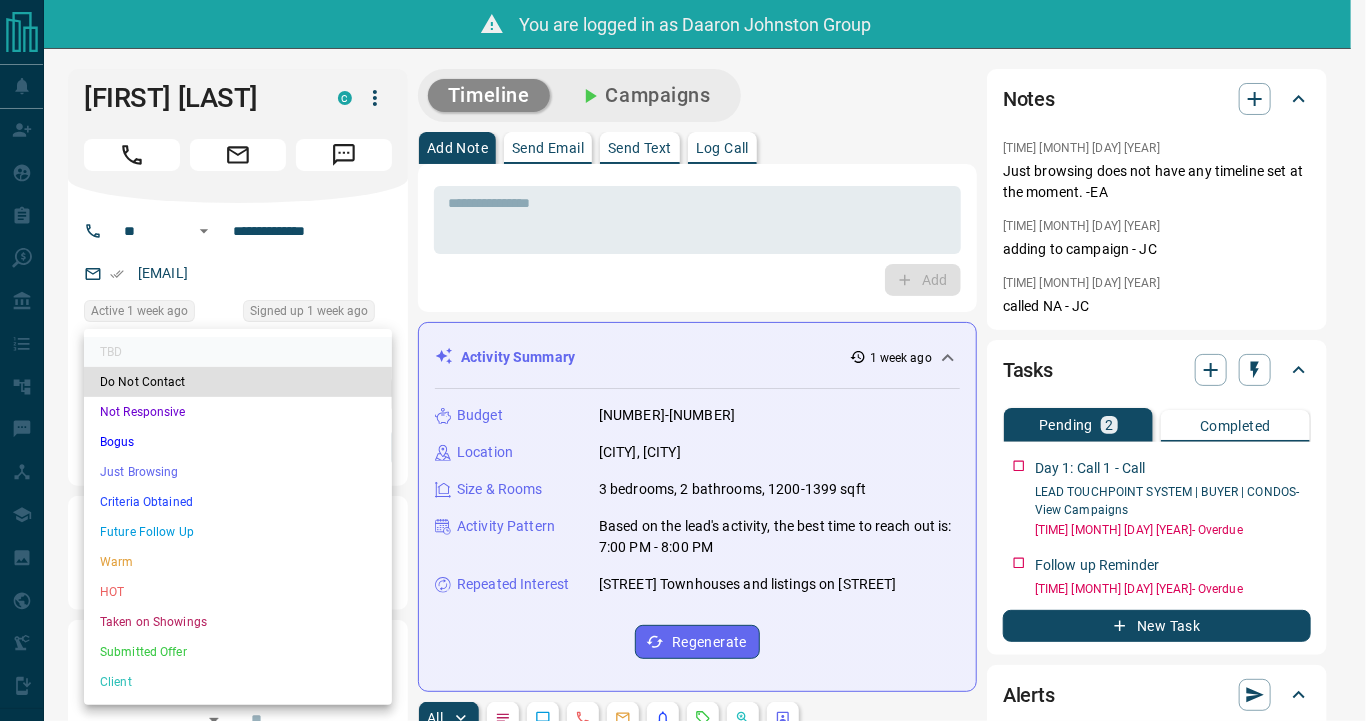 click on "Just Browsing" at bounding box center [238, 472] 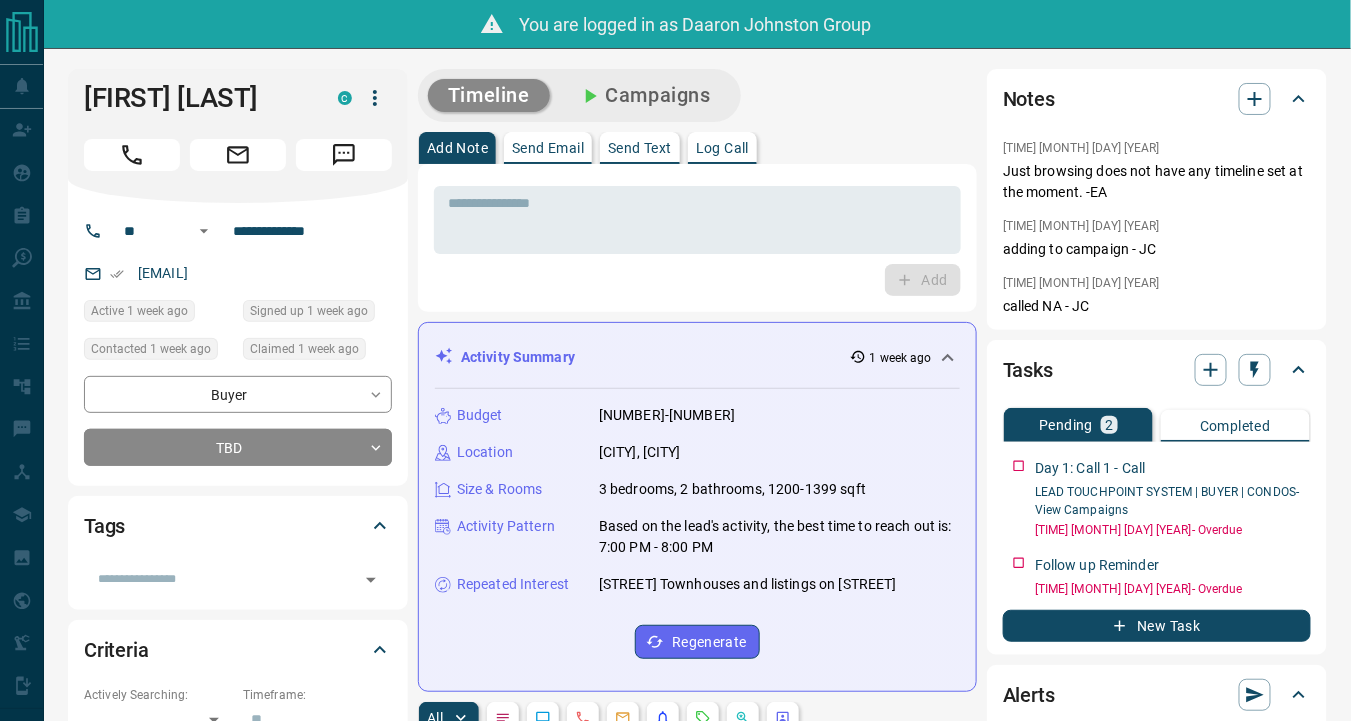 click on "Add" at bounding box center (697, 280) 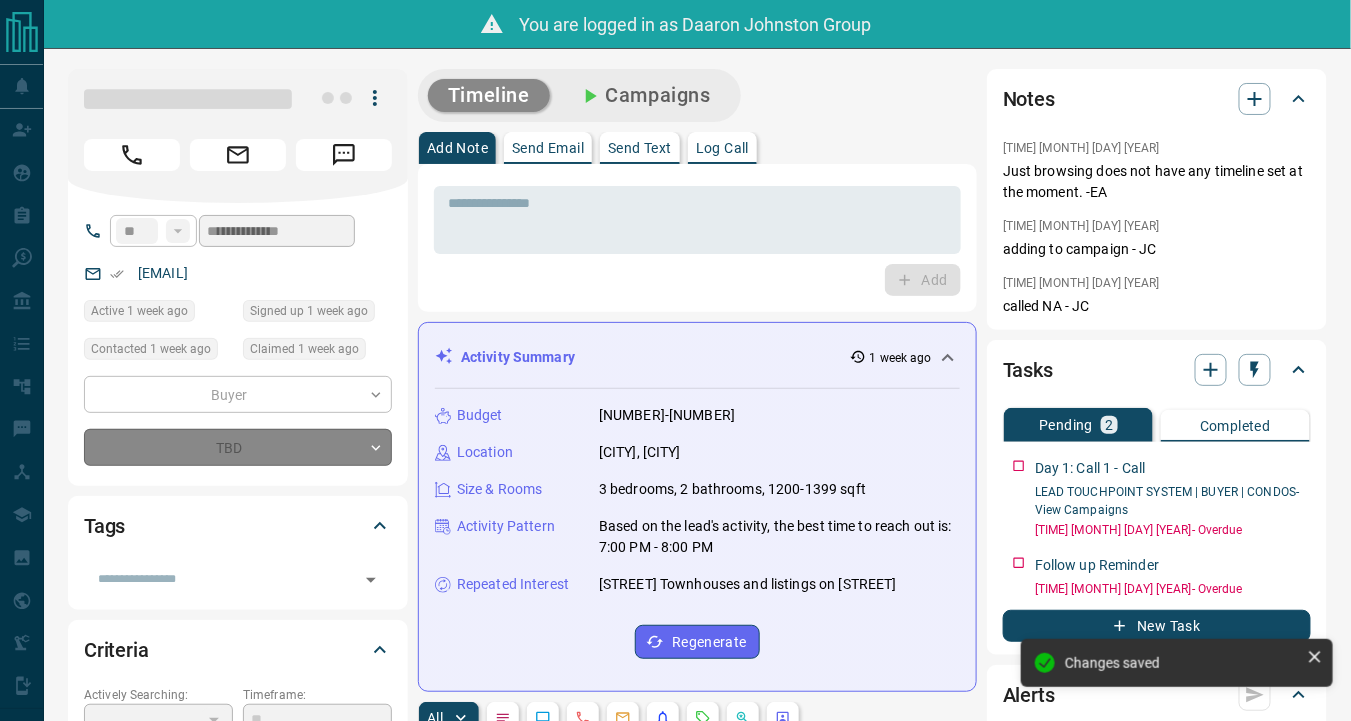 type on "*" 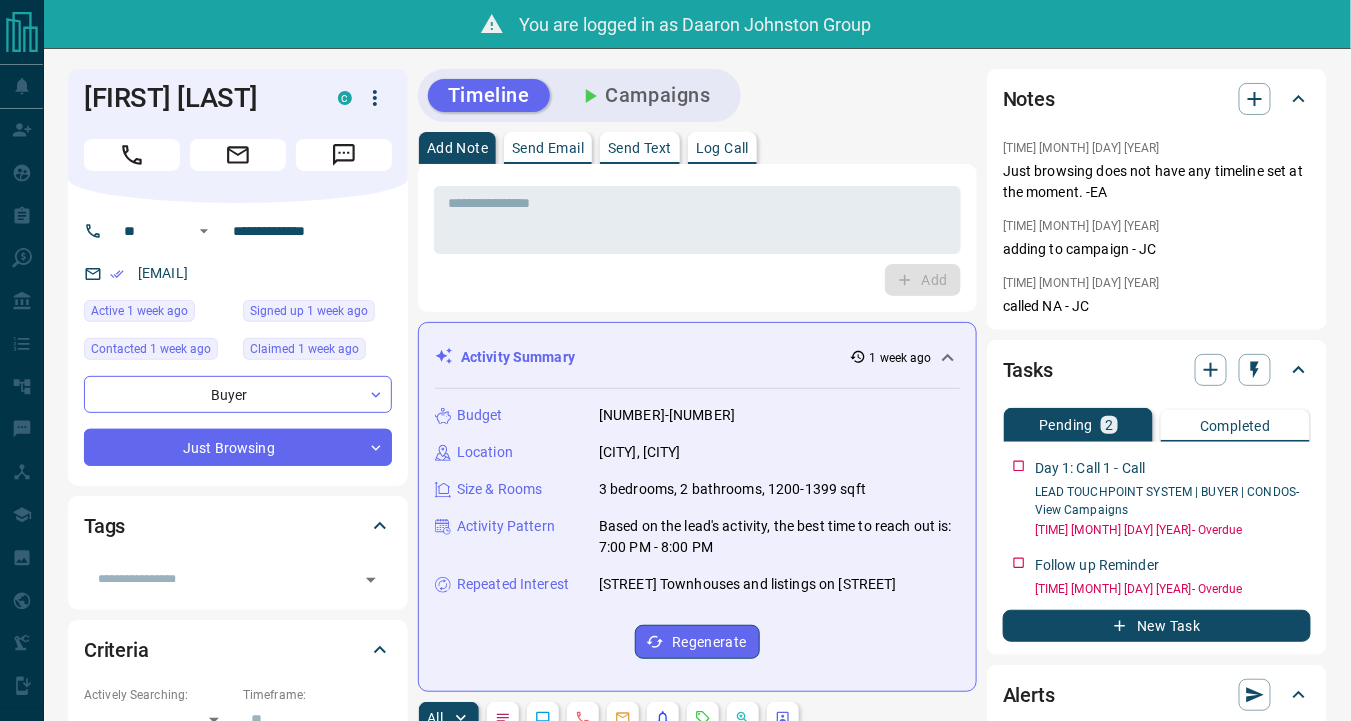 click on "Add" at bounding box center [697, 280] 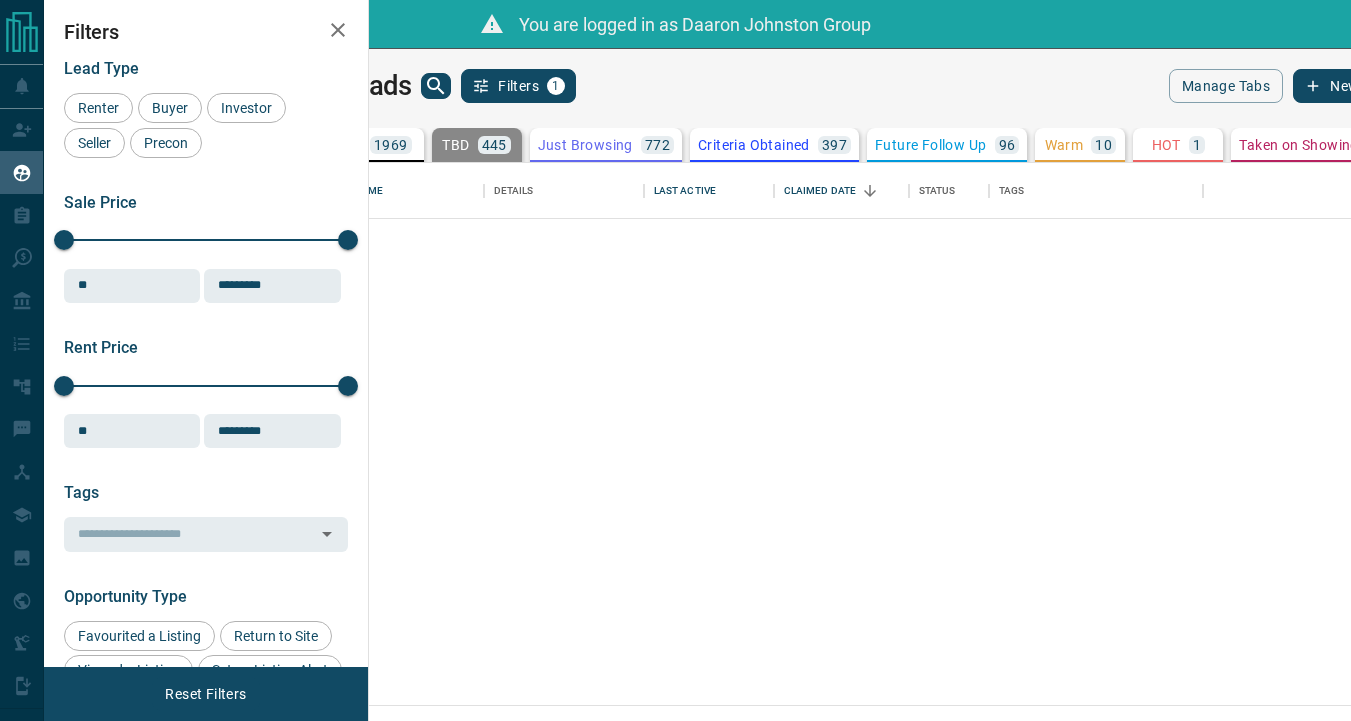 scroll, scrollTop: 36, scrollLeft: 0, axis: vertical 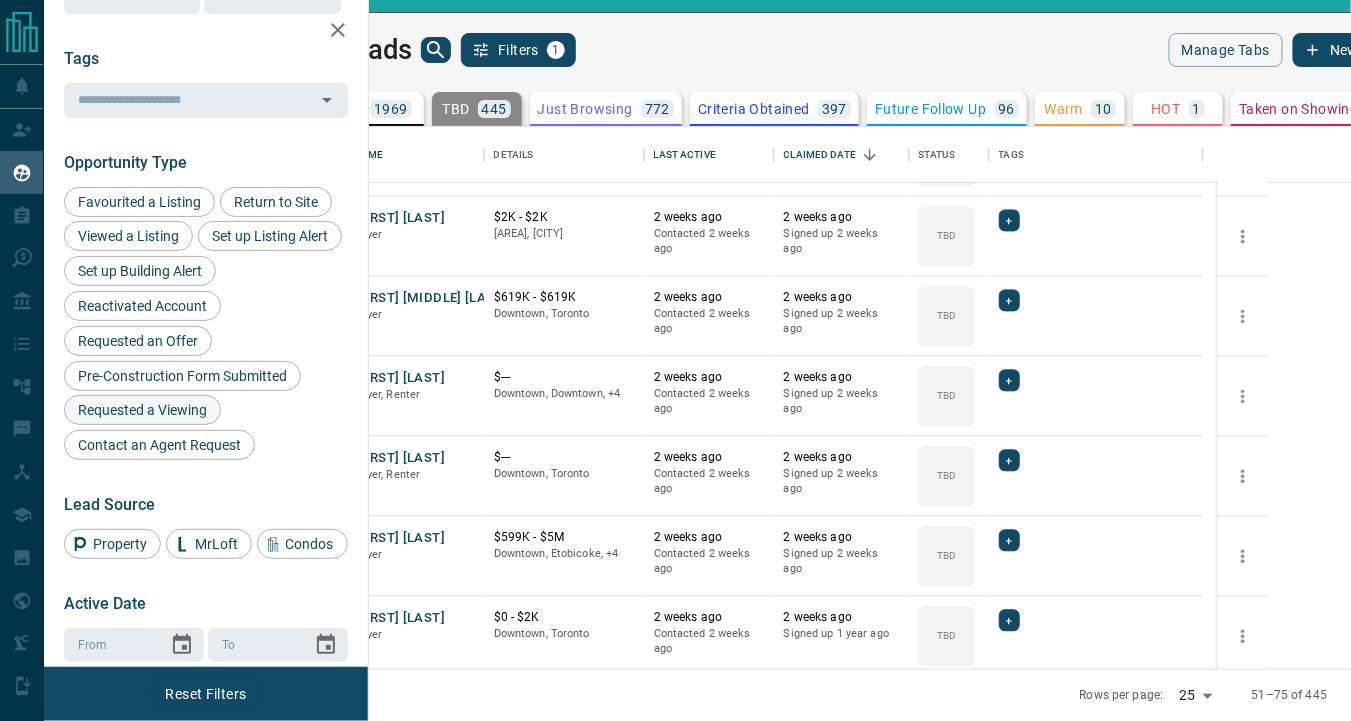 click on "Requested a Viewing" at bounding box center [142, 410] 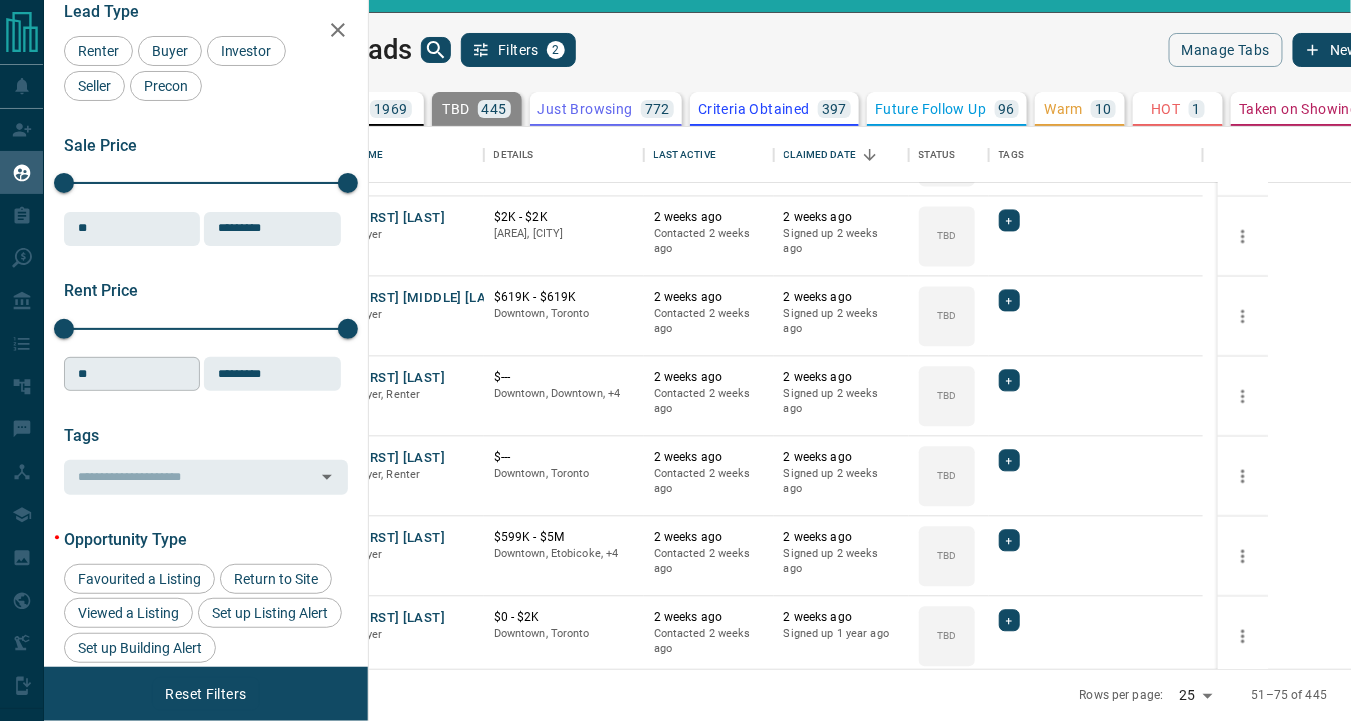 scroll, scrollTop: 0, scrollLeft: 0, axis: both 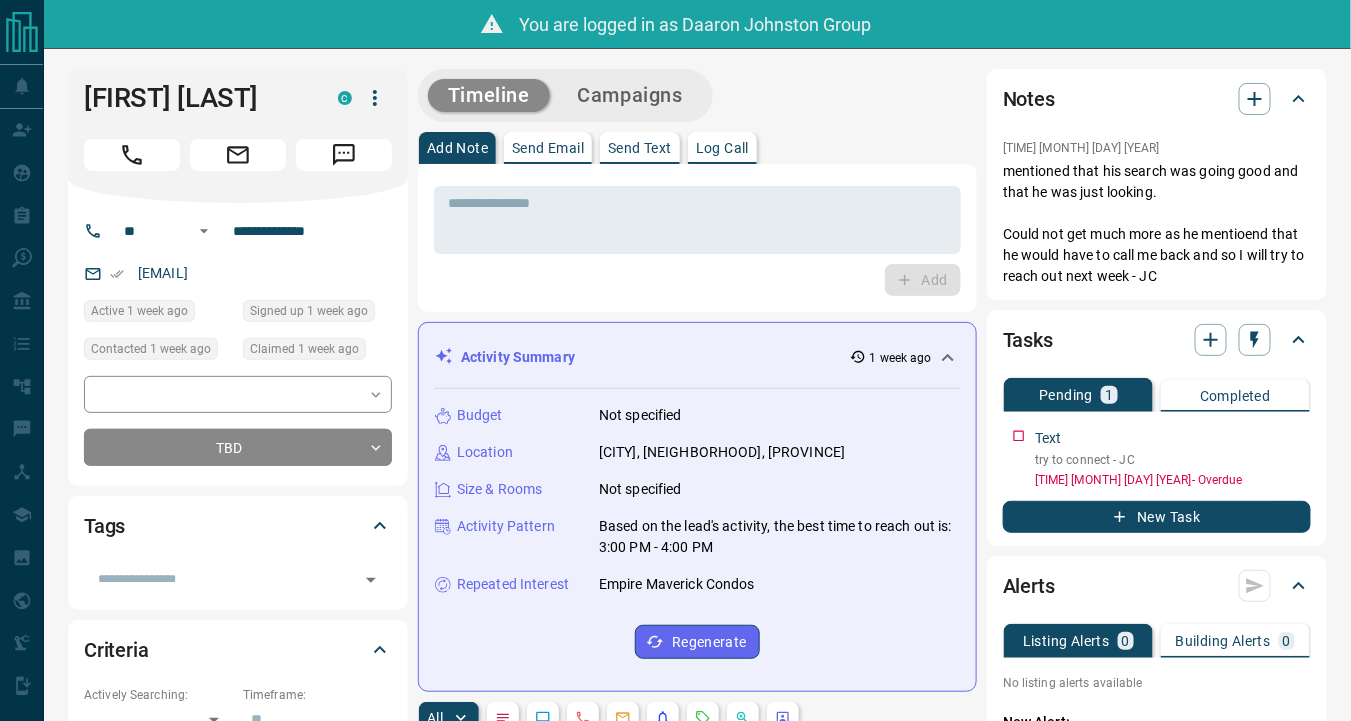 click on "Timeline Campaigns Add Note Send Email Send Text Log Call * ​ Add Activity Summary 1 week ago Budget Not specified Location [NEIGHBORHOOD], [CITY], [PROVINCE] Size & Rooms Not specified Activity Pattern Based on the lead's activity, the best time to reach out is:  3:00 PM - 4:00 PM Repeated Interest Empire Maverick Condos Regenerate All ​ 5:52 pm [MONTH] [DAY] [YEAR]  Note Action Note Added  by  [FIRST] [LAST] Group mentioned that his search was going good and that he was just looking.
Could not get much more as he mentioend that he would have to call me back and so I will try to reach out next week - JC 5:47 pm [MONTH] [DAY] [YEAR]  Phone Call - Outgoing Manual [FIRST] [LAST]  called  [FIRST] [LAST] Called From:  [PHONE] Number Called:  [PHONE] 5:18 pm [MONTH] [DAY] [YEAR]  Lead Claimed [FIRST] [LAST] Group claimed [FIRST] from the lead pool   3:45 pm [MONTH] [DAY] [YEAR]  Email - Delivered Email from system delivered to [FIRST] [LAST] Welcome to condos.ca! View Email 3:42 pm [MONTH] [DAY] [YEAR]  Subscribed to All Communications 3:42 pm 3:42 pm C" at bounding box center [872, 1053] 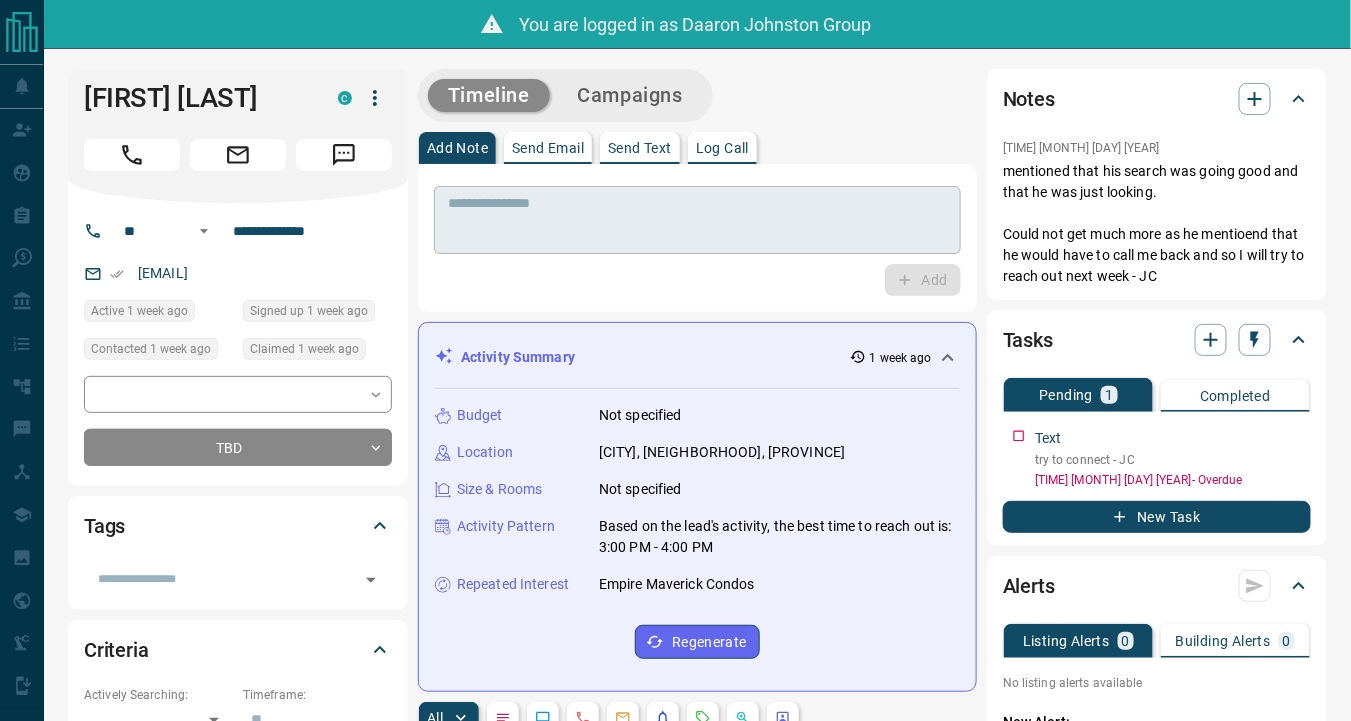 click on "* ​" at bounding box center (697, 220) 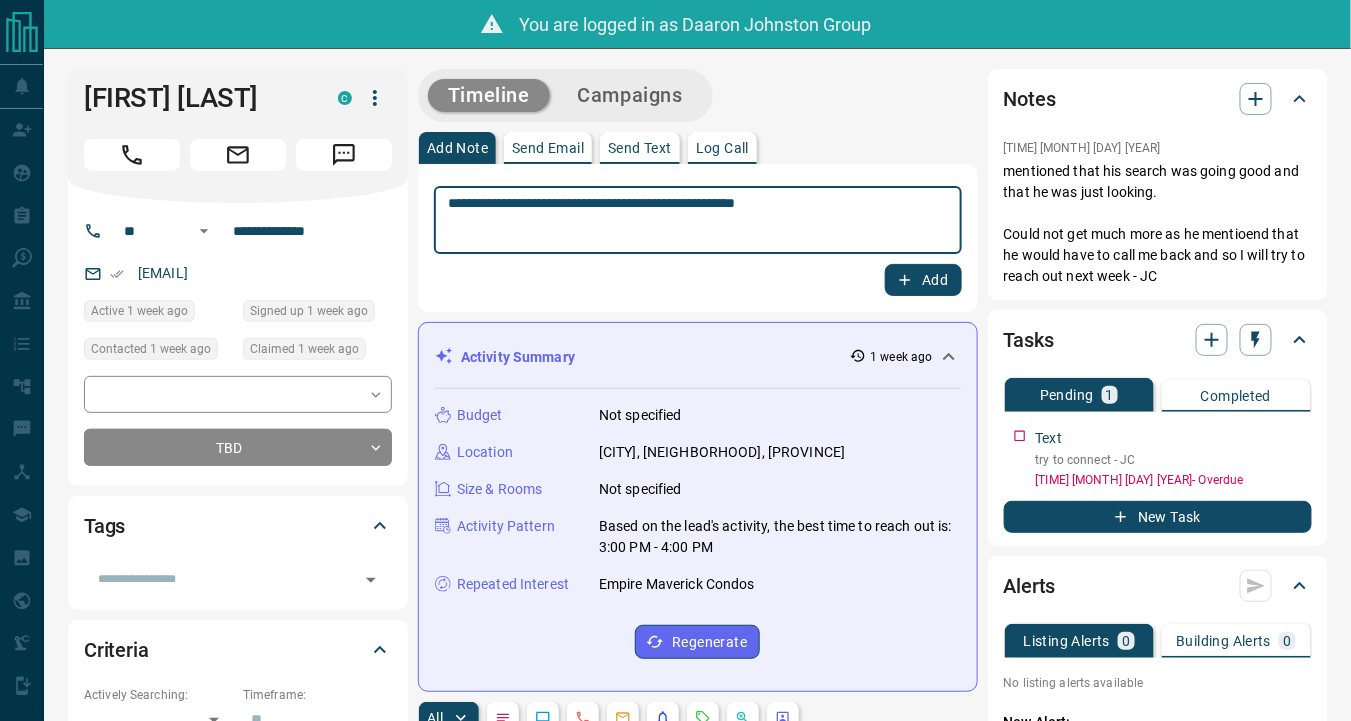 click on "**********" at bounding box center (698, 220) 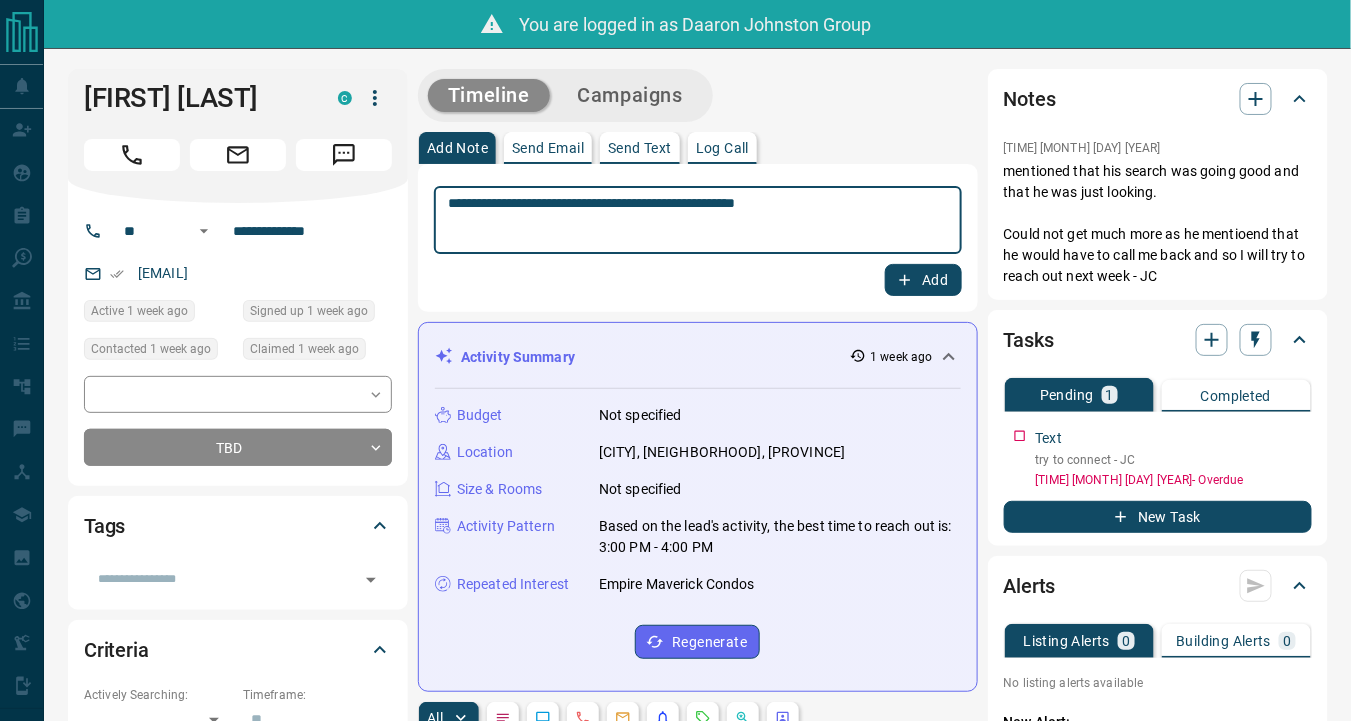 type on "**********" 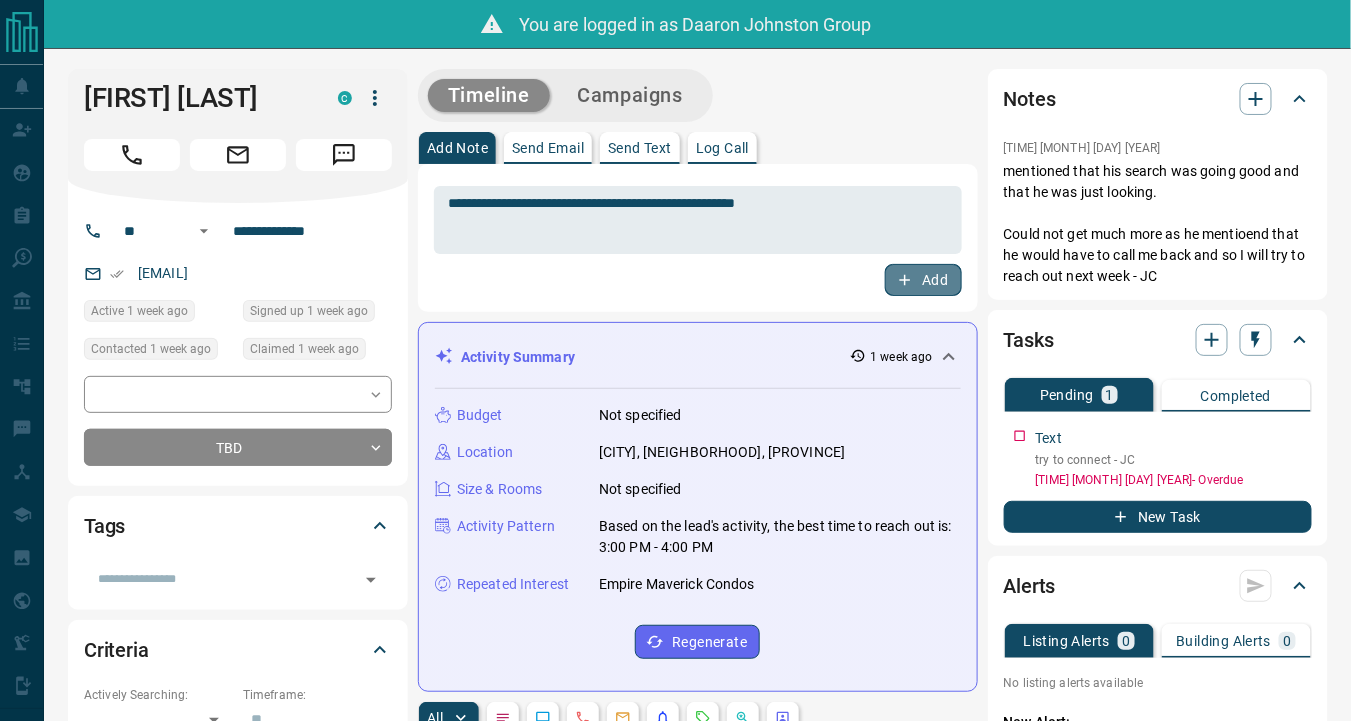 click on "Add" at bounding box center (923, 280) 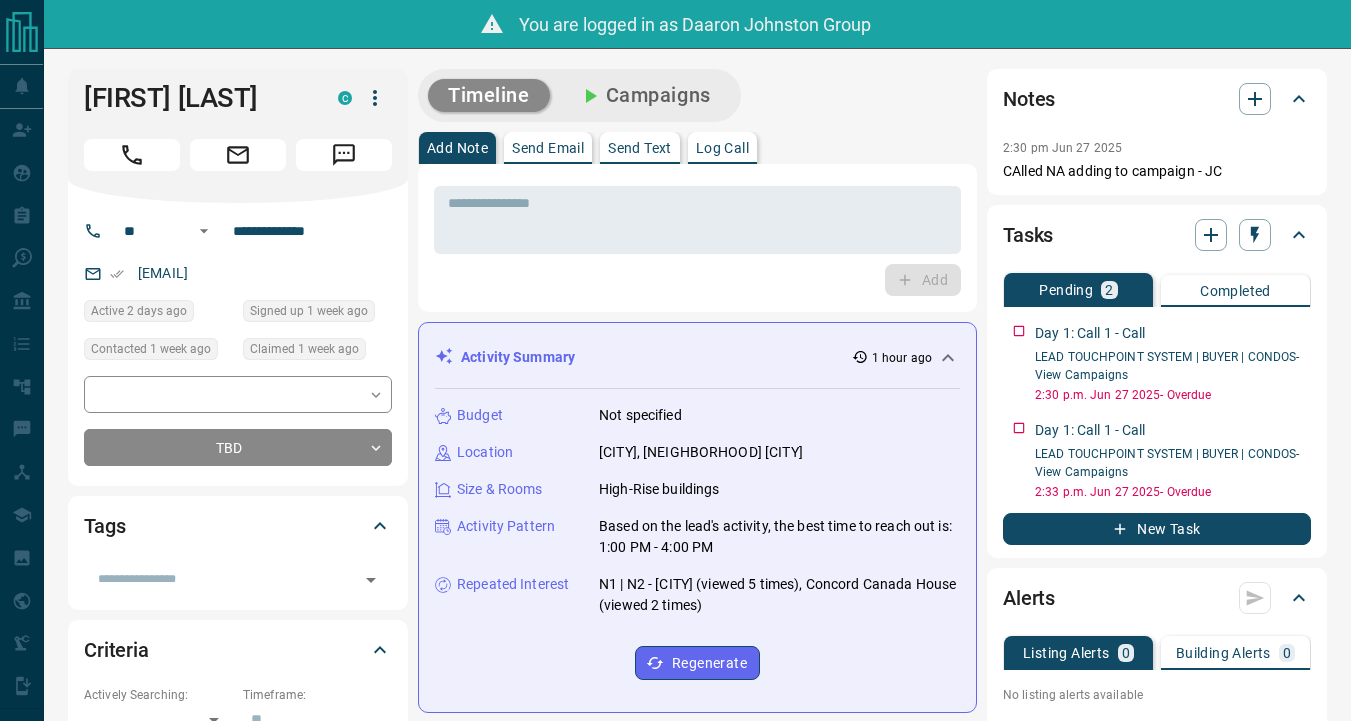 scroll, scrollTop: 0, scrollLeft: 0, axis: both 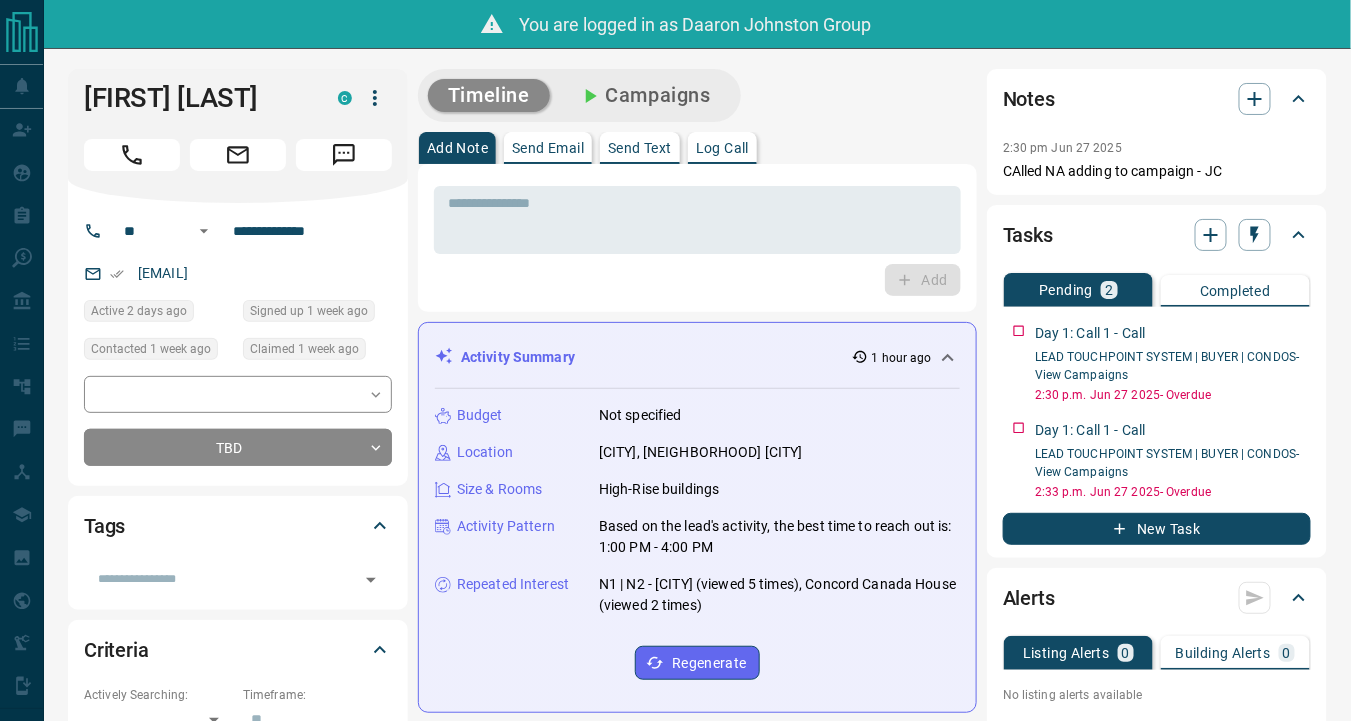 click on "Timeline Campaigns Add Note Send Email Send Text Log Call * ​ Add Activity Summary 1 hour ago Budget Not specified Location [CITY], [NEIGHBORHOOD] [CITY] Size & Rooms High-Rise buildings Activity Pattern Based on the lead's activity, the best time to reach out is:  1:00 PM - 4:00 PM Repeated Interest N1 | N2 - [CITY] (viewed 5 times), Concord Canada House (viewed 2 times) Regenerate All ​ 4:25 pm Jul 8 2025 Viewed a Building  C Parade TWO 21 Iceboat Terr, [CITY], [STATE] High-Rise | 2013 | 43 floors | 920 units 4:23 pm Jul 8 2025 Viewed a Building  C Parade 15 Iceboat Terr, [CITY], [STATE] High-Rise | 2011 | 39 floors | 835 units 3:43 pm Jul 7 2025 Viewed a Building  C N1 | N2 - [CITY] 15 Fort York Blvd, [CITY], [STATE] High-Rise | 2008 | 42 floors | 568 units 3:40 pm Jul 7 2025 Viewed a Building  C N1 | N2 - [CITY] 15 Fort York Blvd, [CITY], [STATE] High-Rise | 2008 | 42 floors | 568 units 10:25 am Jul 5 2025 Email Event - Open Day 8: Email 4: Not looking to buy right now? Here are a few resources in the meantime" at bounding box center [872, 1263] 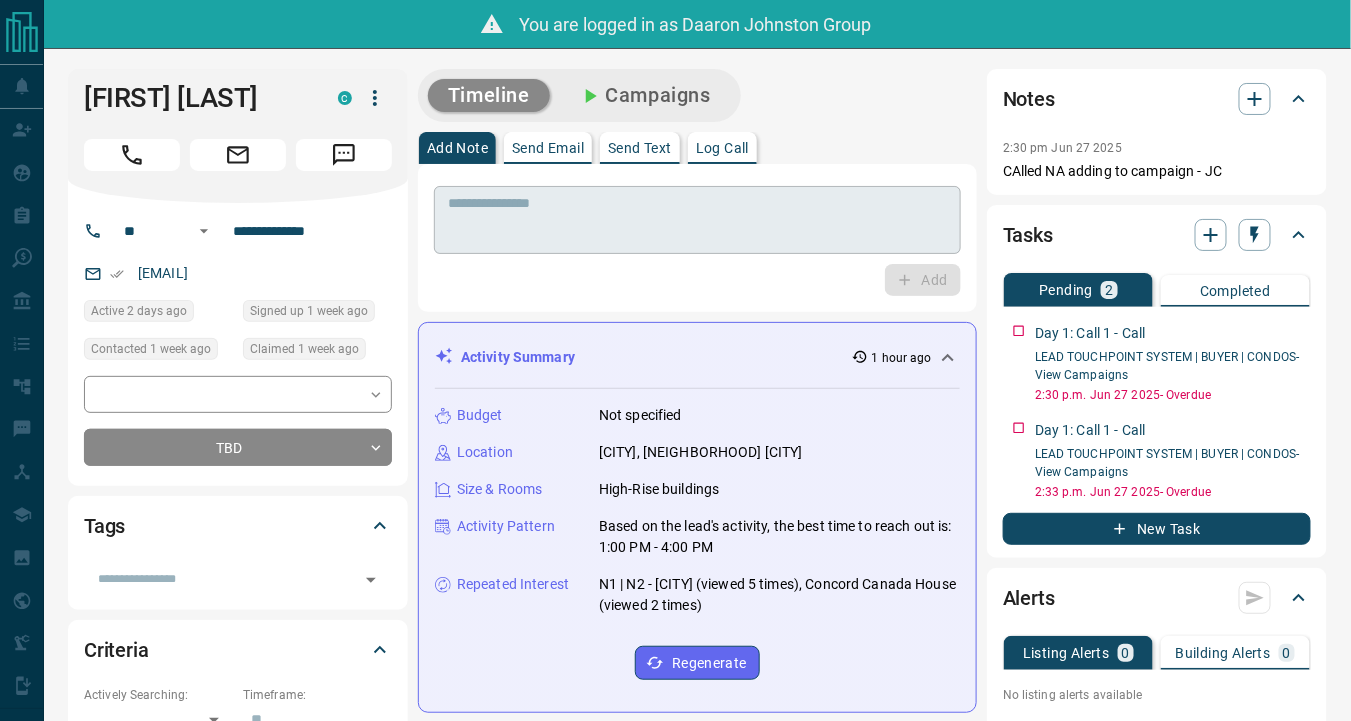 click at bounding box center [697, 220] 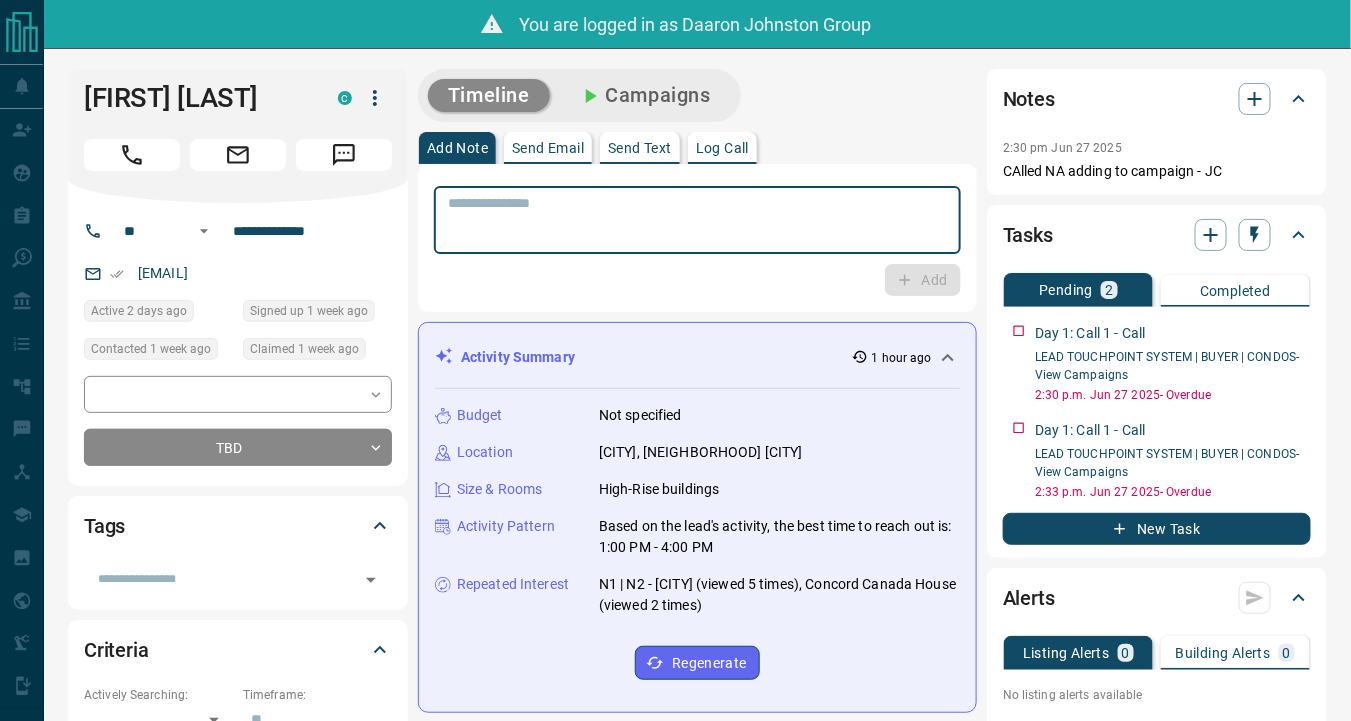 paste on "**********" 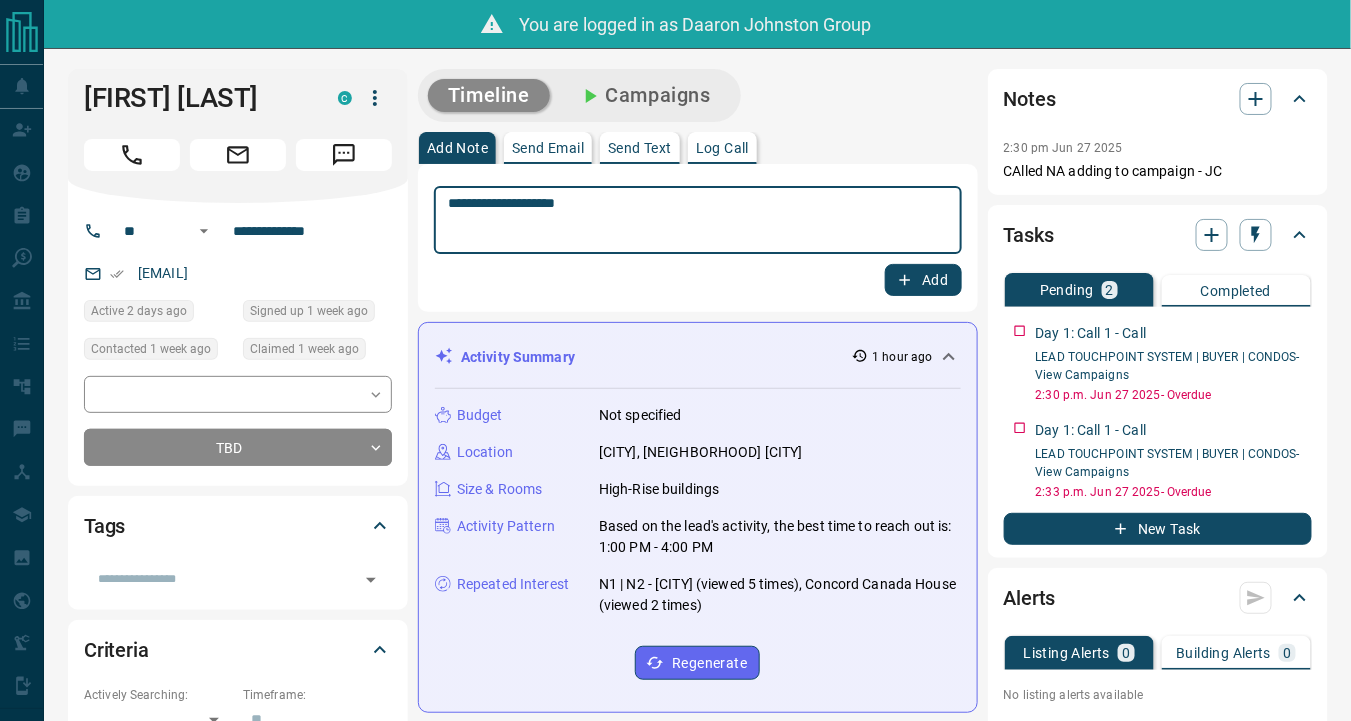 type on "**********" 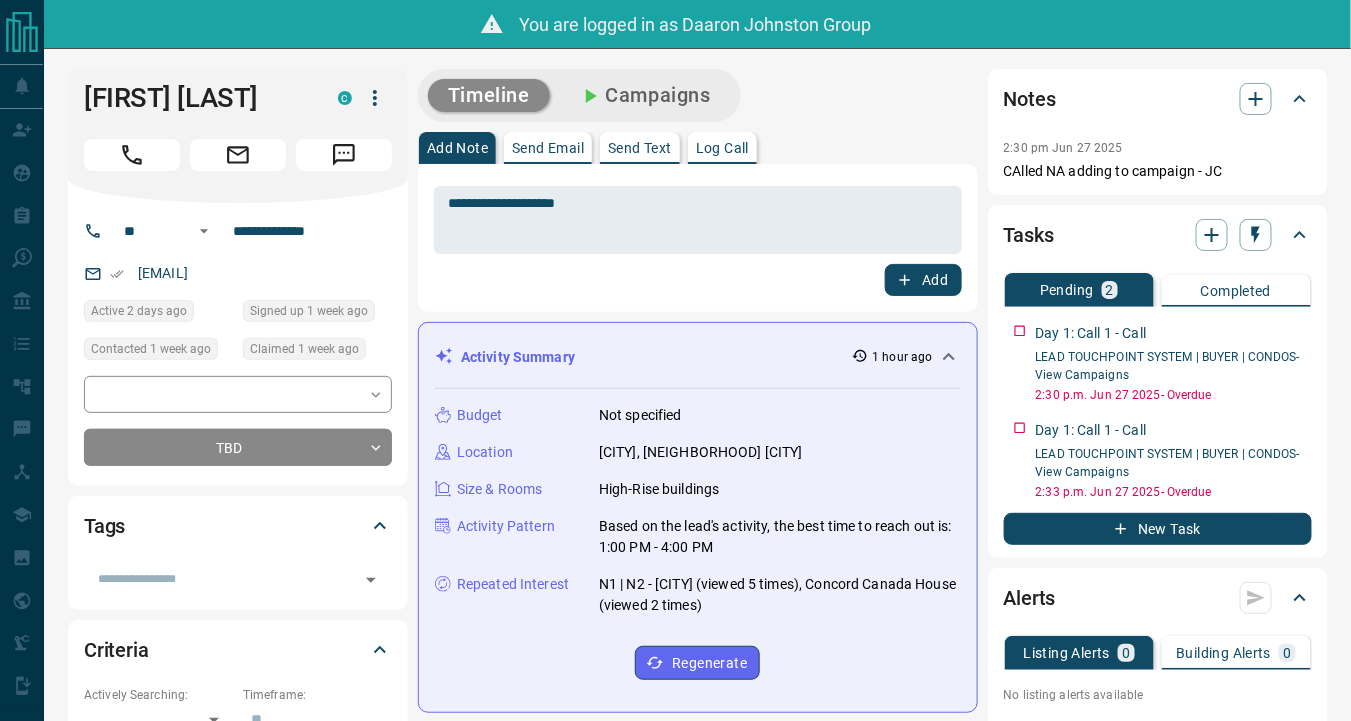 click on "Add" at bounding box center (698, 280) 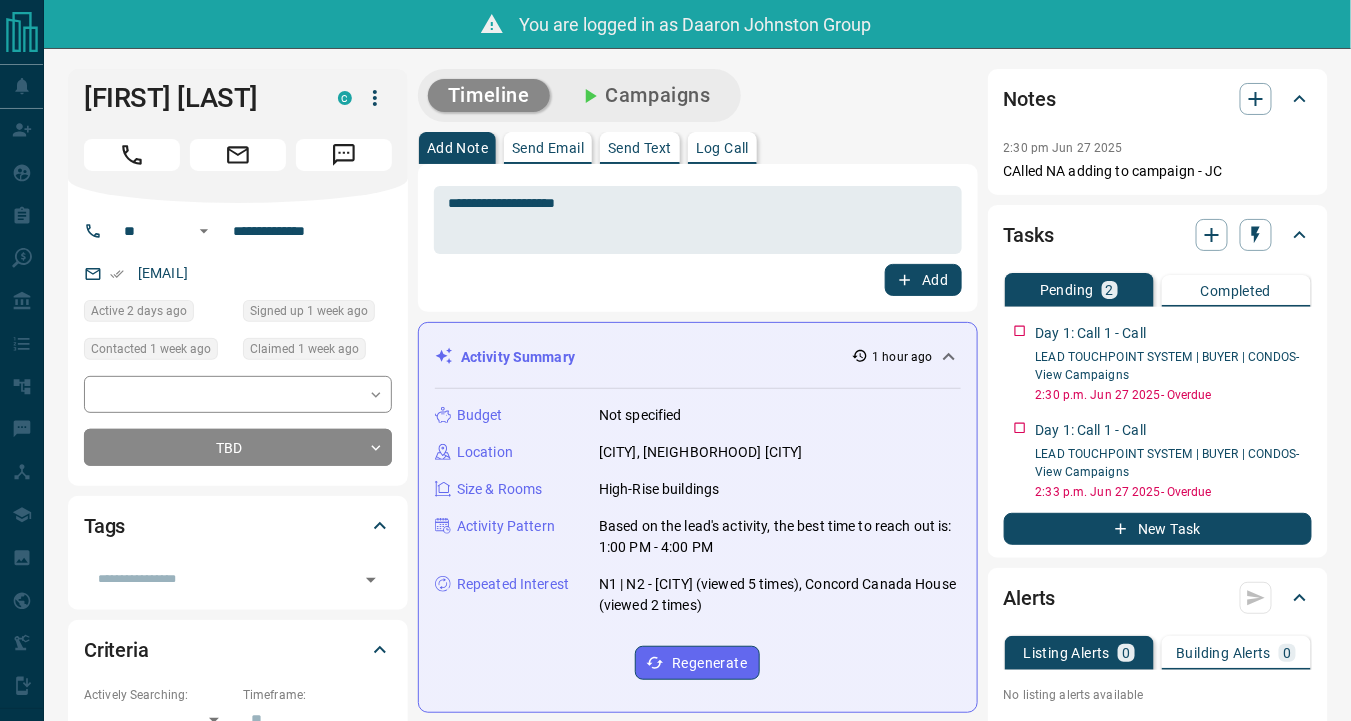 click on "**********" at bounding box center [698, 238] 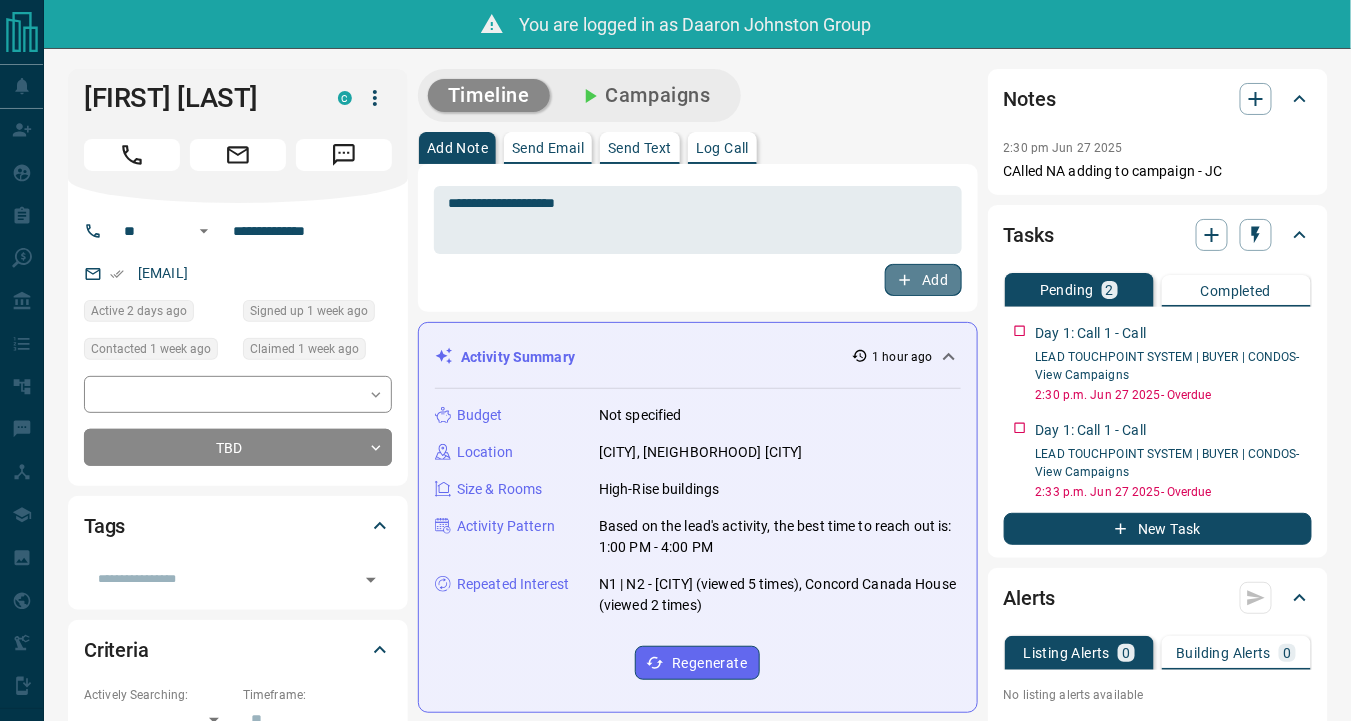 click on "Add" at bounding box center (923, 280) 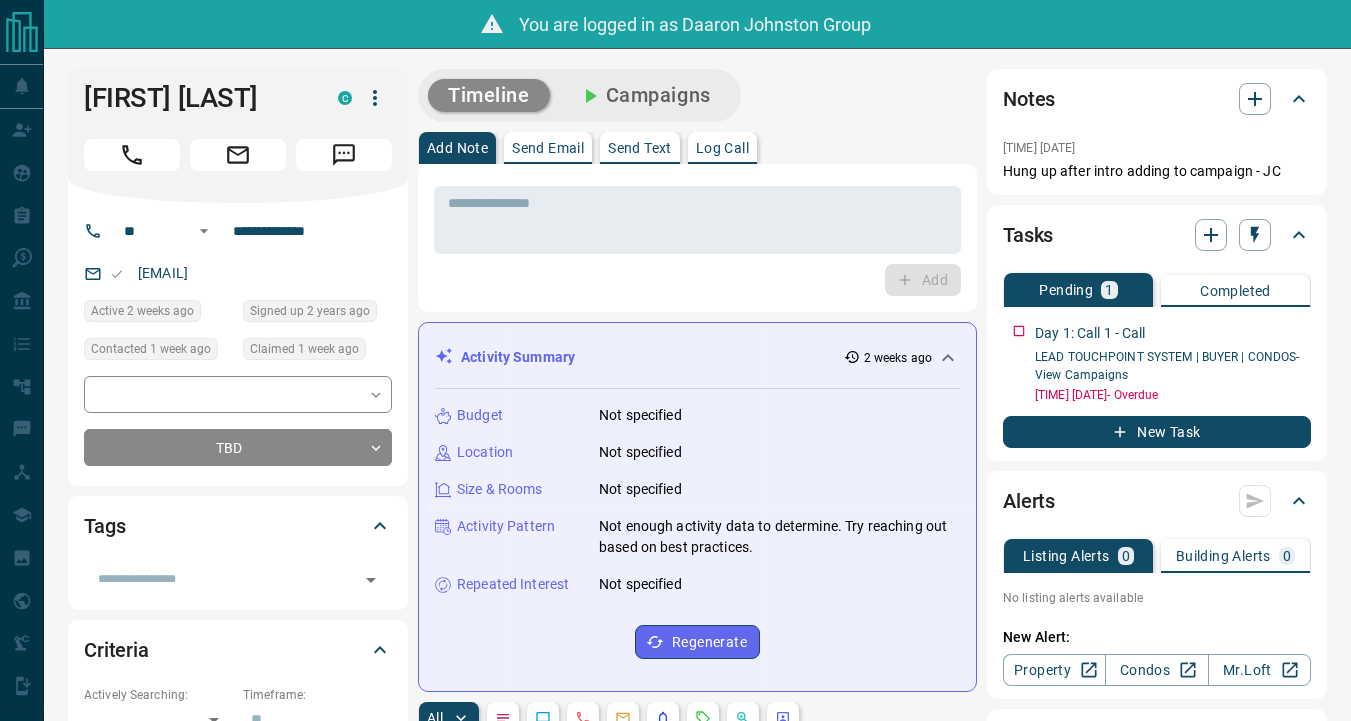 scroll, scrollTop: 0, scrollLeft: 0, axis: both 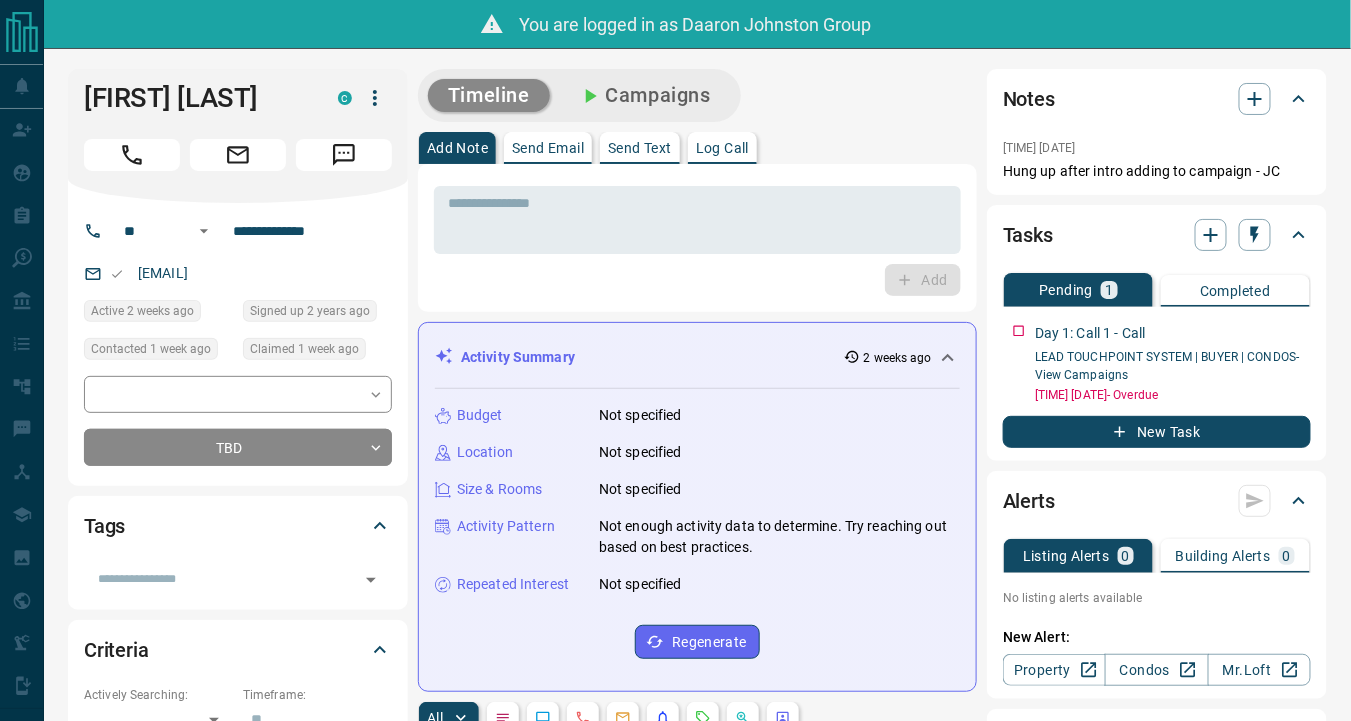 click on "Activity Summary 2 weeks ago Budget Not specified Location Not specified Size & Rooms Not specified Activity Pattern Not enough activity data to determine. Try reaching out based on best practices.  Repeated Interest Not specified Regenerate" at bounding box center [697, 507] 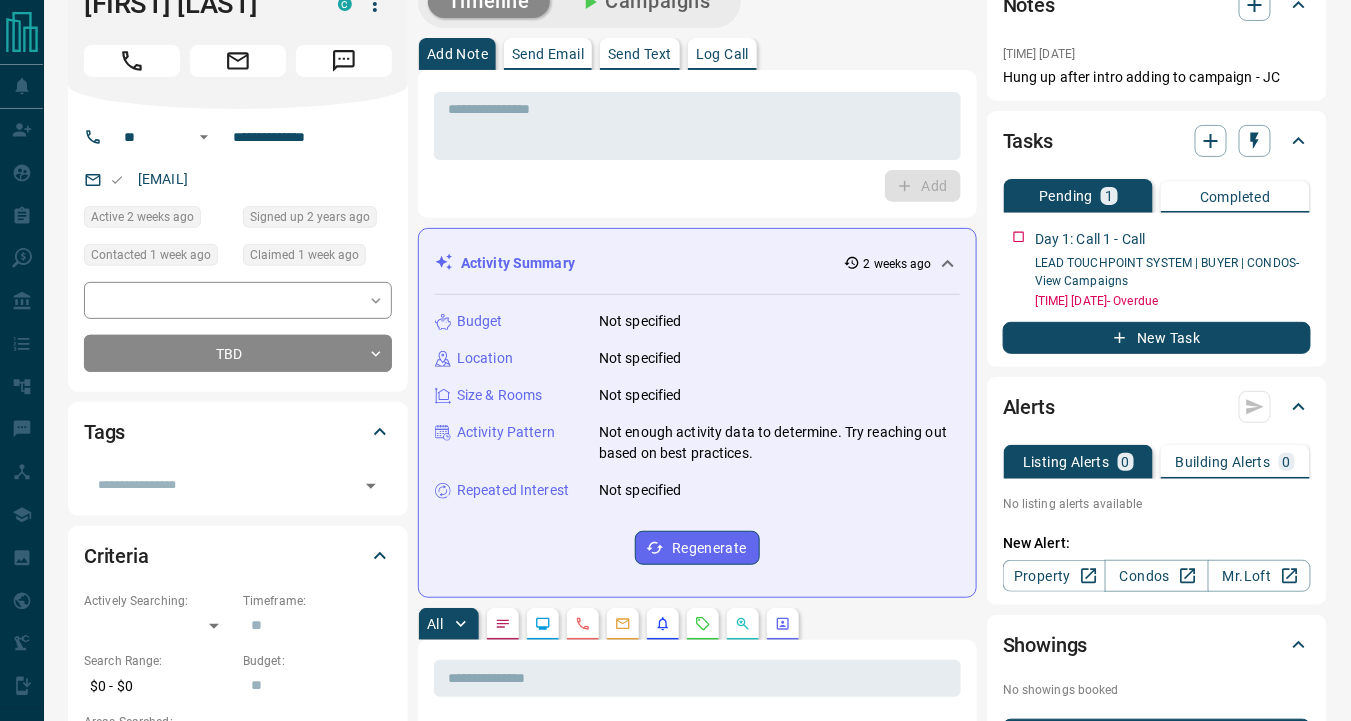 scroll, scrollTop: 0, scrollLeft: 0, axis: both 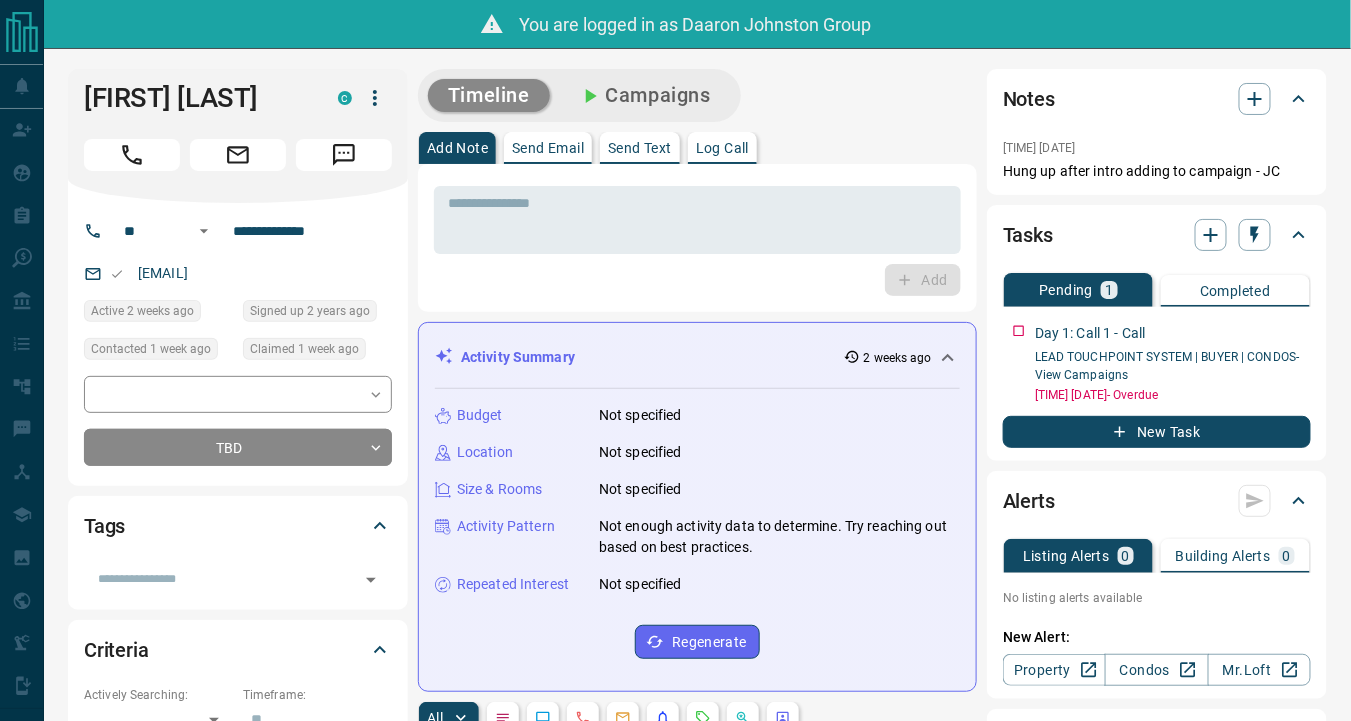 click on "Timeline Campaigns Add Note Send Email Send Text Log Call * ​ Add Activity Summary 2 weeks ago Budget Not specified Location Not specified Size & Rooms Not specified Activity Pattern Not enough activity data to determine. Try reaching out based on best practices.  Repeated Interest Not specified Regenerate All ​ 4:59 pm Jul 9 2025 Email Event - Open Day 8: Email 4: Not looking to buy right now? Here are a few resources in the meantime 6:20 pm Jul 4 2025 Task Completed Email 6:20 pm Jul 4 2025 Email - Automated Automated email was sent to Vladyslav Donets from Daaron Johnston Group Not looking to buy right now? Here are a few resources in the meantime View Email 5:15 pm Jul 3 2025 Task Completed Text 5:15 pm Jul 3 2025 Campaign Error - Invalid Phone Number Failed to execute task for campaign due to an invalid phone number 3:37 pm Jul 3 2025 Email Event - Open Day 6: Email 3: Buying means making big decisions fast – I can help you do it with confidence 5:10 pm Jul 2 2025 Email - Automated View Email Email" at bounding box center [872, 1253] 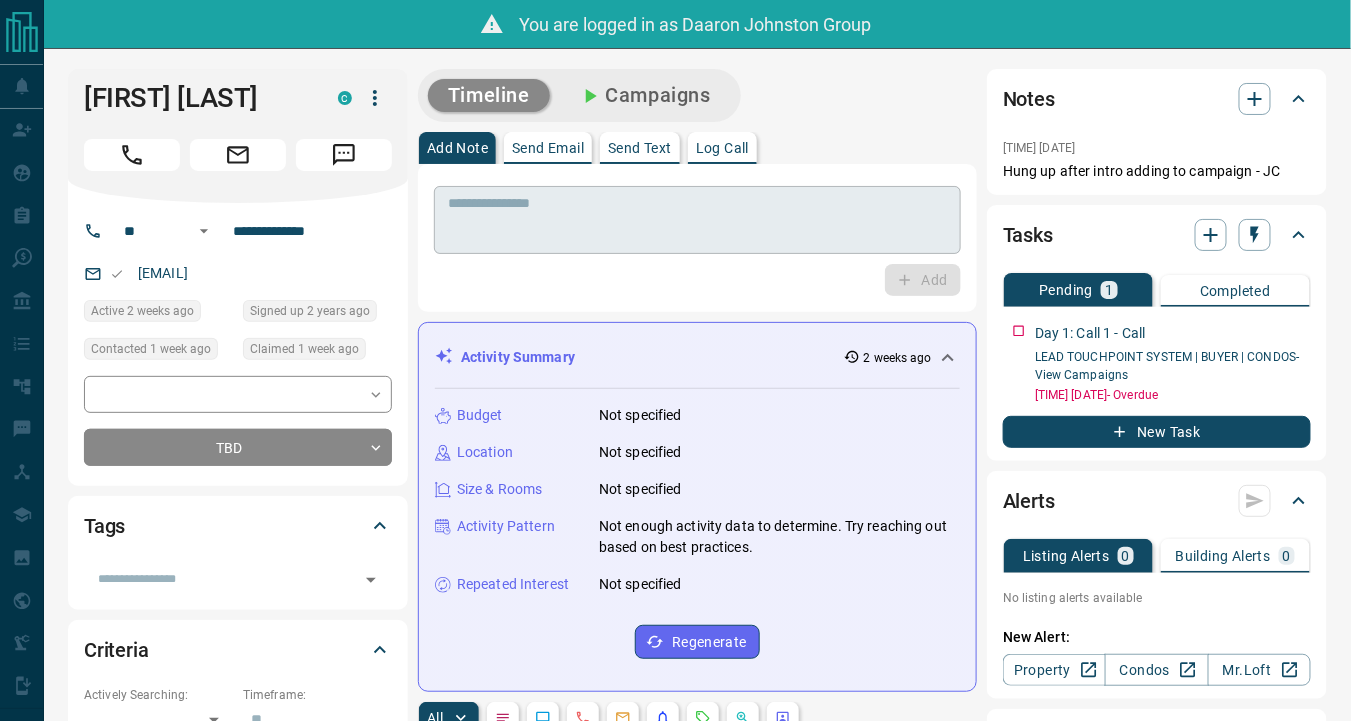 click at bounding box center [697, 220] 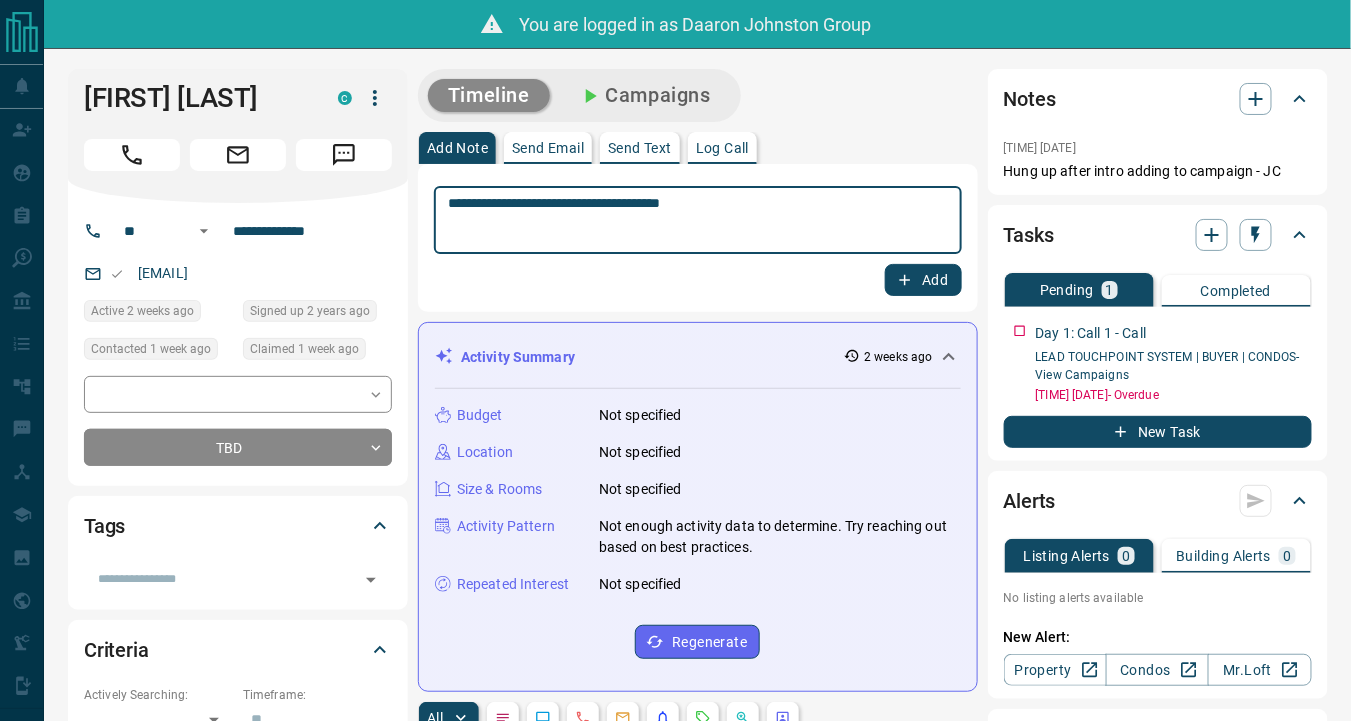 type on "**********" 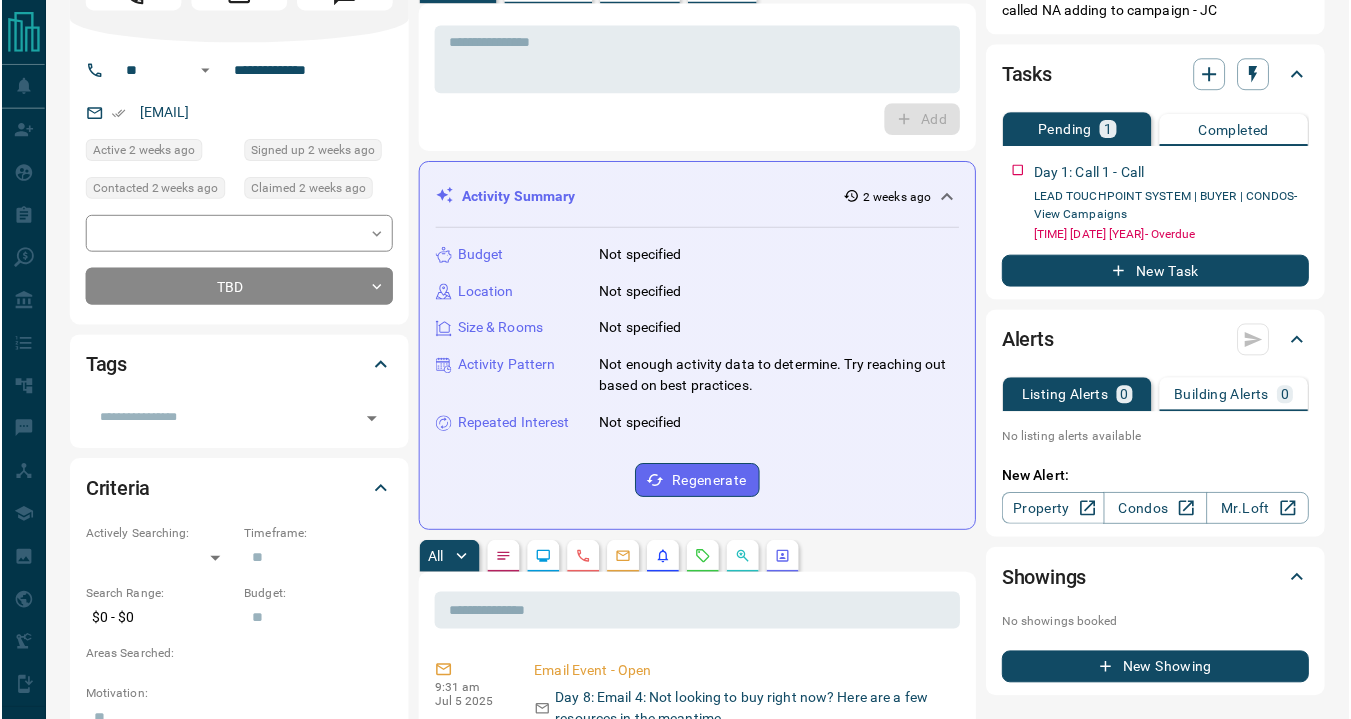 scroll, scrollTop: 0, scrollLeft: 0, axis: both 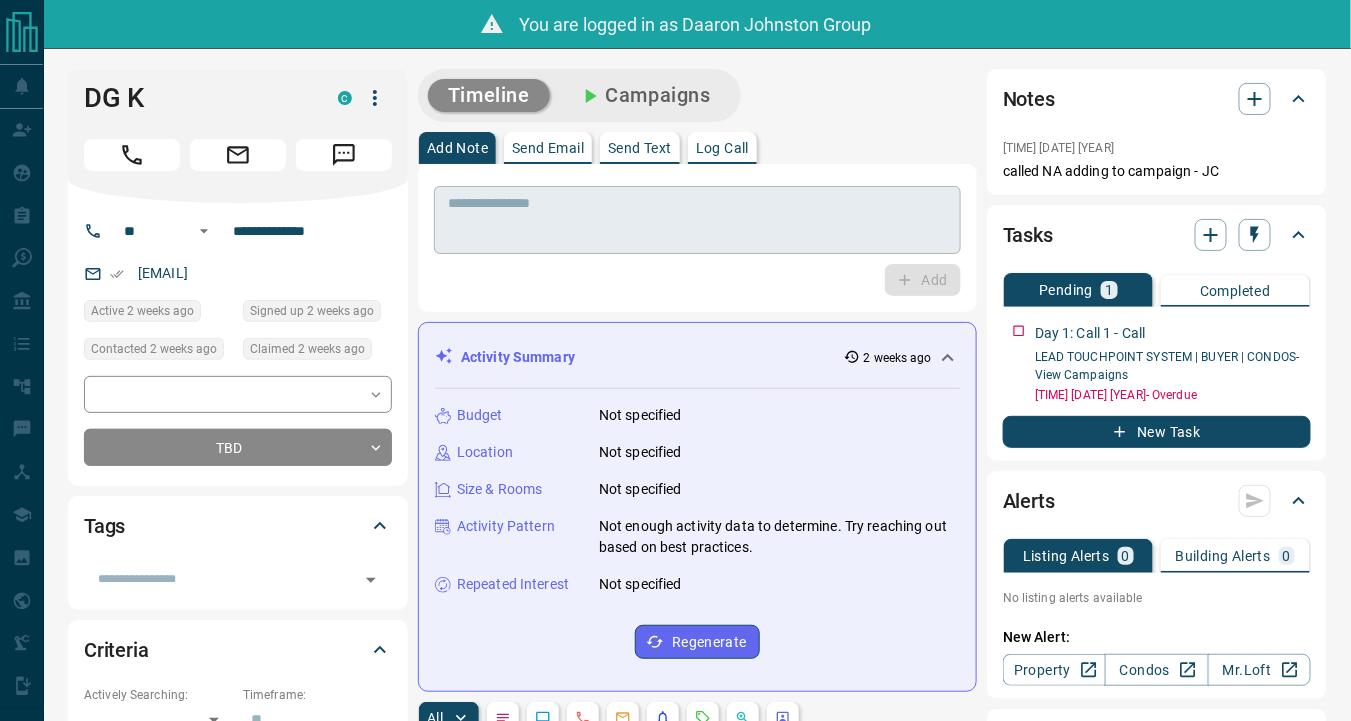 click at bounding box center [697, 220] 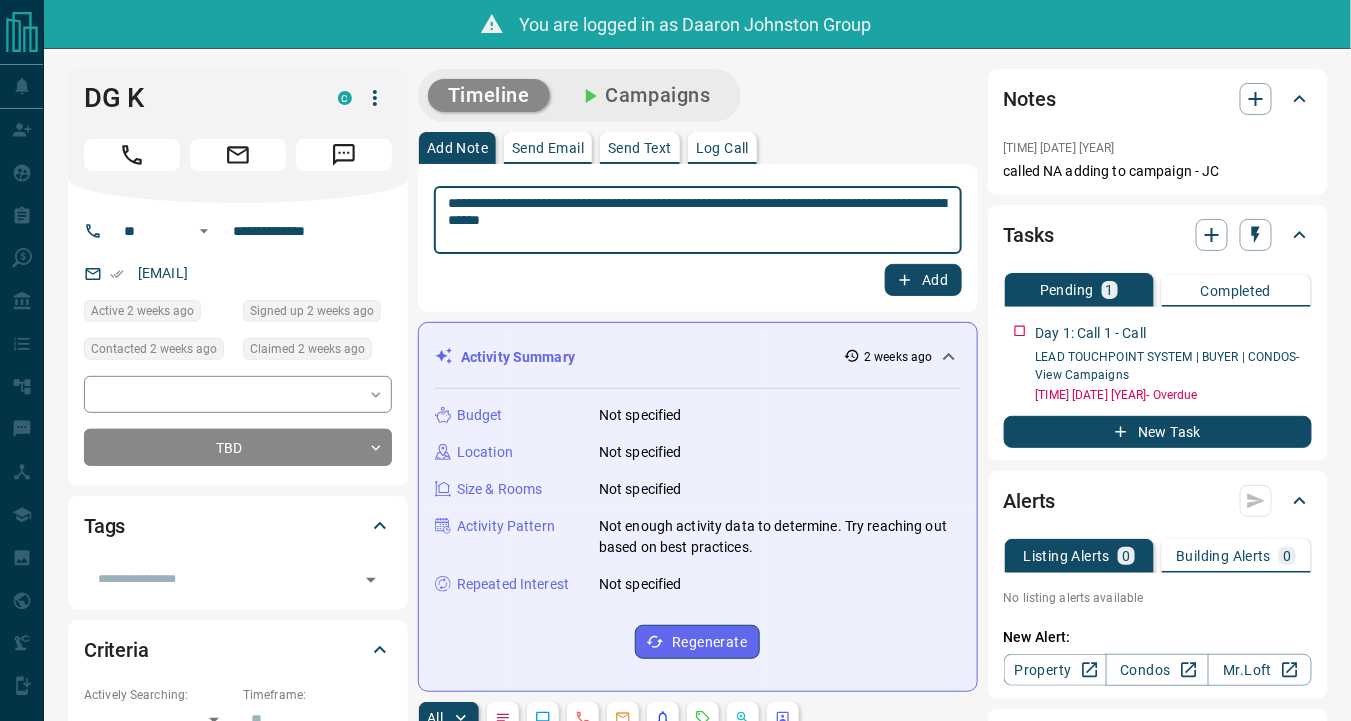 type on "**********" 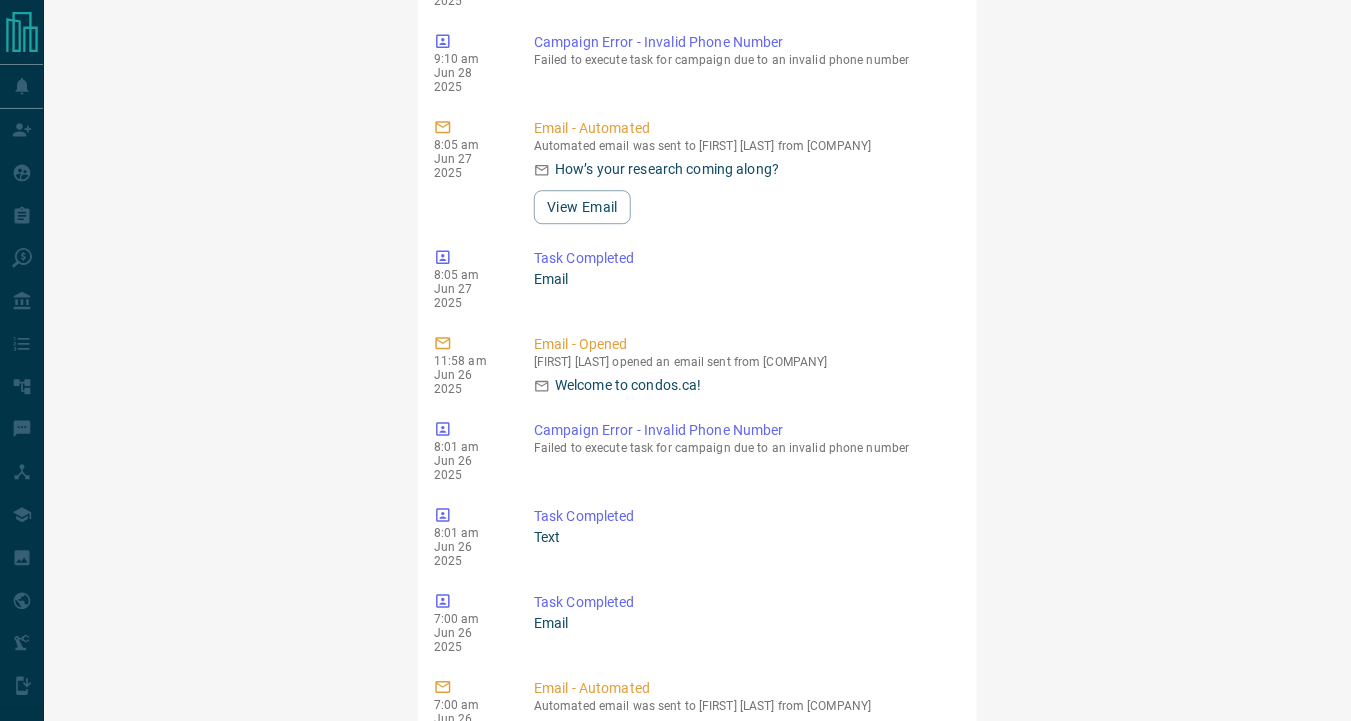 scroll, scrollTop: 1755, scrollLeft: 0, axis: vertical 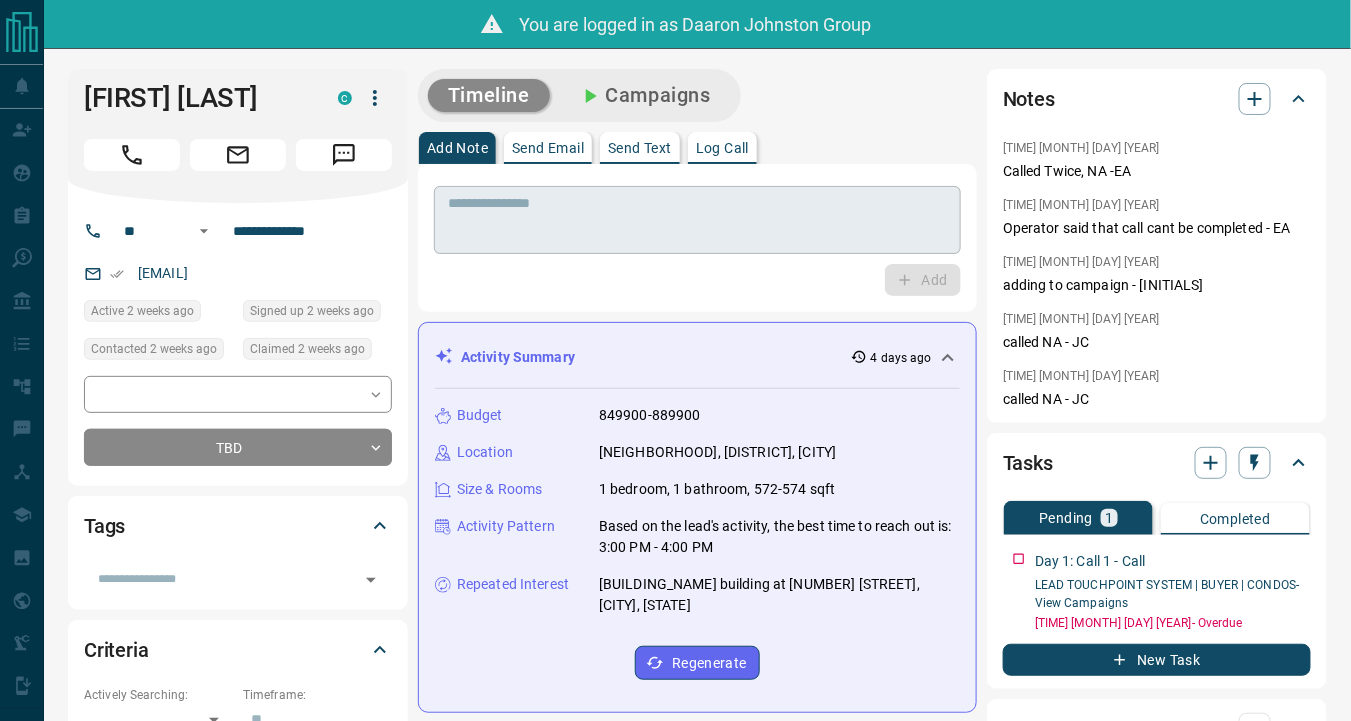 click at bounding box center [697, 220] 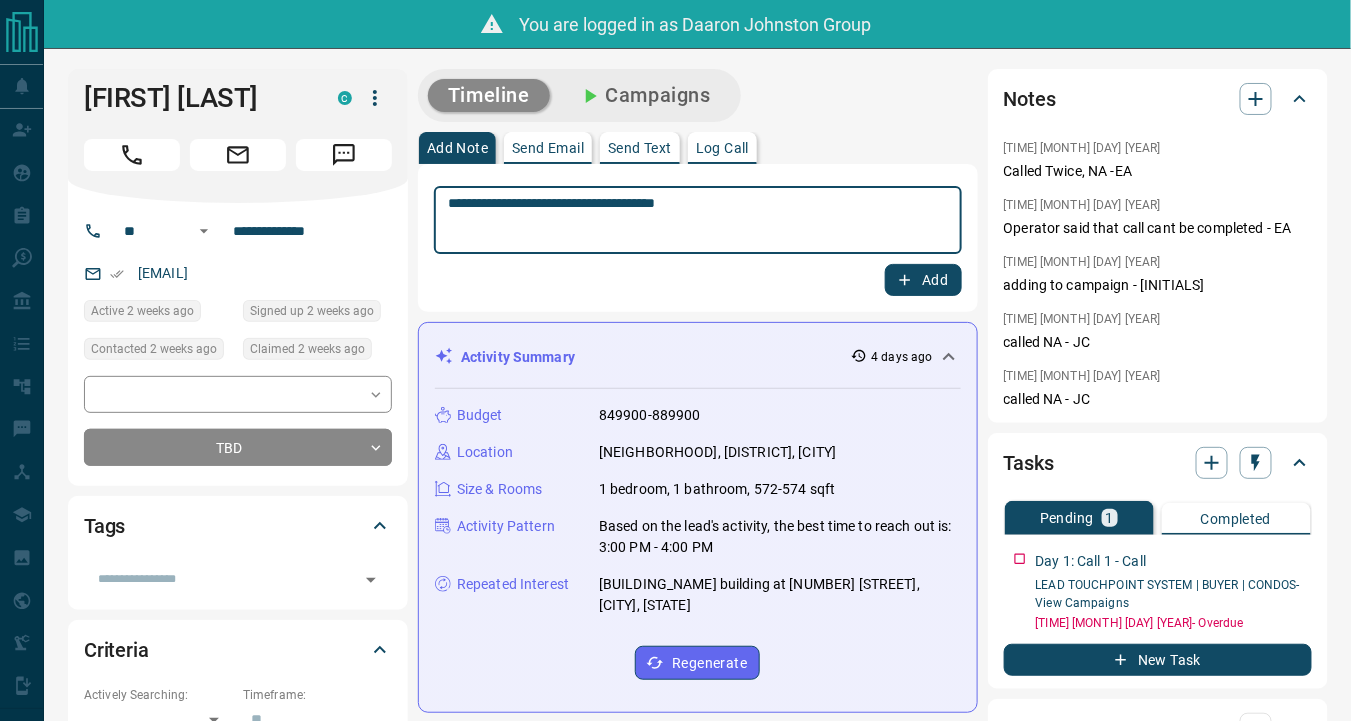 type on "**********" 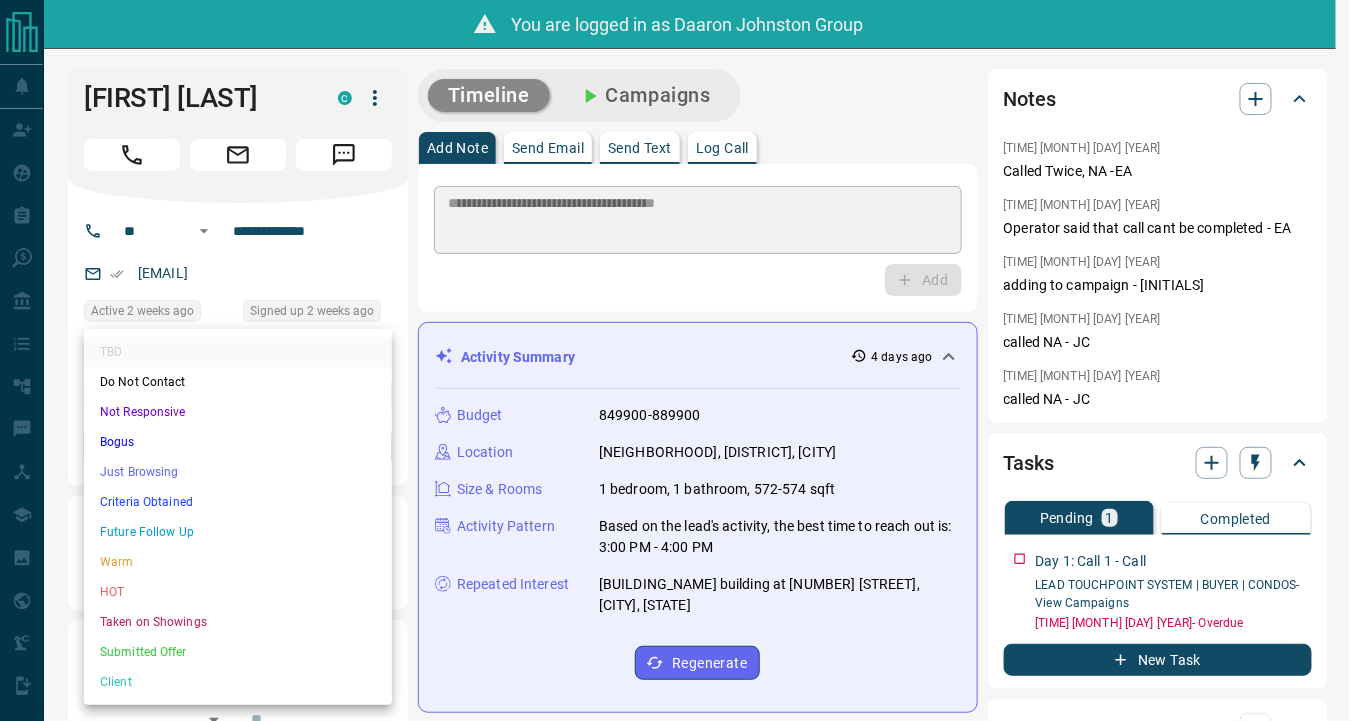 click on "**********" at bounding box center (675, 1239) 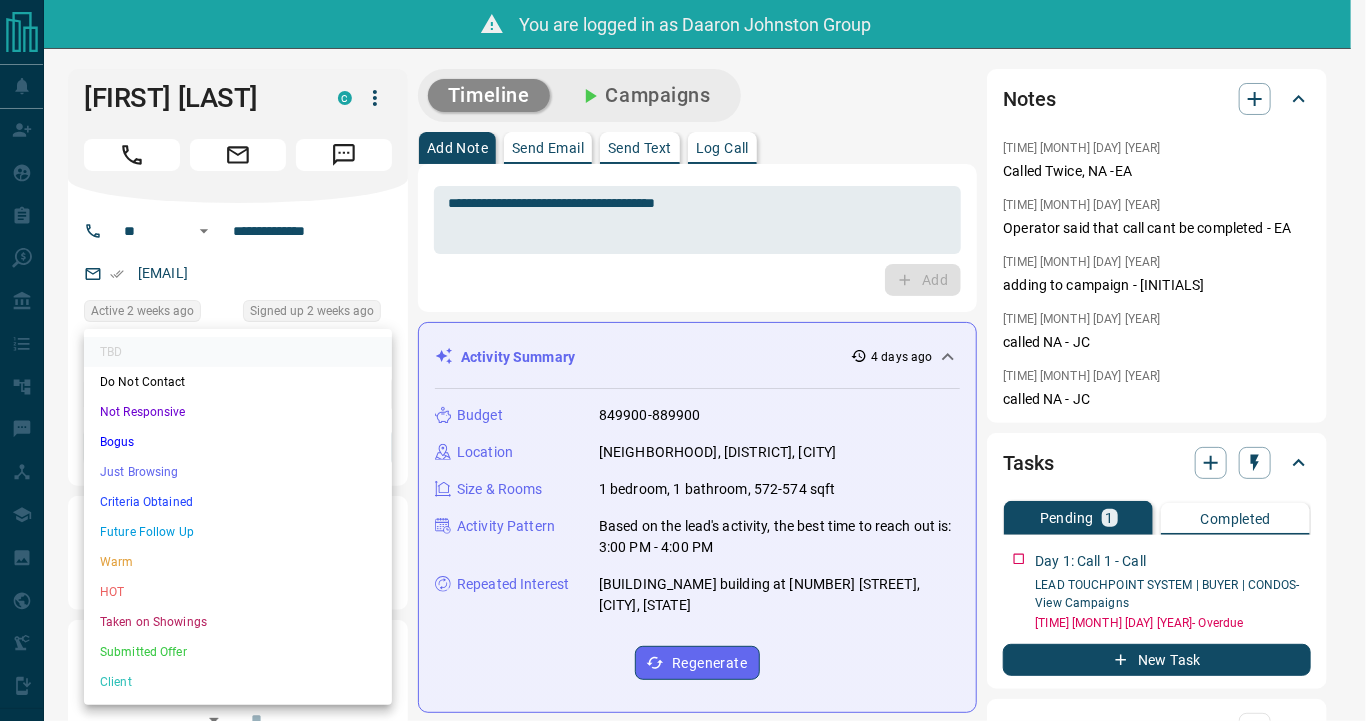 click on "Just Browsing" at bounding box center (238, 472) 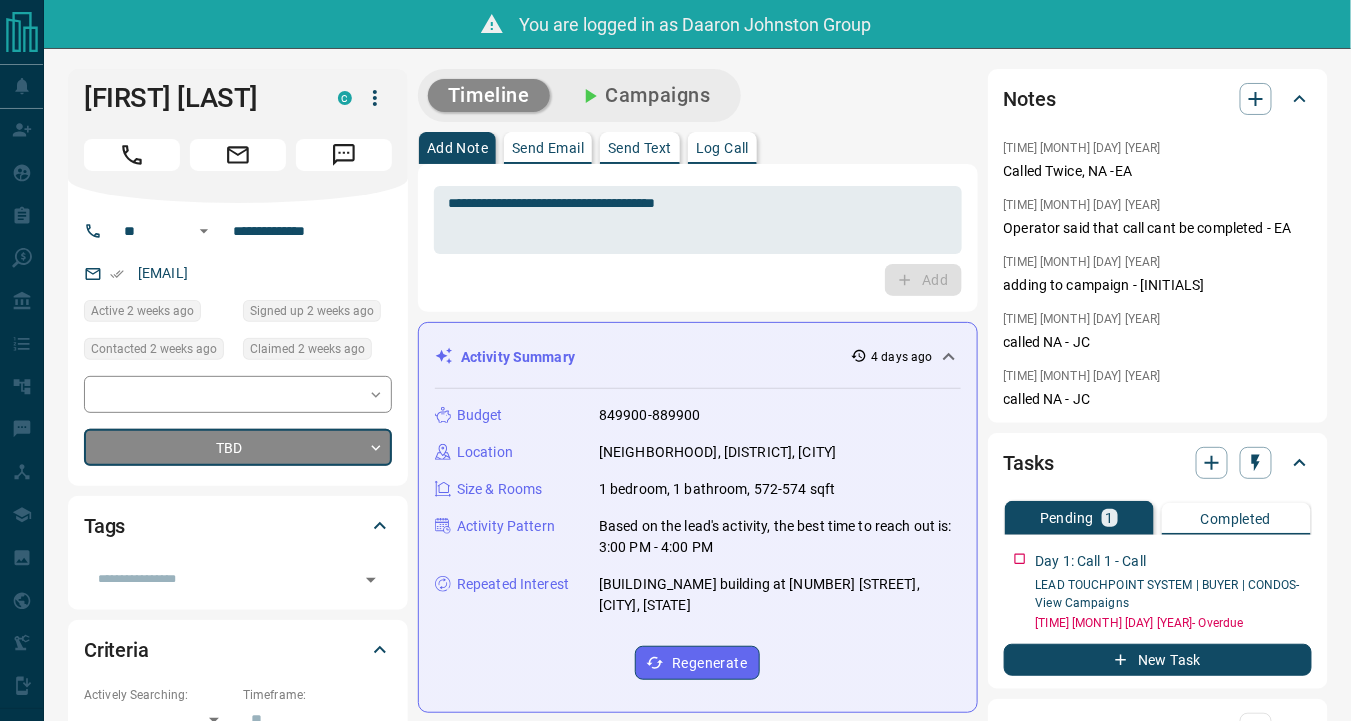 scroll, scrollTop: 1572, scrollLeft: 0, axis: vertical 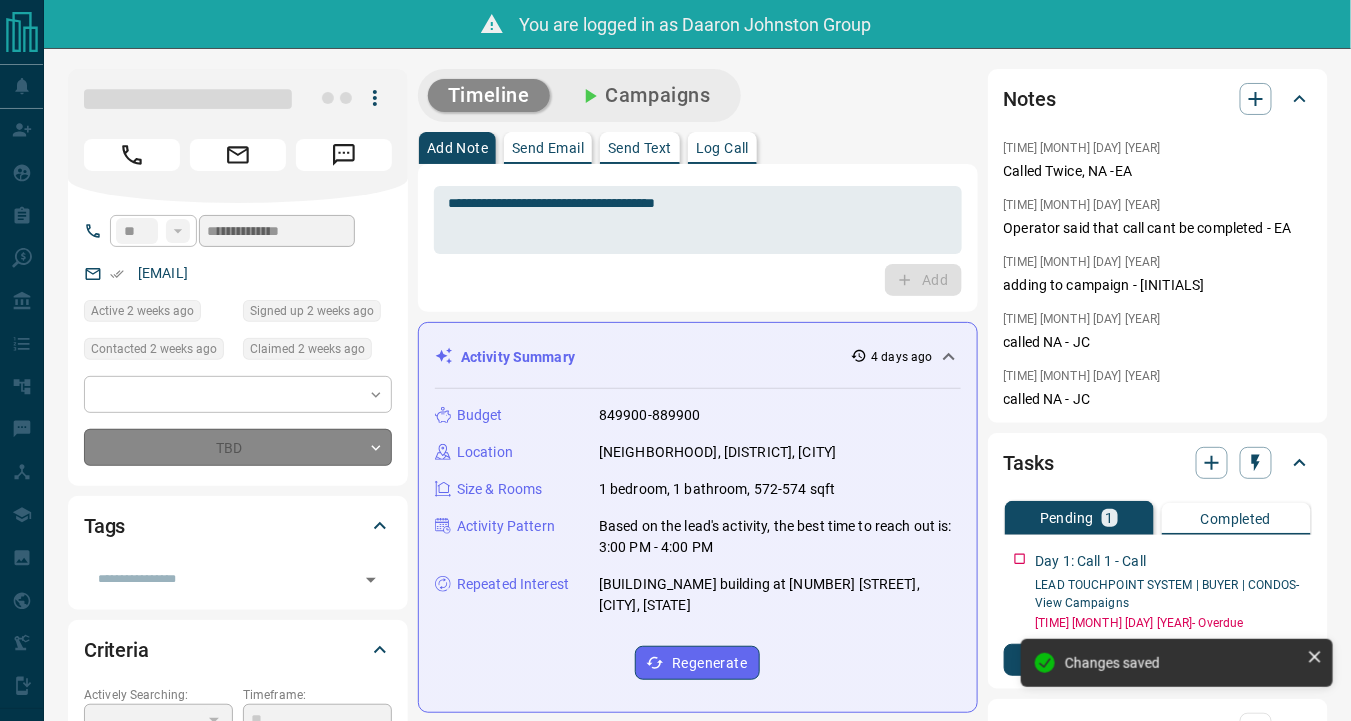 type on "*" 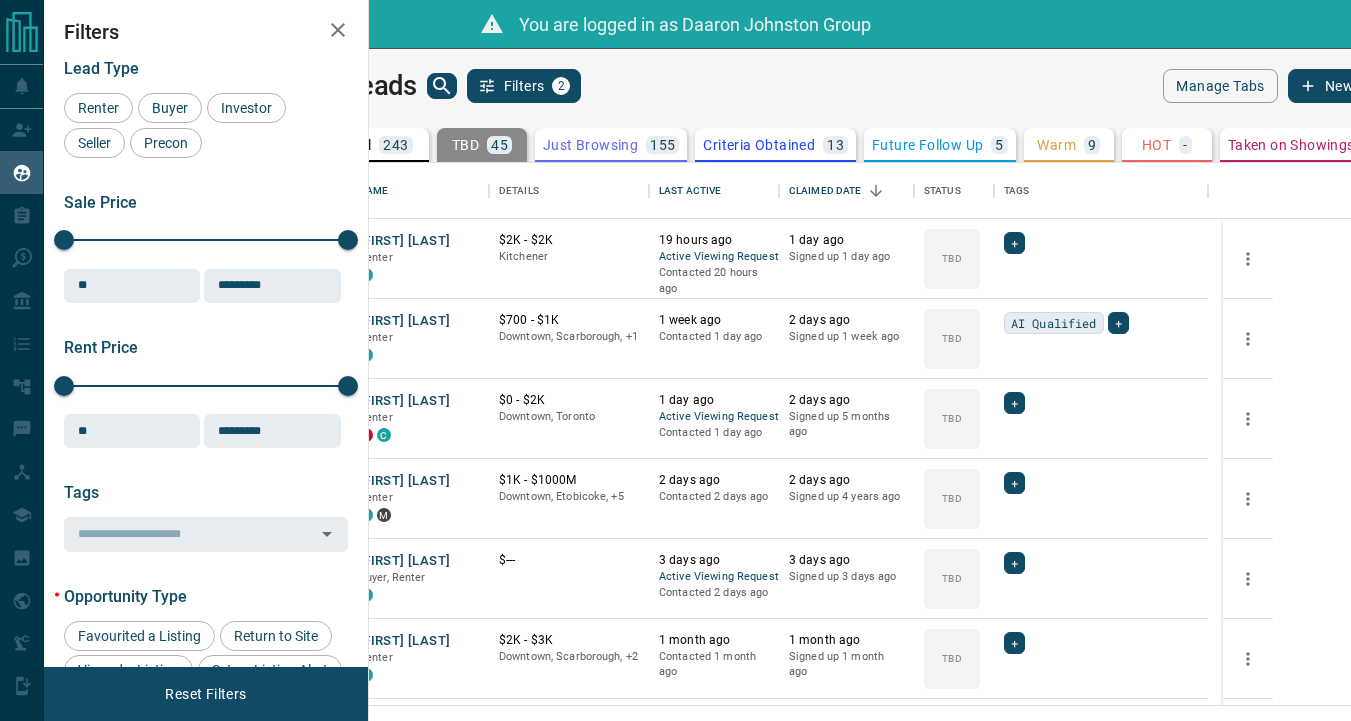 scroll, scrollTop: 0, scrollLeft: 0, axis: both 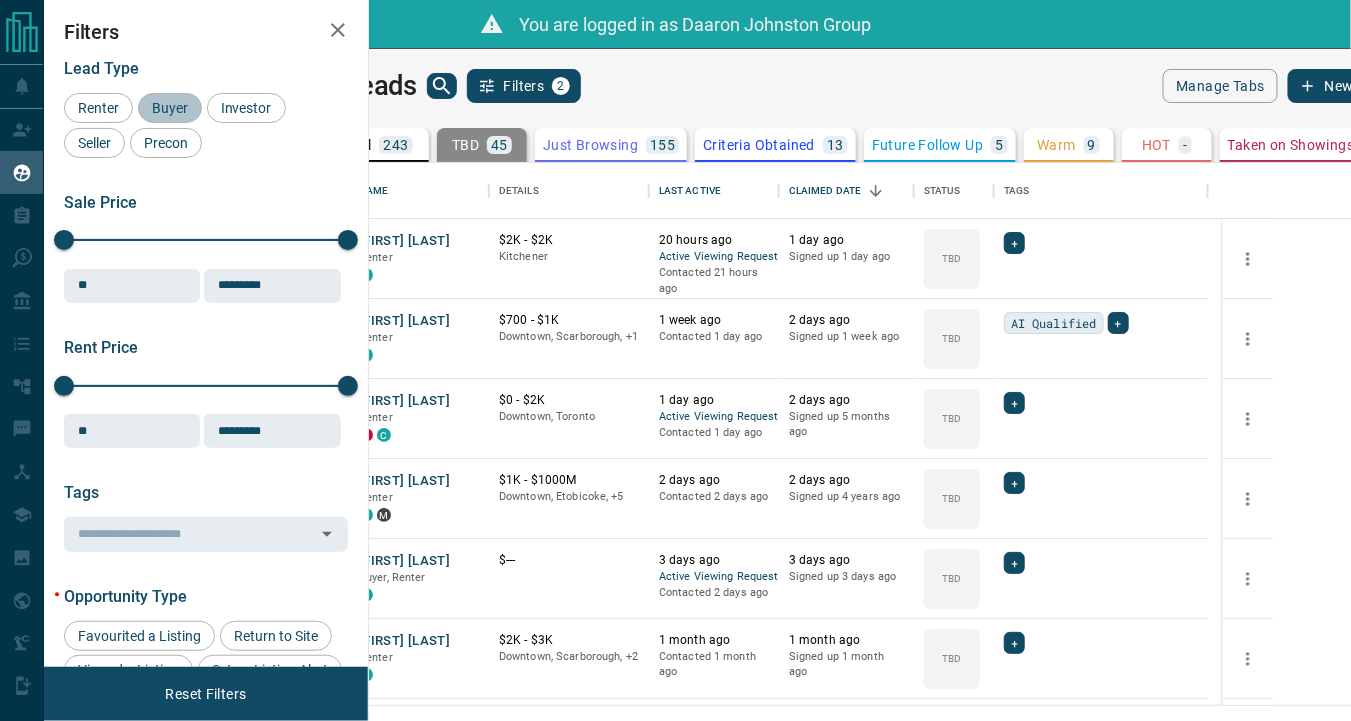 click on "Buyer" at bounding box center [170, 108] 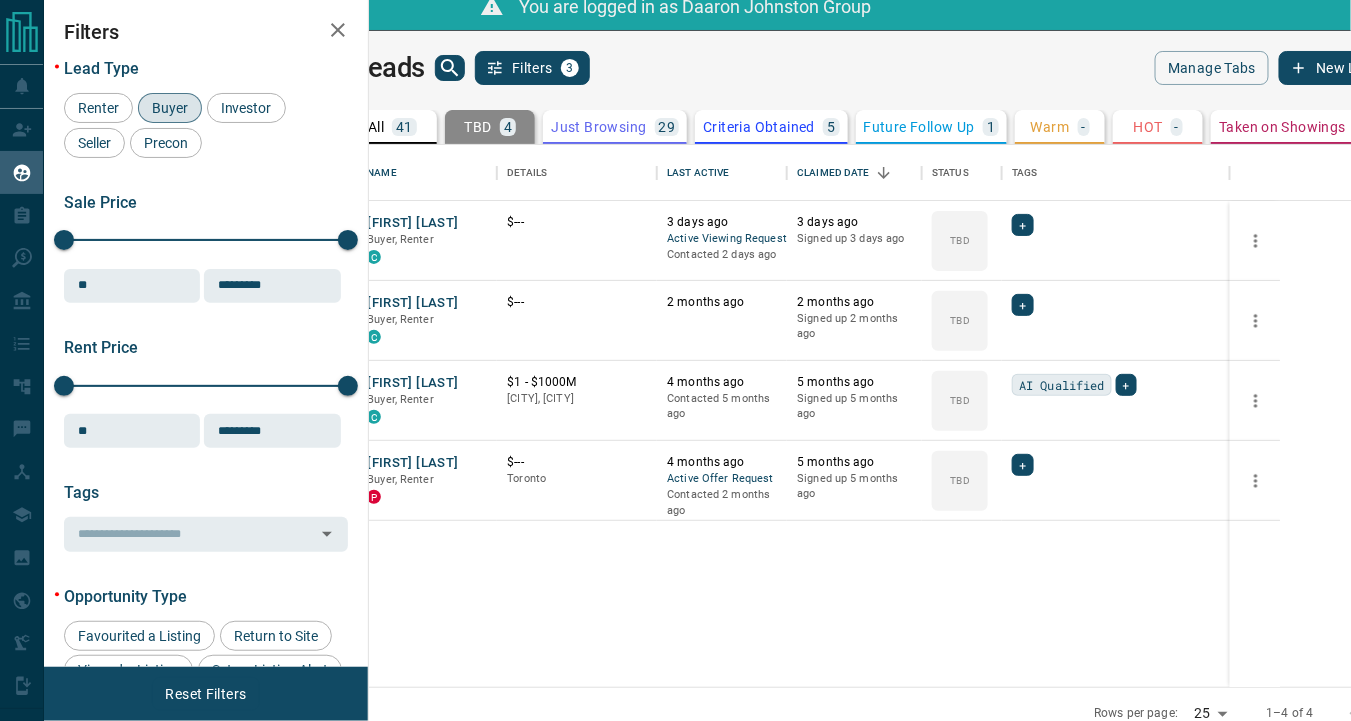 scroll, scrollTop: 36, scrollLeft: 0, axis: vertical 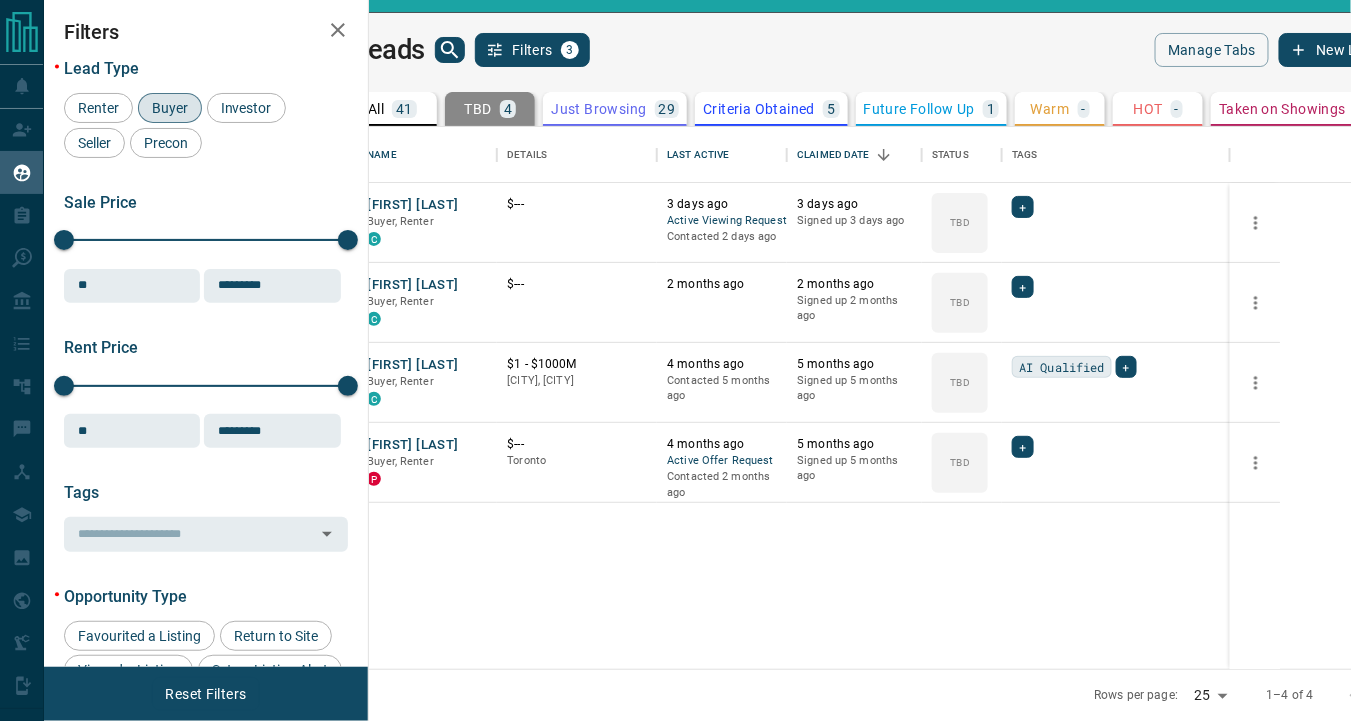 click on "Lead Transfers Claim Leads My Leads Tasks Opportunities Deals Campaigns Automations Messages Broker Bay Training Media Services Agent Resources Precon Worksheet Mobile Apps Disclosure Logout You are logged in as Daaron Johnston Group My Leads Filters 3 Manage Tabs New Lead All 41 TBD 4 Do Not Contact - Not Responsive 1 Bogus 1 Just Browsing 29 Criteria Obtained 5 Future Follow Up 1 Warm - HOT - Taken on Showings - Submitted Offer - Client - Name Details Last Active Claimed Date Status Tags Sara Ghoreishi Buyer, Renter C $--- 3 days ago Active Viewing Request Contacted 2 days ago 3 days ago Signed up 3 days ago TBD + Nadeen Ahmed Buyer, Renter C $--- 2 months ago 2 months ago Signed up 2 months ago TBD + Olena Bahlay Buyer, Renter C $1 - $1000M Mississauga, Toronto 4 months ago Contacted 5 months ago 5 months ago Signed up 5 months ago TBD AI Qualified + Ramil Murallon Buyer, Renter P $--- Toronto 4 months ago Active Offer Request Contacted 2 months ago 5 months ago Signed up 5 months ago TBD + Rows per page:" at bounding box center [675, 336] 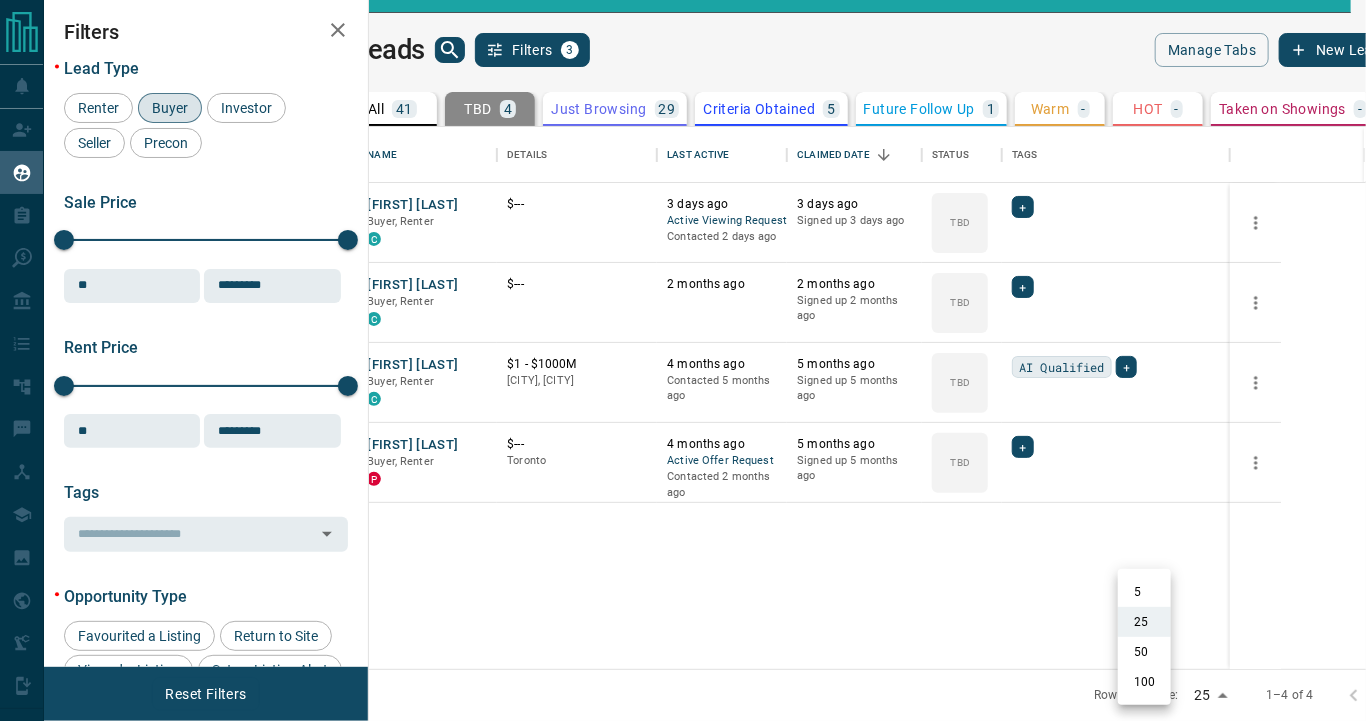 click on "100" at bounding box center [1144, 682] 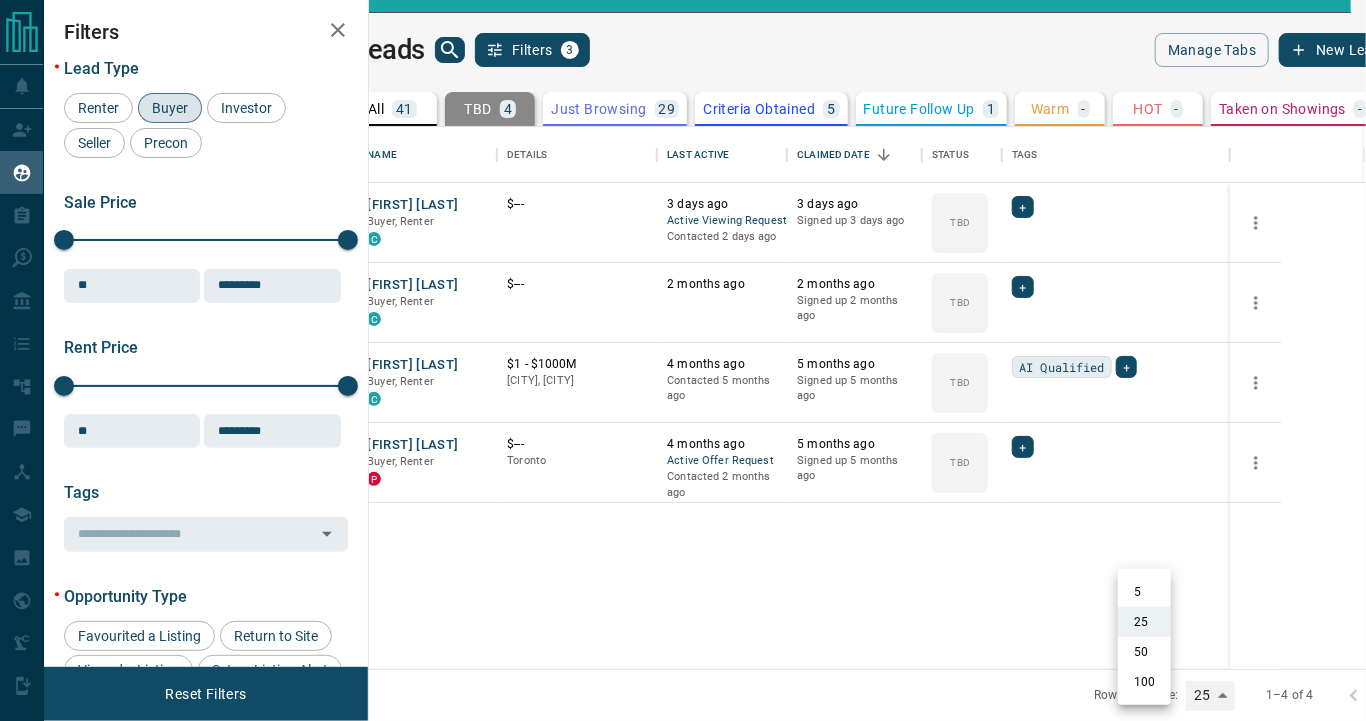 type on "***" 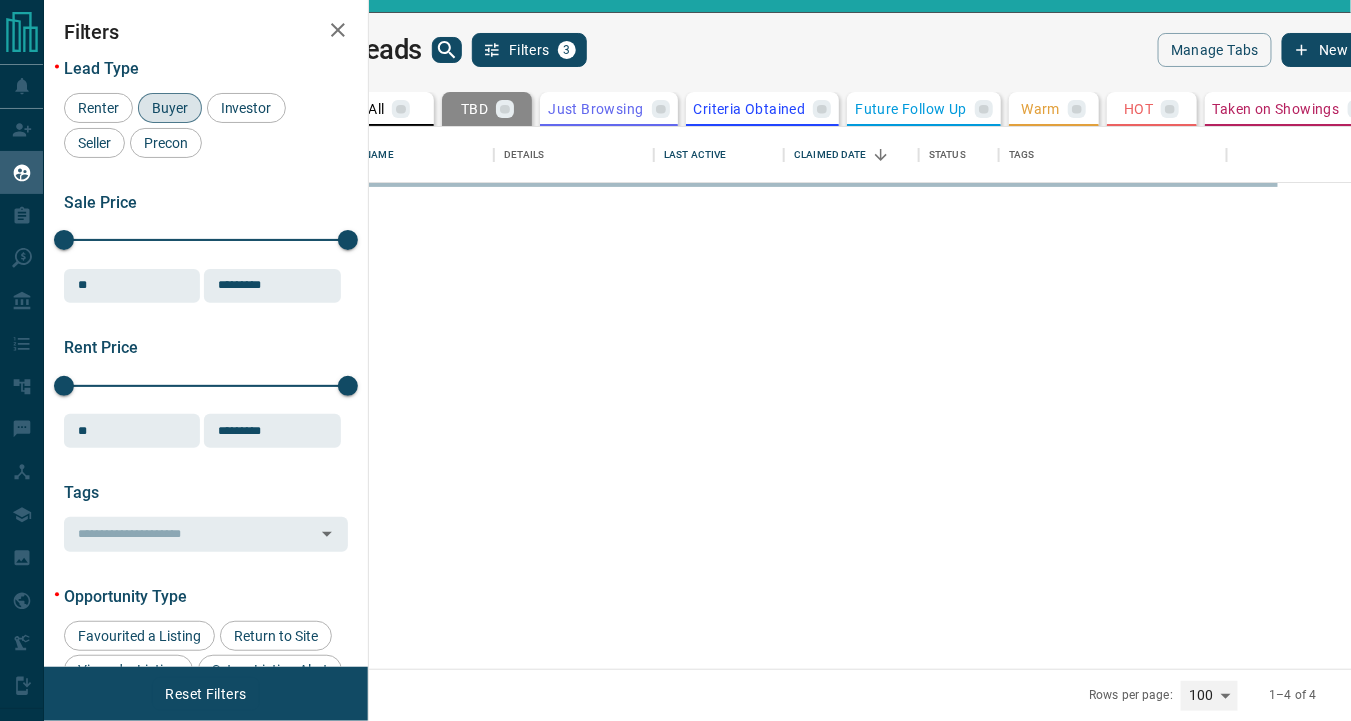 scroll, scrollTop: 15, scrollLeft: 15, axis: both 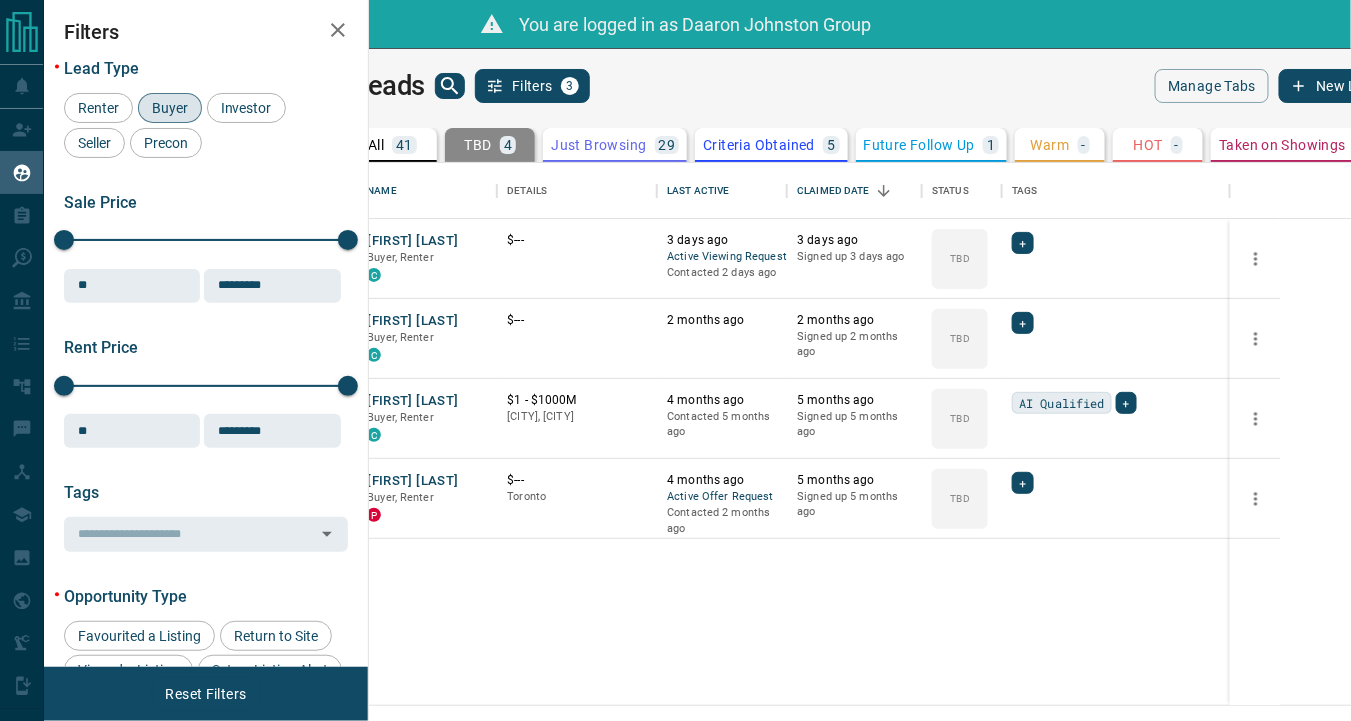 click on "Sara Ghoreishi Buyer, Renter C $--- 3 days ago Active Viewing Request Contacted 2 days ago 3 days ago Signed up 3 days ago TBD + Nadeen Ahmed Buyer, Renter C $--- 2 months ago 2 months ago Signed up 2 months ago TBD + Olena Bahlay Buyer, Renter C $1 - $1000M Mississauga, Toronto 4 months ago Contacted 5 months ago 5 months ago Signed up 5 months ago TBD AI Qualified + Ramil Murallon Buyer, Renter P $--- Toronto 4 months ago Active Offer Request Contacted 2 months ago 5 months ago Signed up 5 months ago TBD +" at bounding box center [794, 462] 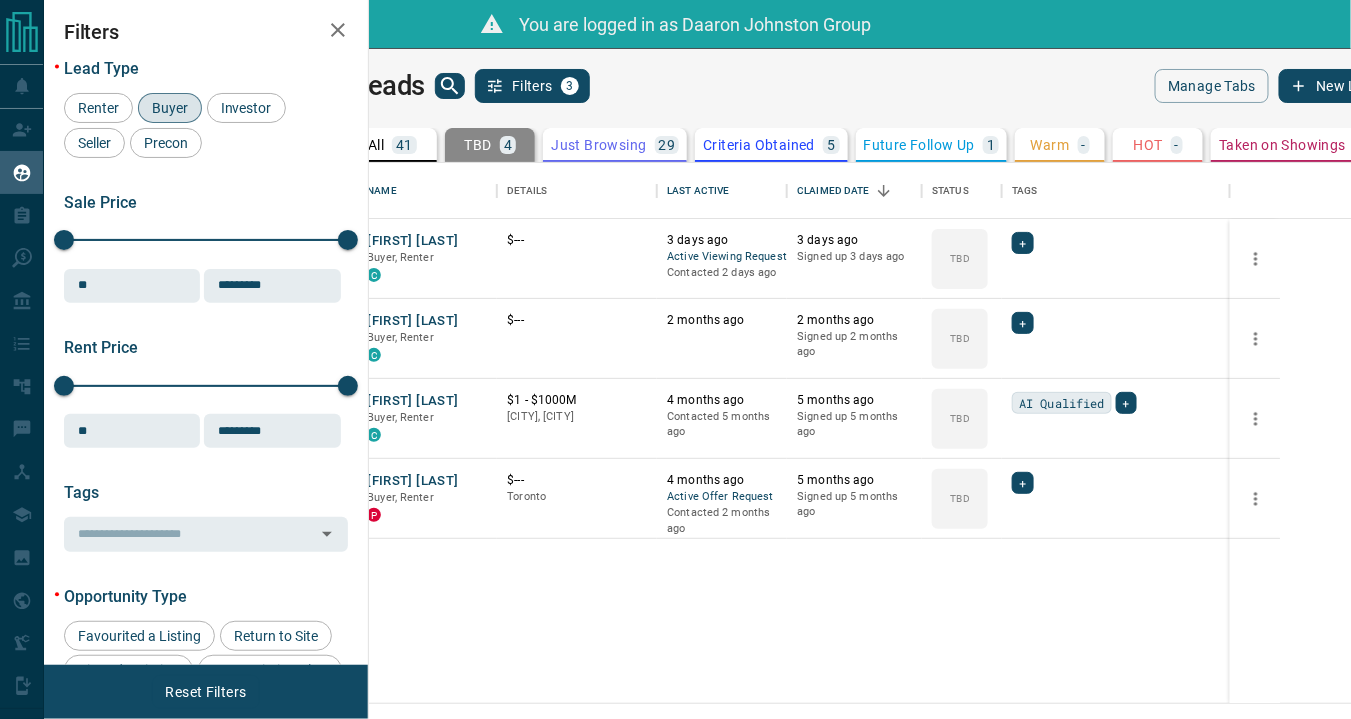 scroll, scrollTop: 525, scrollLeft: 958, axis: both 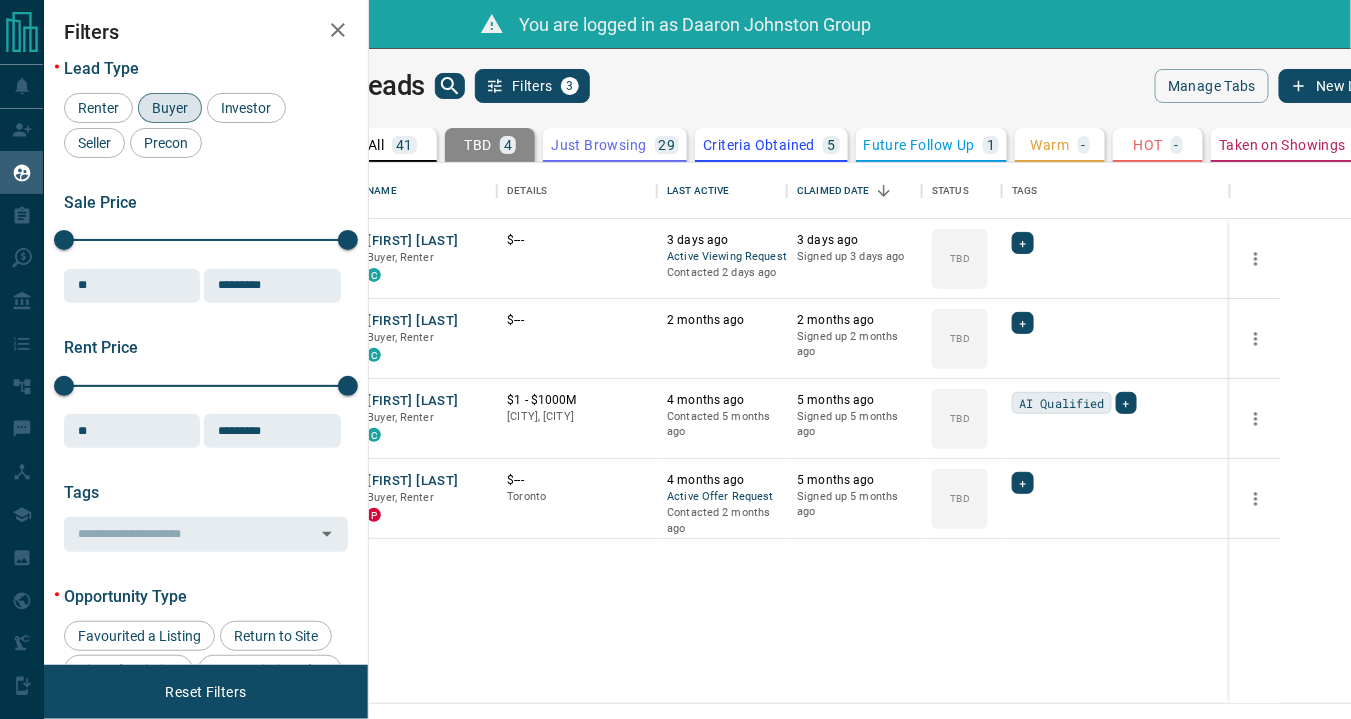 click on "Sara Ghoreishi Buyer, Renter C $--- 3 days ago Active Viewing Request Contacted 2 days ago 3 days ago Signed up 3 days ago TBD + Nadeen Ahmed Buyer, Renter C $--- 2 months ago 2 months ago Signed up 2 months ago TBD + Olena Bahlay Buyer, Renter C $1 - $1000M Mississauga, Toronto 4 months ago Contacted 5 months ago 5 months ago Signed up 5 months ago TBD AI Qualified + Ramil Murallon Buyer, Renter P $--- Toronto 4 months ago Active Offer Request Contacted 2 months ago 5 months ago Signed up 5 months ago TBD +" at bounding box center (794, 461) 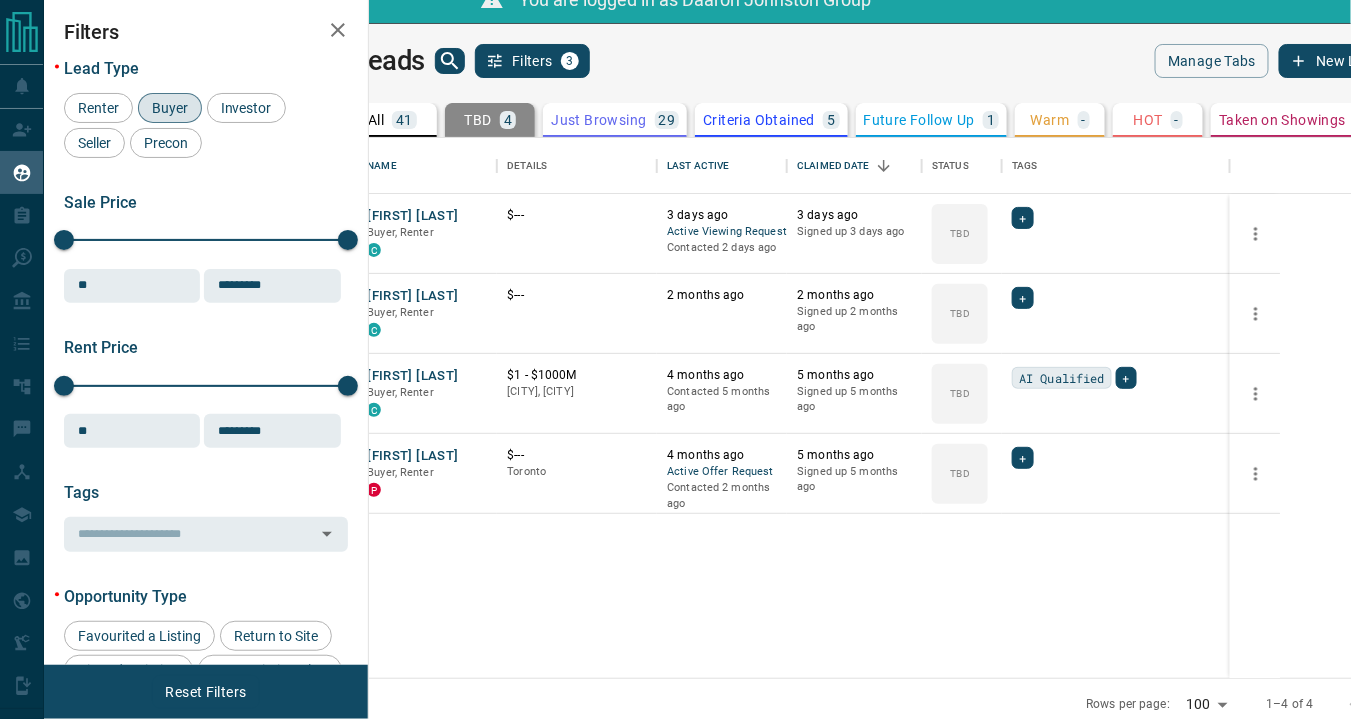 scroll, scrollTop: 36, scrollLeft: 0, axis: vertical 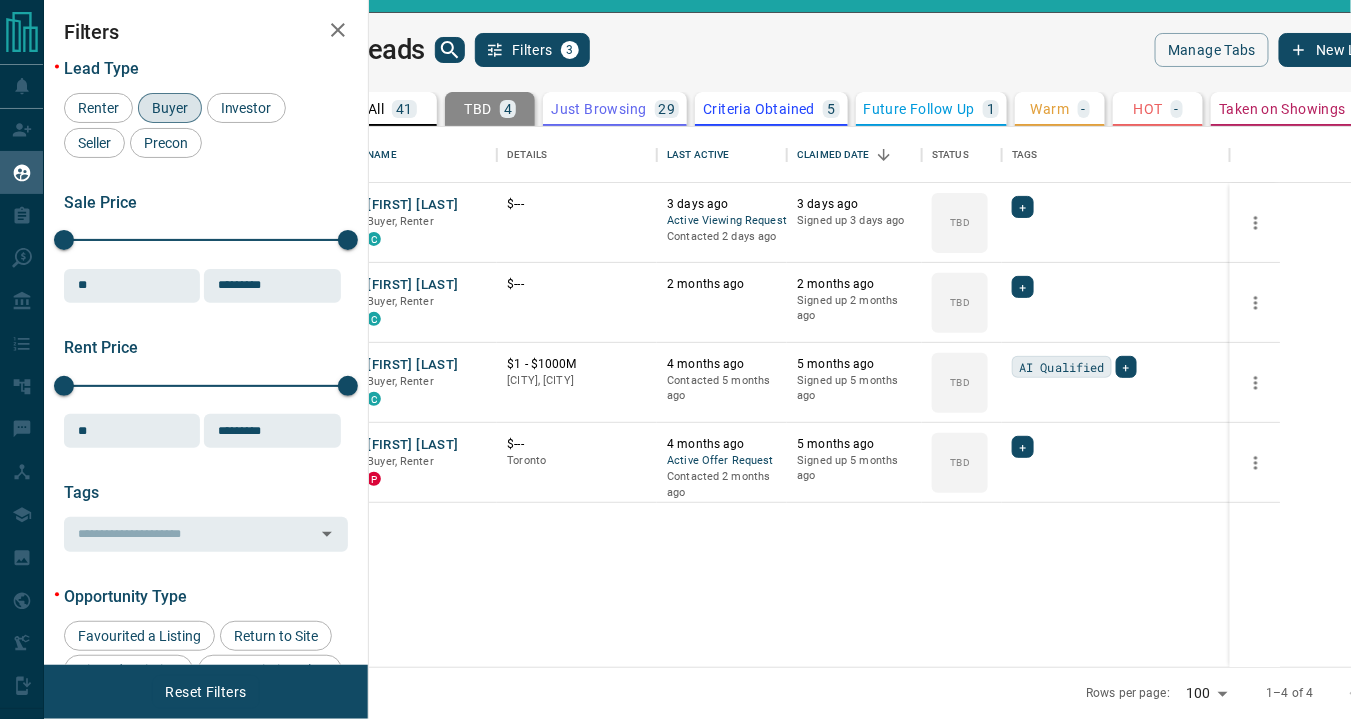 click on "Sara Ghoreishi Buyer, Renter C $--- 3 days ago Active Viewing Request Contacted 2 days ago 3 days ago Signed up 3 days ago TBD + Nadeen Ahmed Buyer, Renter C $--- 2 months ago 2 months ago Signed up 2 months ago TBD + Olena Bahlay Buyer, Renter C $1 - $1000M Mississauga, Toronto 4 months ago Contacted 5 months ago 5 months ago Signed up 5 months ago TBD AI Qualified + Ramil Murallon Buyer, Renter P $--- Toronto 4 months ago Active Offer Request Contacted 2 months ago 5 months ago Signed up 5 months ago TBD +" at bounding box center (794, 425) 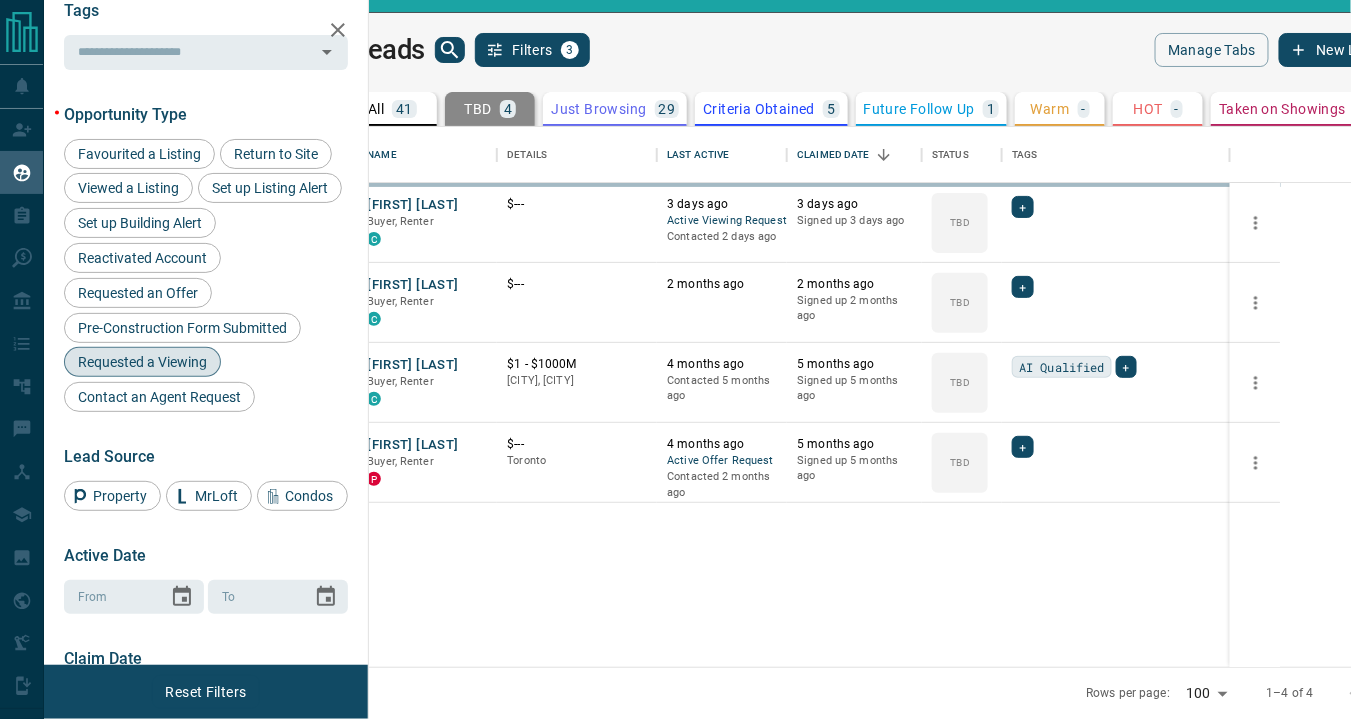 scroll, scrollTop: 666, scrollLeft: 0, axis: vertical 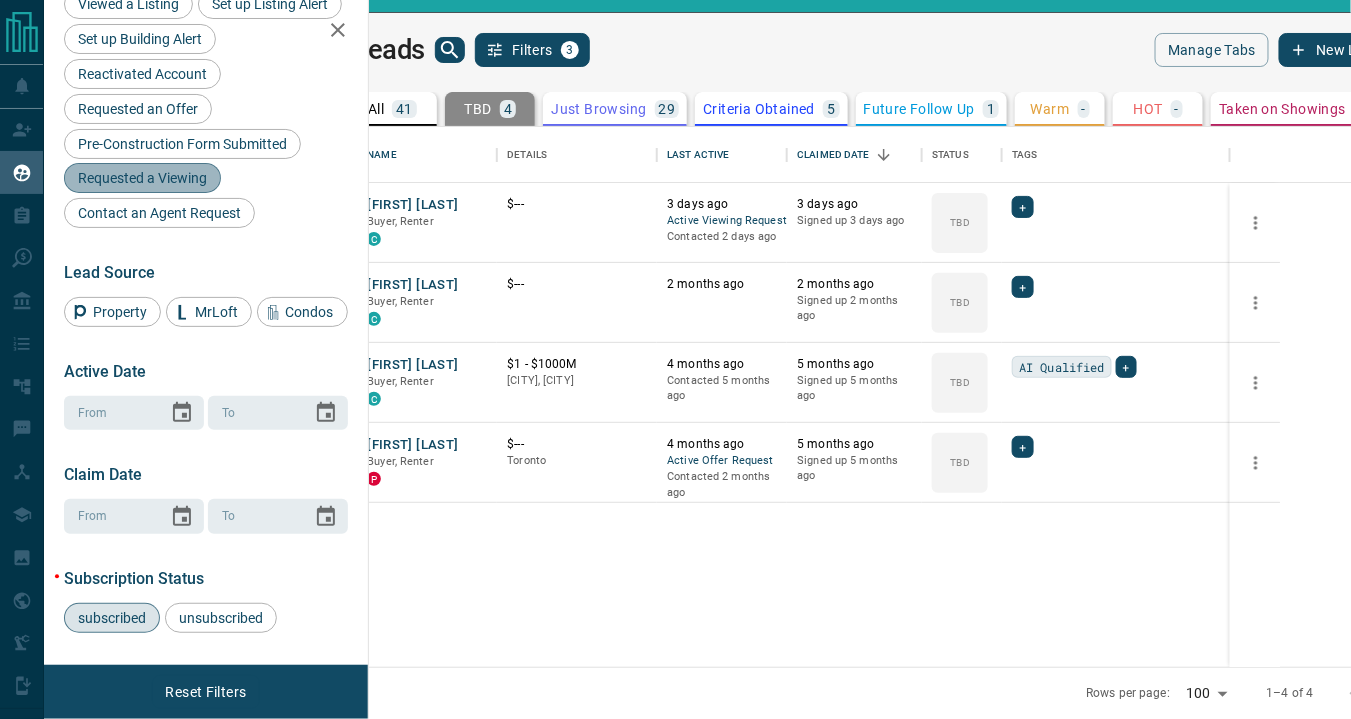 click on "Requested a Viewing" at bounding box center (142, 178) 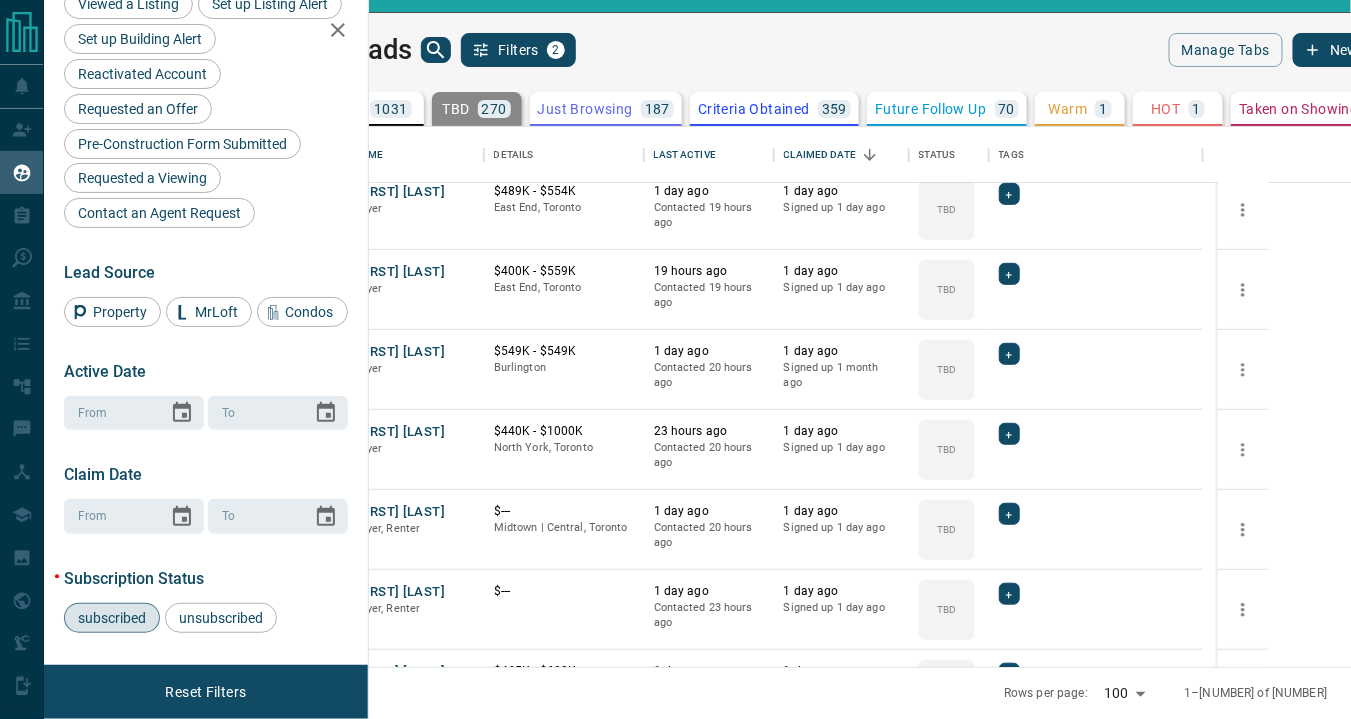 scroll, scrollTop: 0, scrollLeft: 0, axis: both 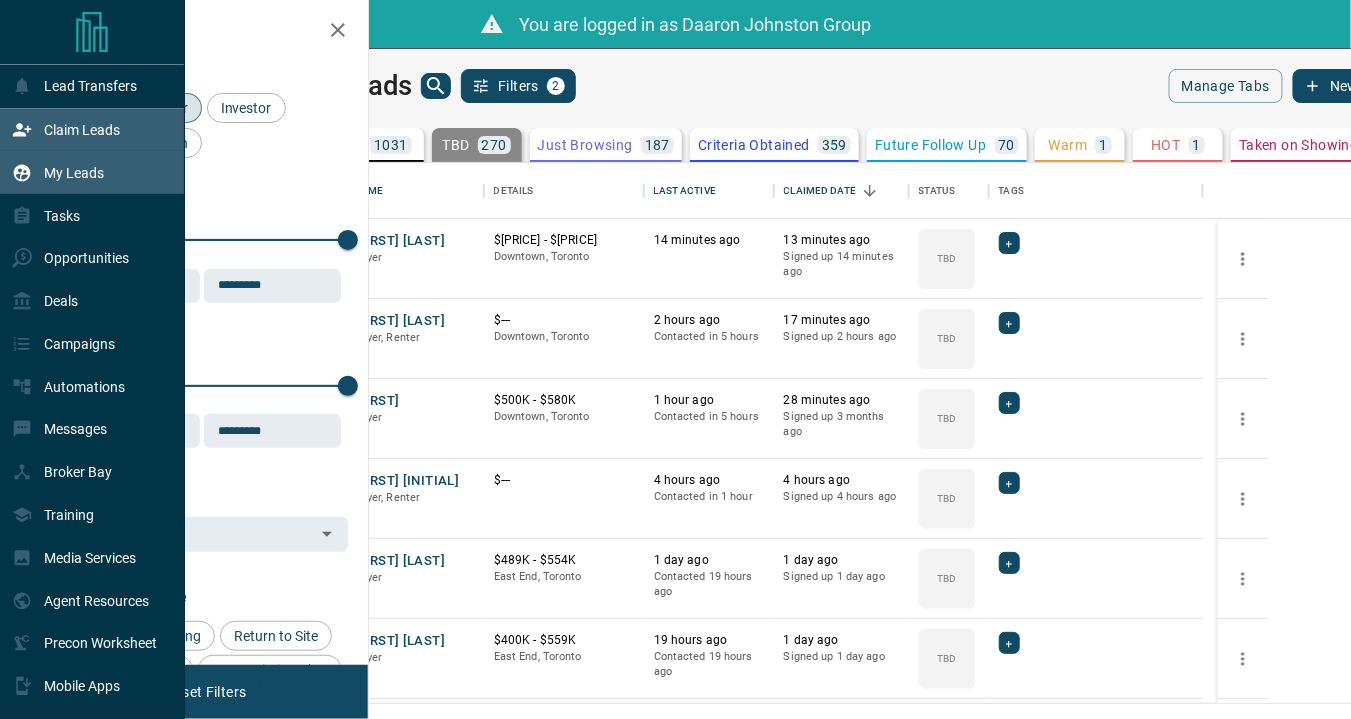 click on "Claim Leads" at bounding box center (66, 130) 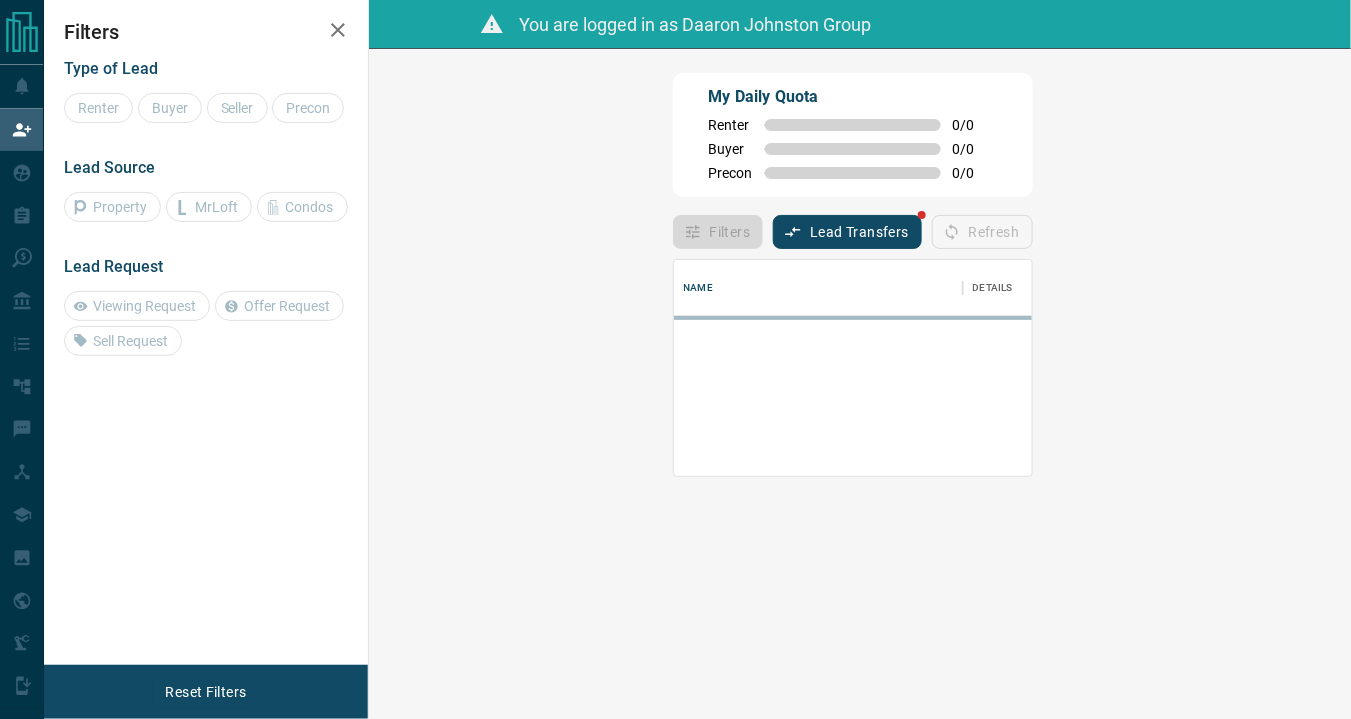 scroll, scrollTop: 121, scrollLeft: 925, axis: both 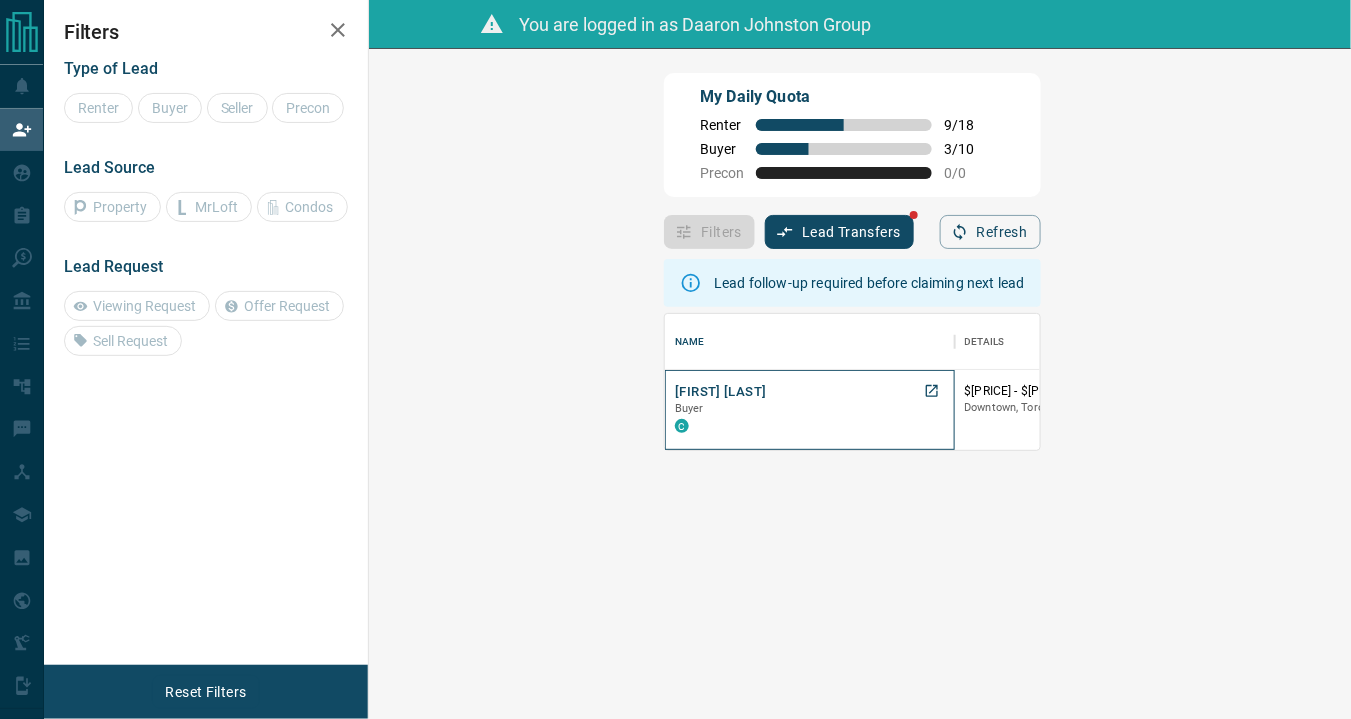click on "Buyer" at bounding box center [809, 409] 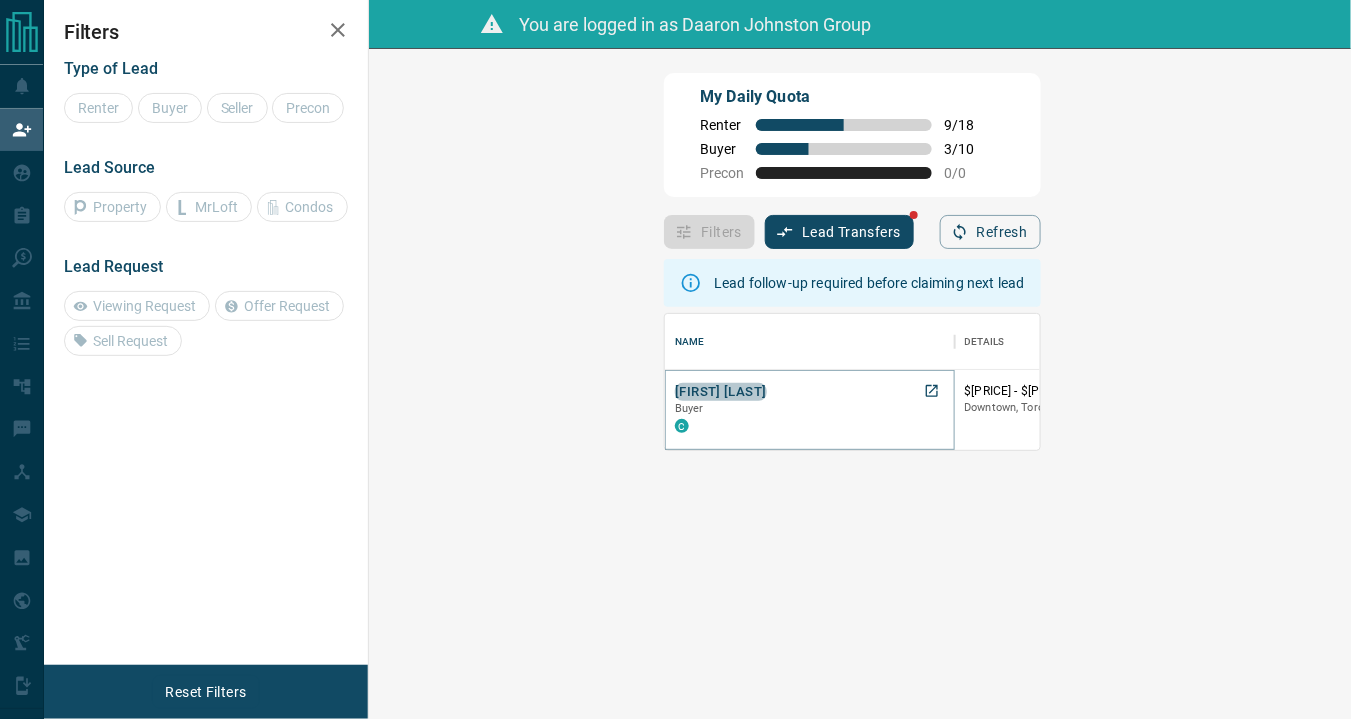 click on "[FIRST] [LAST]" at bounding box center (720, 392) 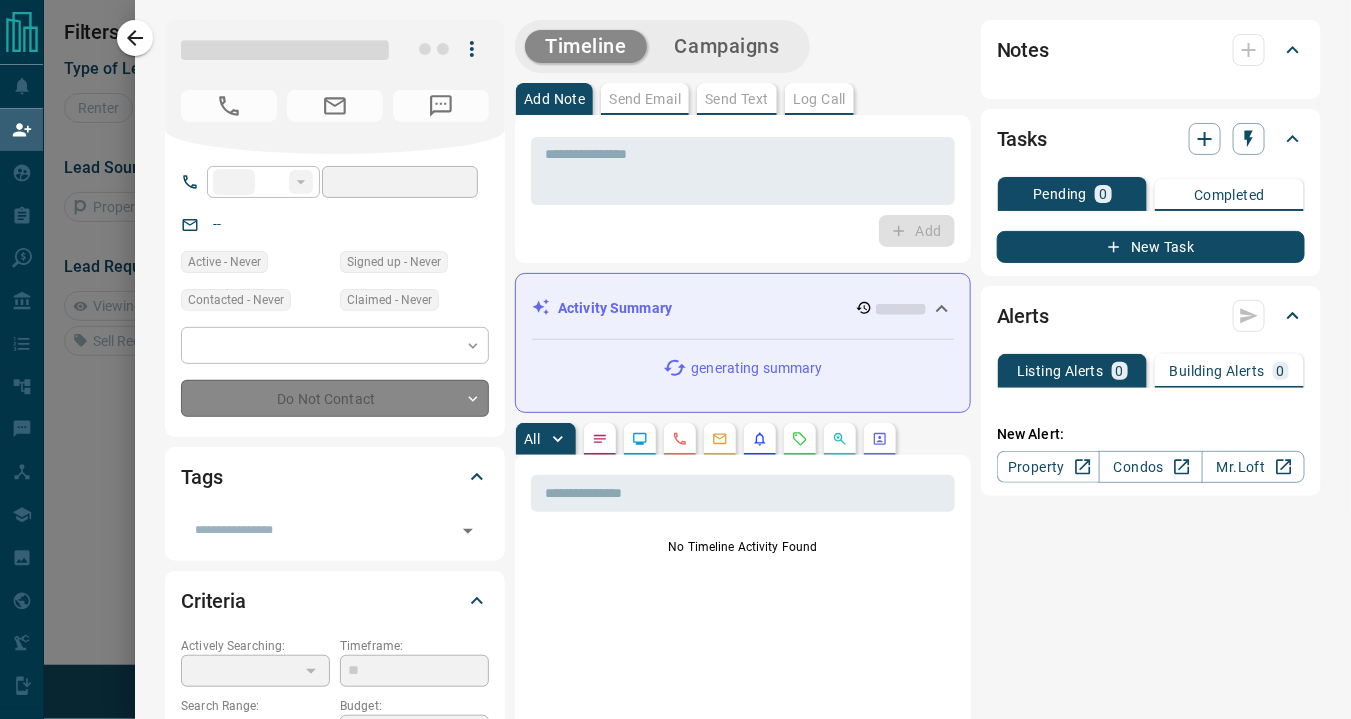 type on "**" 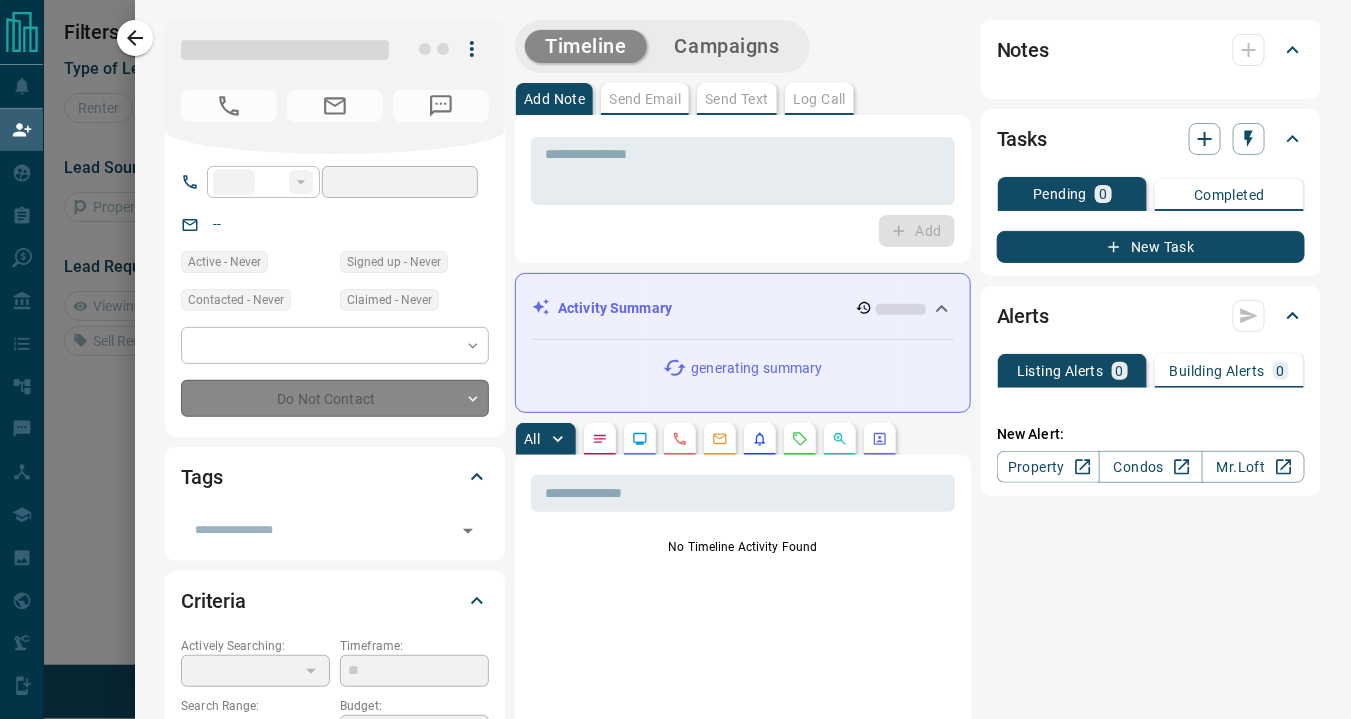 type on "**********" 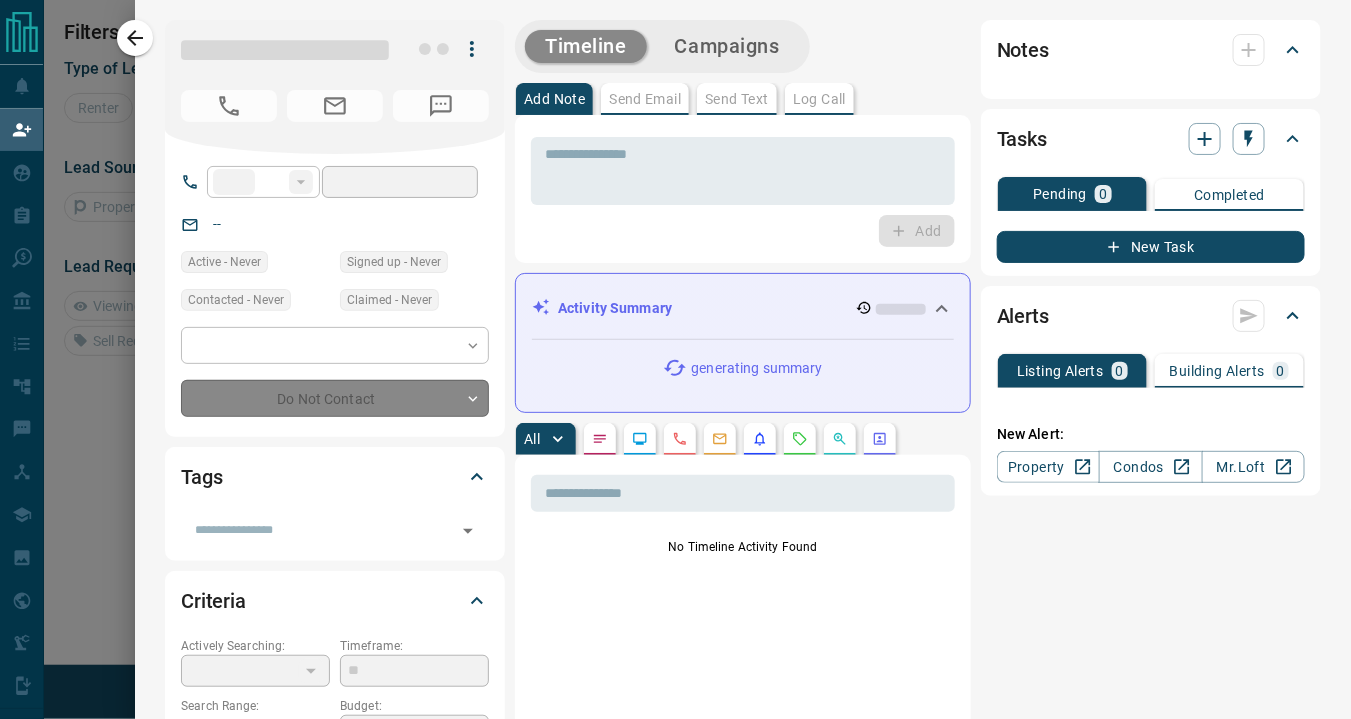 type on "**********" 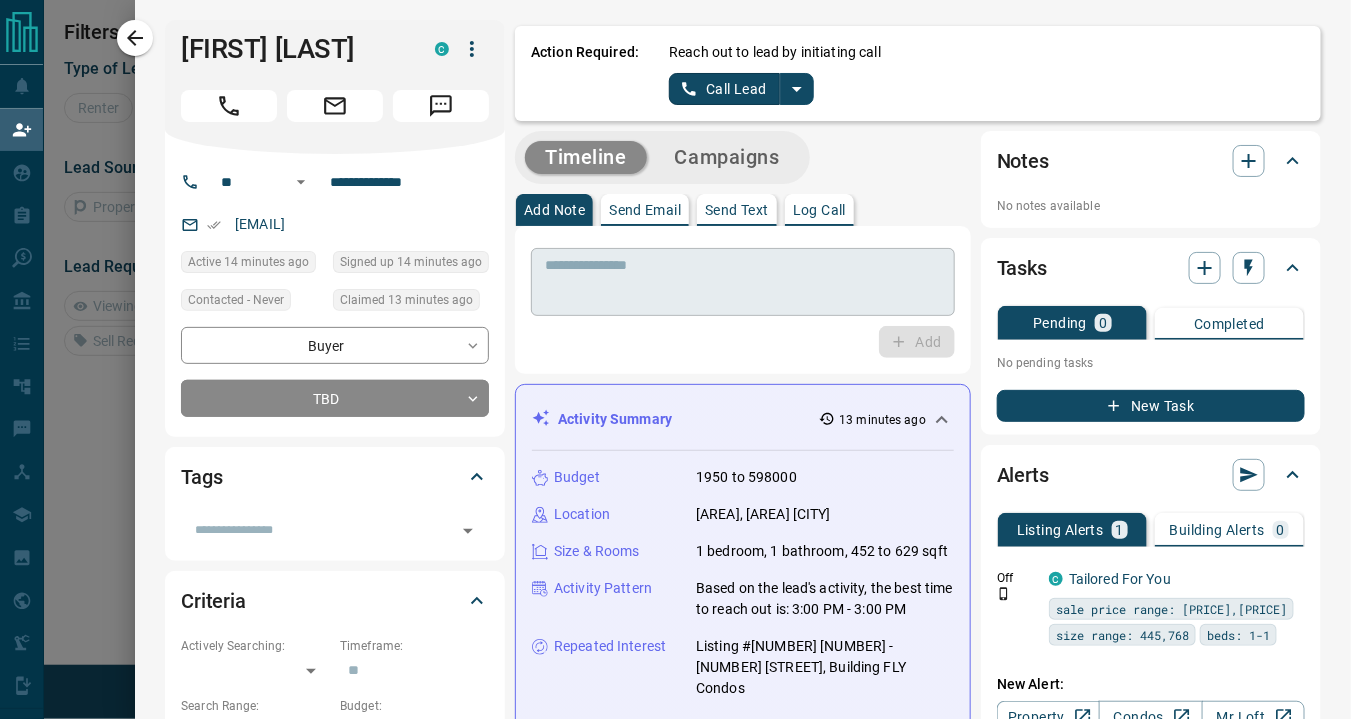 click at bounding box center (743, 282) 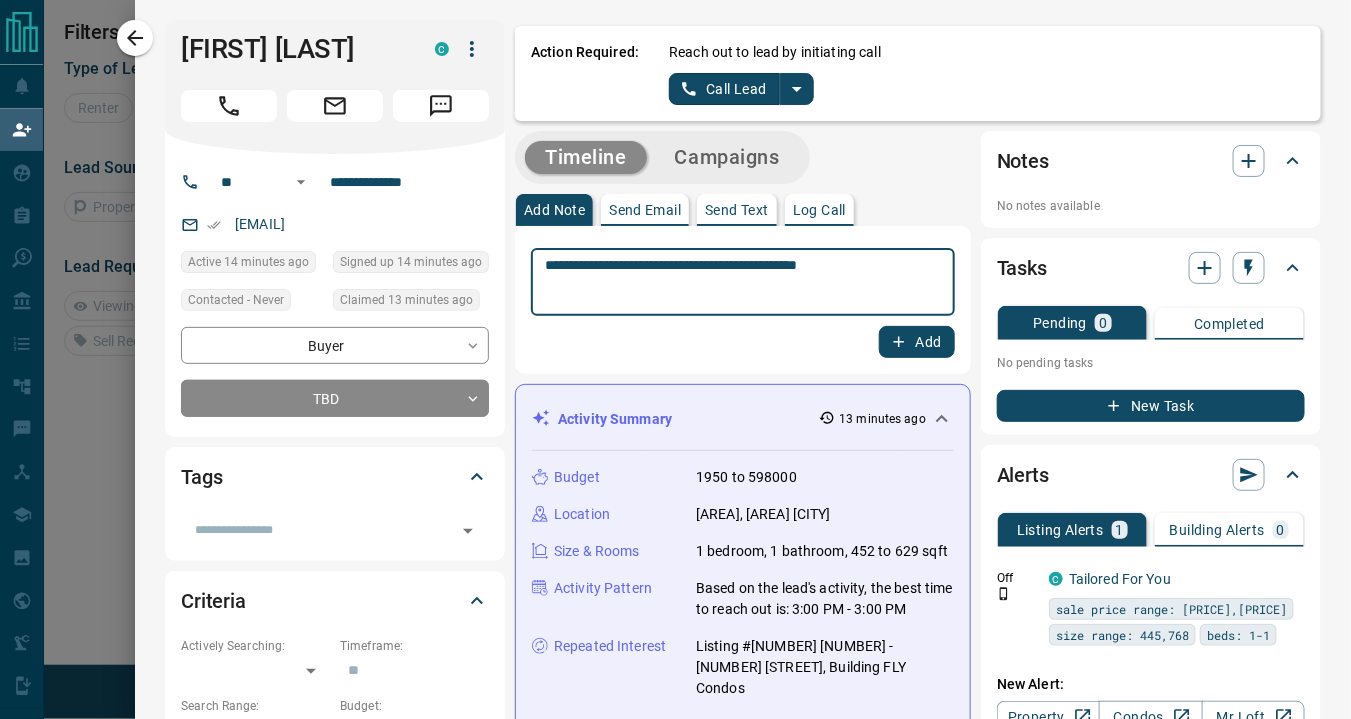 type on "**********" 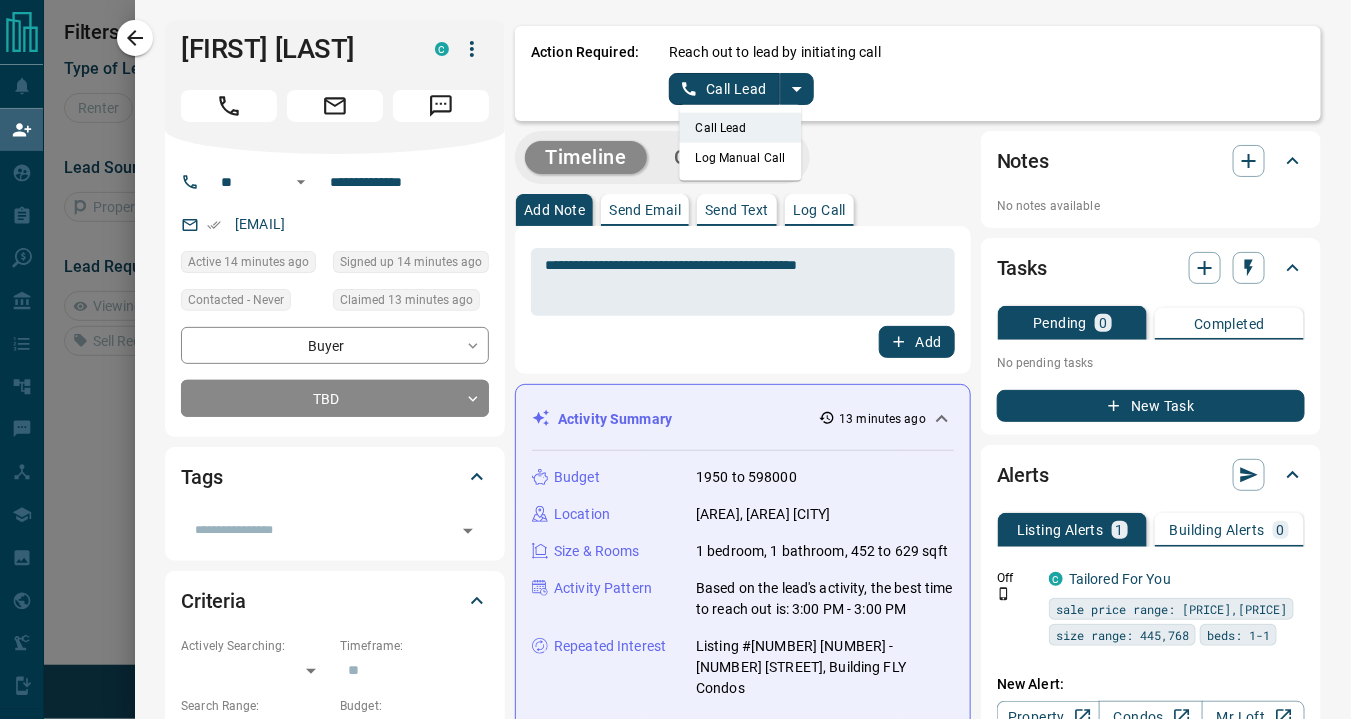 click on "Log Manual Call" at bounding box center (741, 158) 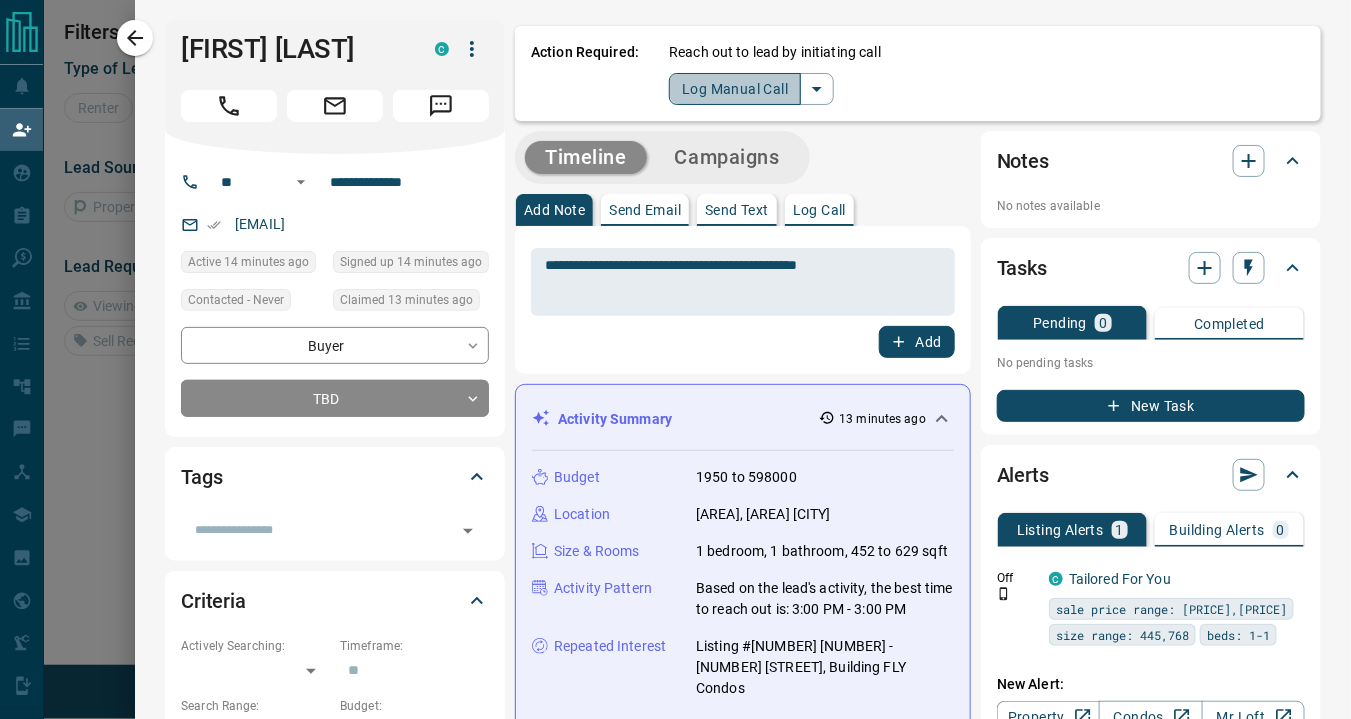 click on "Log Manual Call" at bounding box center [735, 89] 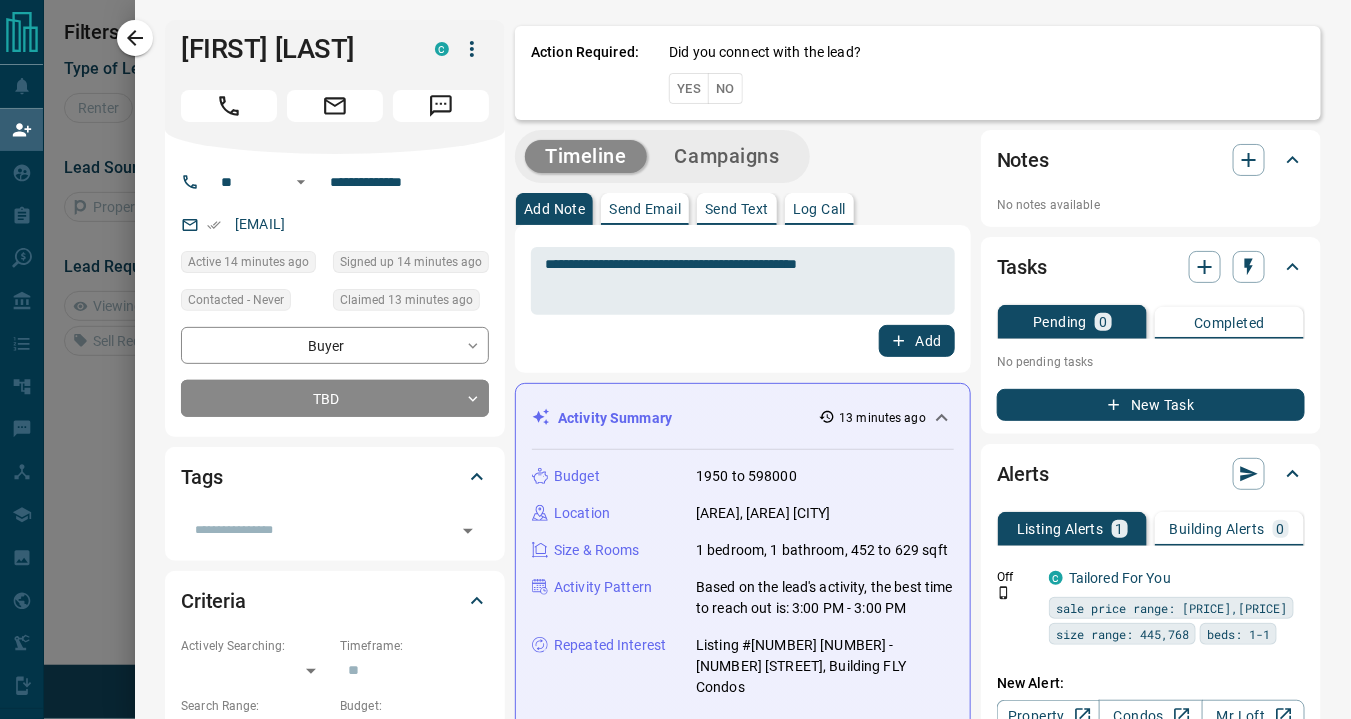 click on "Yes" at bounding box center [689, 88] 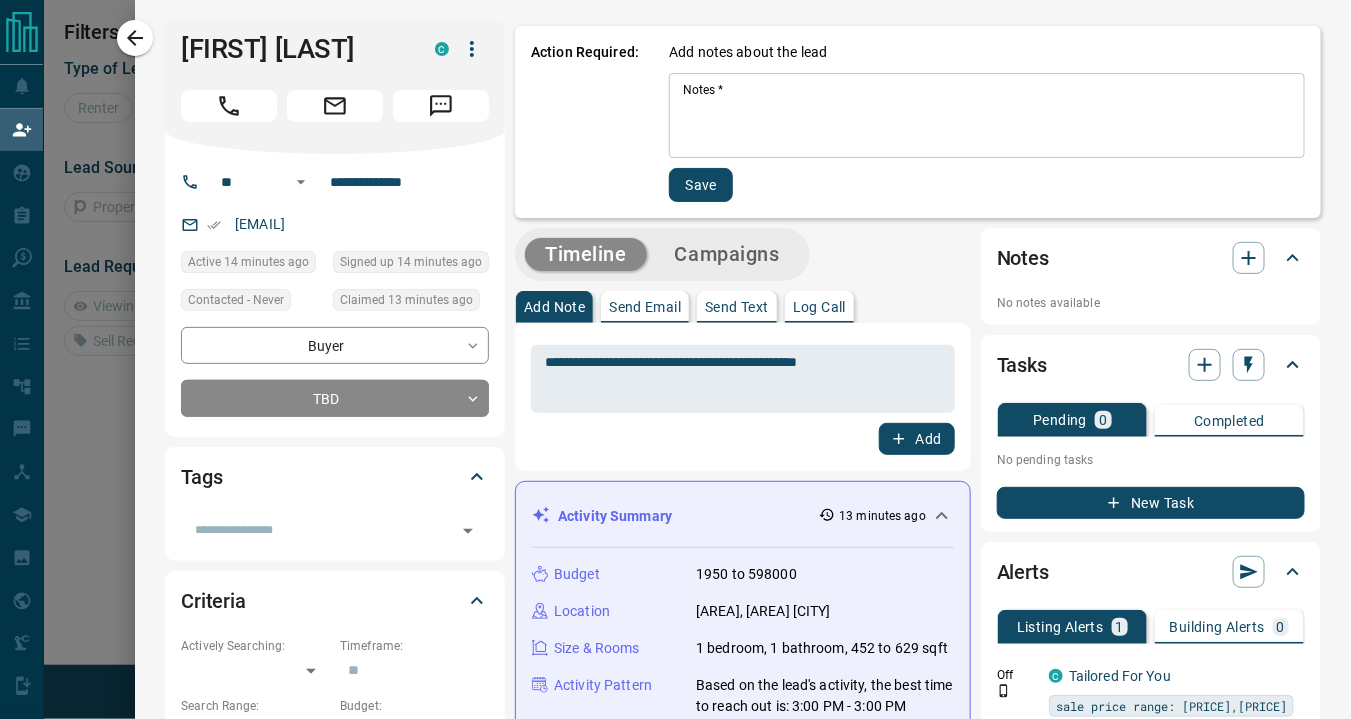 click on "**********" at bounding box center (743, 376) 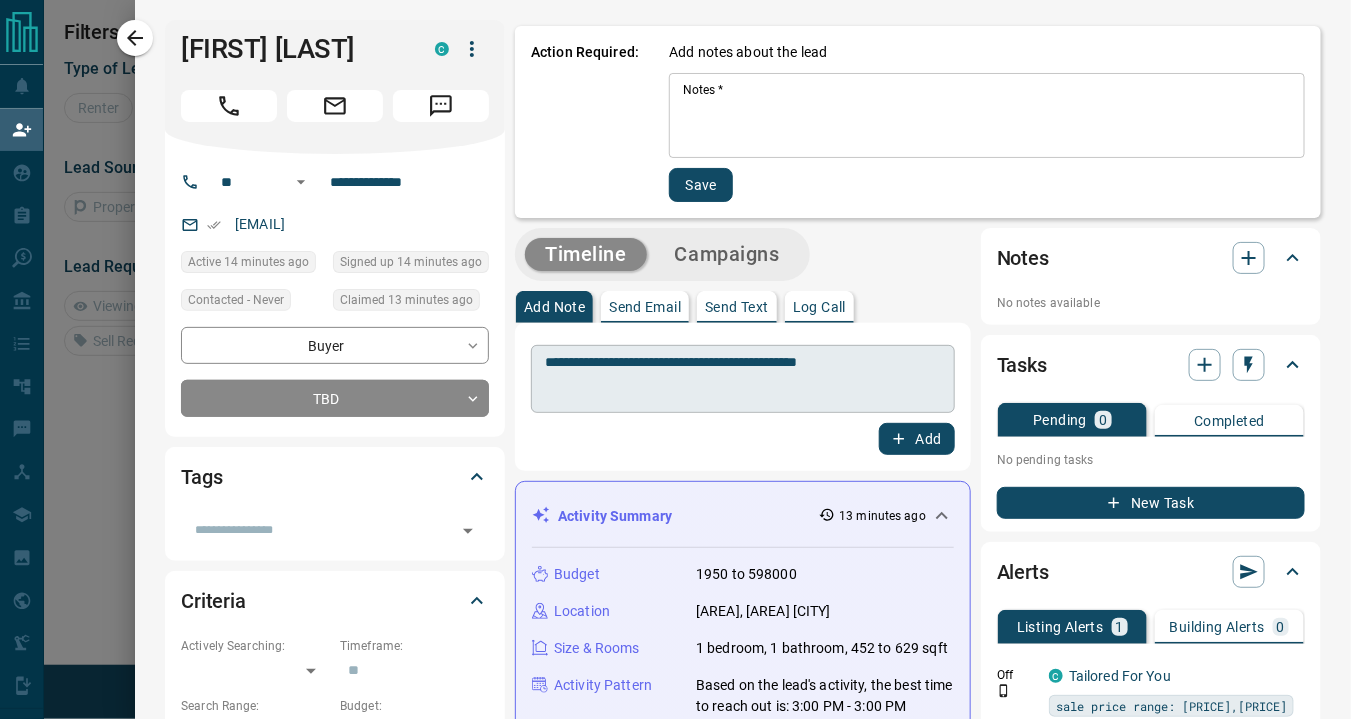 click on "**********" at bounding box center (742, 379) 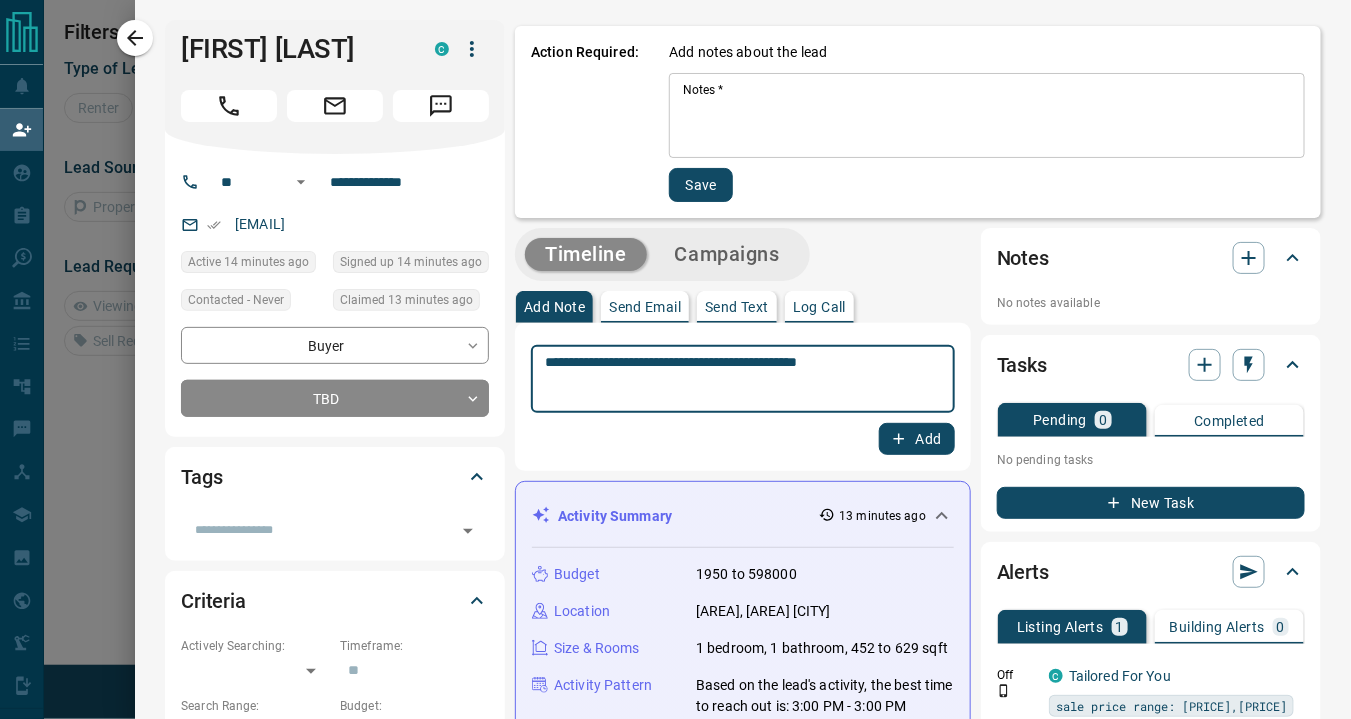 click on "**********" at bounding box center [742, 379] 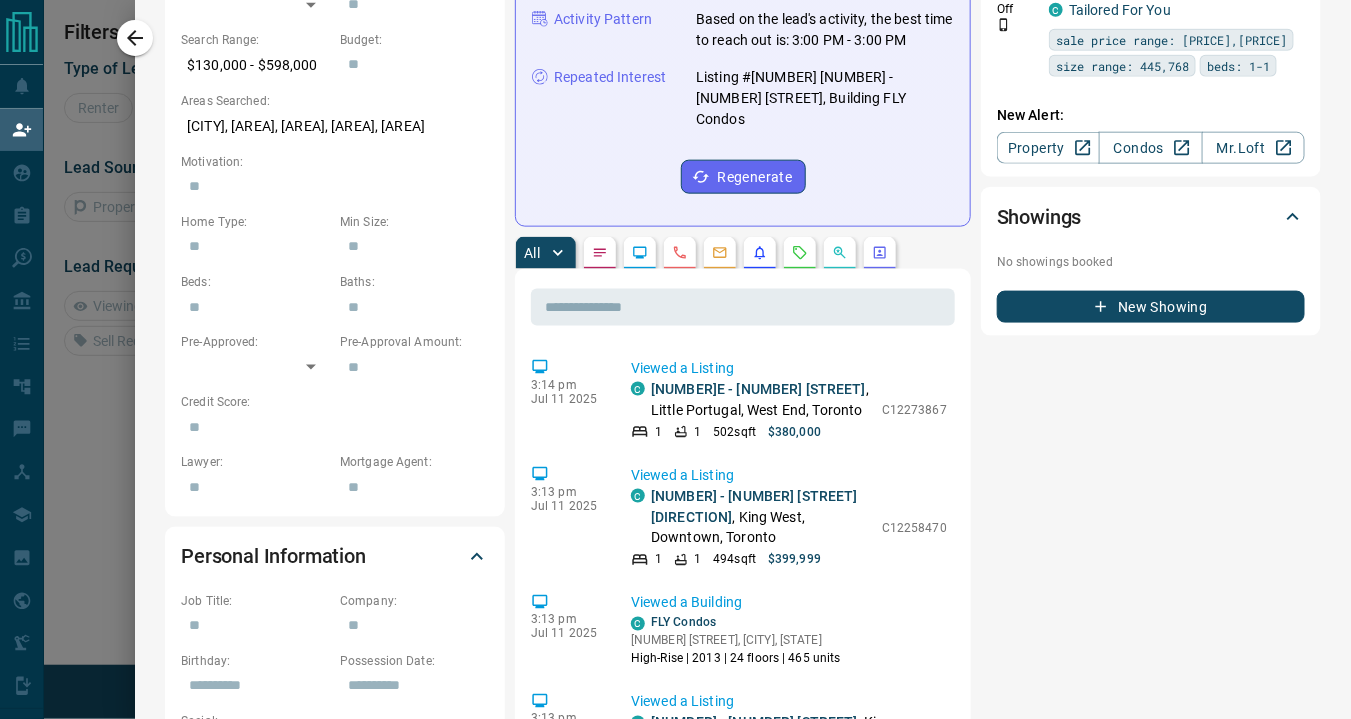 scroll, scrollTop: 0, scrollLeft: 0, axis: both 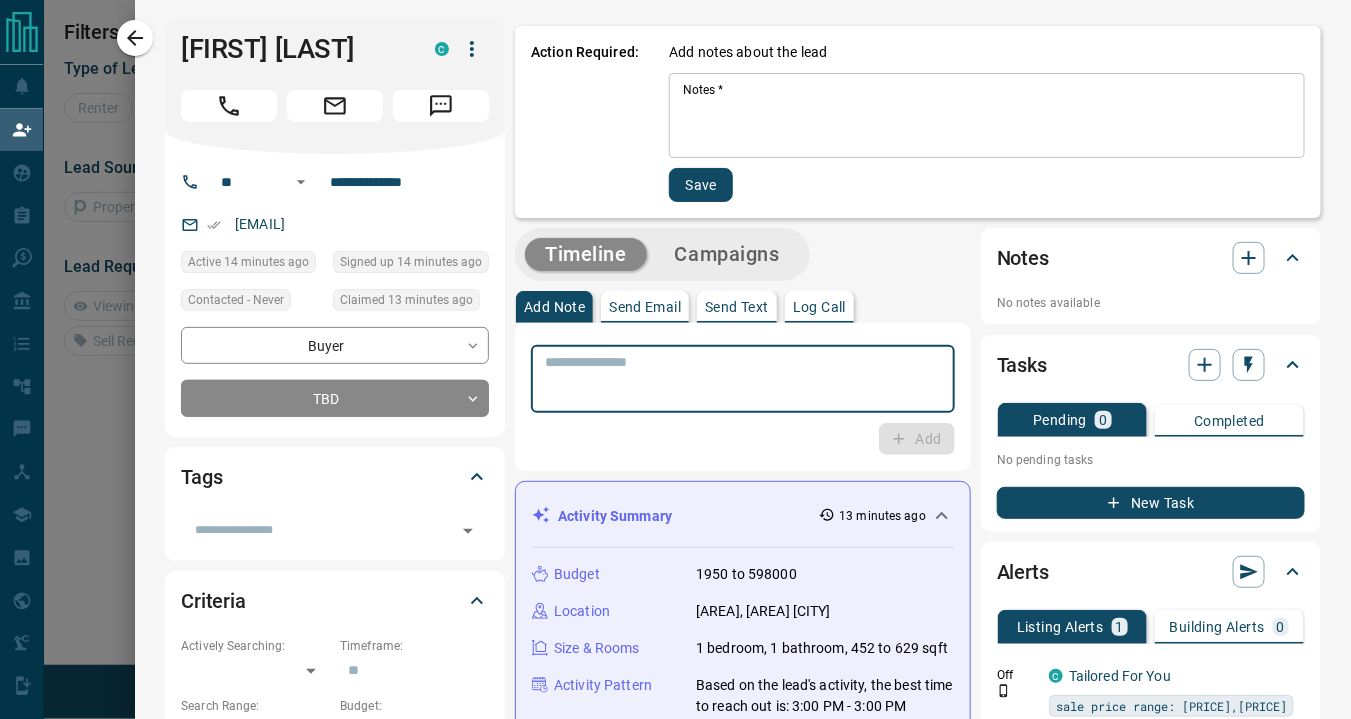 type 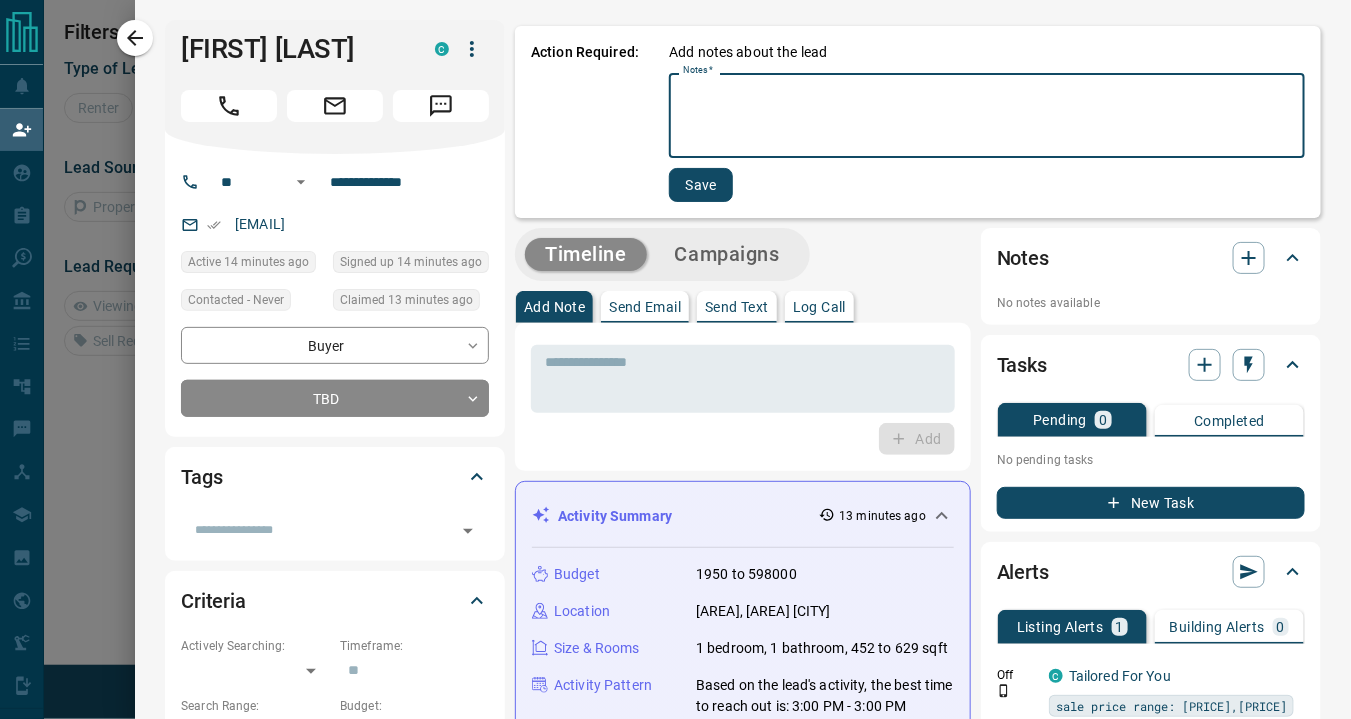 click on "Notes   *" at bounding box center [987, 116] 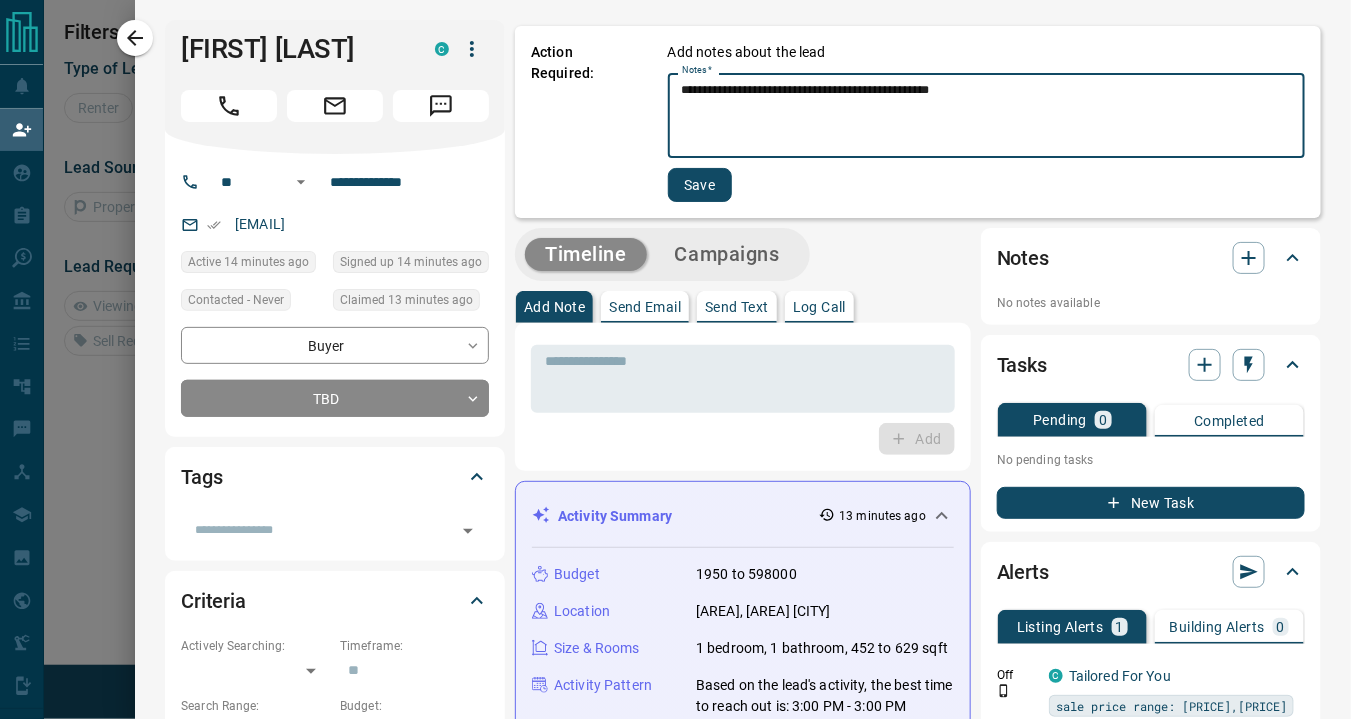 type on "**********" 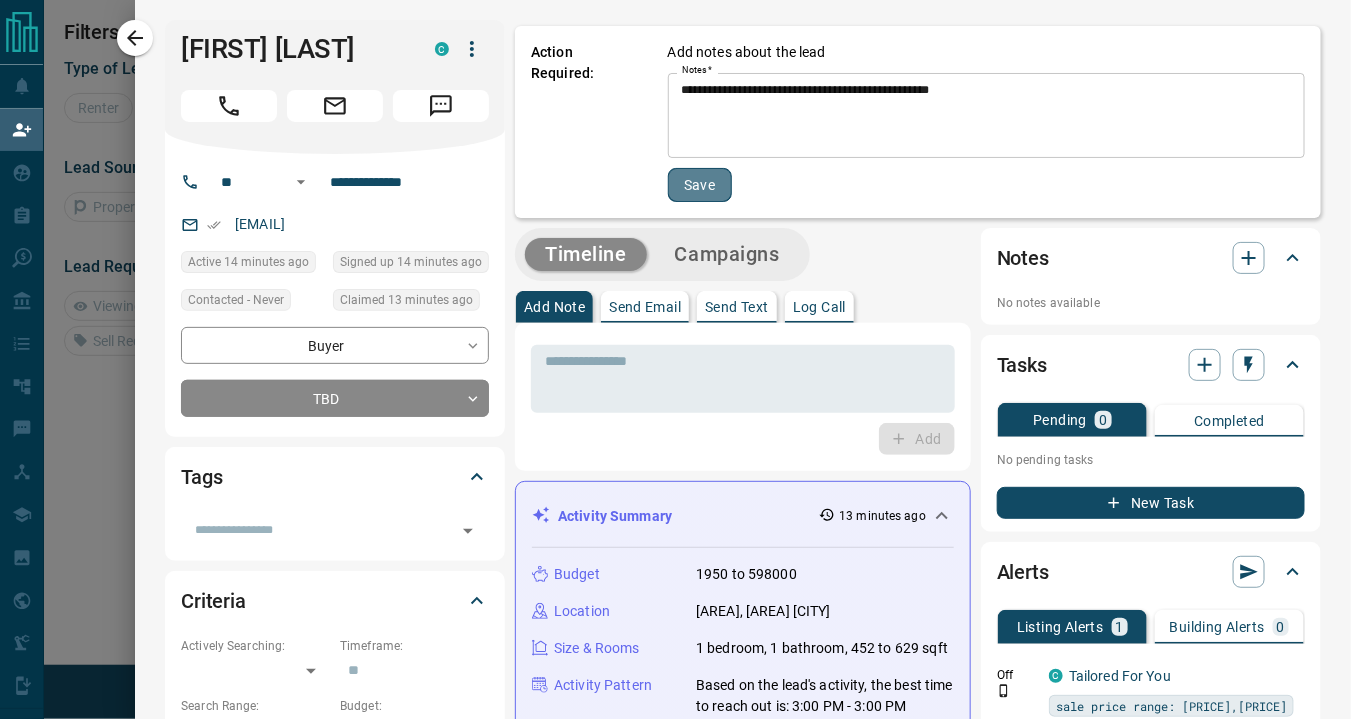 click on "Save" at bounding box center (700, 185) 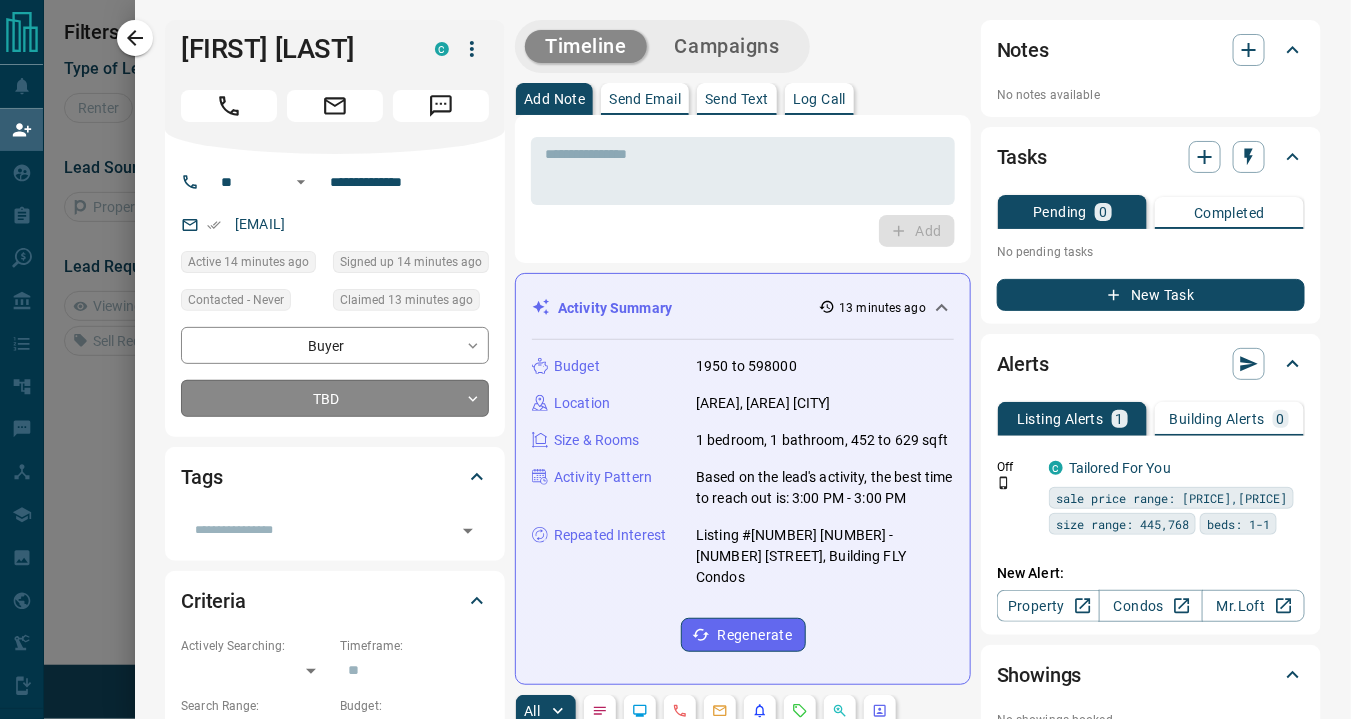 drag, startPoint x: 457, startPoint y: 419, endPoint x: 463, endPoint y: 401, distance: 18.973665 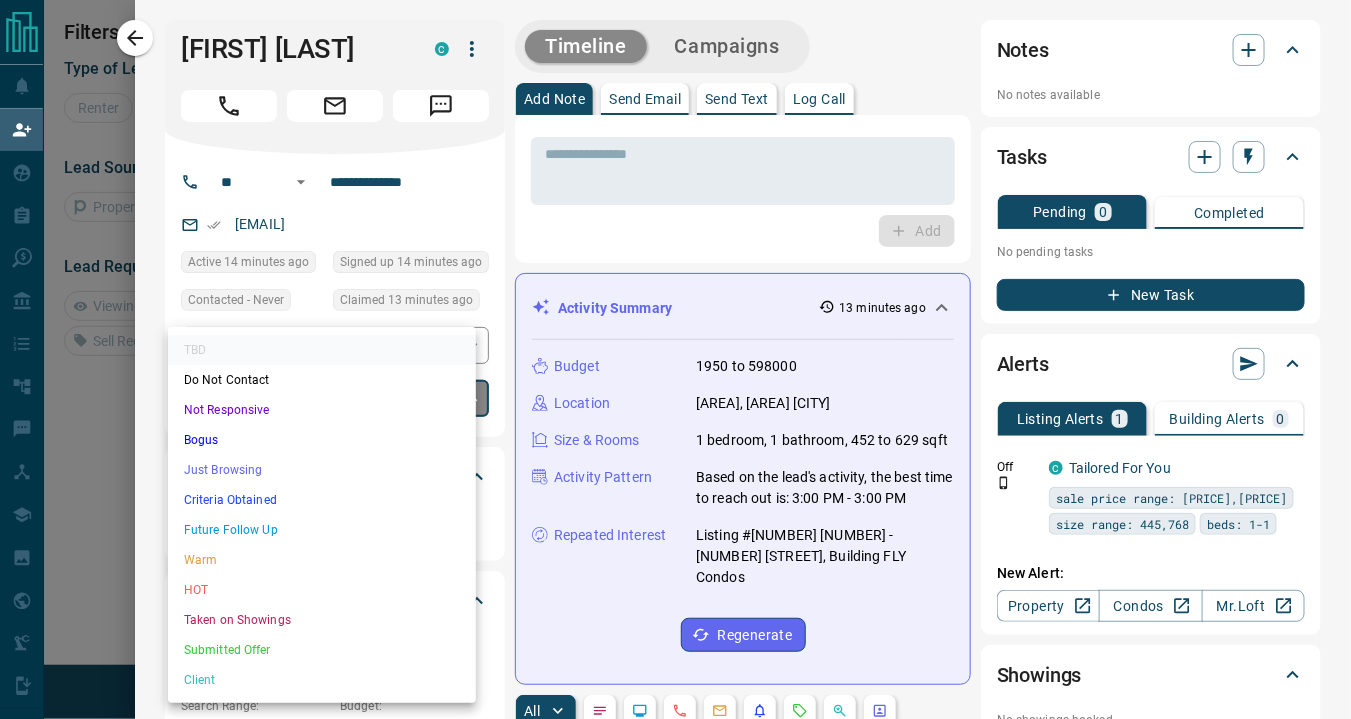 click on "**********" at bounding box center (675, 332) 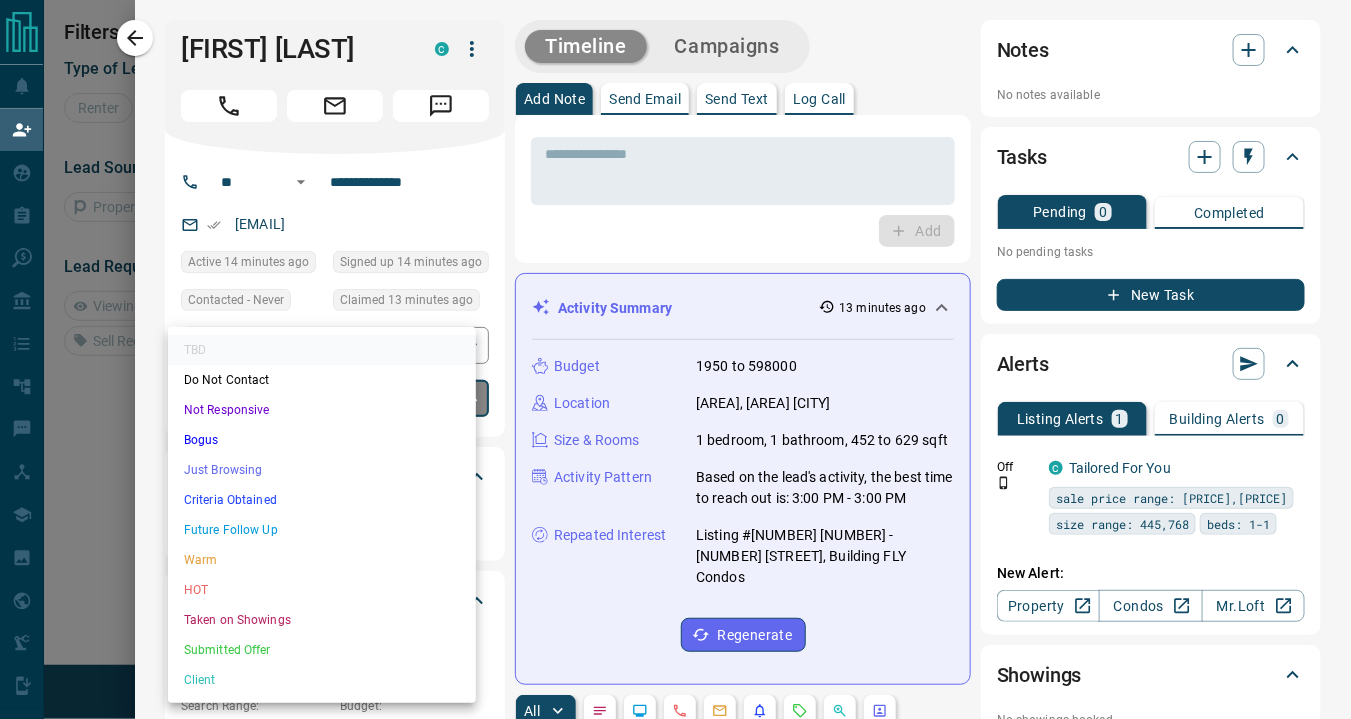 click on "Just Browsing" at bounding box center [322, 470] 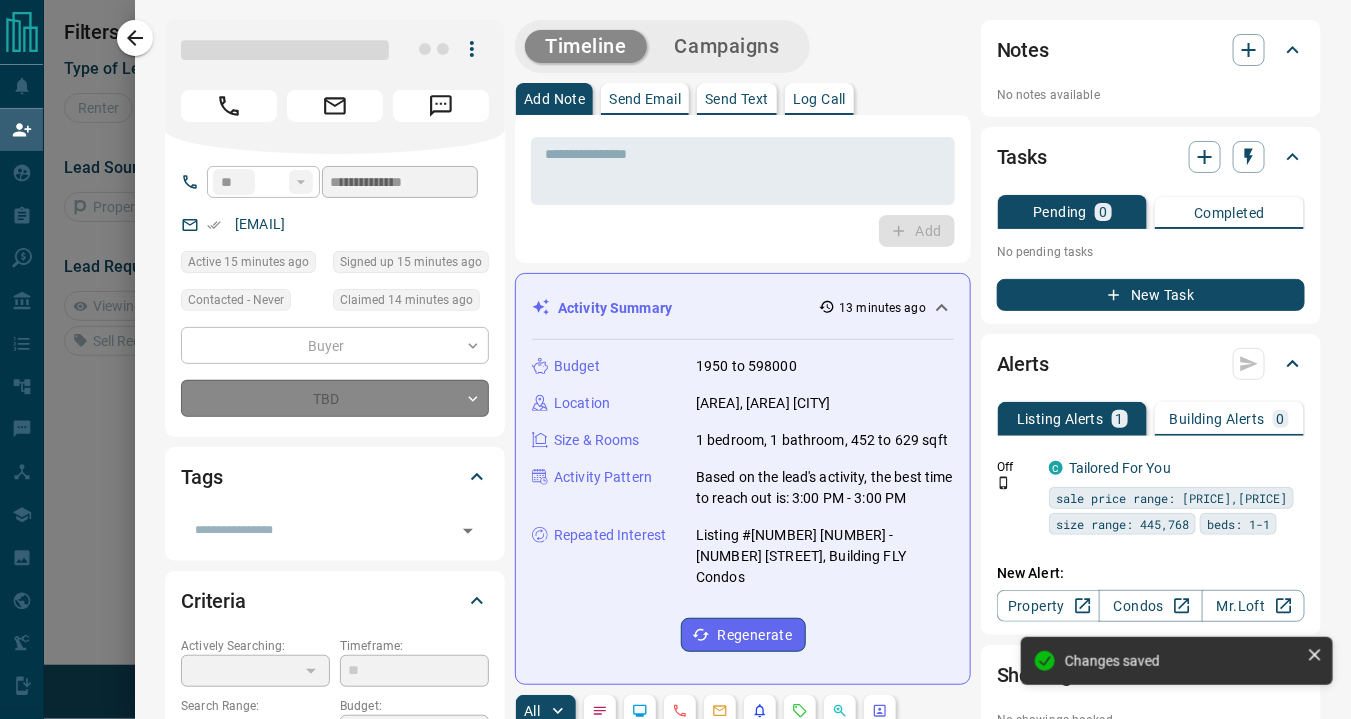 type on "*" 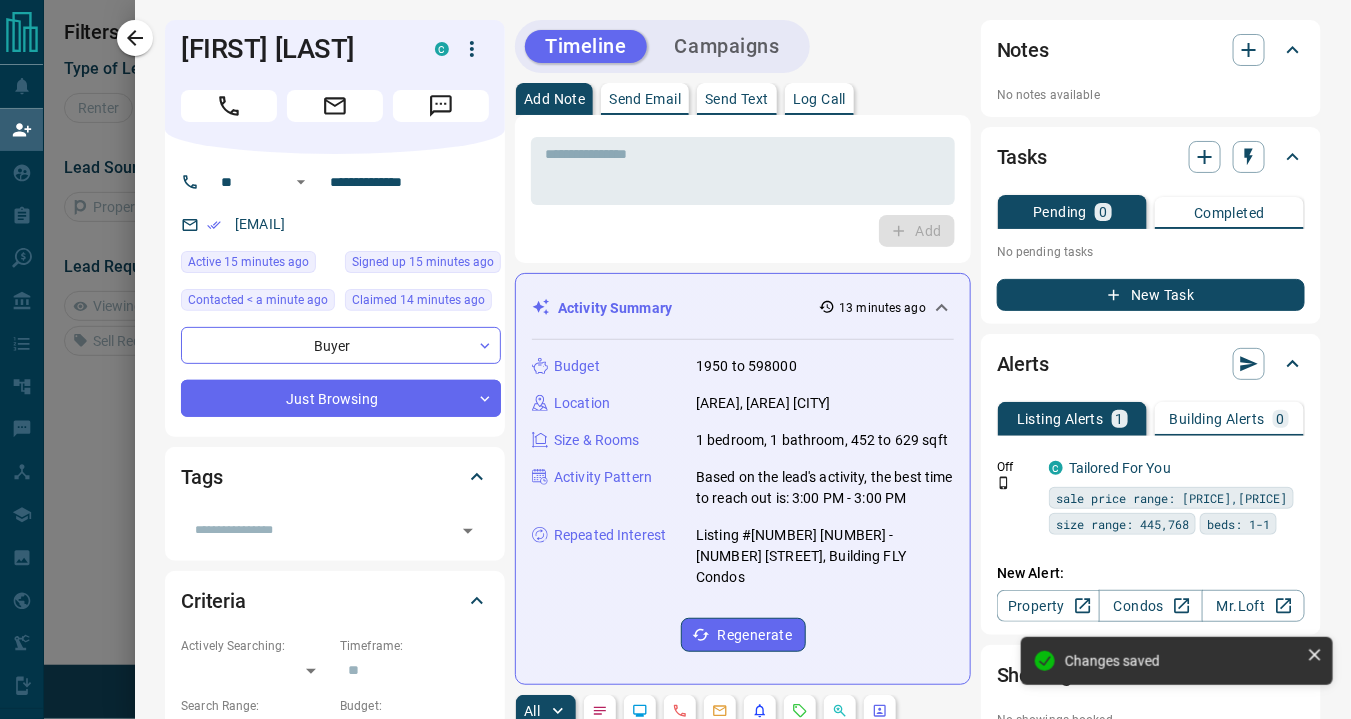 click on "Add" at bounding box center [743, 231] 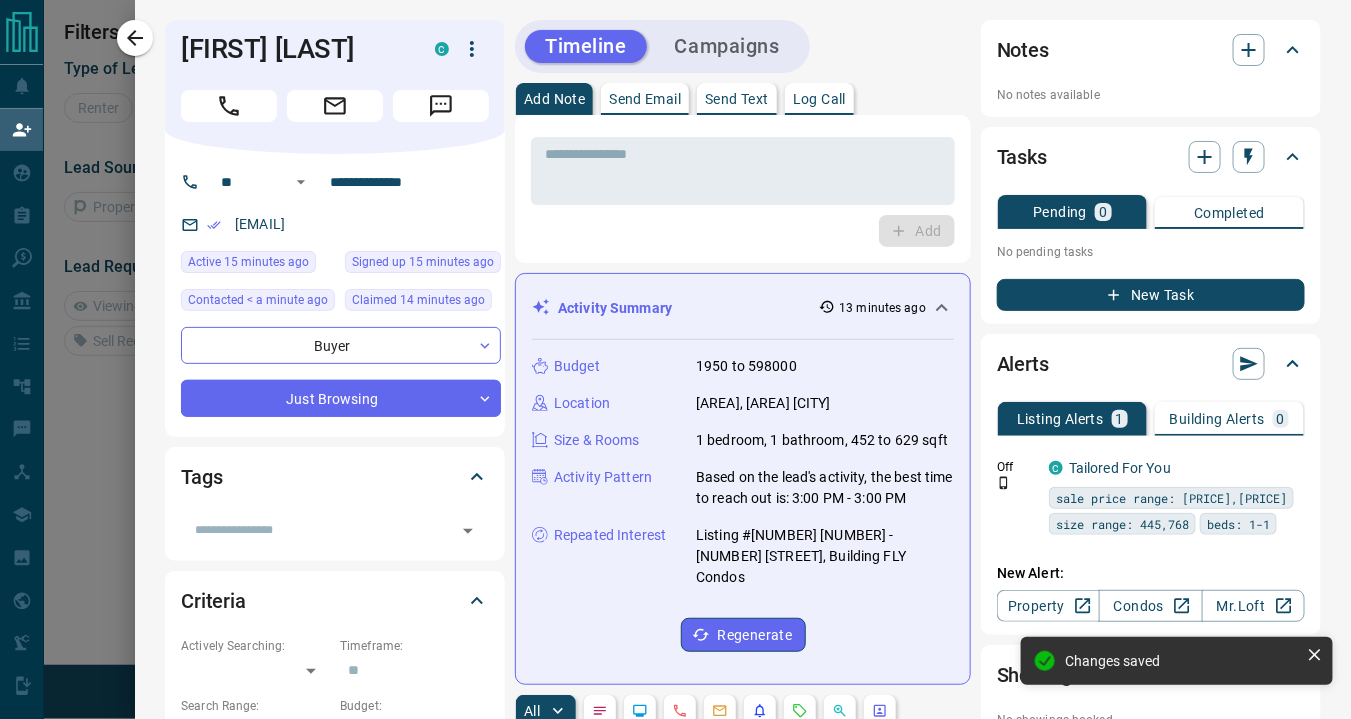 click on "Add" at bounding box center (743, 231) 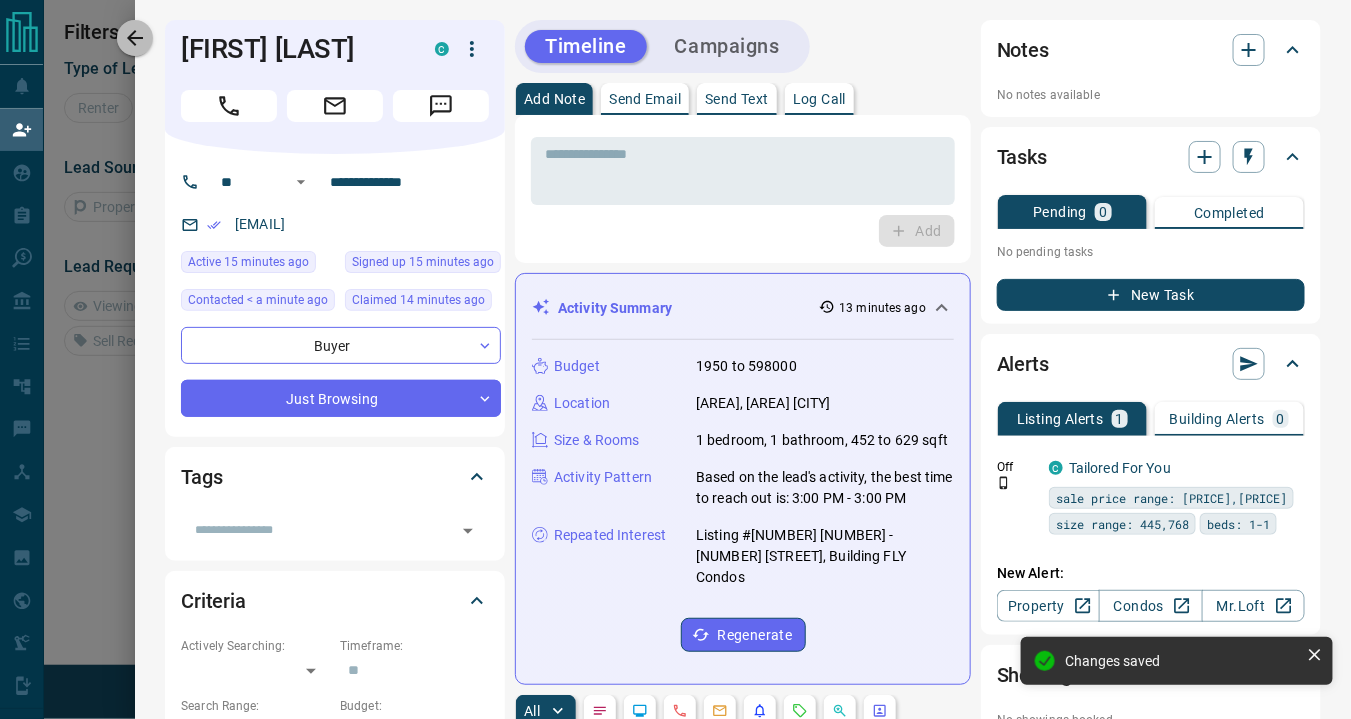 drag, startPoint x: 123, startPoint y: 38, endPoint x: 540, endPoint y: 345, distance: 517.82043 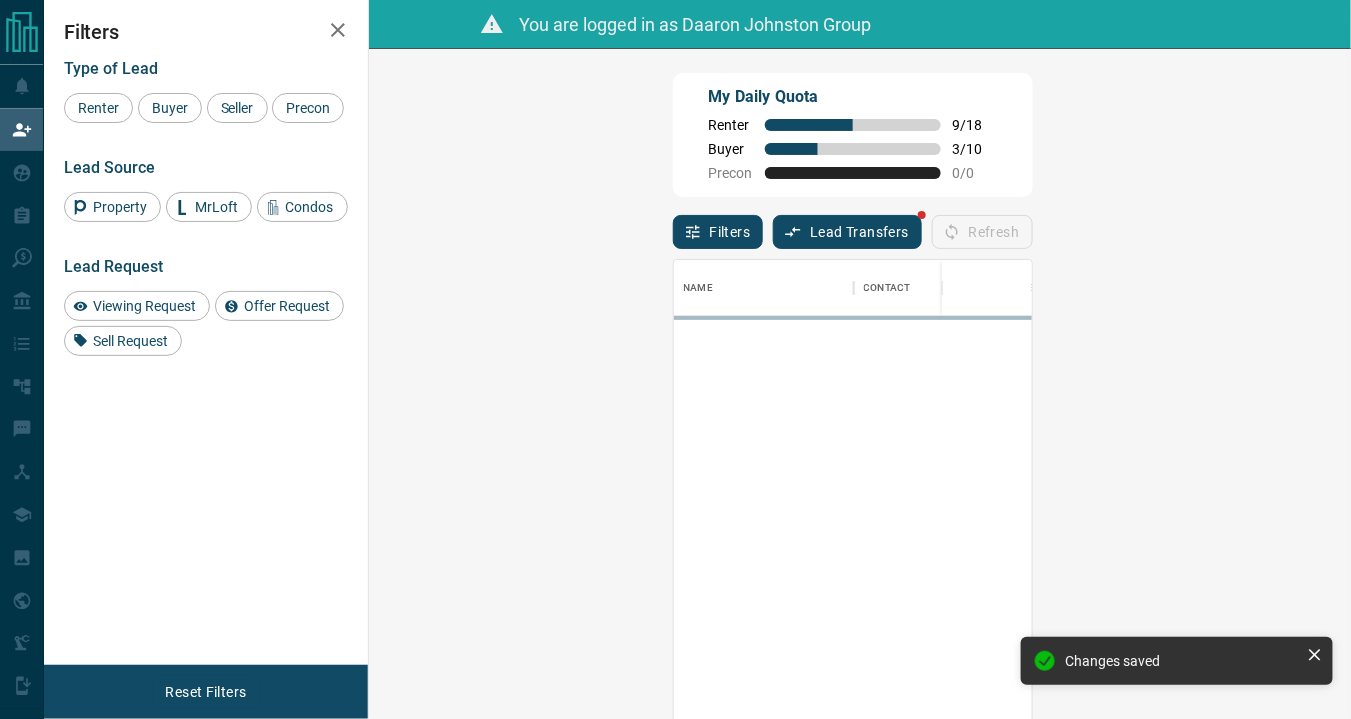 scroll, scrollTop: 16, scrollLeft: 15, axis: both 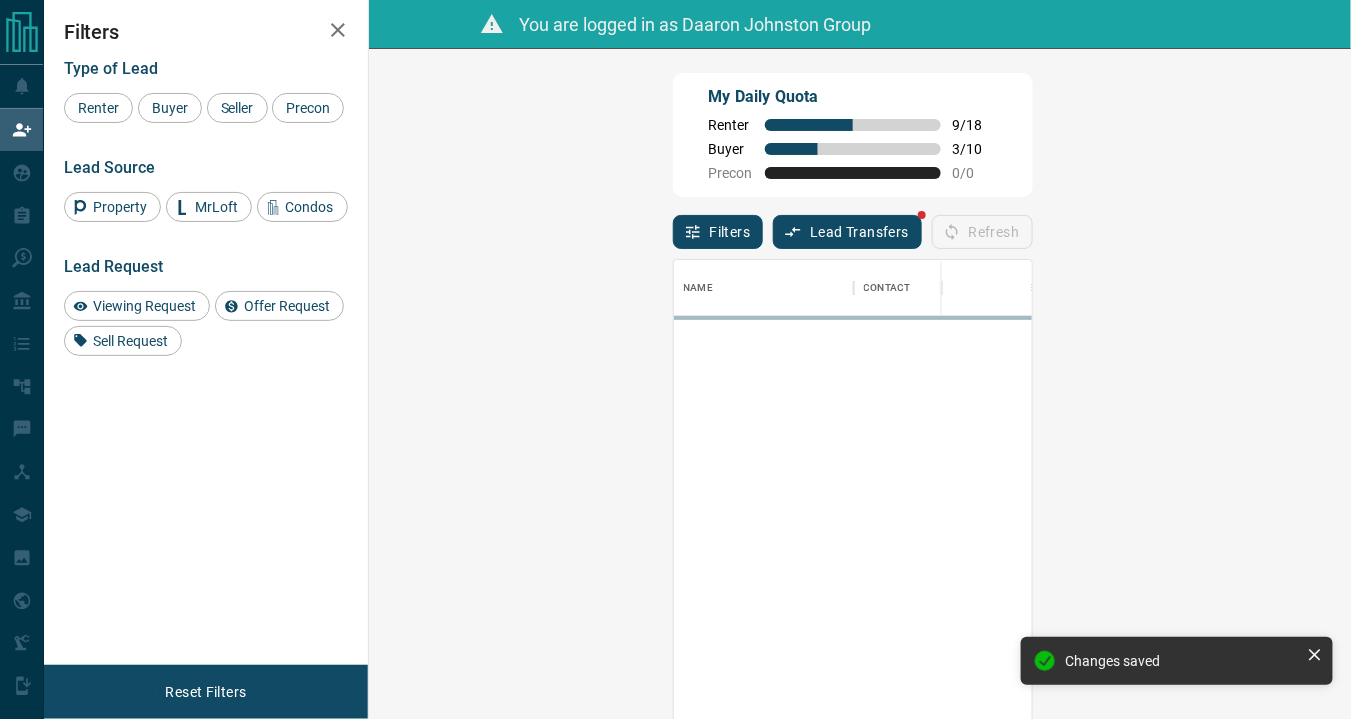 click at bounding box center (1389, 560) 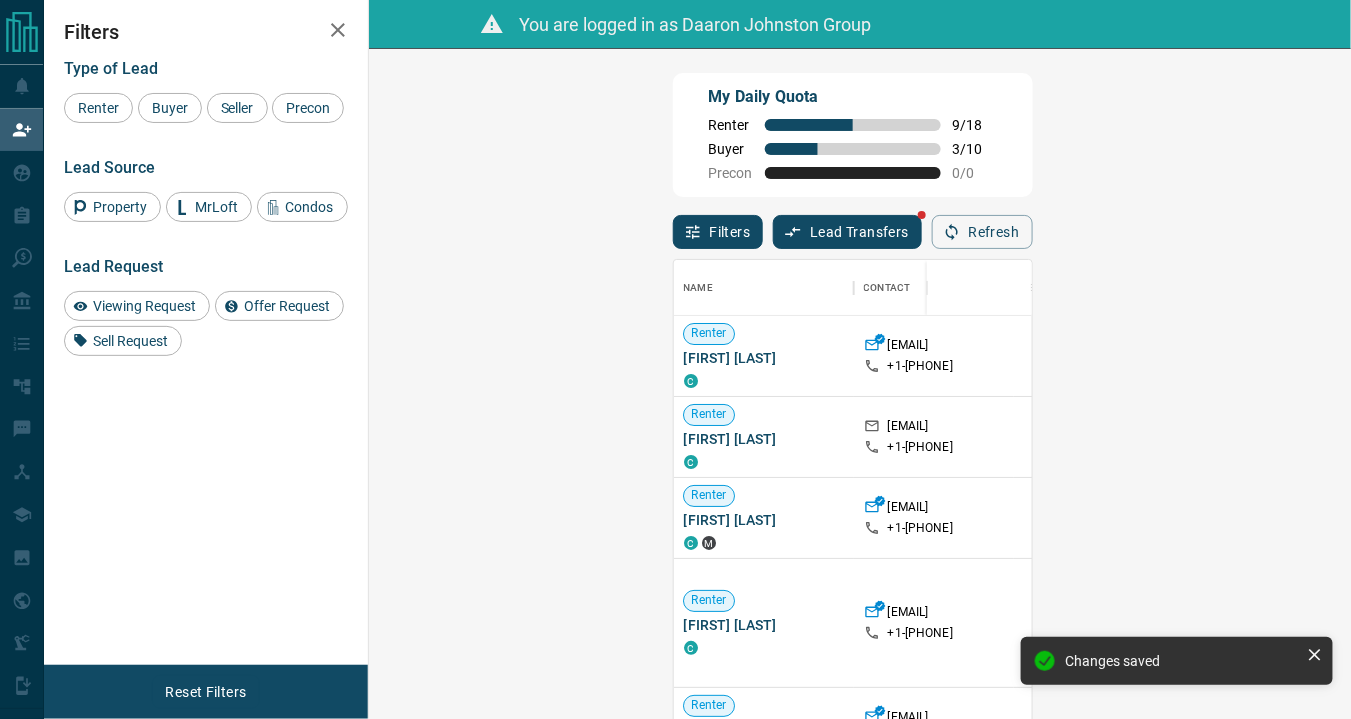 scroll, scrollTop: 166, scrollLeft: 0, axis: vertical 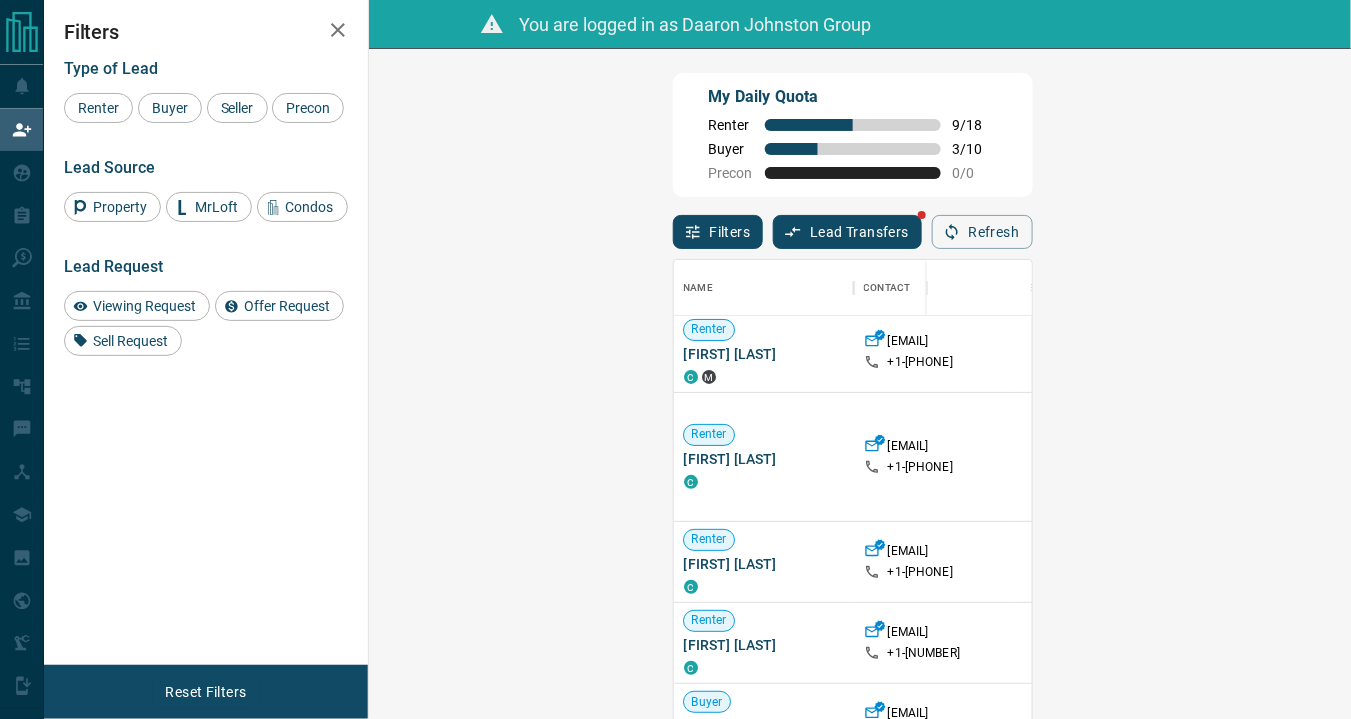 click on "Claim" at bounding box center [1569, 561] 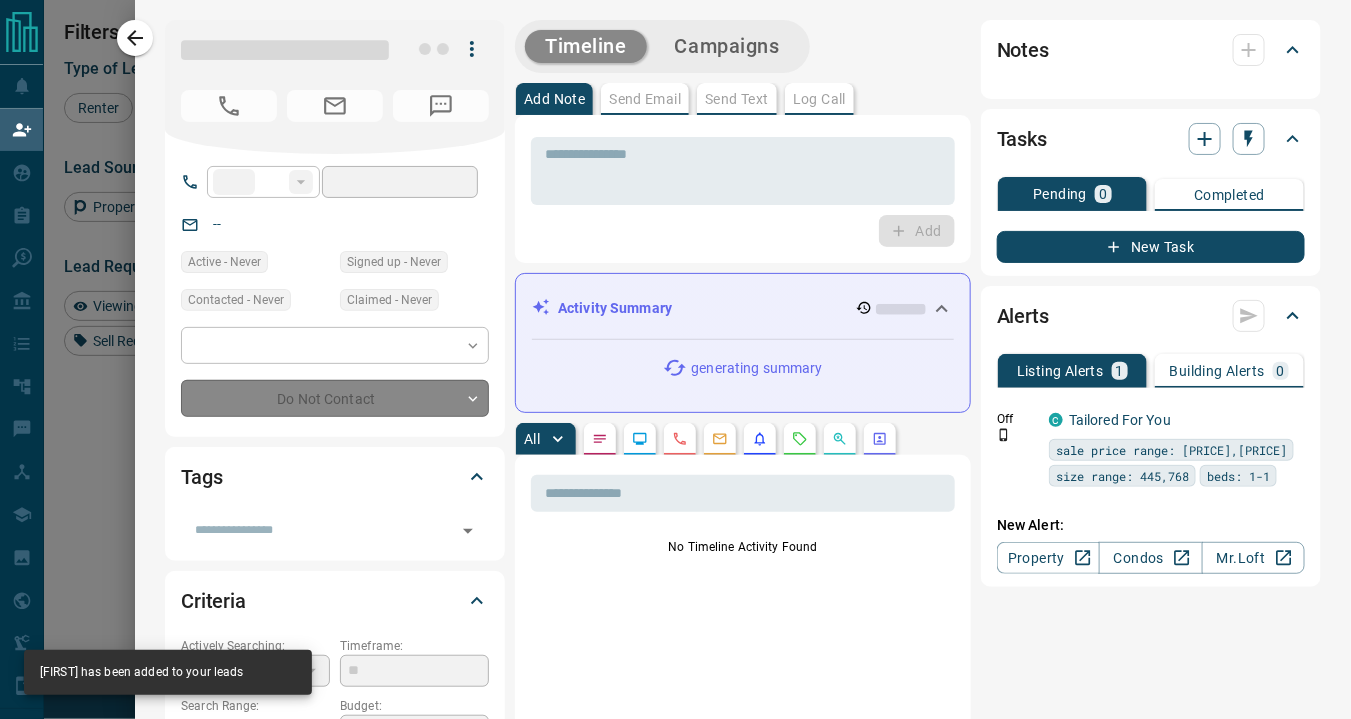 type on "**" 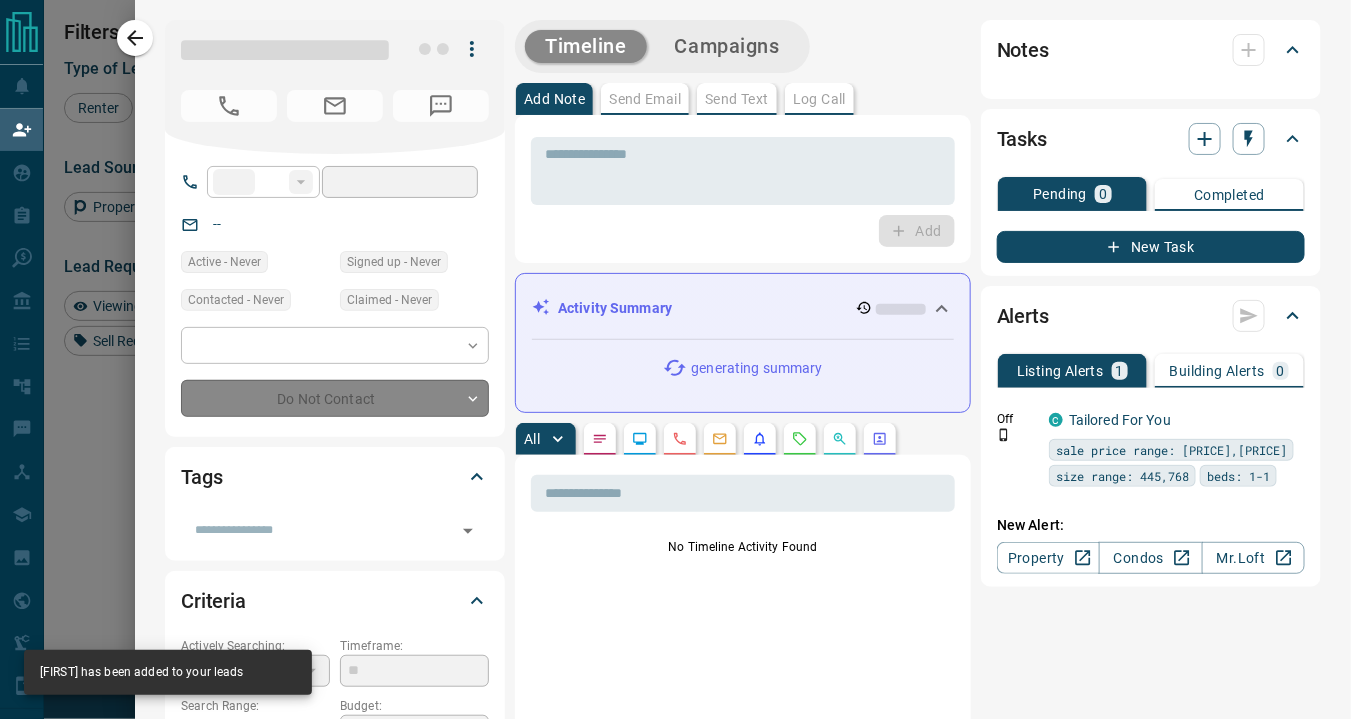 type on "**********" 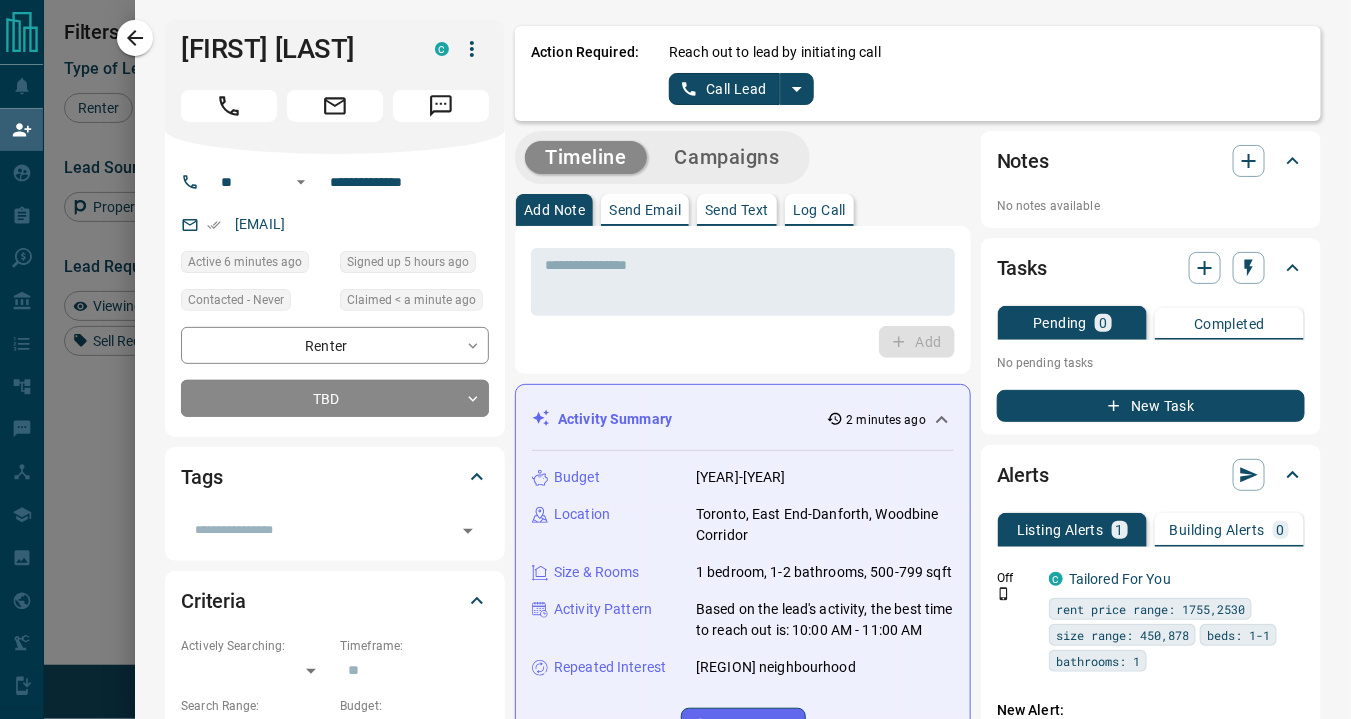 click 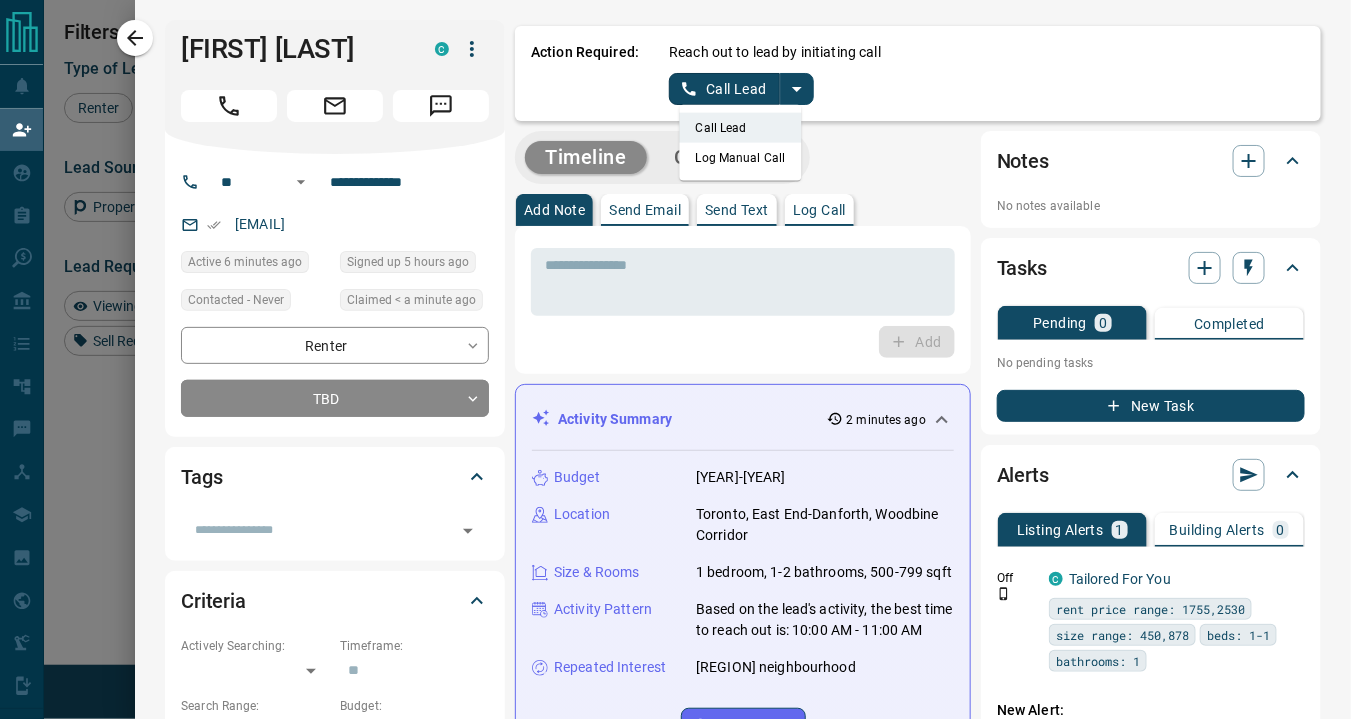 click on "Log Manual Call" at bounding box center (741, 158) 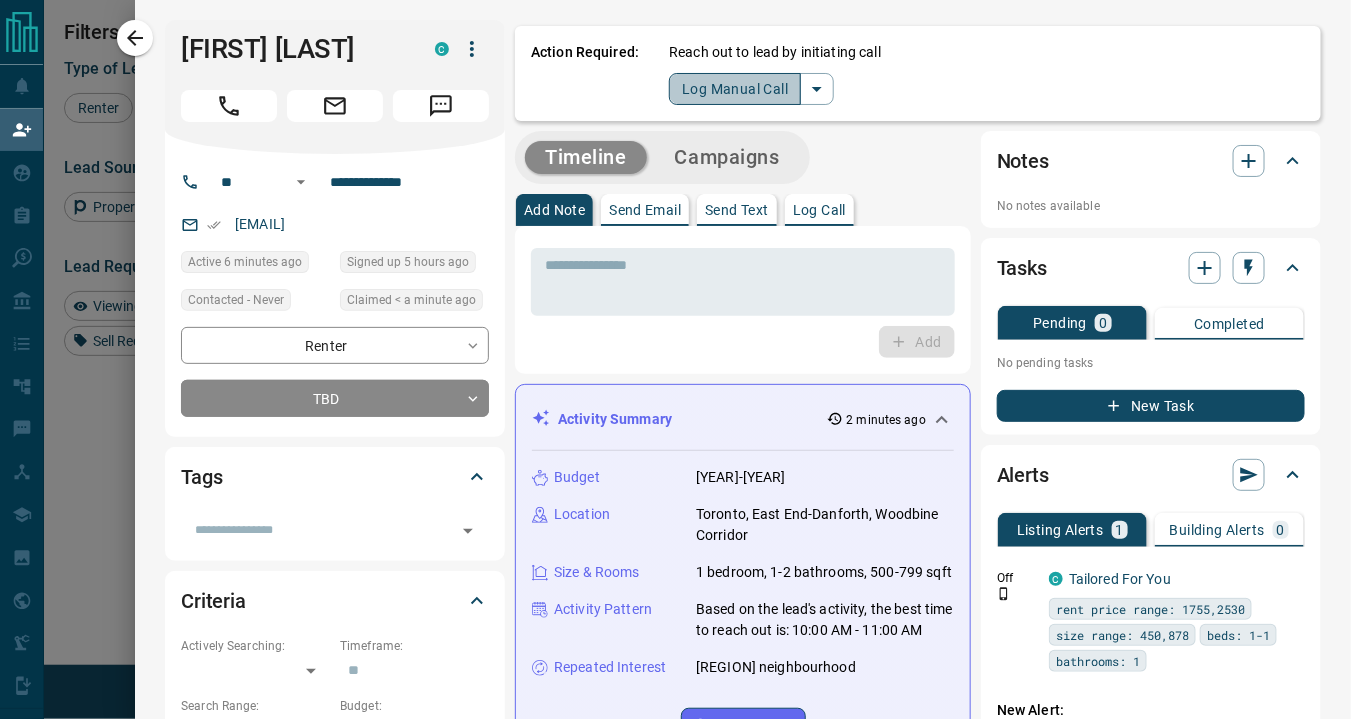 click on "Log Manual Call" at bounding box center (735, 89) 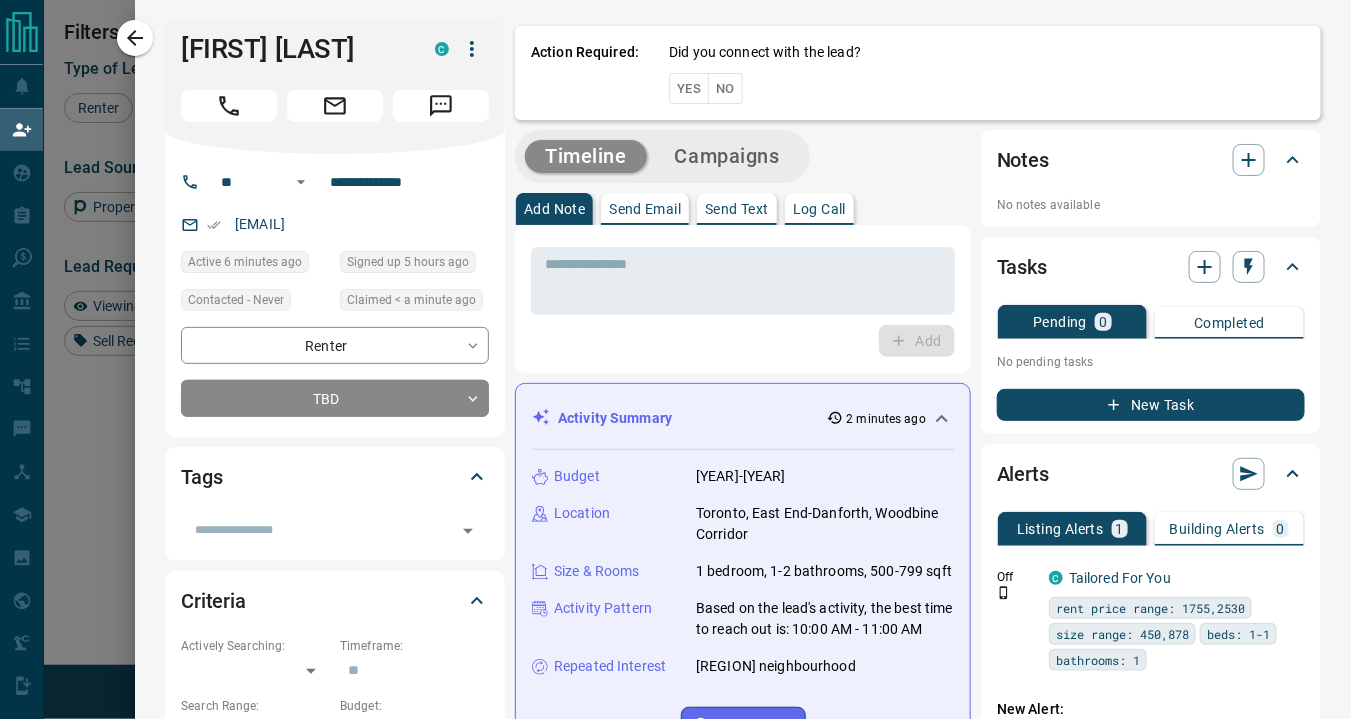 click on "No" at bounding box center (725, 88) 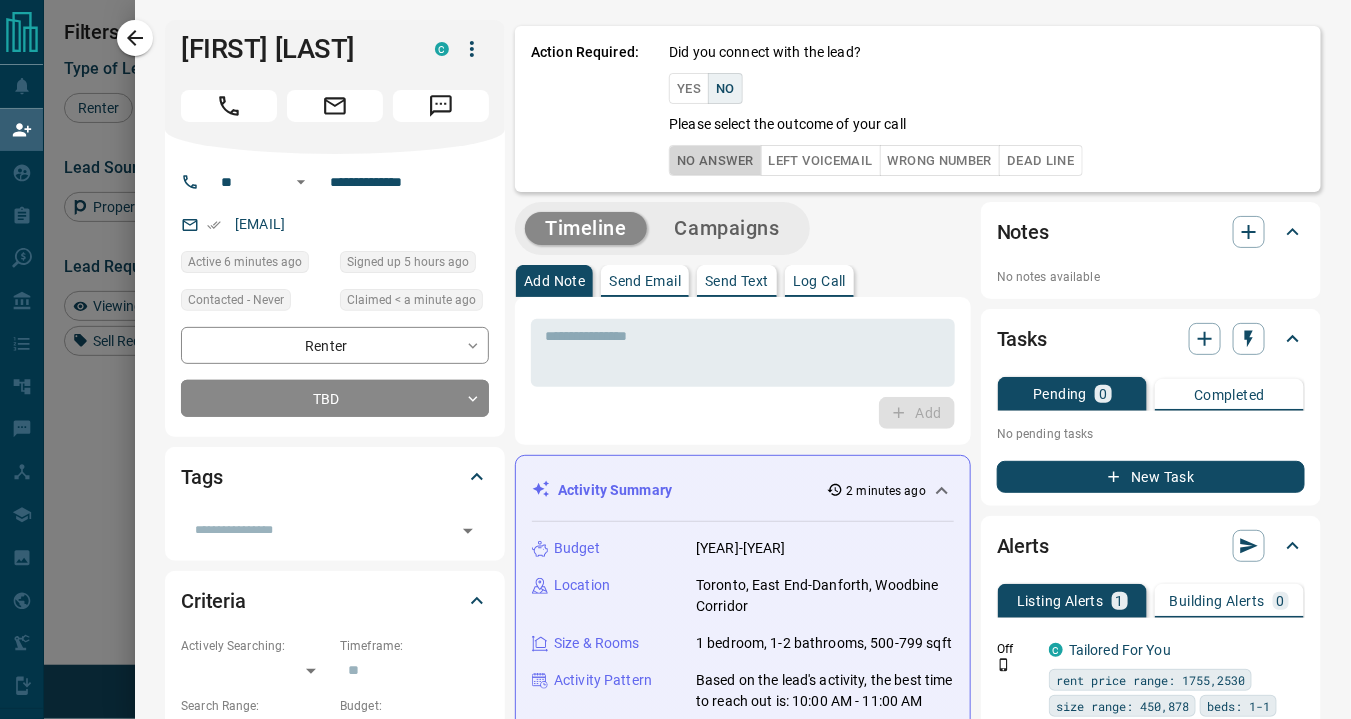 click on "No Answer" at bounding box center (715, 160) 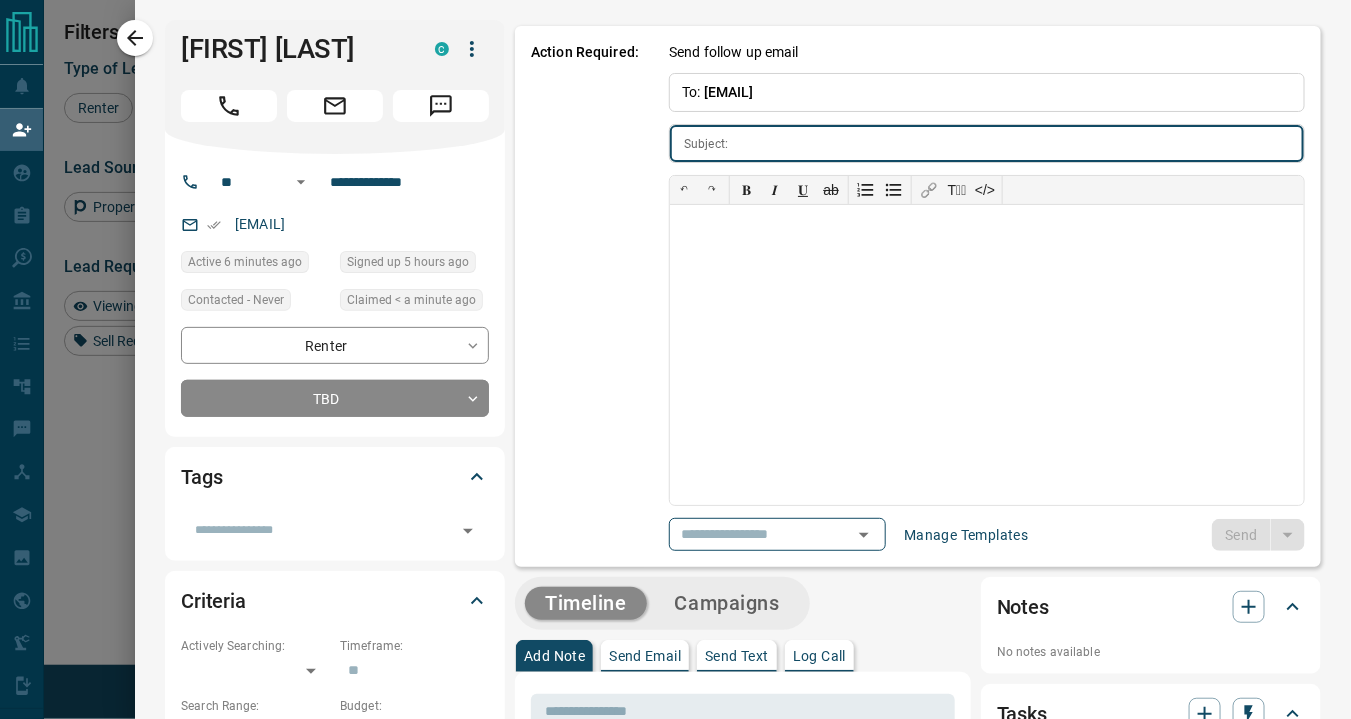 type on "**********" 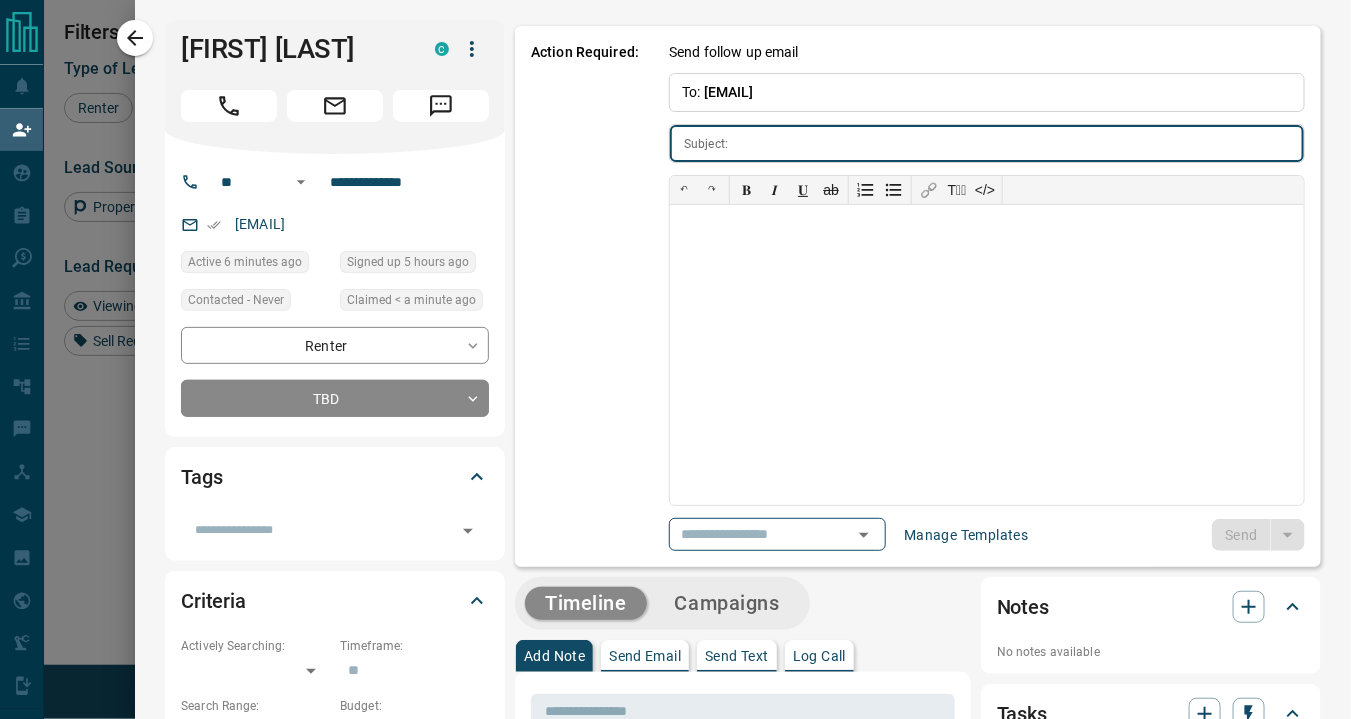 type on "**********" 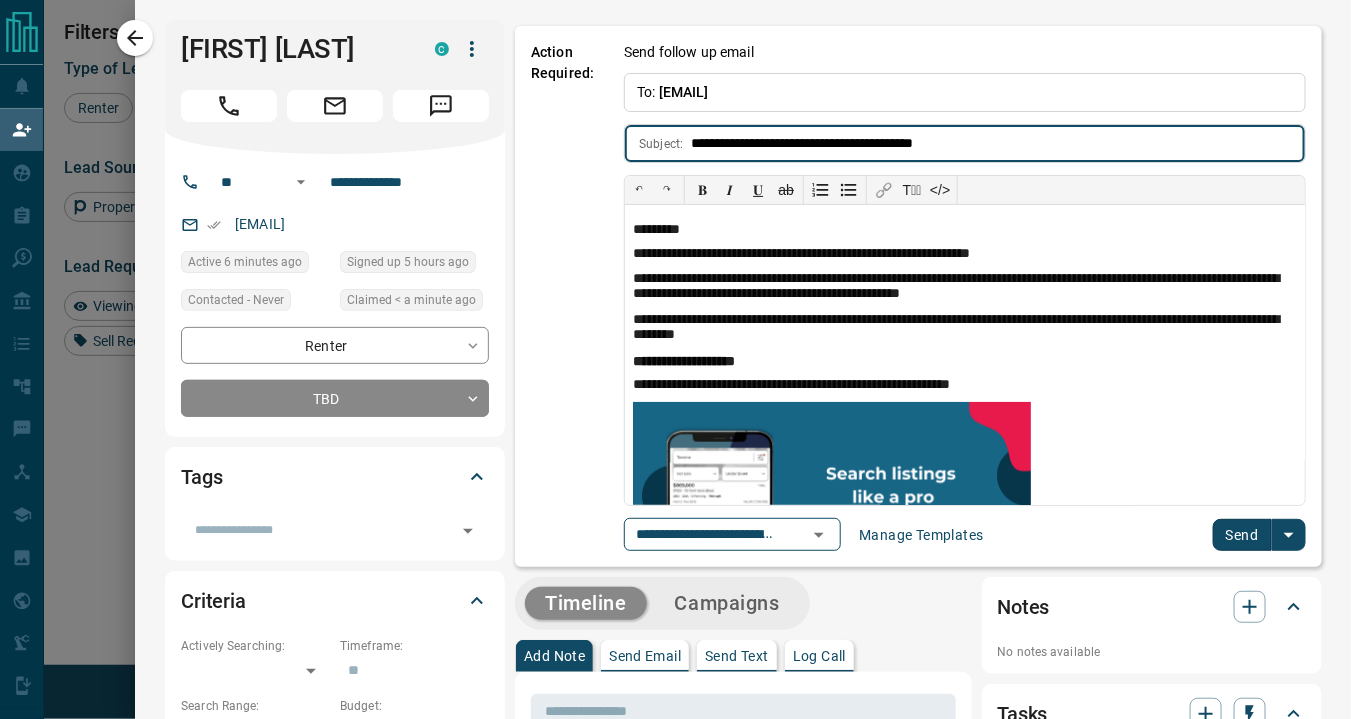 click on "Send" at bounding box center [1242, 535] 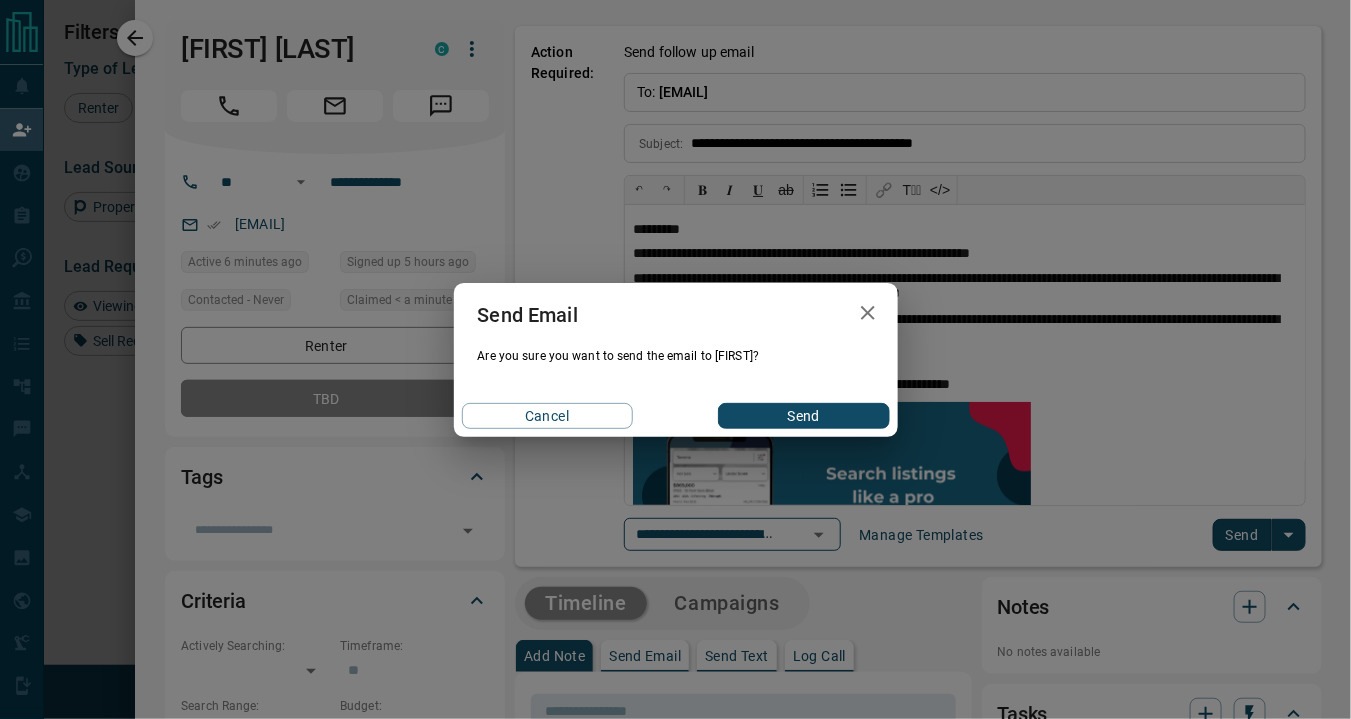 click on "Send" at bounding box center [803, 416] 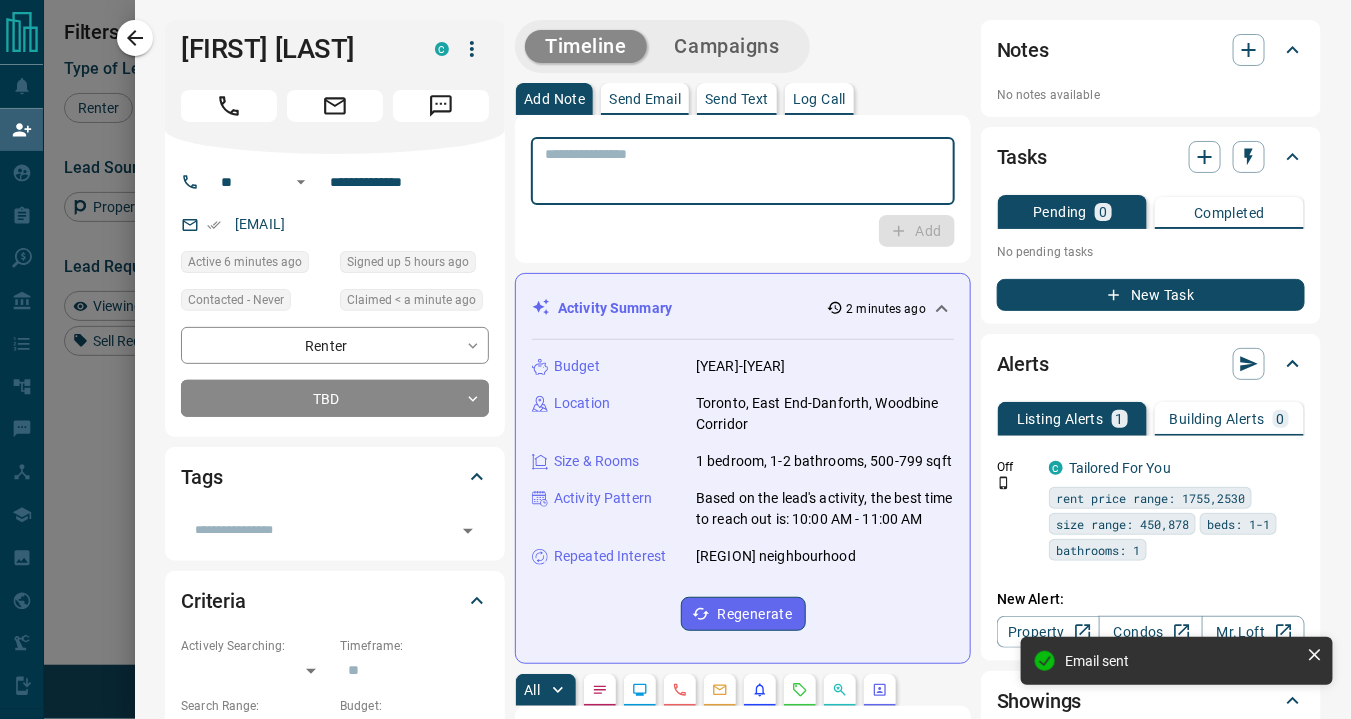 click at bounding box center [743, 171] 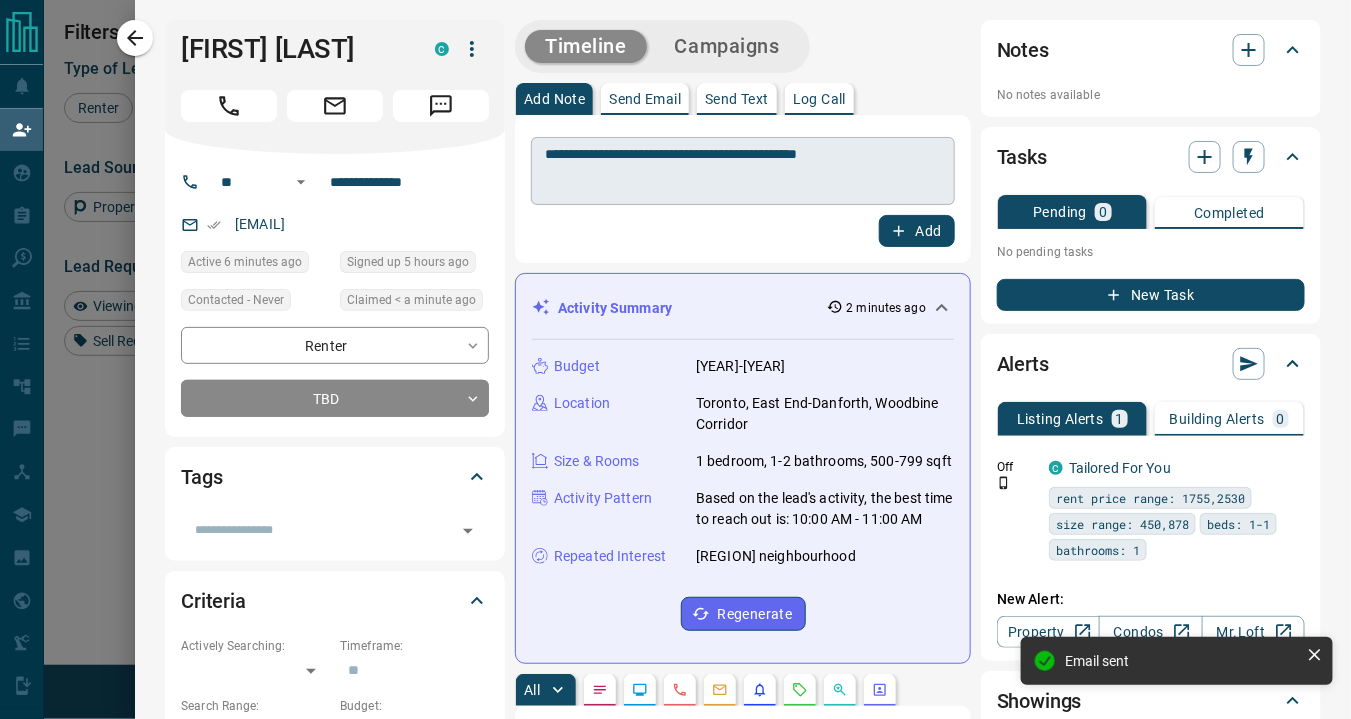 click on "**********" at bounding box center [742, 171] 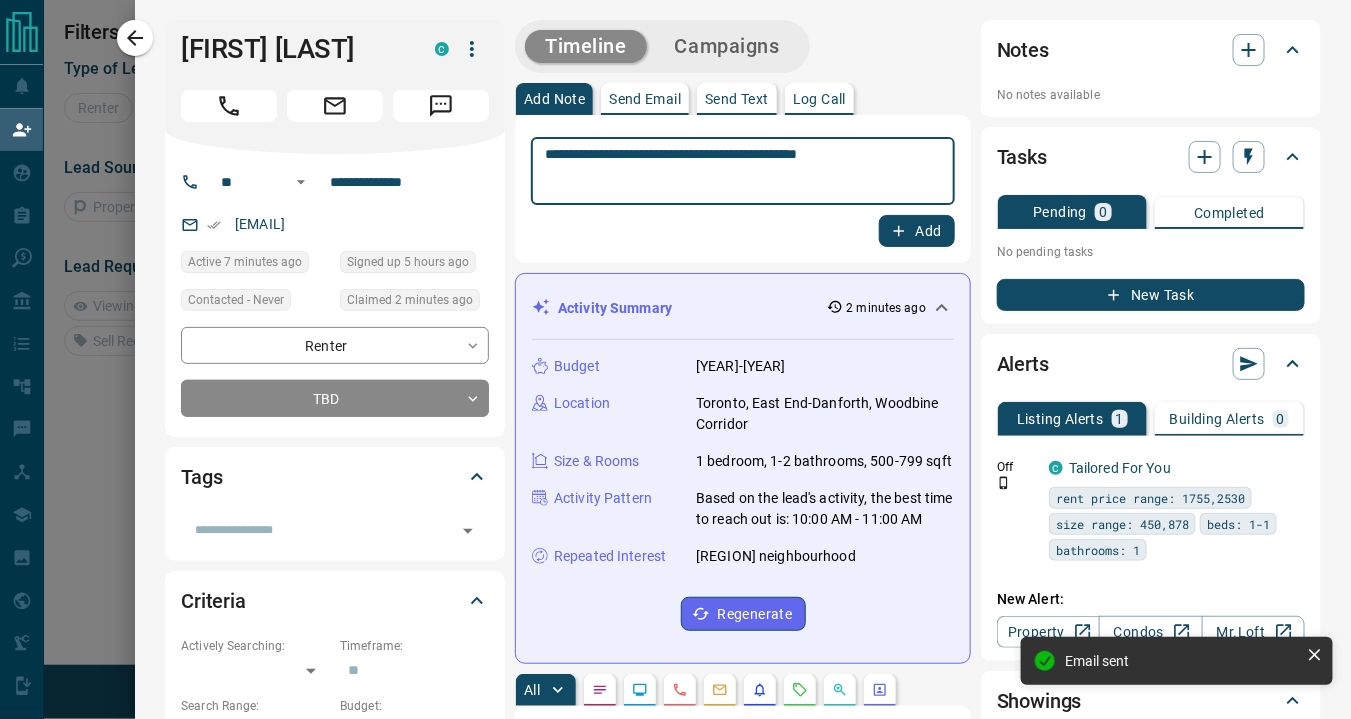 click on "**********" at bounding box center (742, 171) 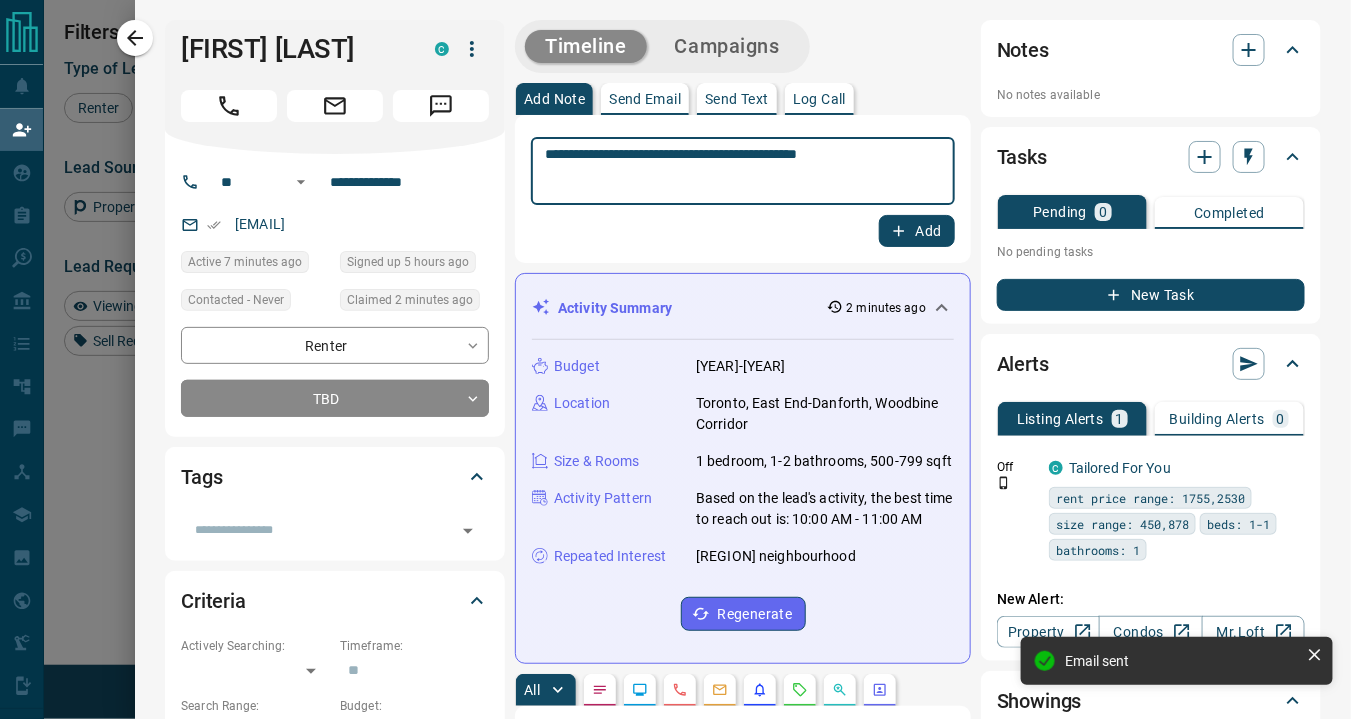 scroll, scrollTop: 16, scrollLeft: 15, axis: both 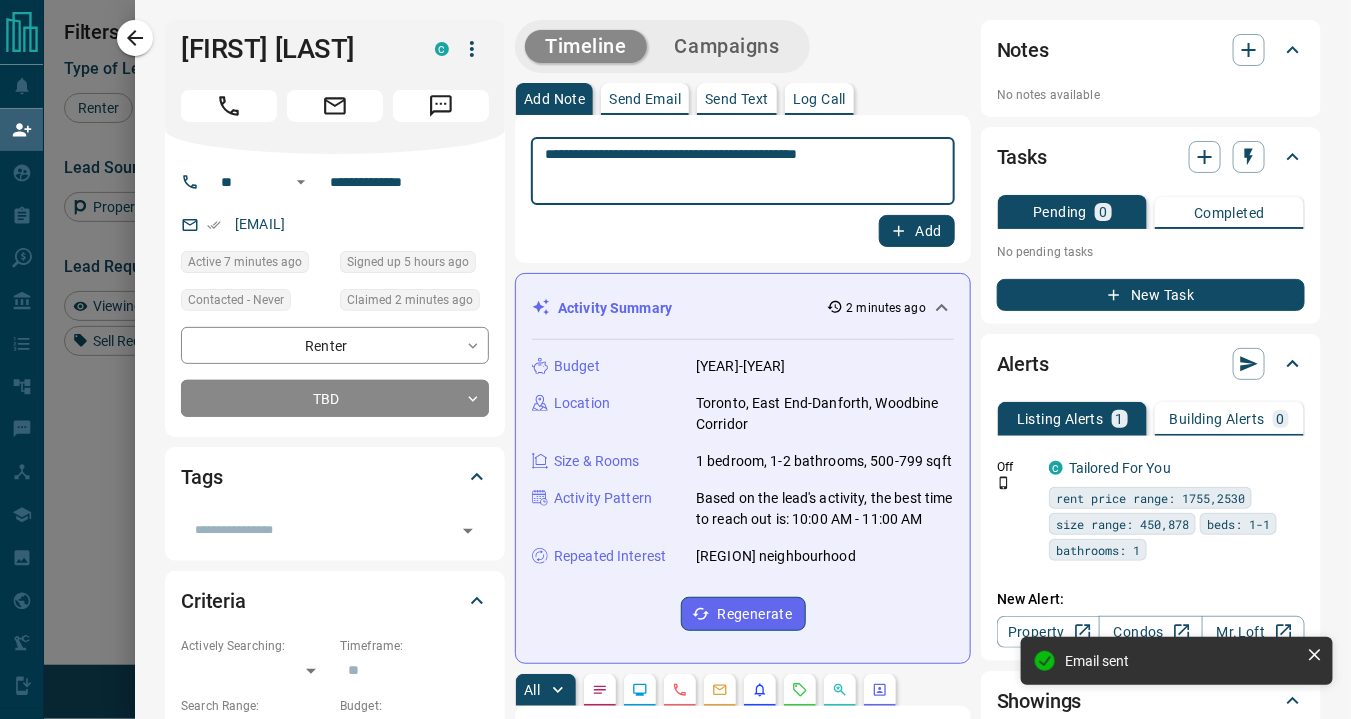 paste 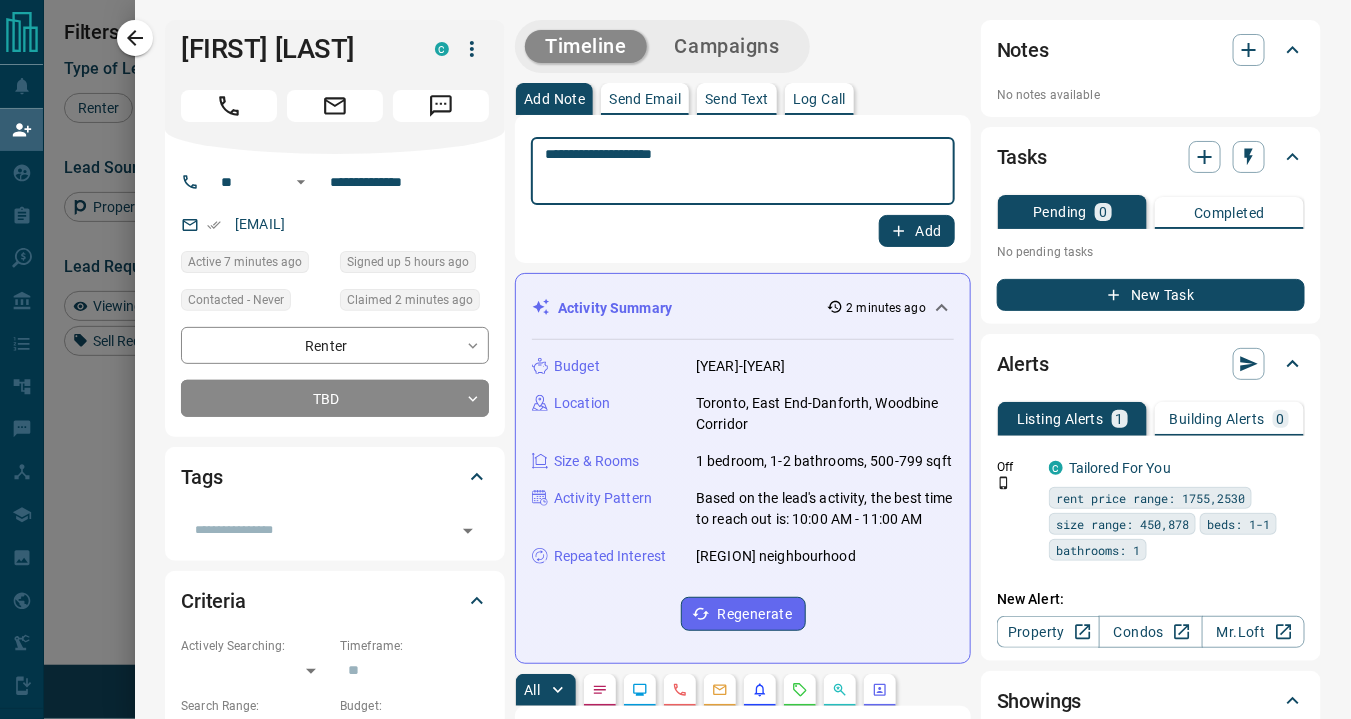 type on "**********" 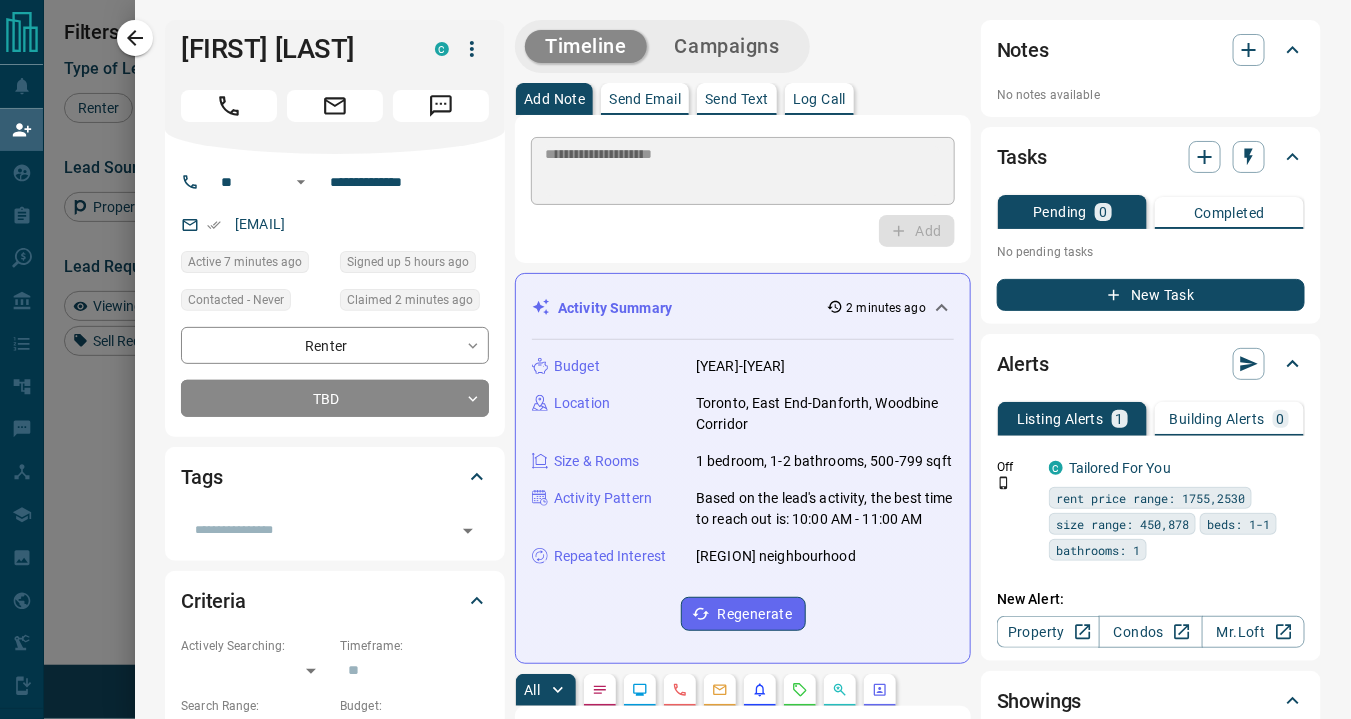 type 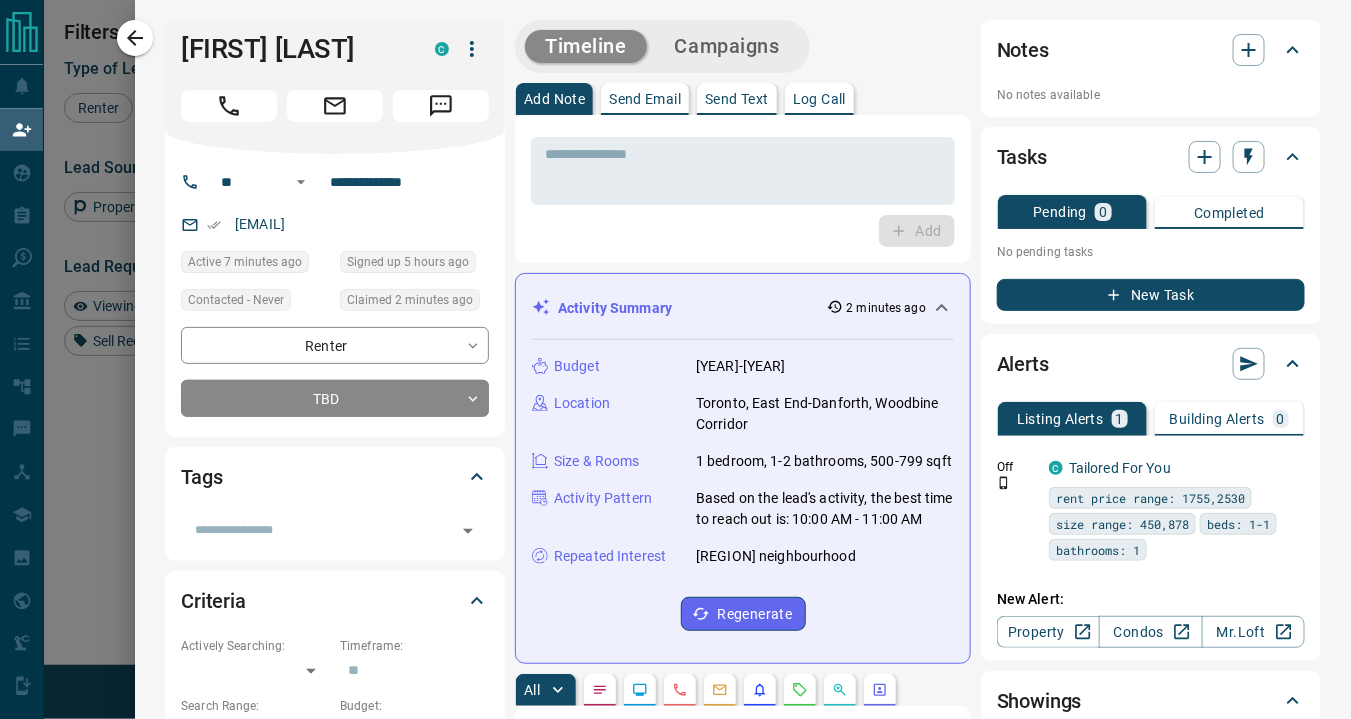 click on "Timeline Campaigns Add Note Send Email Send Text Log Call * ​ Add Activity Summary 2 minutes ago Budget 1950-2300 Location Toronto, East End-Danforth, Woodbine Corridor Size & Rooms 1 bedroom, 1-2 bathrooms, 500-799 sqft Activity Pattern Based on the lead's activity, the best time to reach out is:  10:00 AM - 11:00 AM Repeated Interest East End-Danforth neighbourhood Regenerate All ​ 3:28 pm Jul 11 2025 Note Action Note Added  by  Daaron Johnston Group Called Twice, NA -EA 3:28 pm Jul 11 2025 HTML Email - Sent Daaron Johnston Group sent Jesse Grant the following email Narrow down to the one with our search tools View Email 3:28 pm Jul 11 2025 Phone Call - Outgoing Manual Daaron Johnston Group  called  Jesse Grant Called From:  +12312312233 Number Called:  5197022622 3:25 pm Jul 11 2025 Lead Claimed Daaron Johnston Group claimed Jesse from the lead pool   2:14 pm Jul 11 2025 Email - Opened Jesse Grant opened an email sent from system Welcome to condos.ca! 10:45 am Jul 11 2025 Lead Profile Updated :  2300 C" at bounding box center (918, 1157) 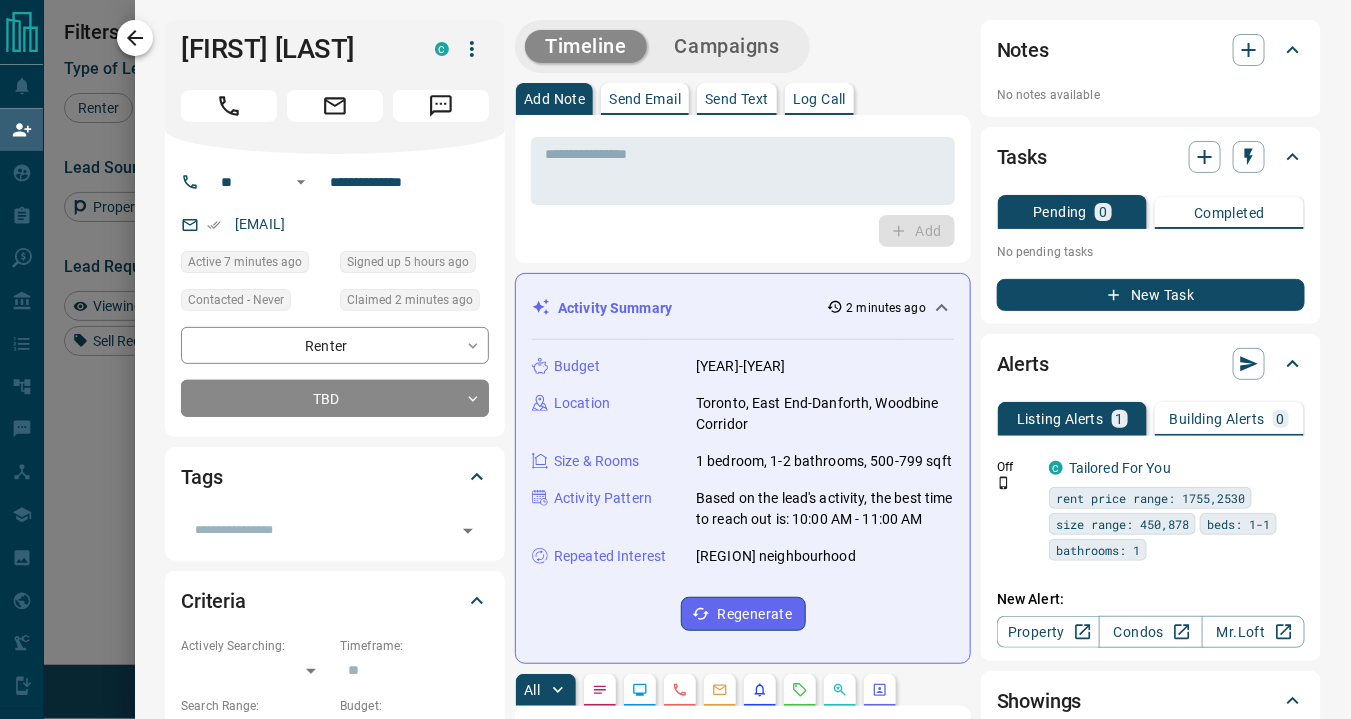 click 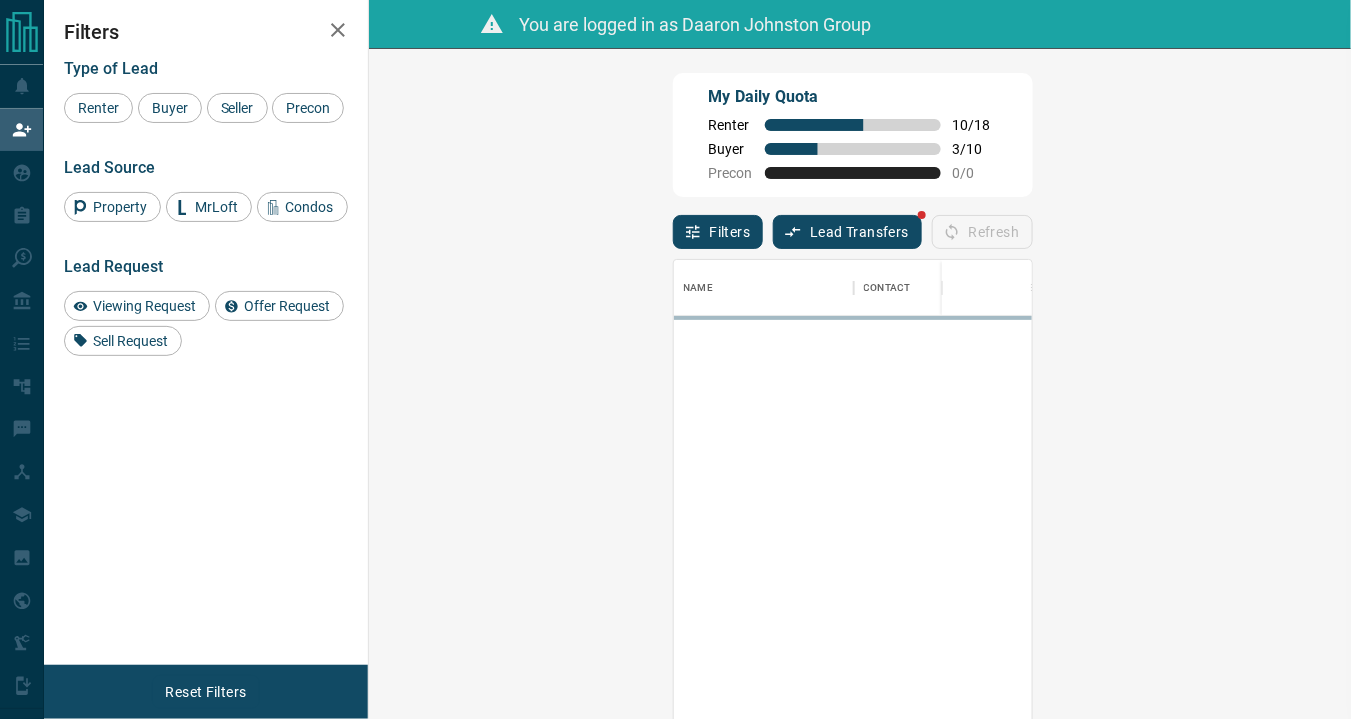 scroll, scrollTop: 16, scrollLeft: 15, axis: both 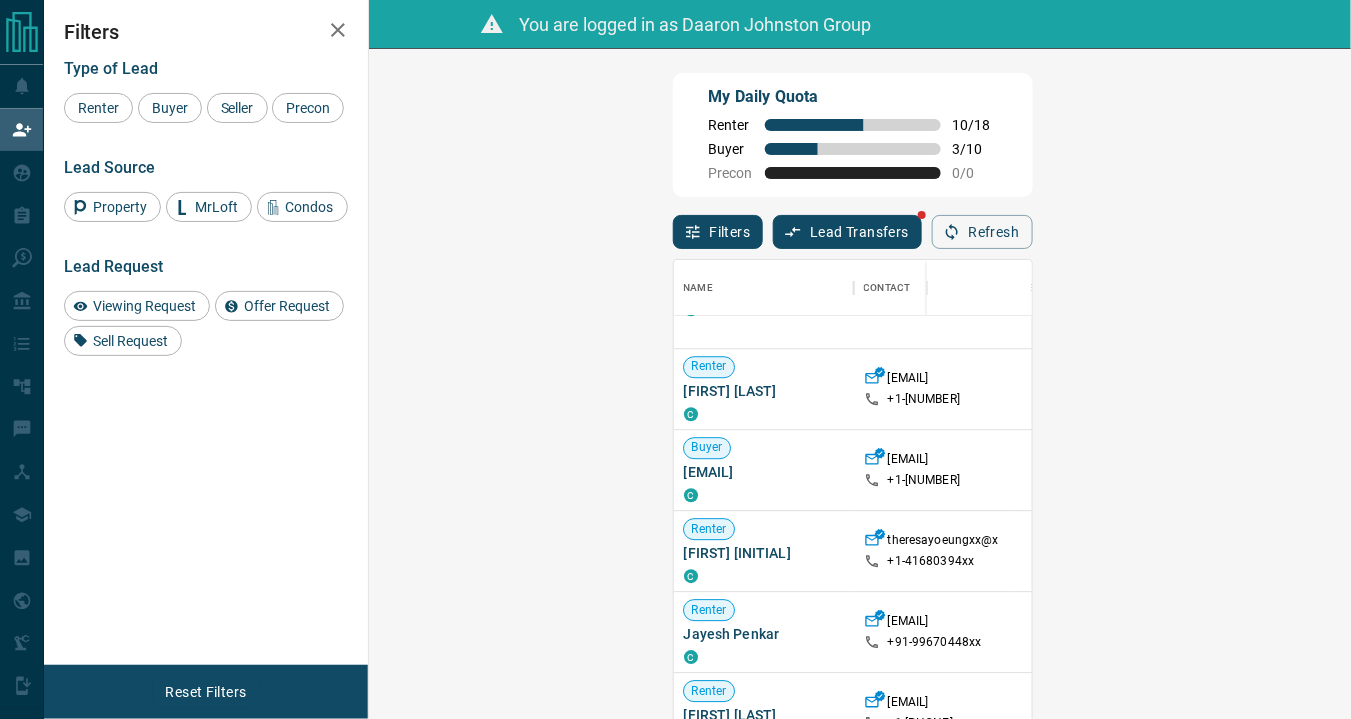 click on "Claim" at bounding box center (1569, 550) 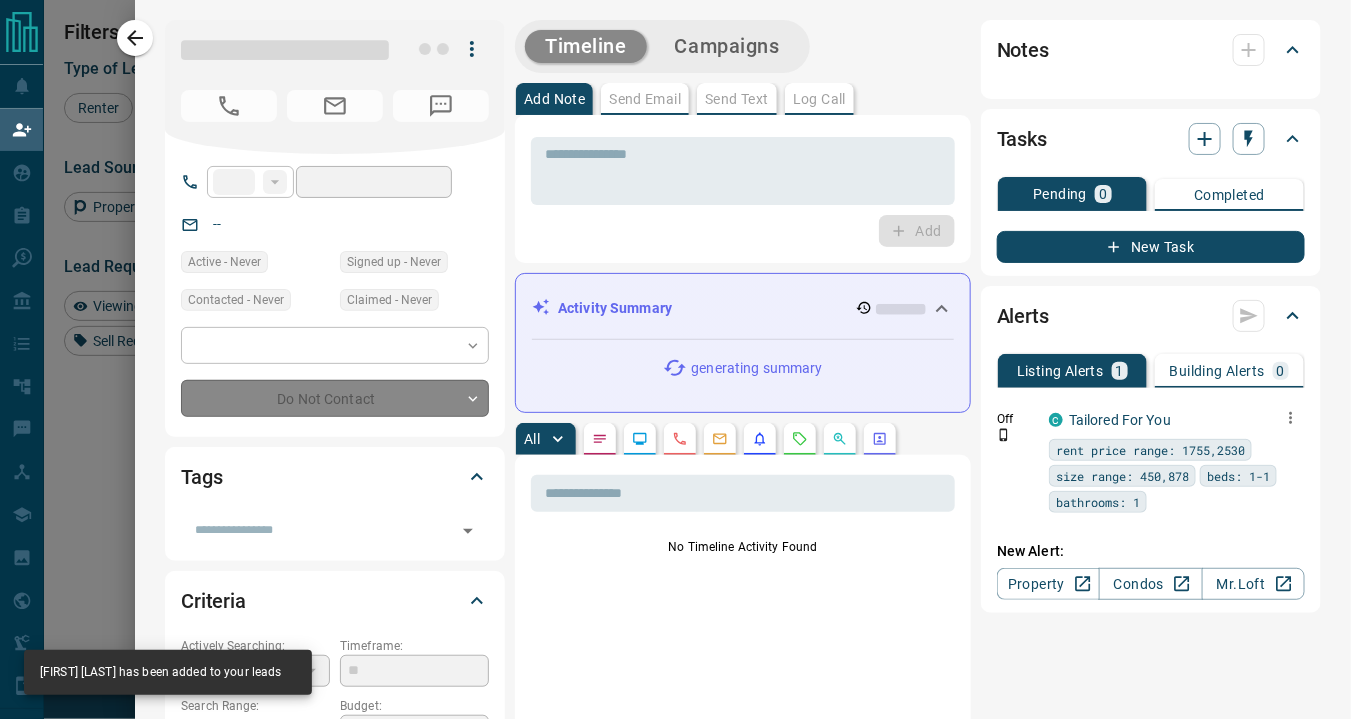 type on "**" 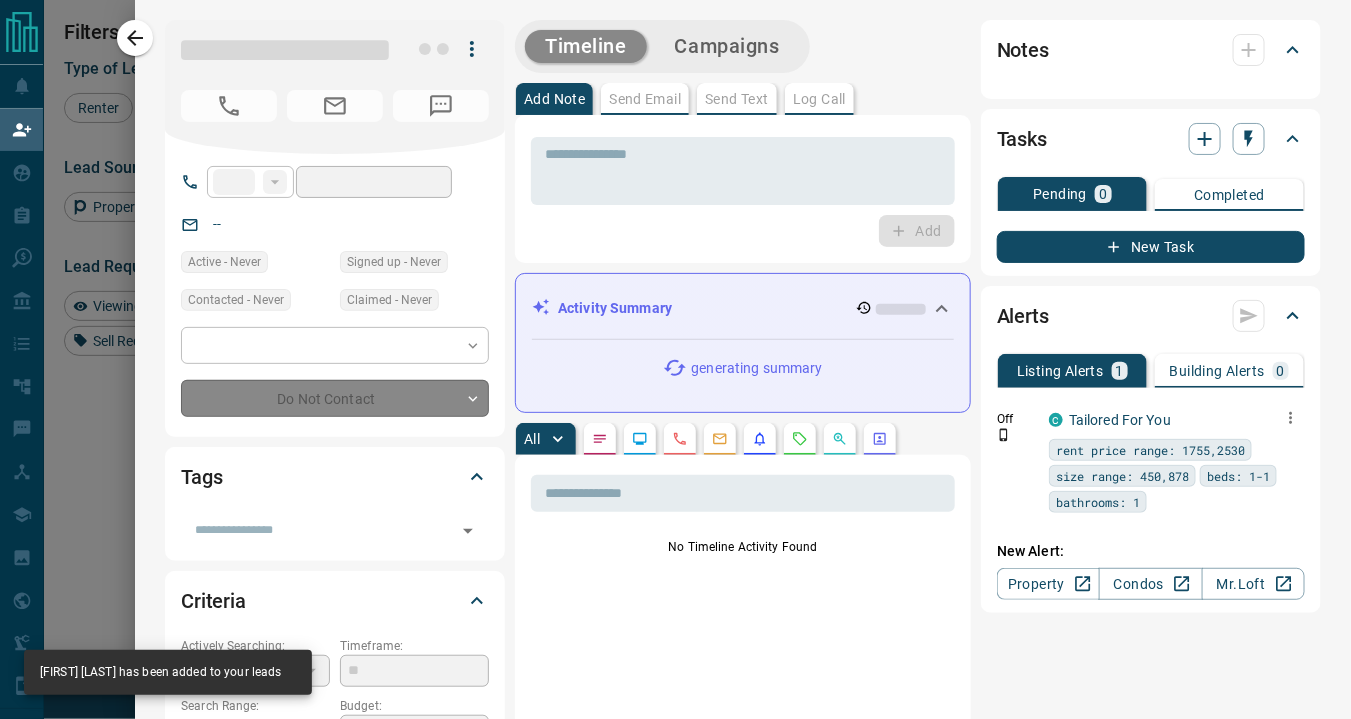 type on "**********" 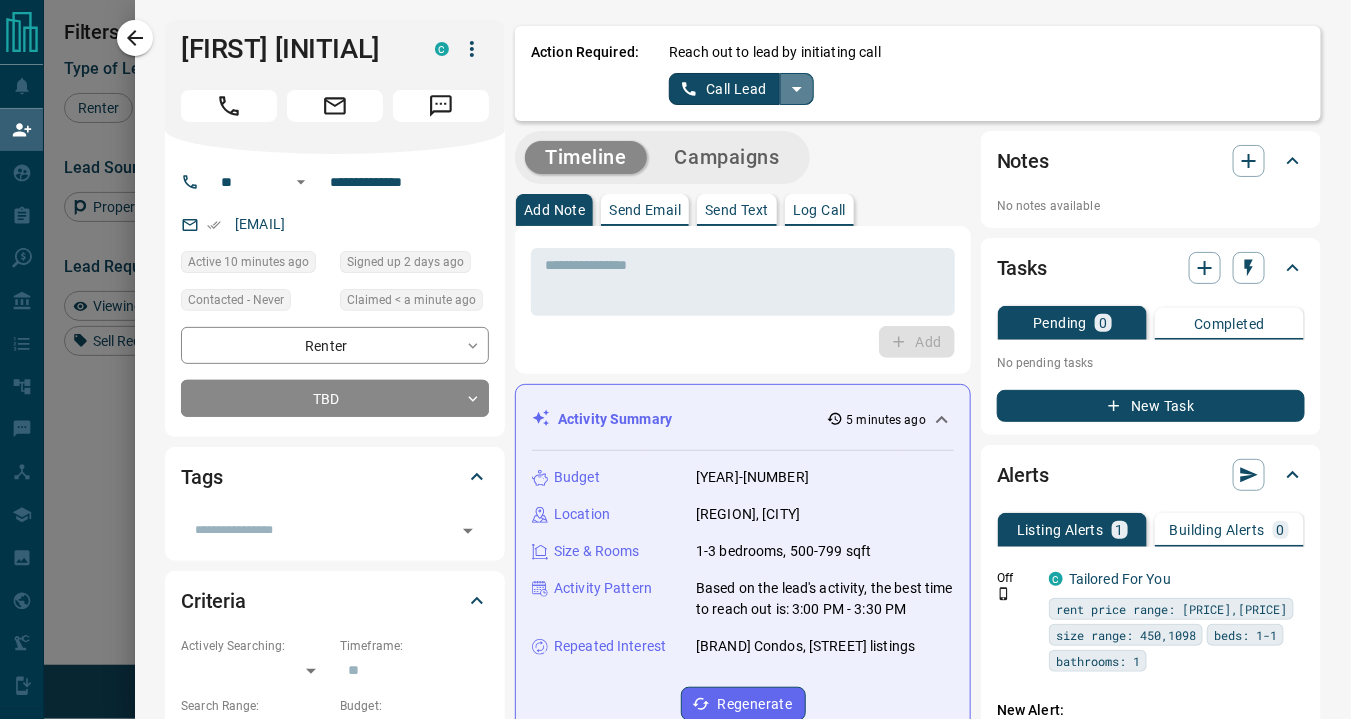 click 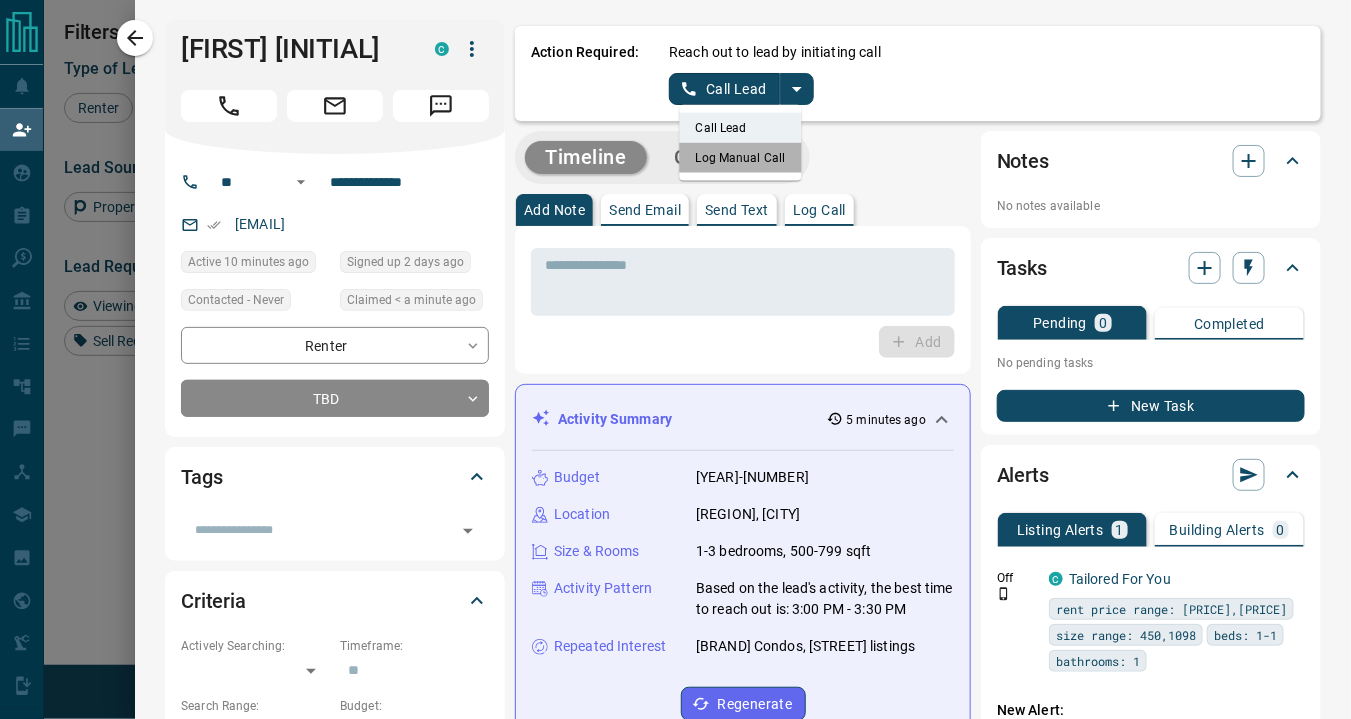 click on "Log Manual Call" at bounding box center [741, 158] 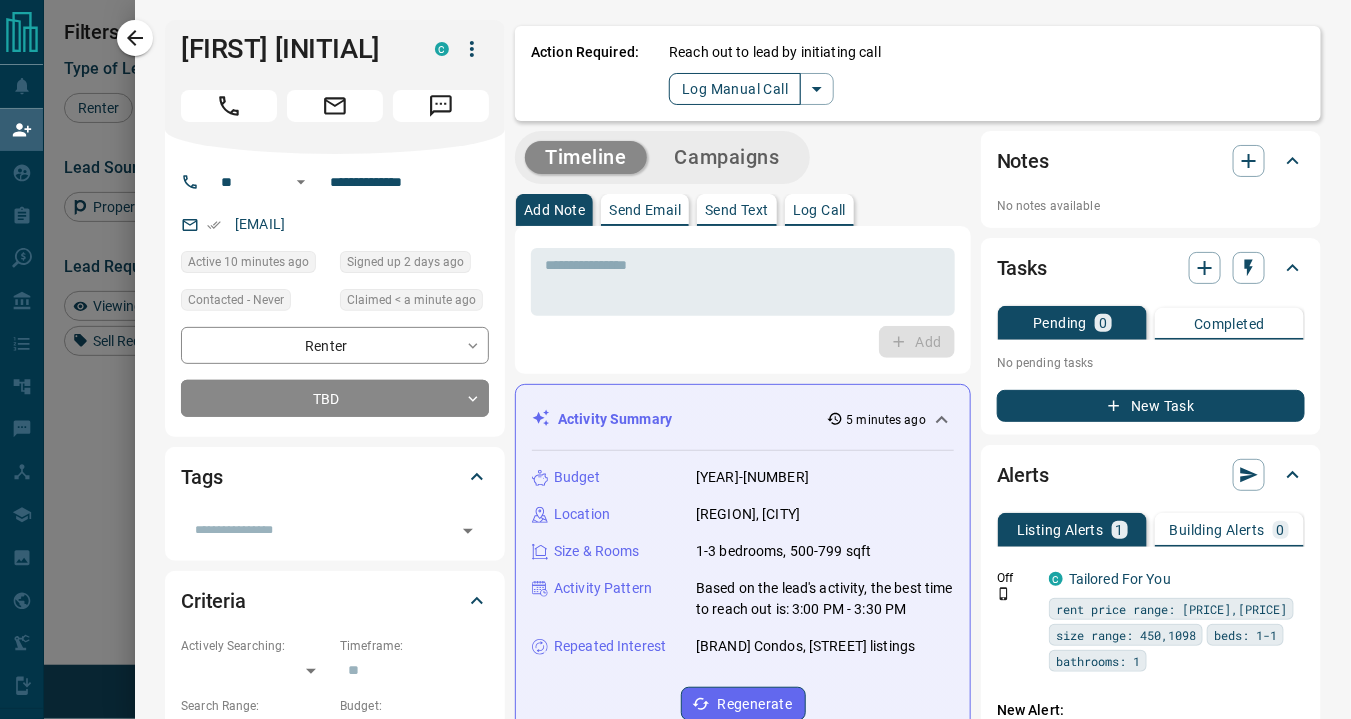 click on "Log Manual Call" at bounding box center (735, 89) 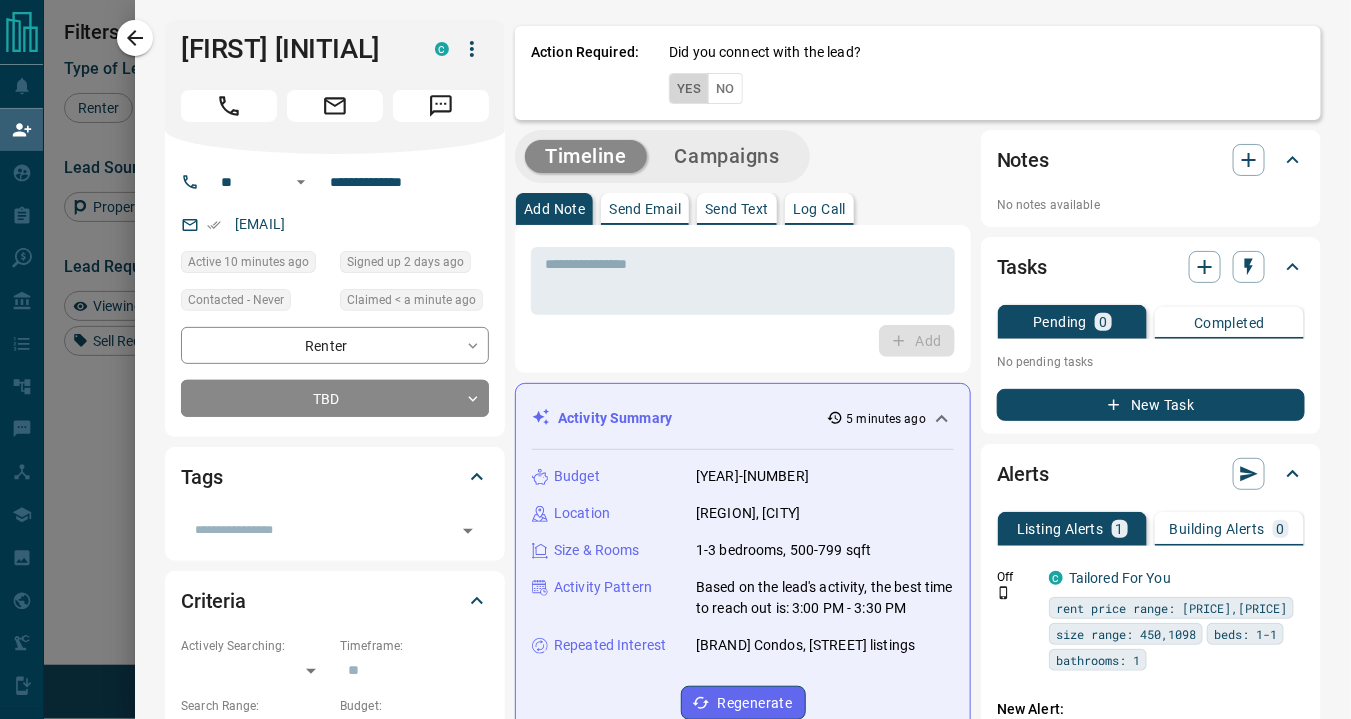 click on "Yes" at bounding box center [689, 88] 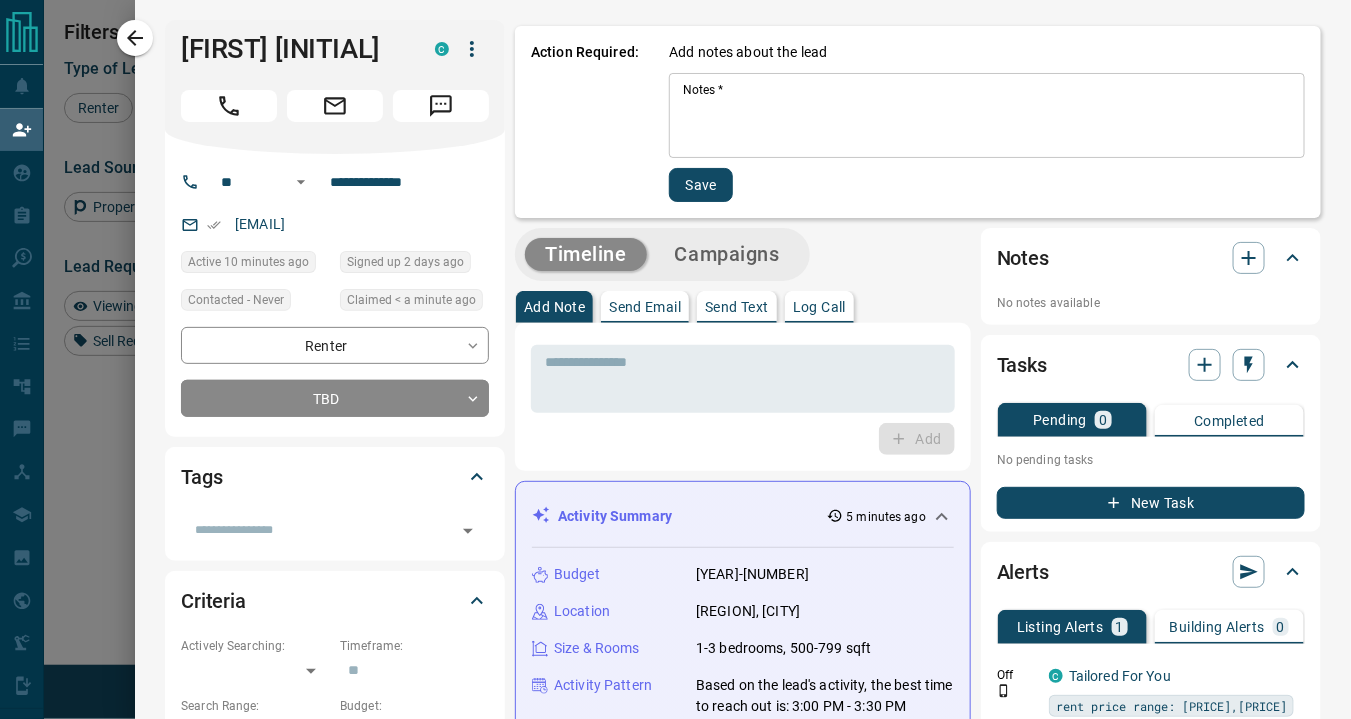 click on "Notes   *" at bounding box center (987, 116) 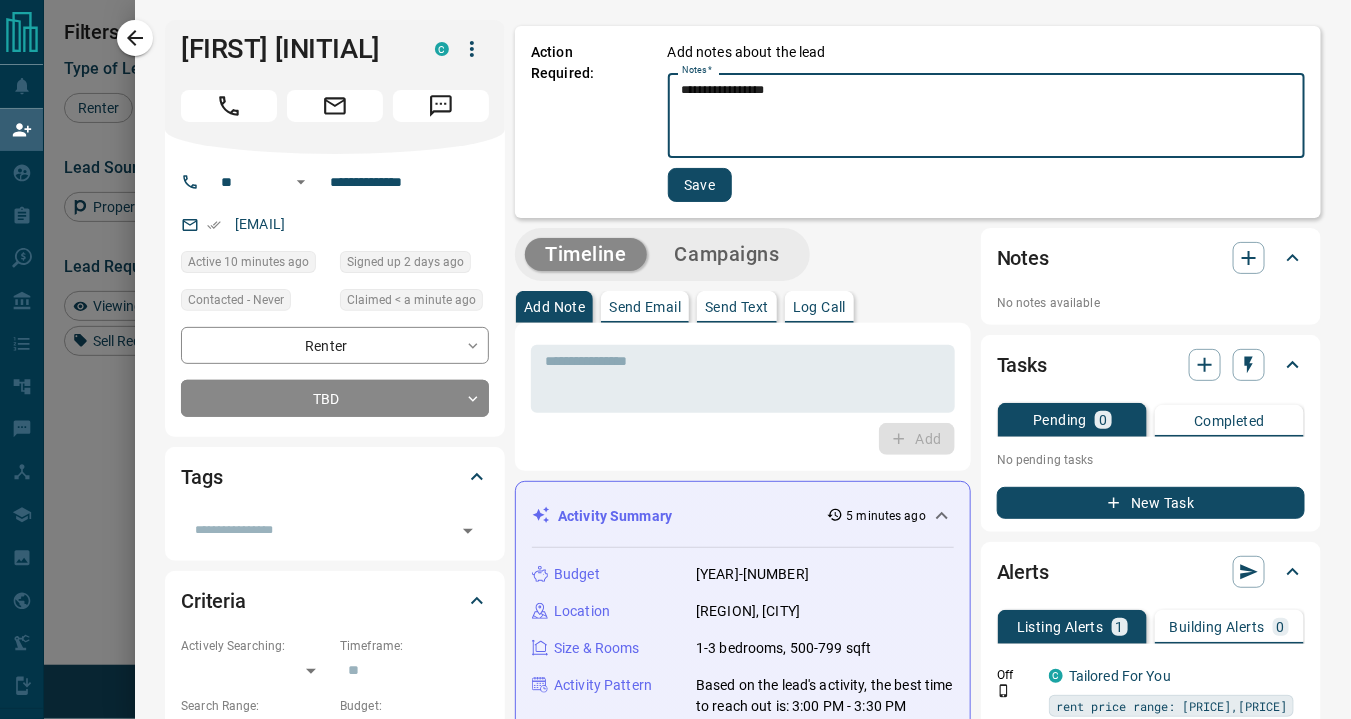 type on "**********" 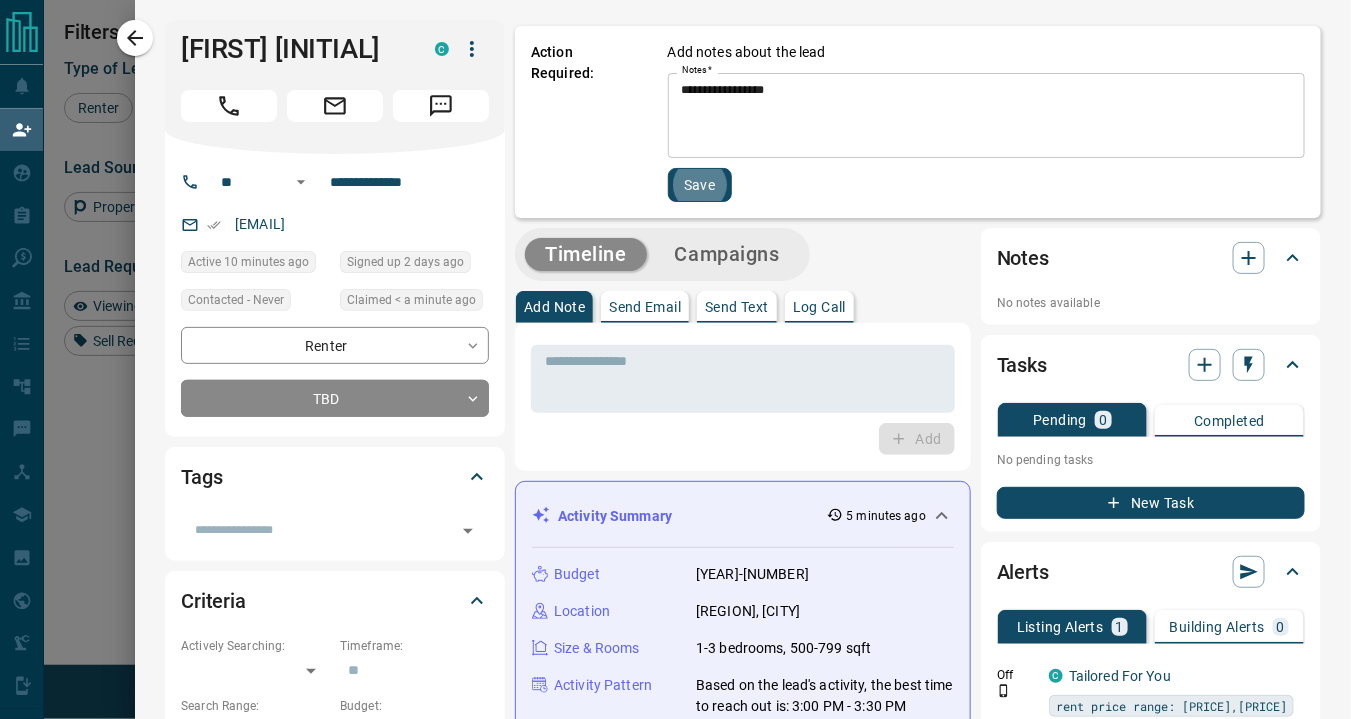 click on "Save" at bounding box center (700, 185) 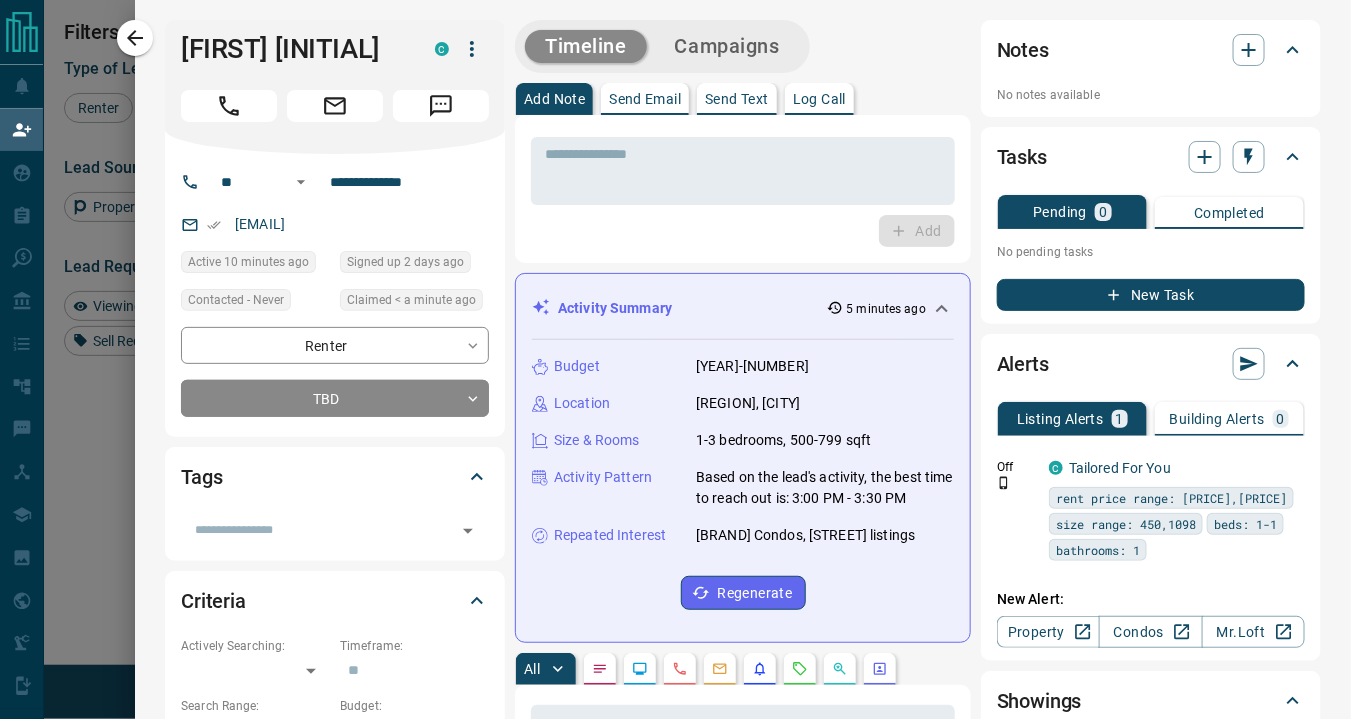 click on "Campaigns" at bounding box center (727, 46) 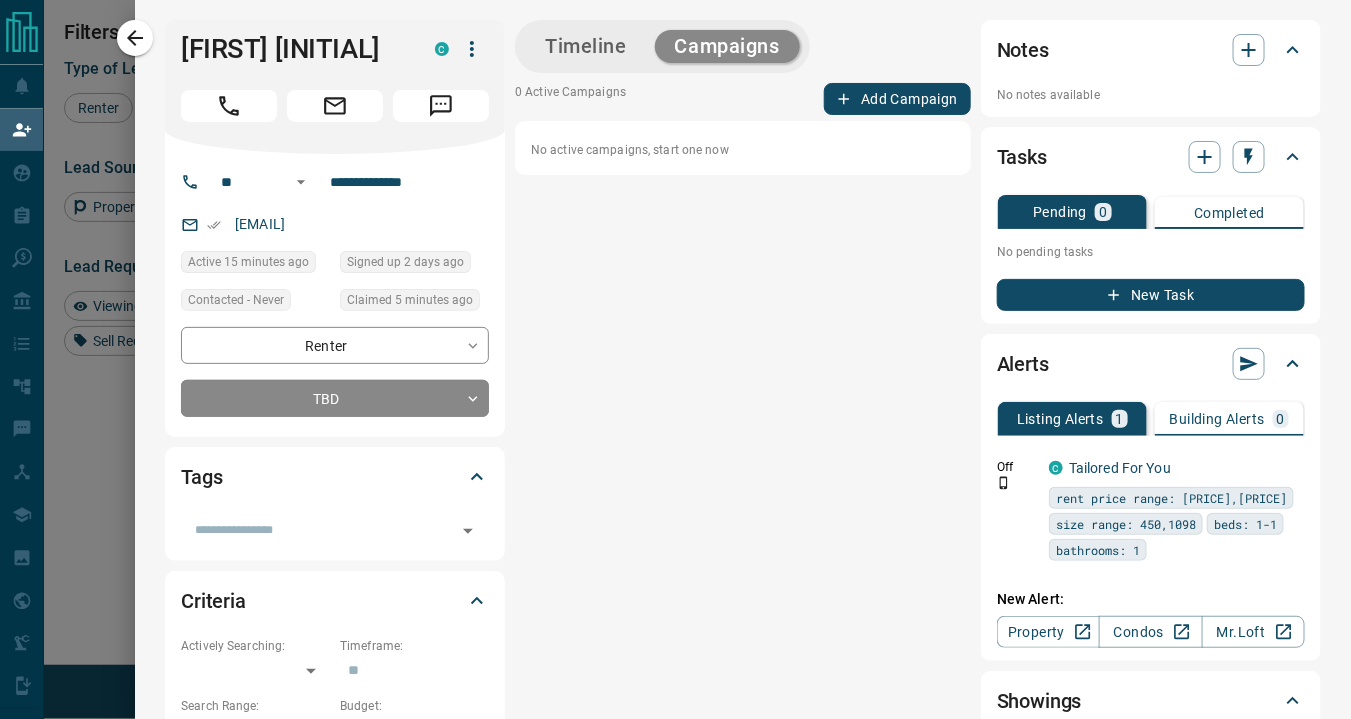 click on "Add Campaign" at bounding box center (897, 99) 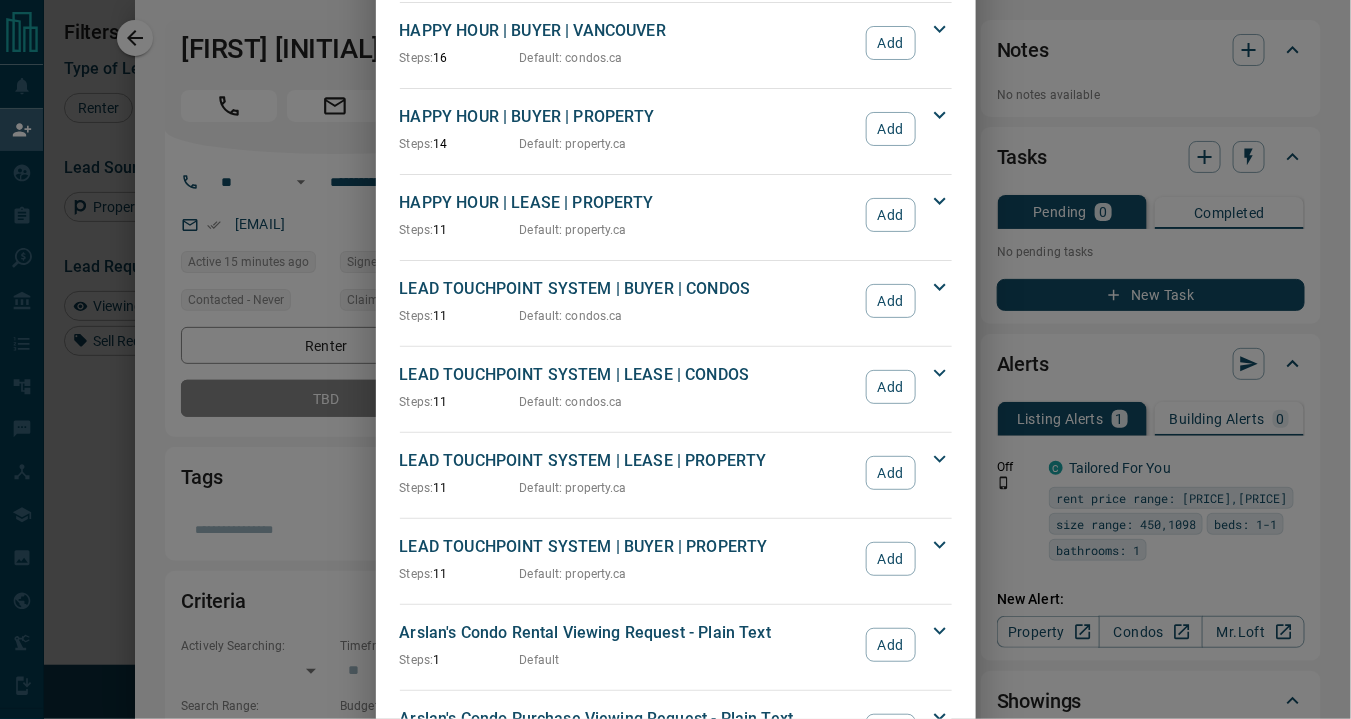 scroll, scrollTop: 666, scrollLeft: 0, axis: vertical 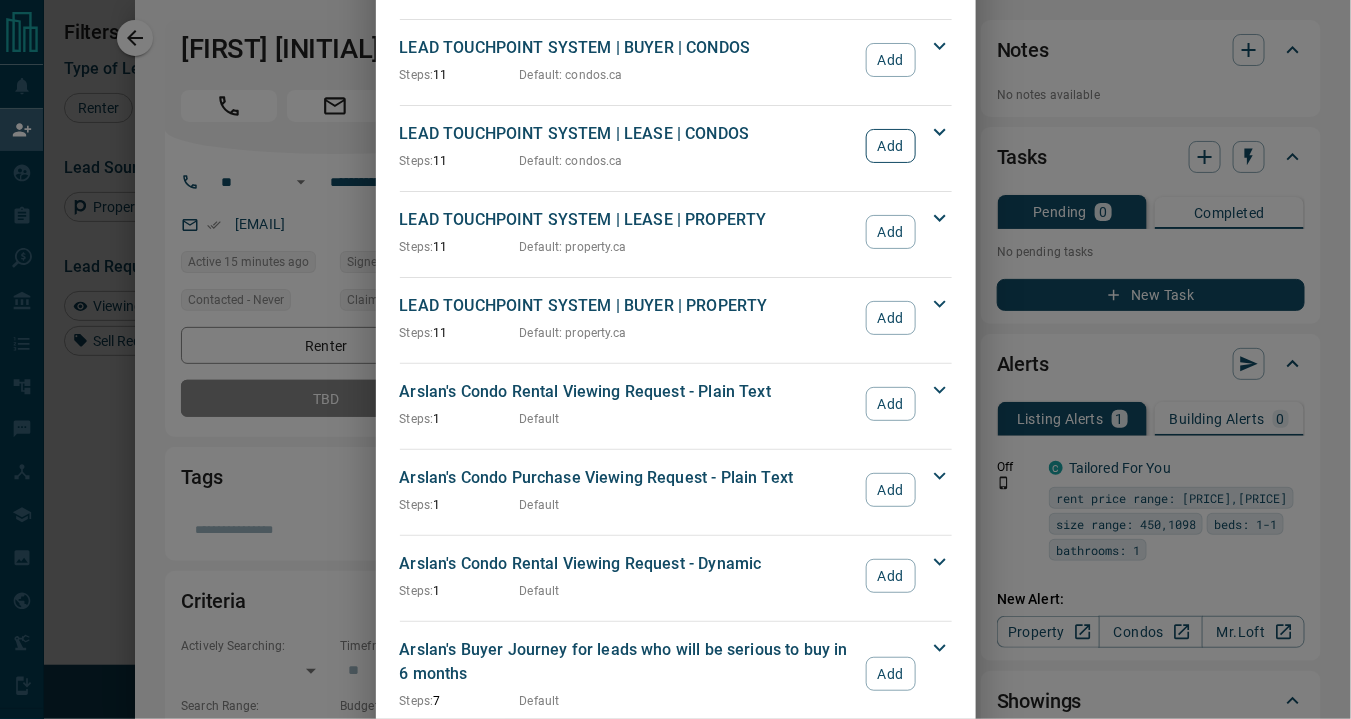 click on "Add" at bounding box center (890, 146) 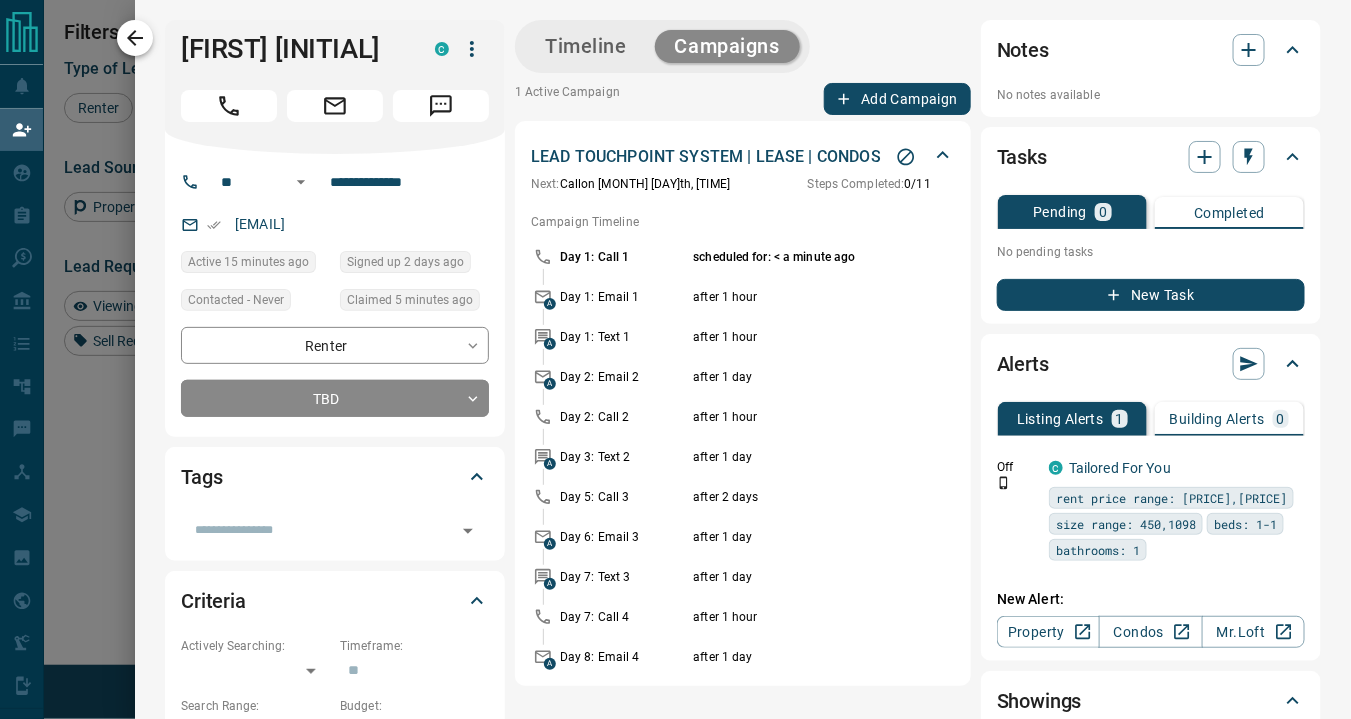 click at bounding box center (135, 38) 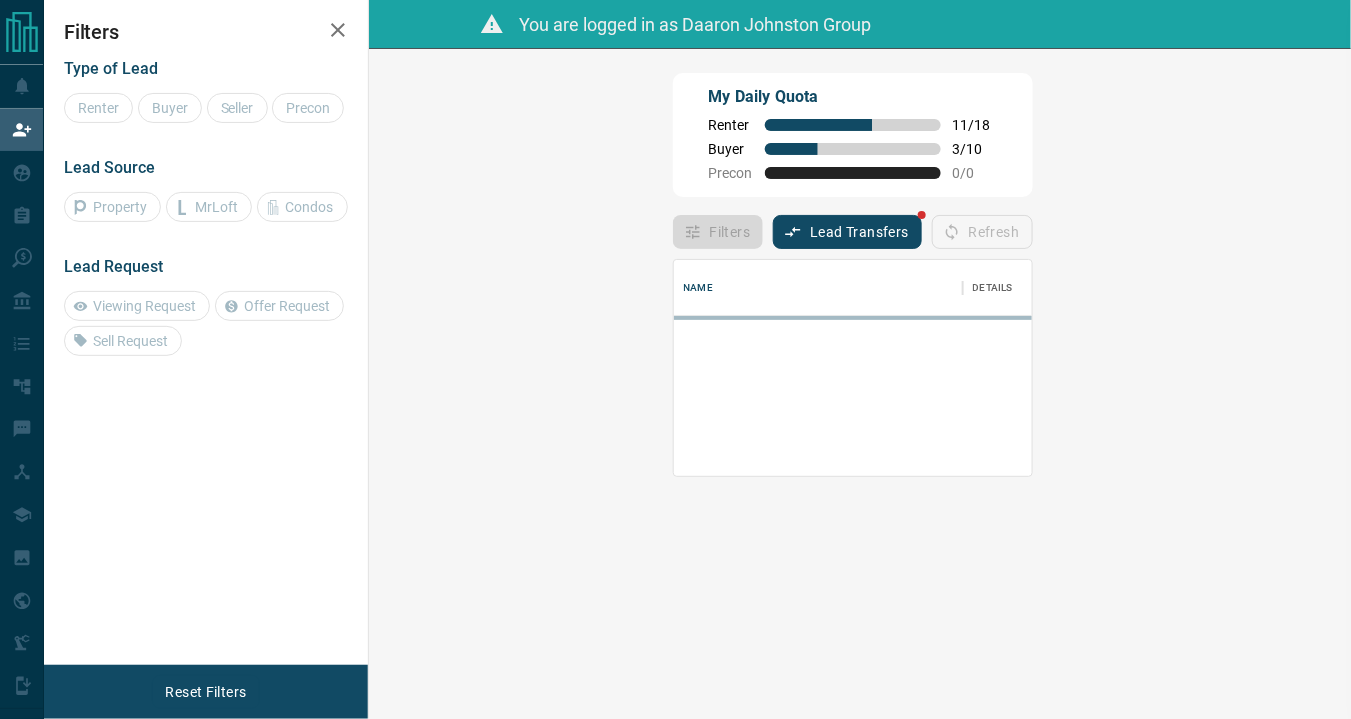 scroll, scrollTop: 16, scrollLeft: 15, axis: both 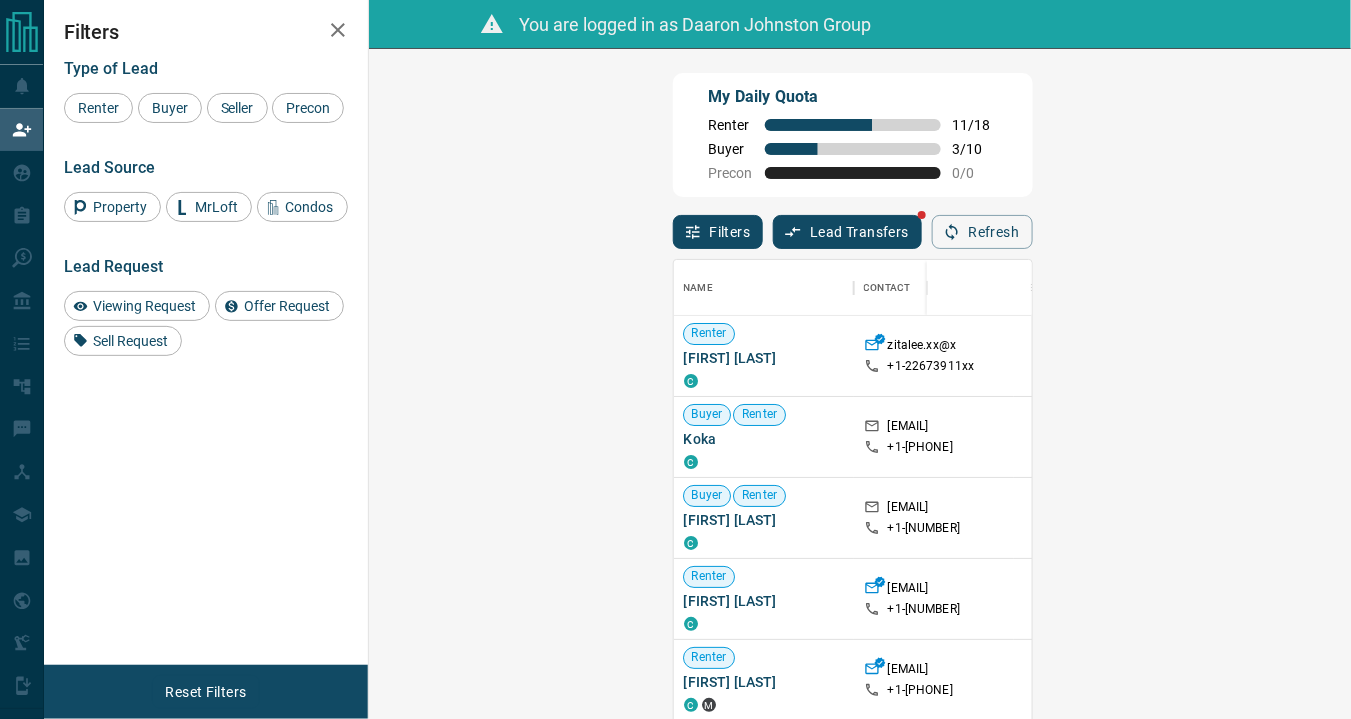click on "Claim" at bounding box center [1569, 517] 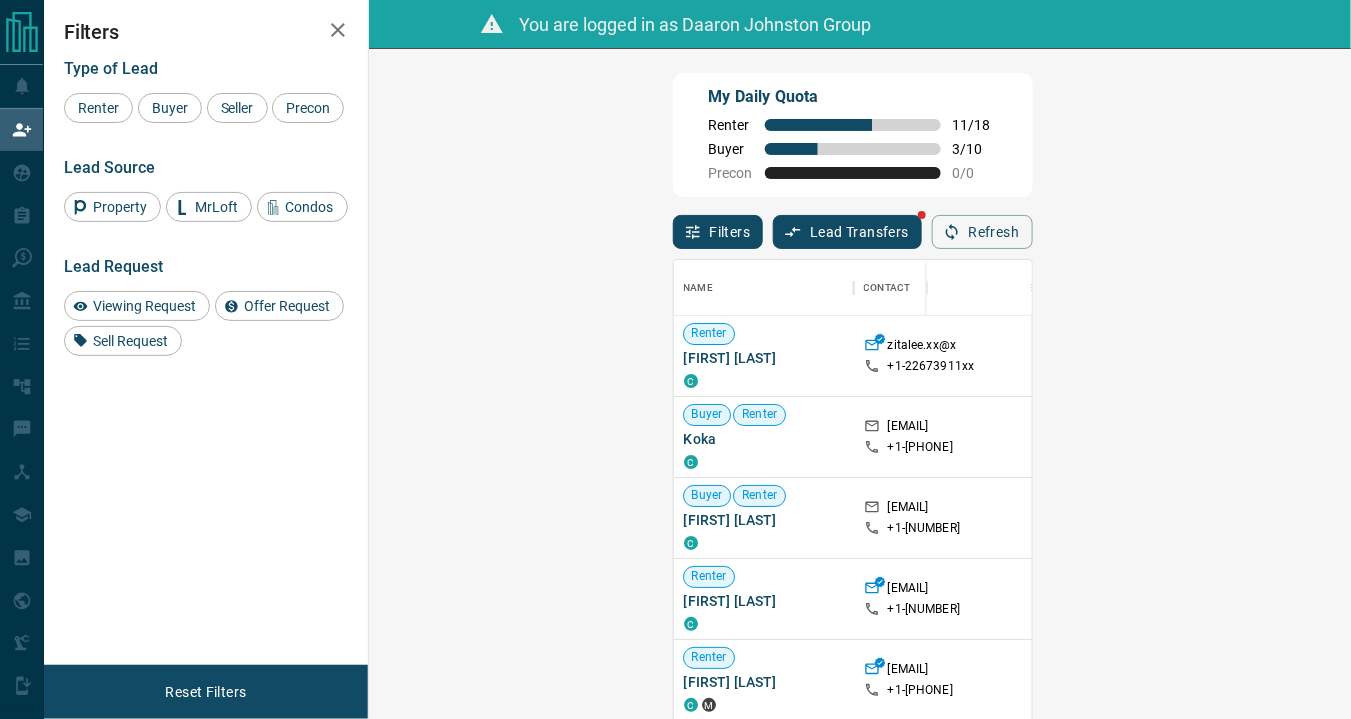 click on "Claim" at bounding box center [1569, 517] 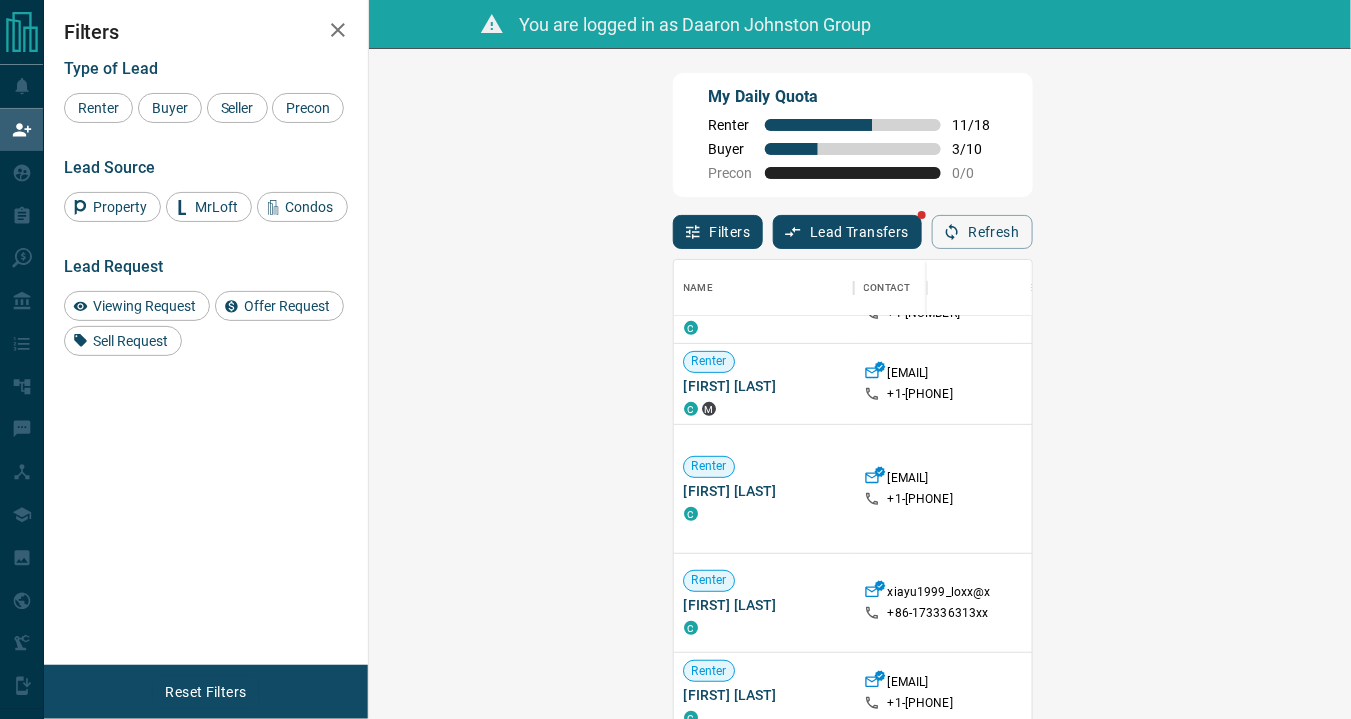 scroll, scrollTop: 333, scrollLeft: 0, axis: vertical 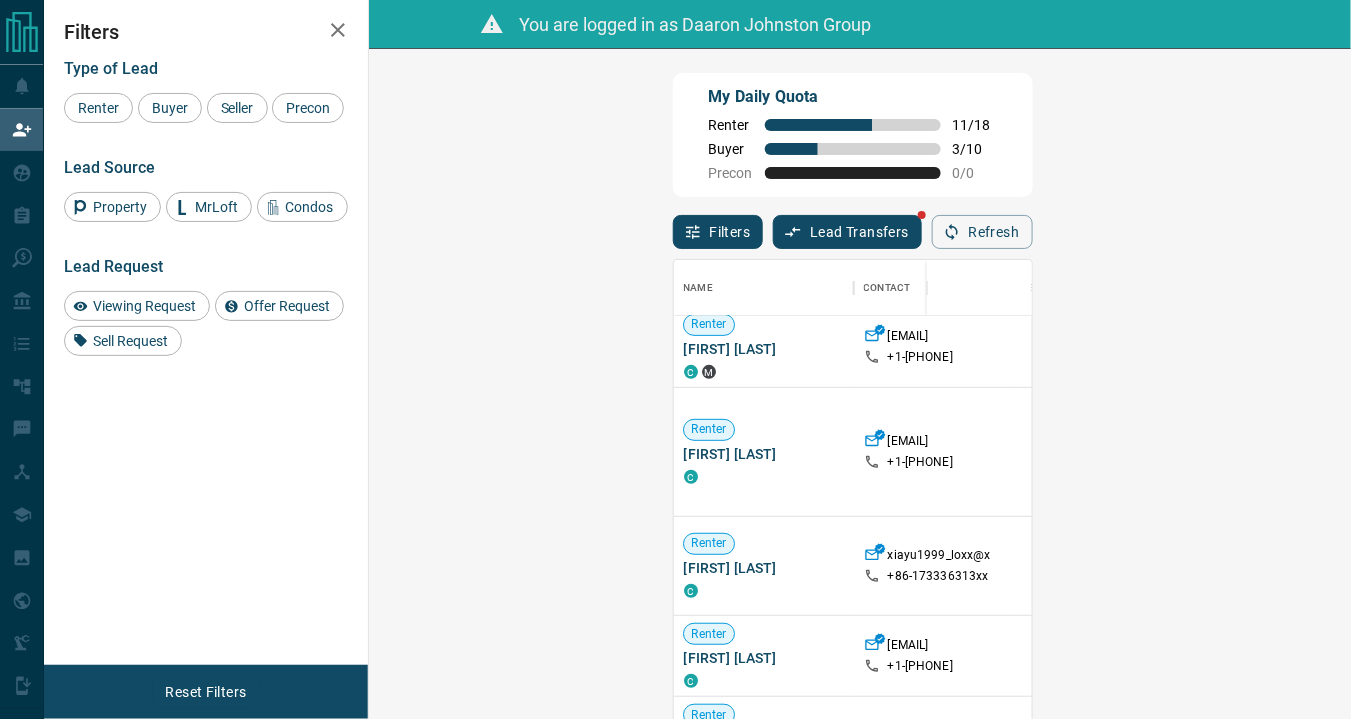click on "Claim" at bounding box center (1569, 451) 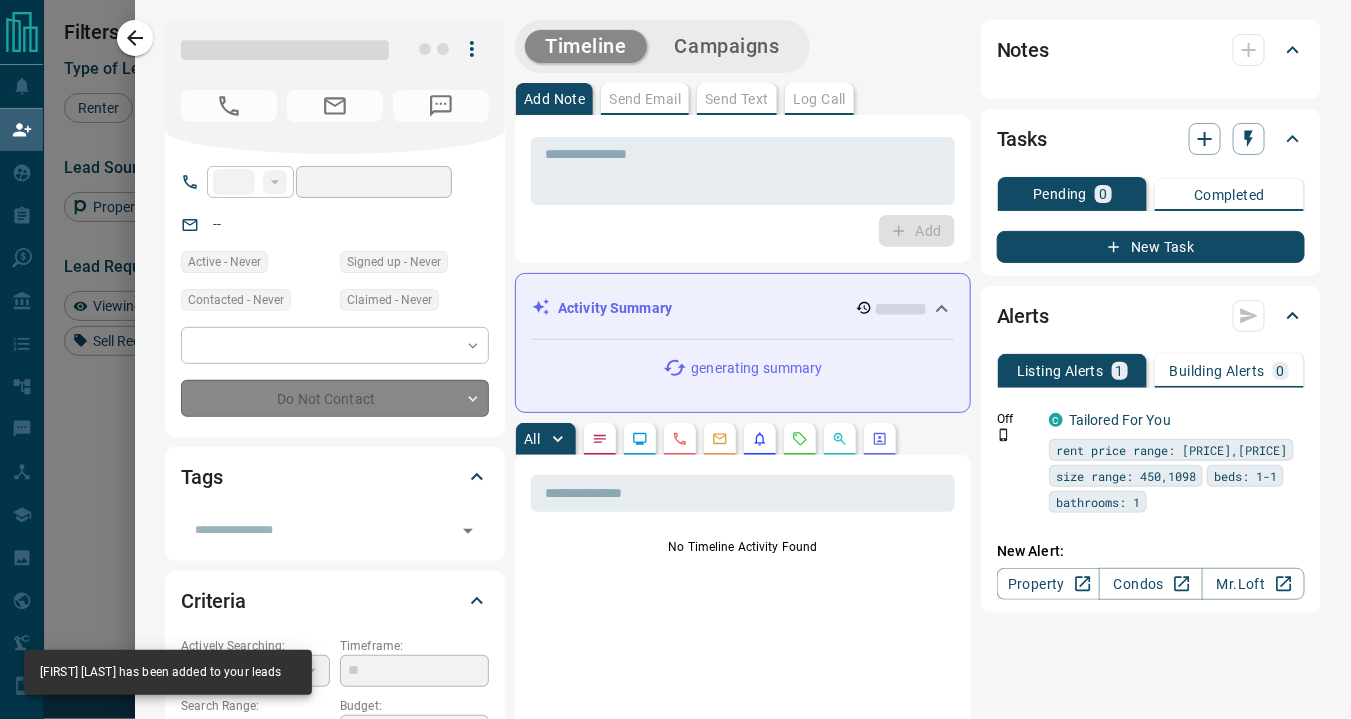 type on "**" 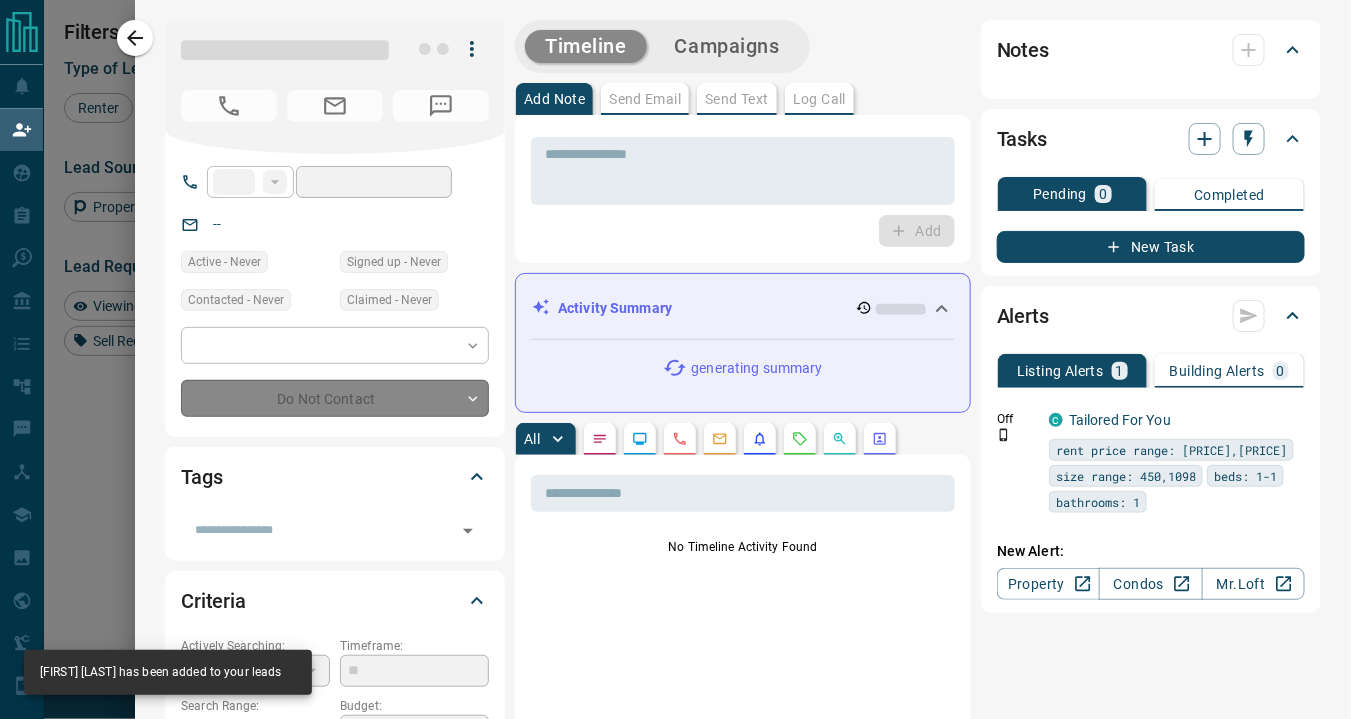 type on "**********" 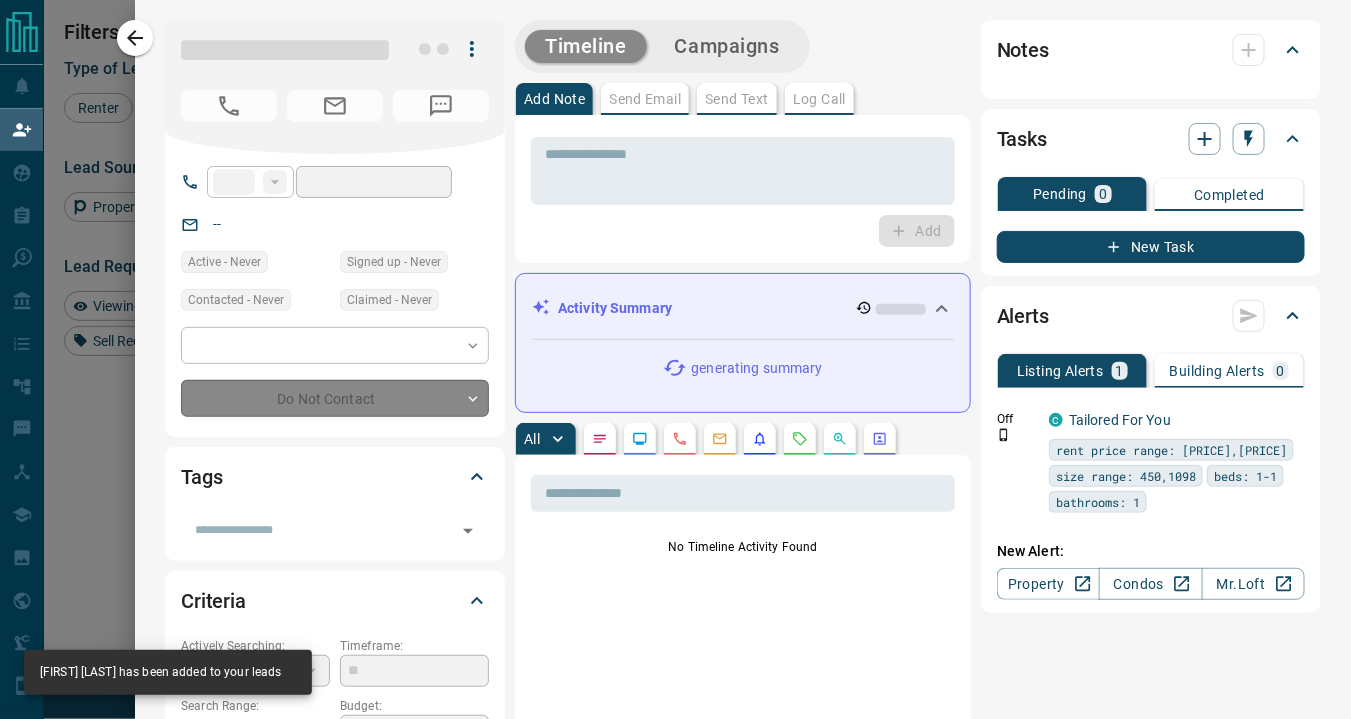 type on "**" 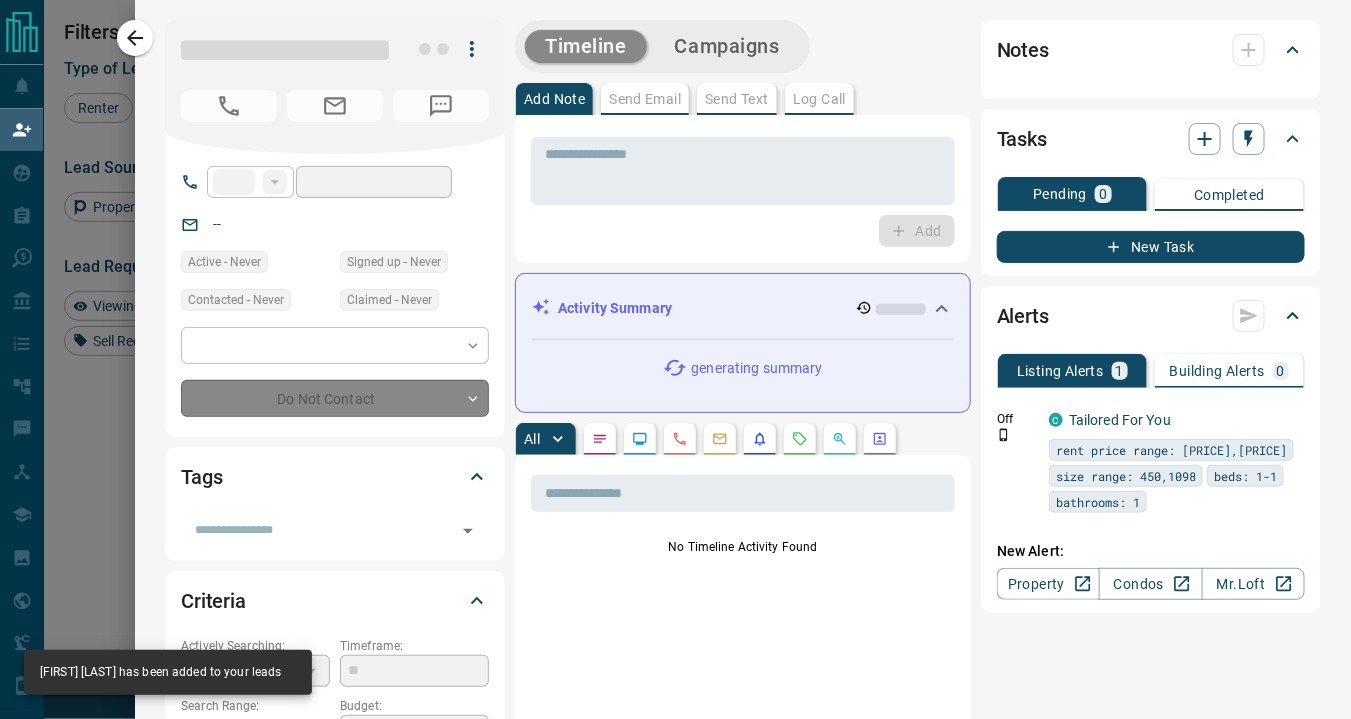 type on "*" 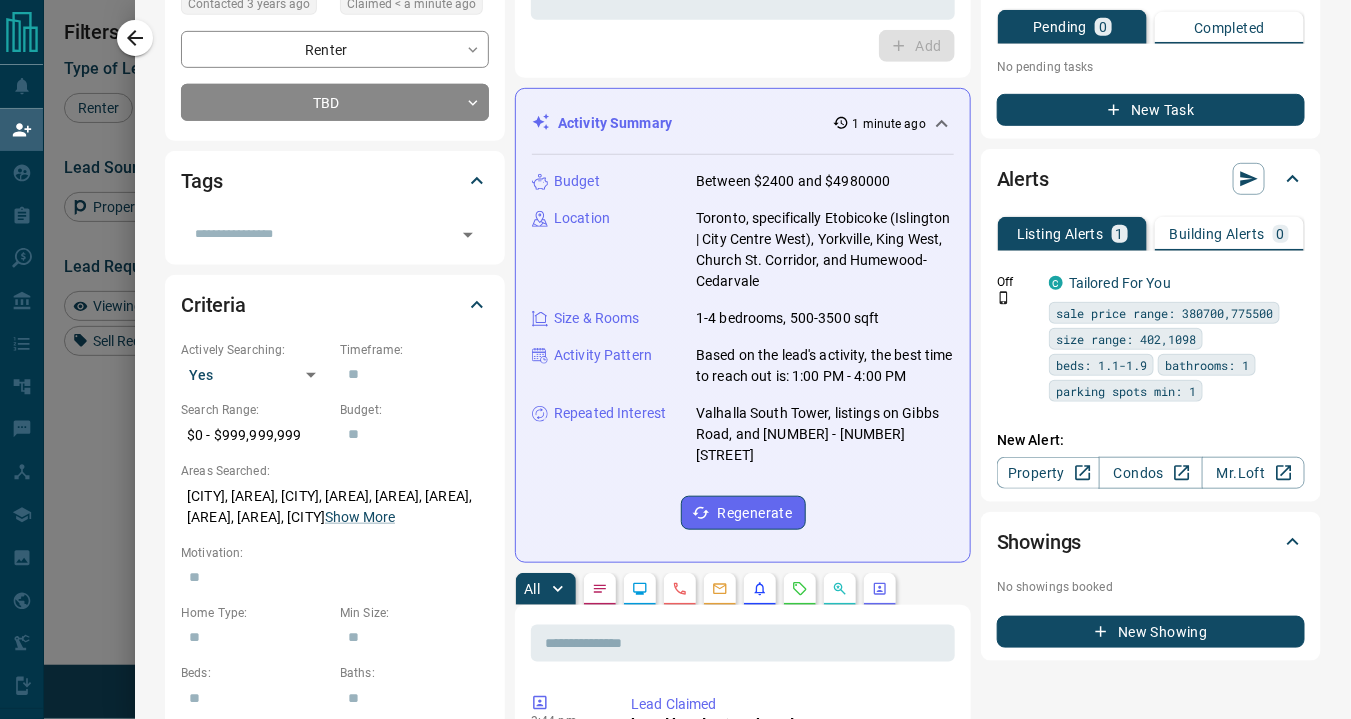 scroll, scrollTop: 833, scrollLeft: 0, axis: vertical 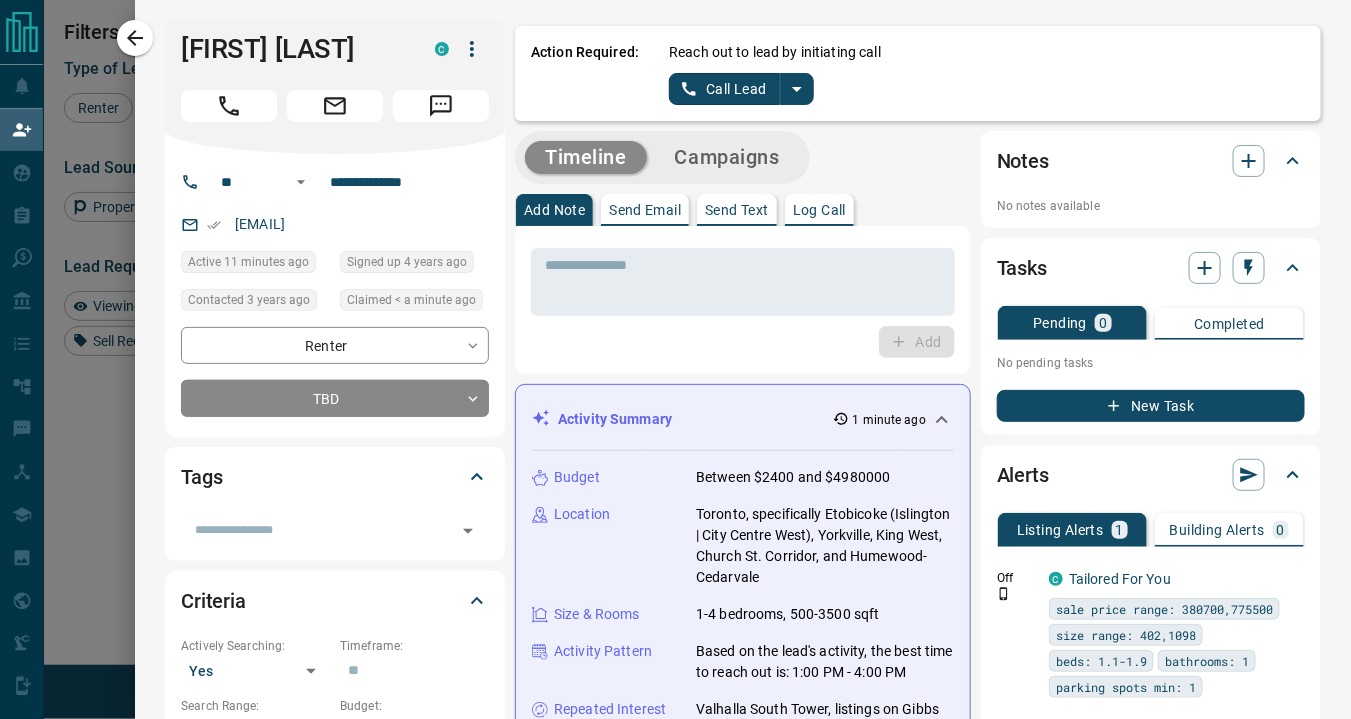 click on "Timeline Campaigns Add Note Send Email Send Text Log Call * ​ Add Activity Summary 1 minute ago Budget Between $2400 and $4980000 Location Toronto, specifically Etobicoke (Islington | City Centre West), Yorkville, King West, Church St. Corridor, and Humewood-Cedarvale Size & Rooms 1-4 bedrooms, 500-3500 sqft Activity Pattern Based on the lead's activity, the best time to reach out is:  1:00 PM - 4:00 PM Repeated Interest Valhalla South Tower, listings on Gibbs Road, and 700 - 38 Avenue Road Regenerate All ​ 3:44 pm Jul 11 2025 Lead Claimed Daaron Johnston Group claimed Simon from the lead pool   3:34 pm Jul 11 2025 Viewed a Building  C Valhalla South Tower 2 Gibbs Rd, Etobicoke, ON High-Rise | 2022 | 40 floors | - units 3:34 pm Jul 11 2025 Viewed a Listing C 501 - 10 Gibbs Road , Islington | City Centre West, Etobicoke, Toronto 1 1 491  sqft $469,900 40744179 3:33 pm Jul 11 2025 Viewed a Building  C Valhalla South Tower 2 Gibbs Rd, Etobicoke, ON High-Rise | 2022 | 40 floors | - units 3:33 pm Jul 11 2025 C" at bounding box center (918, 1367) 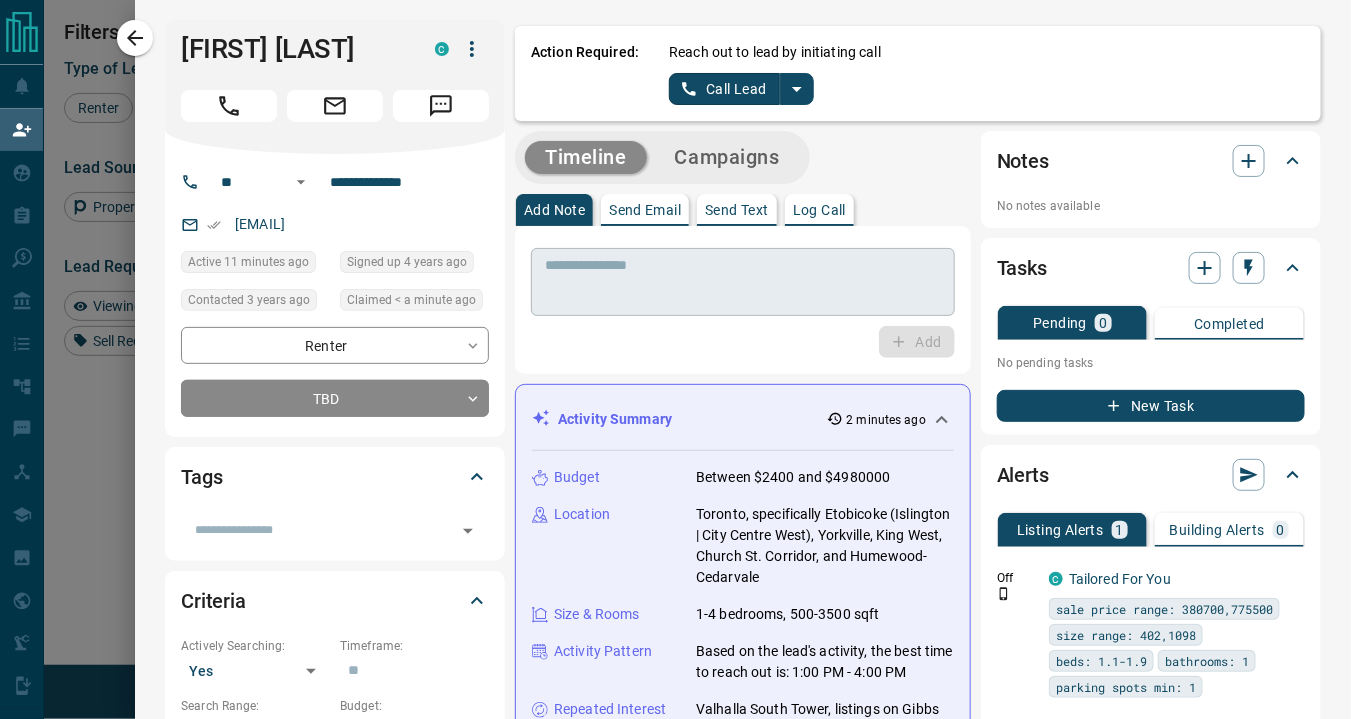 click at bounding box center [743, 282] 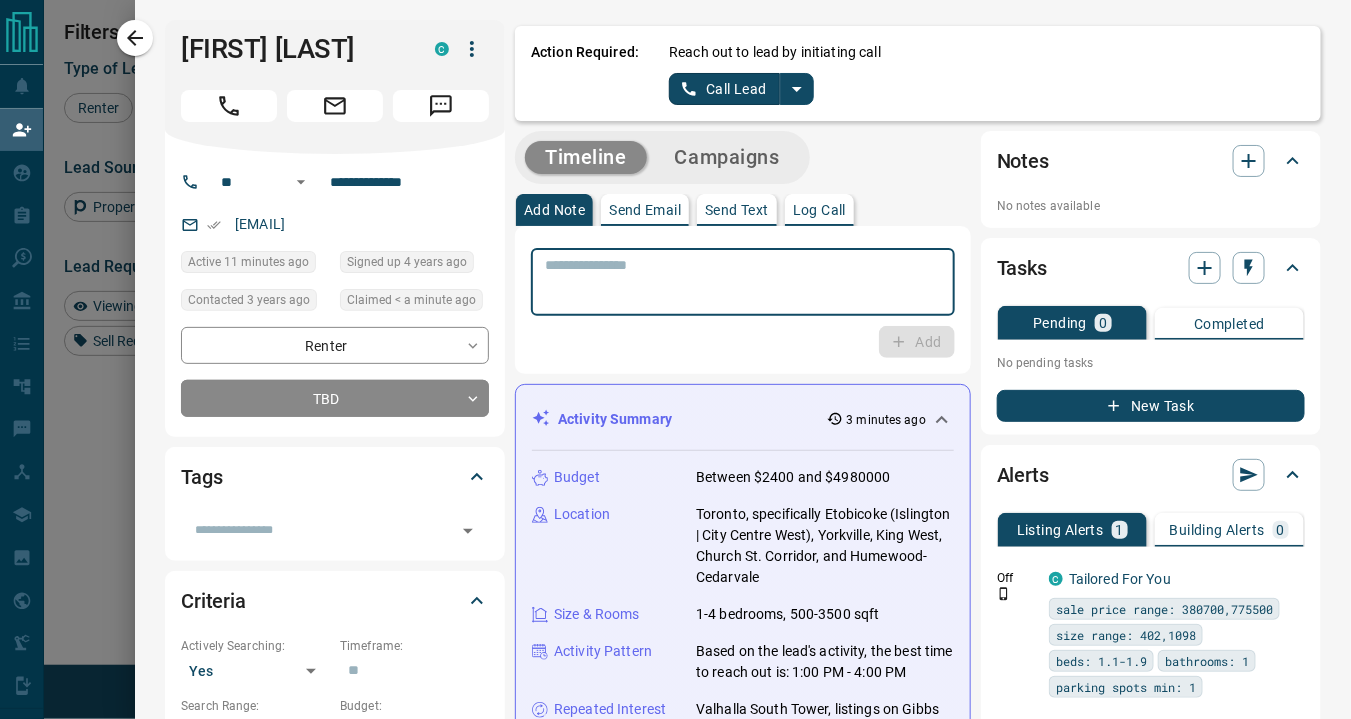 click 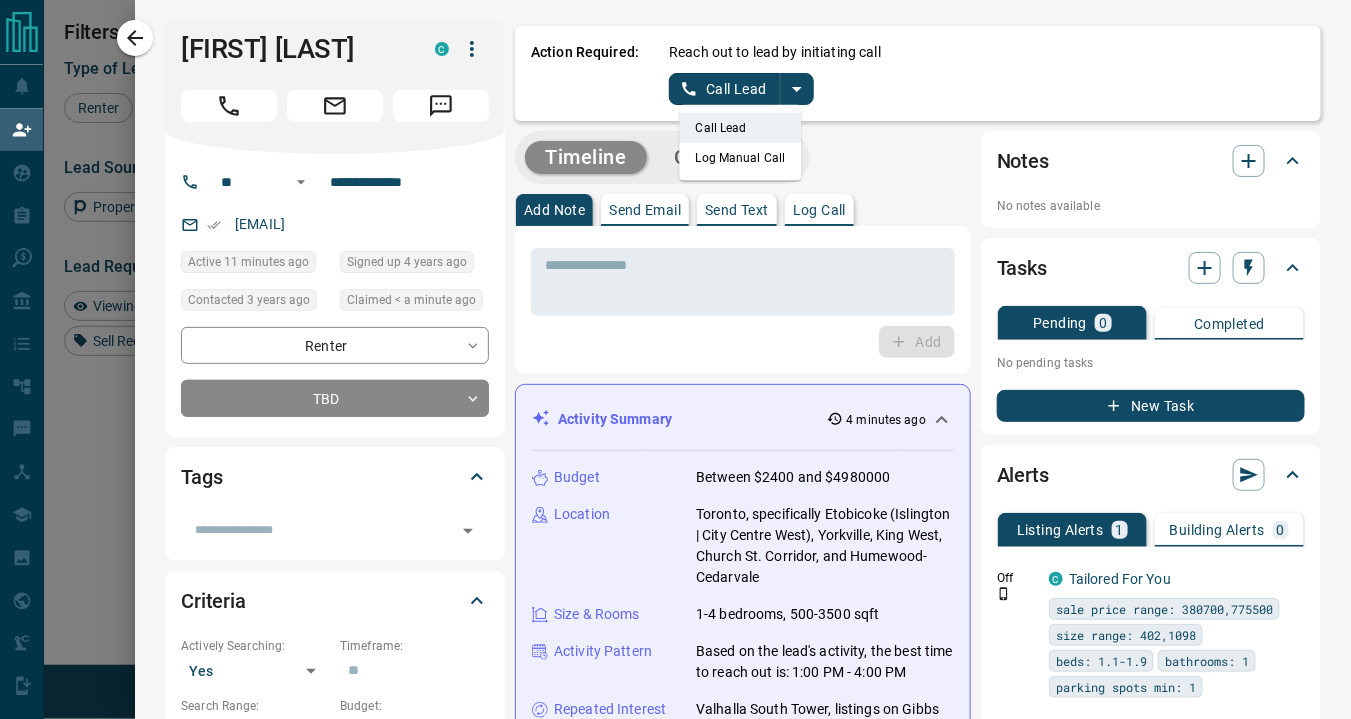click on "Log Manual Call" at bounding box center (741, 158) 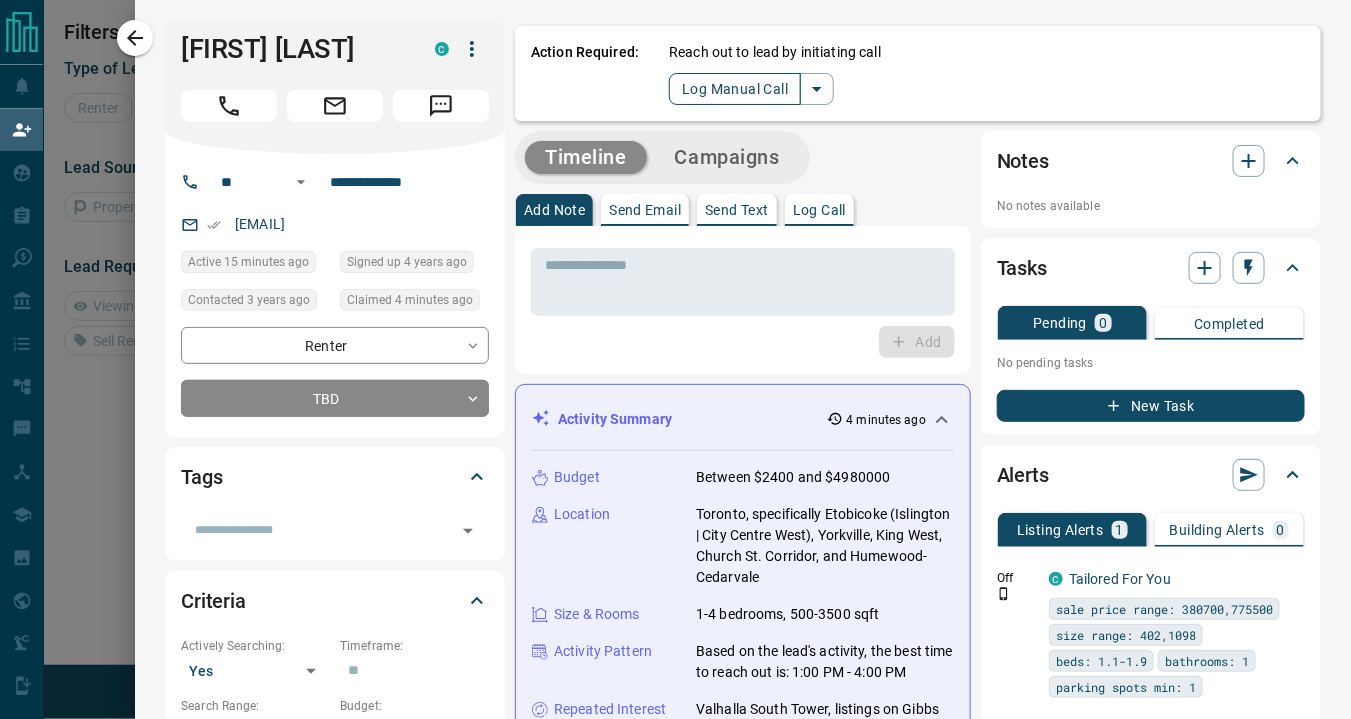 scroll, scrollTop: 15, scrollLeft: 15, axis: both 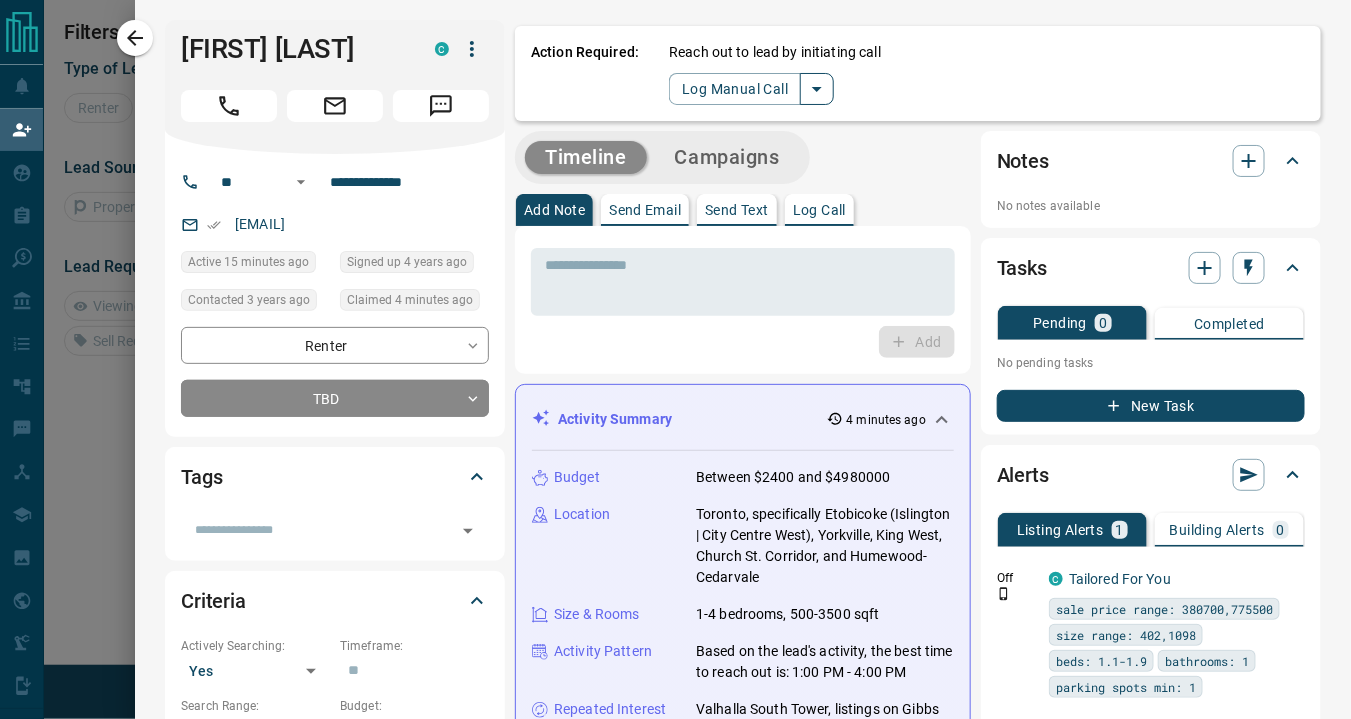 click 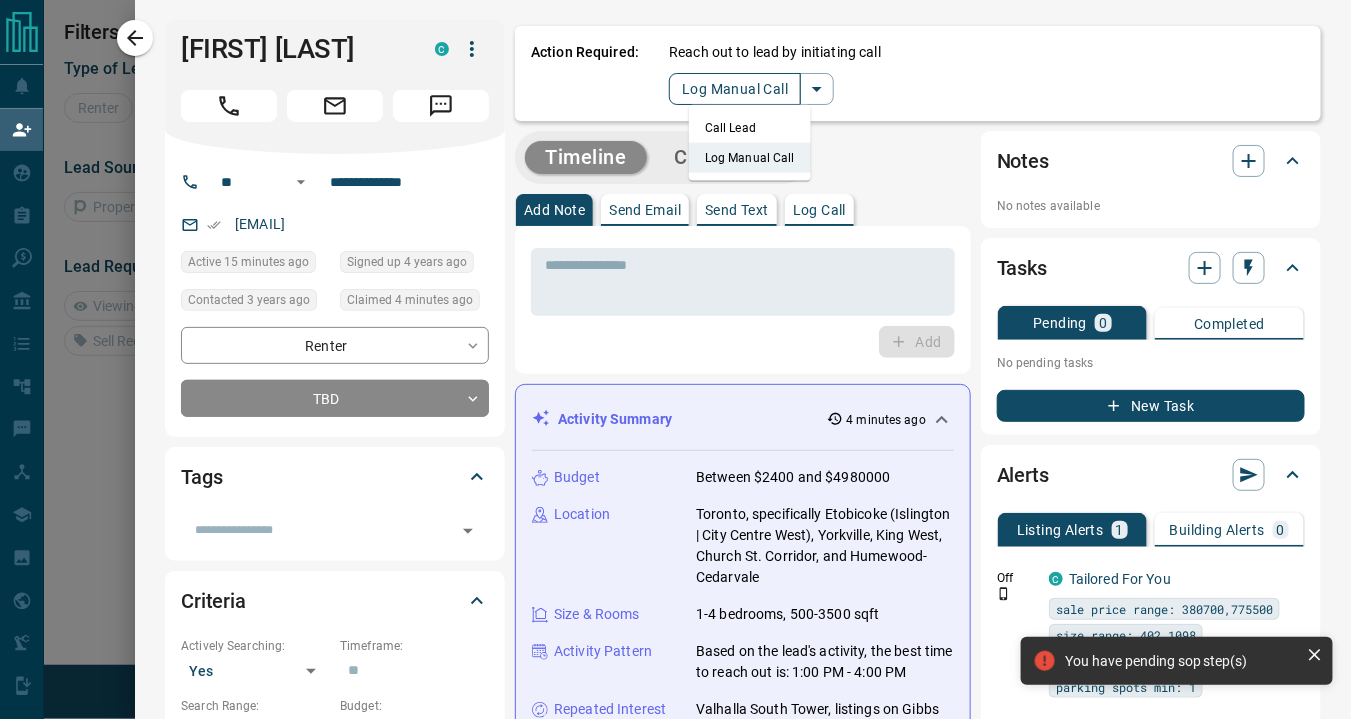 click on "Log Manual Call" at bounding box center [735, 89] 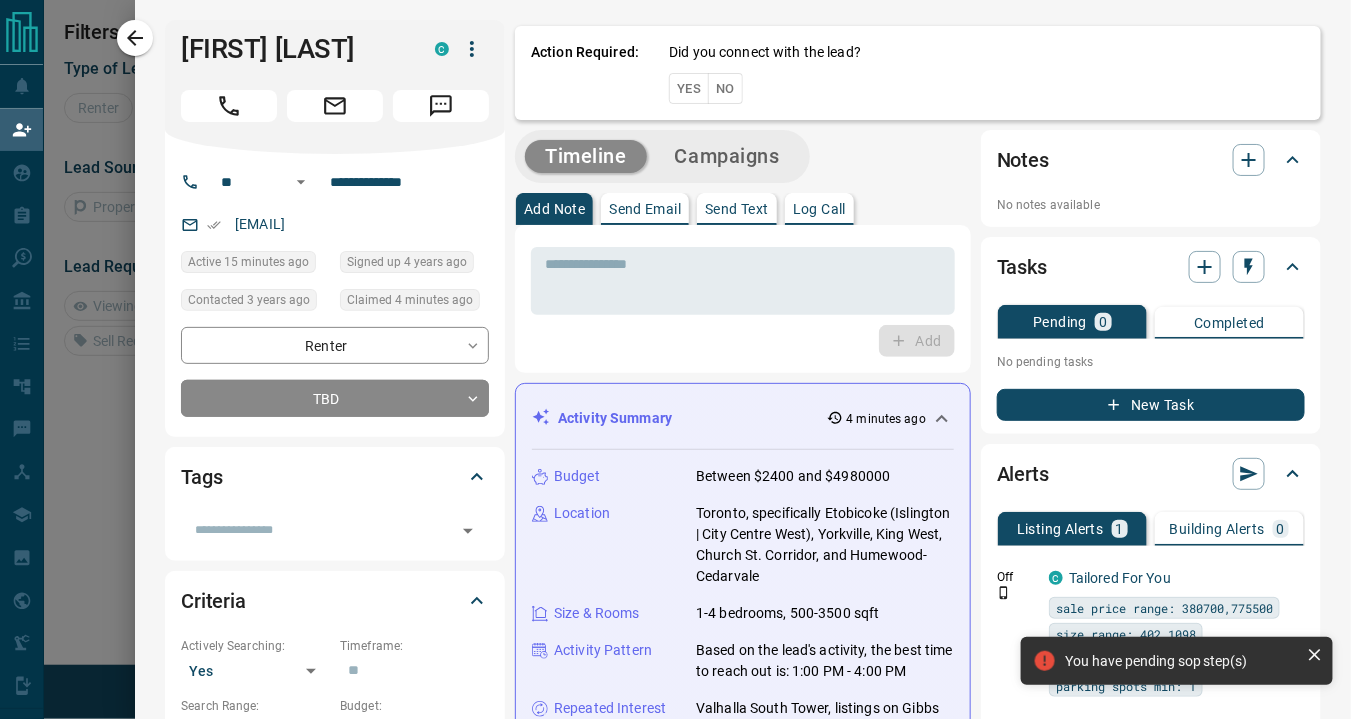 click on "Yes" at bounding box center [689, 88] 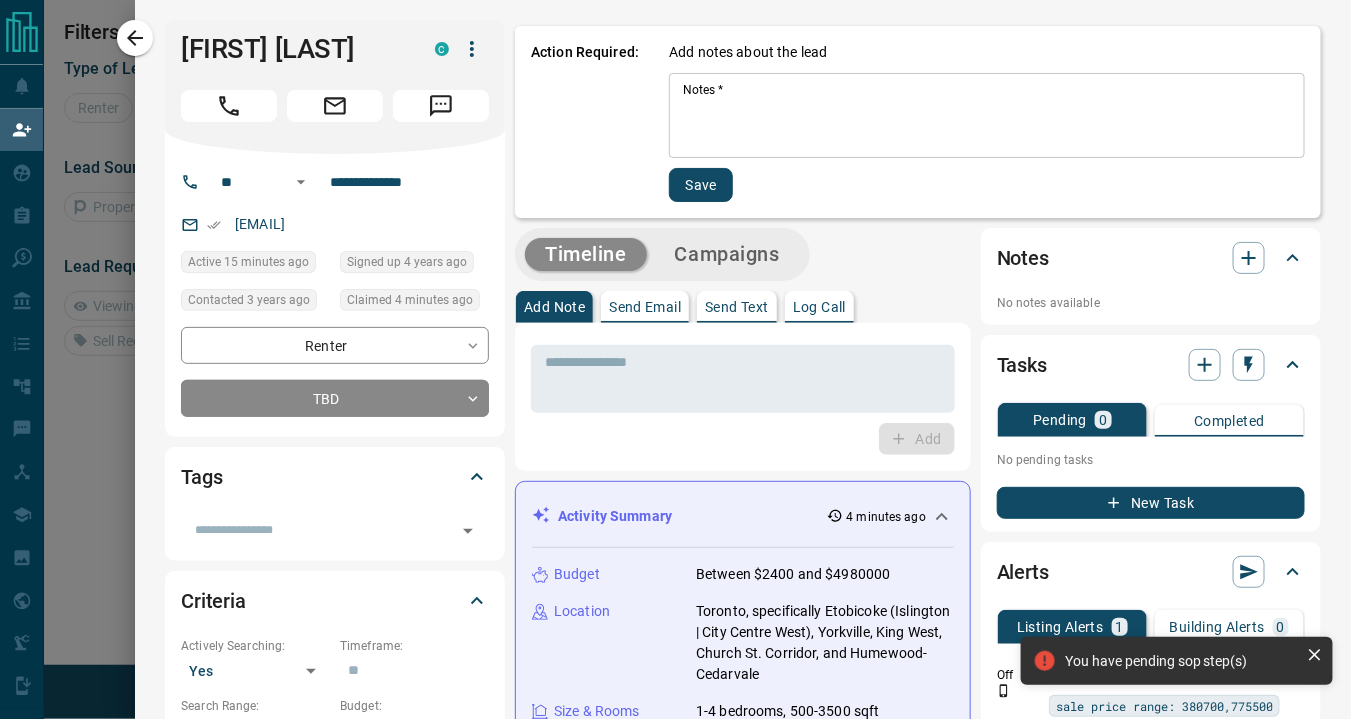 click on "Notes   *" at bounding box center [987, 116] 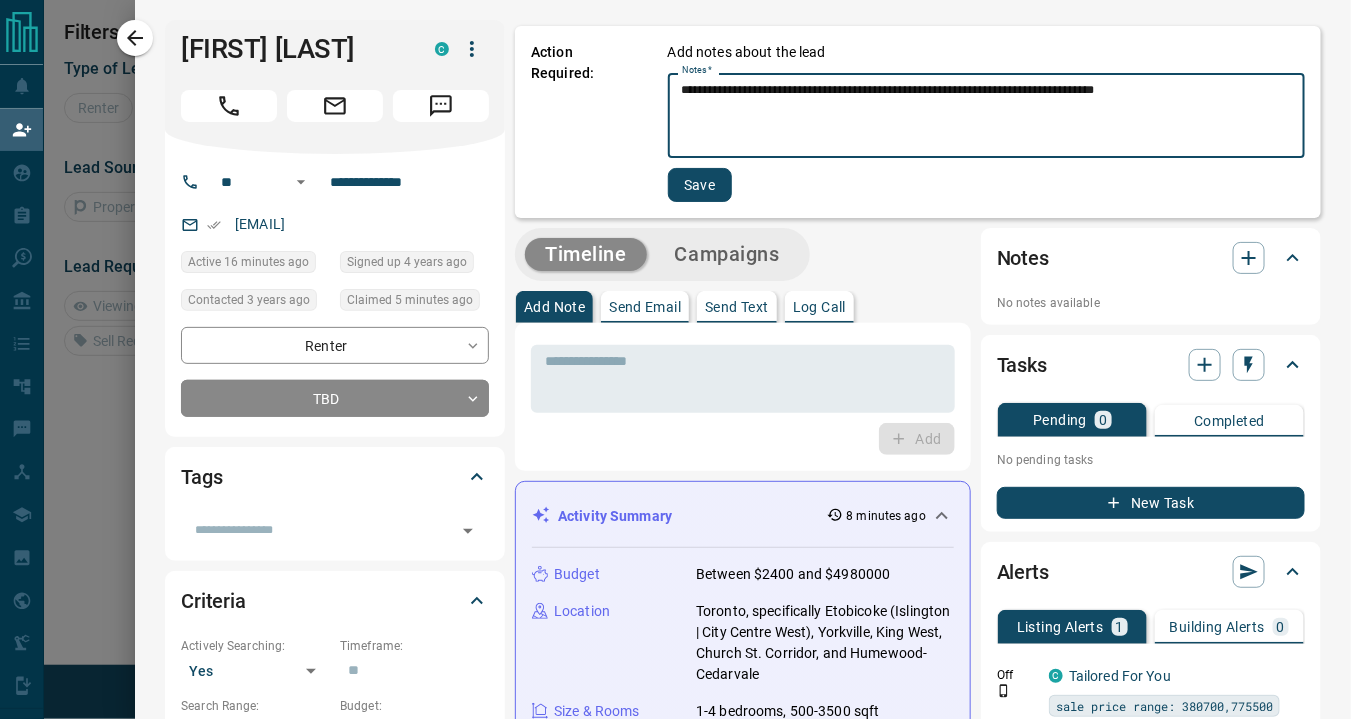 click on "**********" at bounding box center [986, 116] 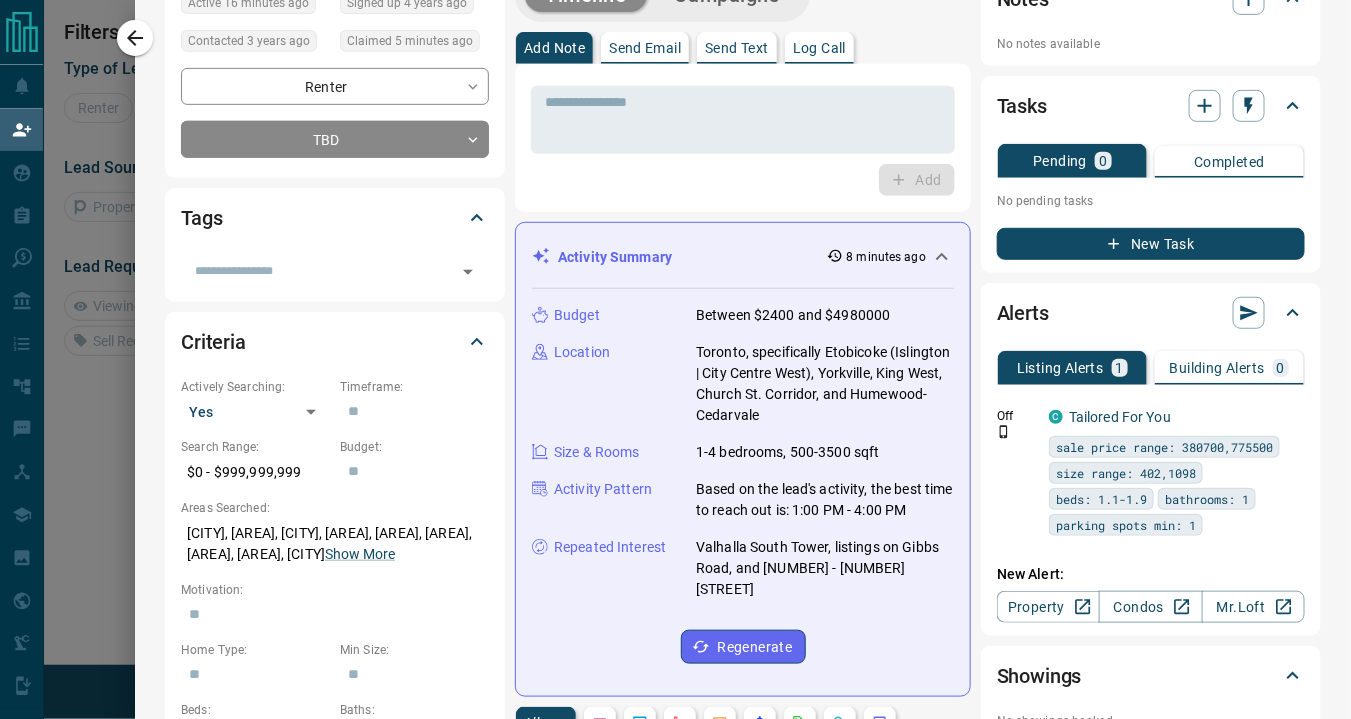 scroll, scrollTop: 666, scrollLeft: 0, axis: vertical 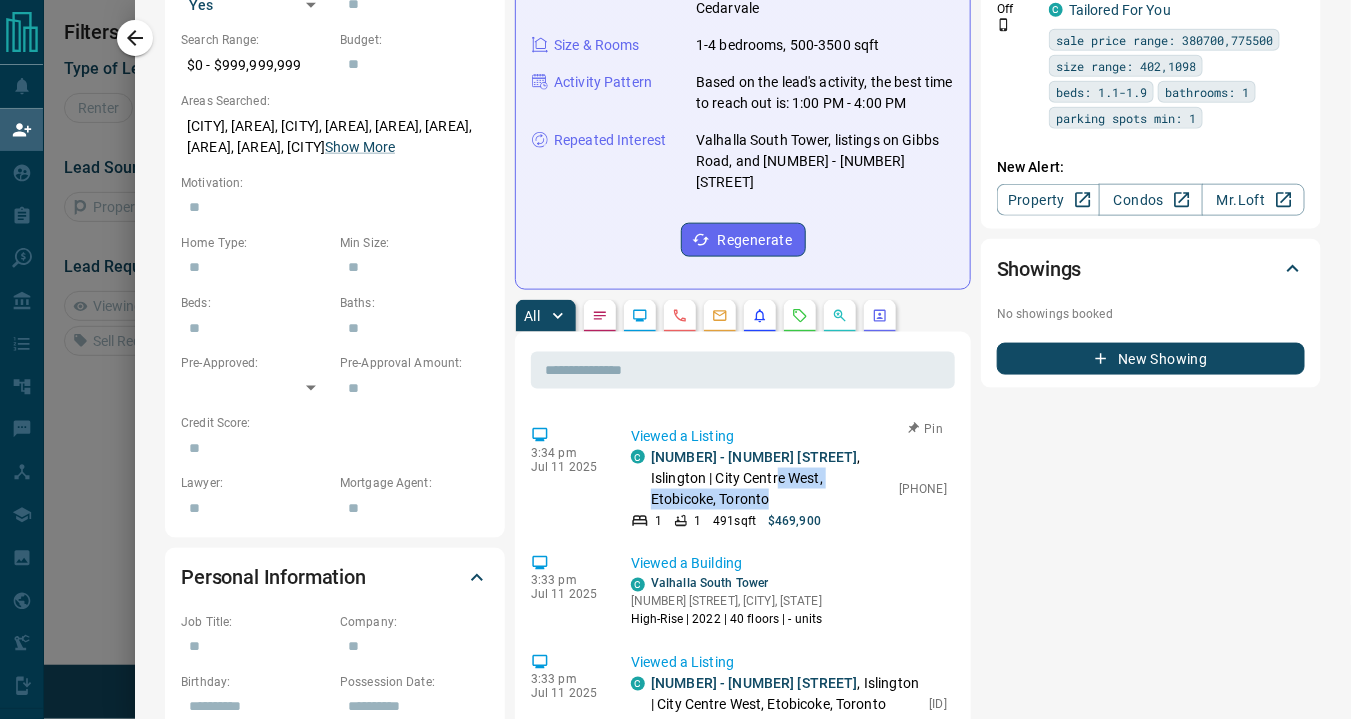 drag, startPoint x: 708, startPoint y: 481, endPoint x: 700, endPoint y: 459, distance: 23.409399 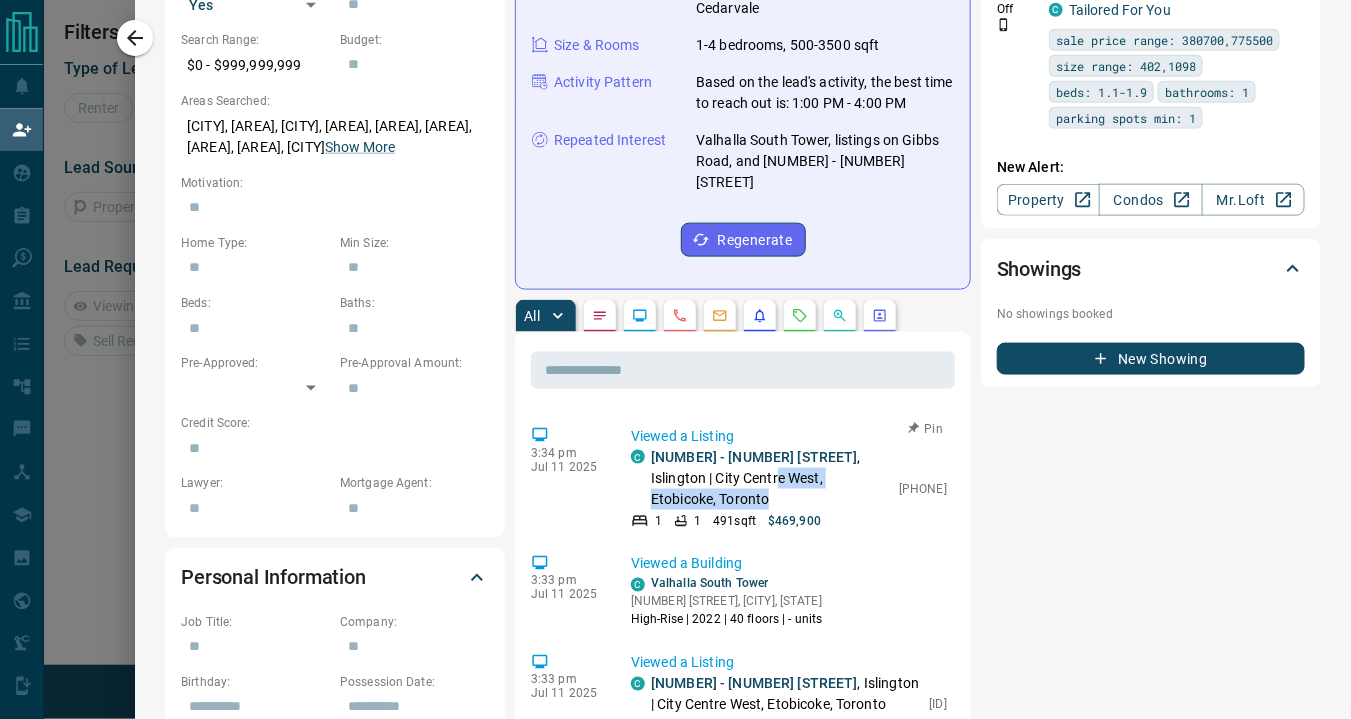 click on "501 - 10 Gibbs Road , Islington | City Centre West, Etobicoke, Toronto" at bounding box center (770, 478) 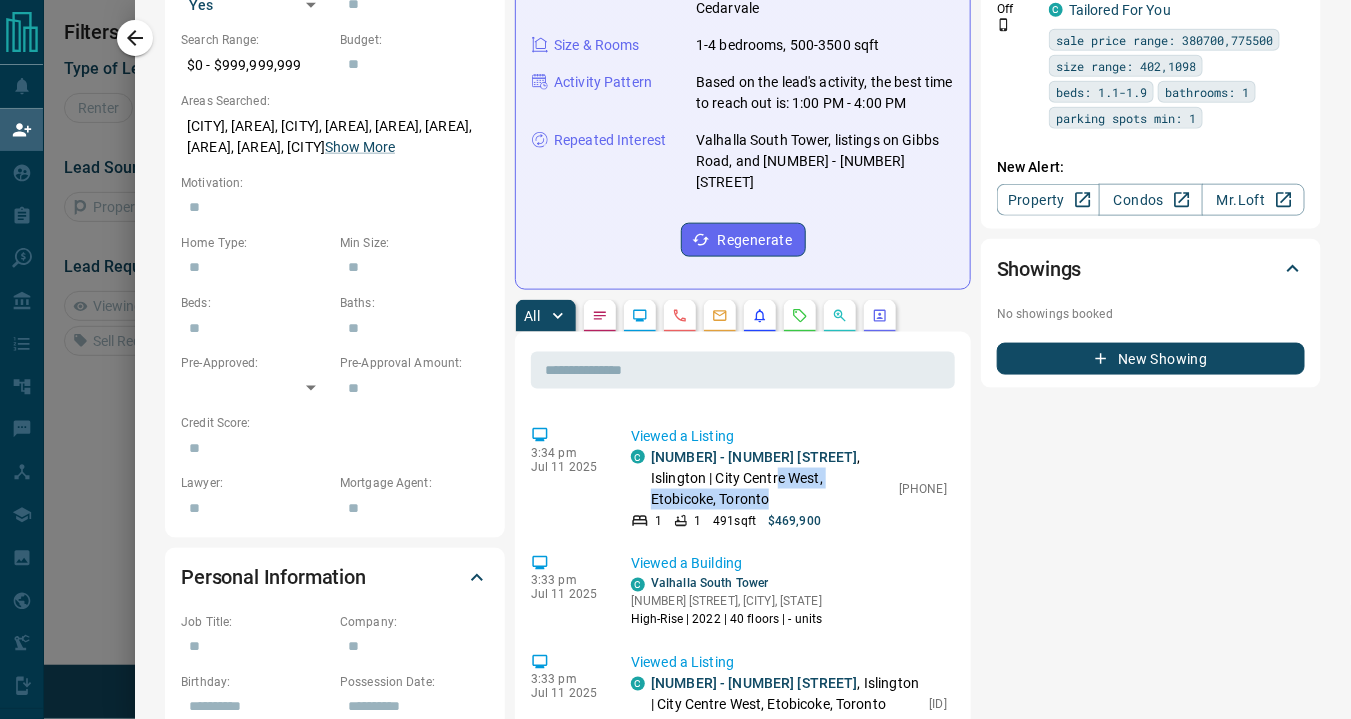 click on "Notes No notes available Tasks Pending 0 Completed No pending tasks New Task Alerts Listing Alerts 1 Building Alerts 0 Off C Tailored For You sale price range: 380700,775500 size range: 402,1098 beds: 1.1-1.9 bathrooms: 1 parking spots min: 1 No building alerts available New Alert: Property Condos Mr.Loft Showings No showings booked New Showing" at bounding box center [1151, 798] 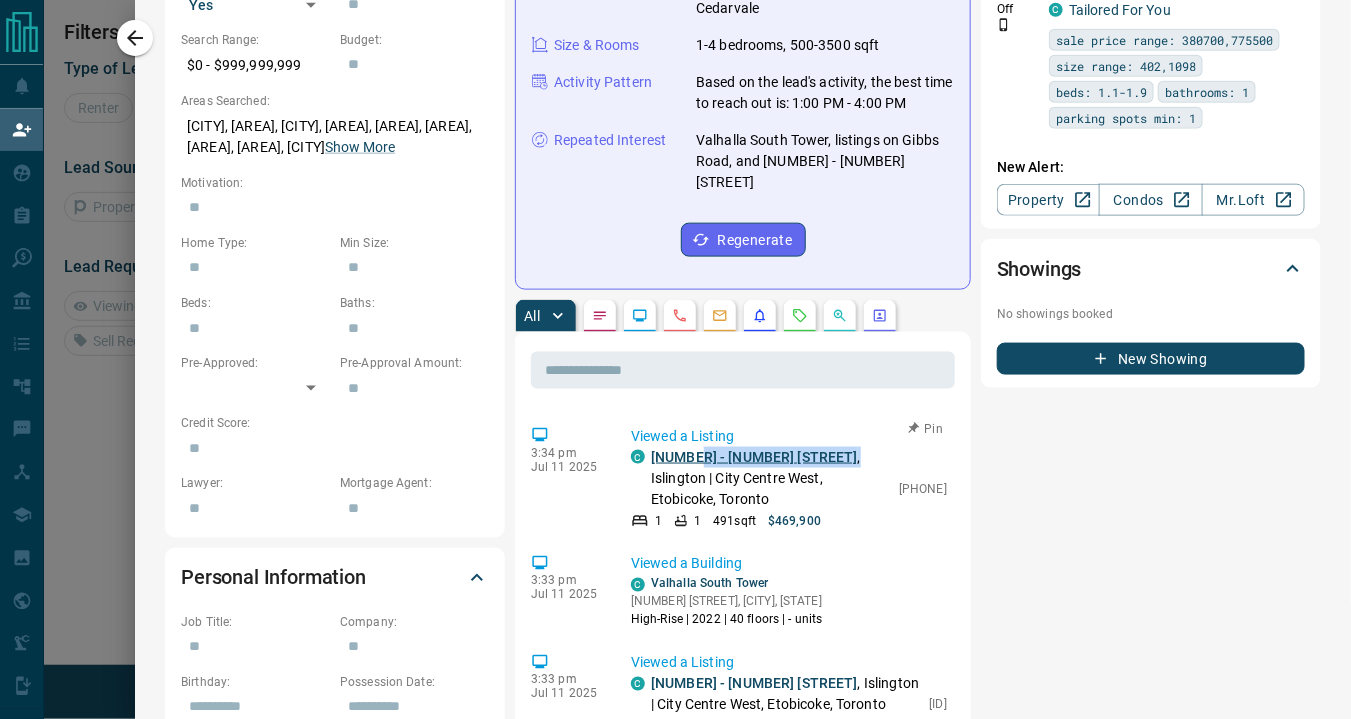 drag, startPoint x: 771, startPoint y: 441, endPoint x: 675, endPoint y: 449, distance: 96.332756 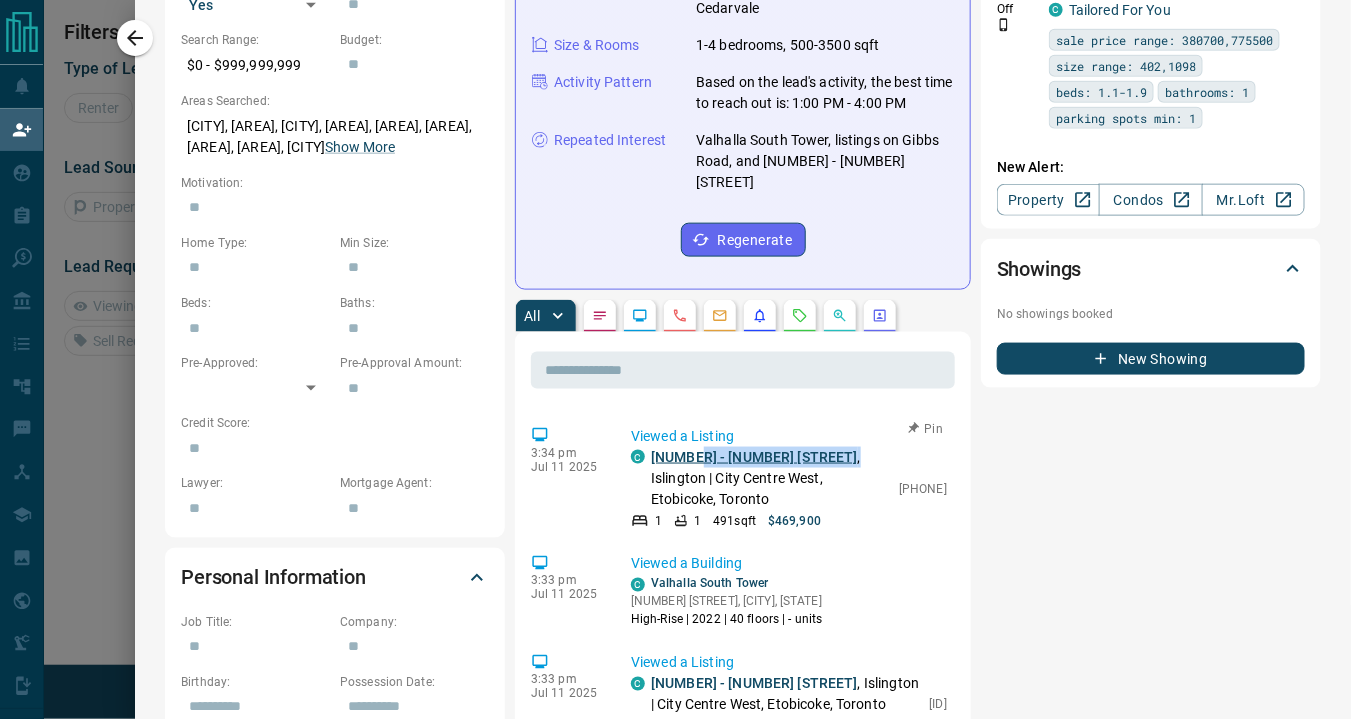 click on "501 - 10 Gibbs Road , Islington | City Centre West, Etobicoke, Toronto" at bounding box center [770, 478] 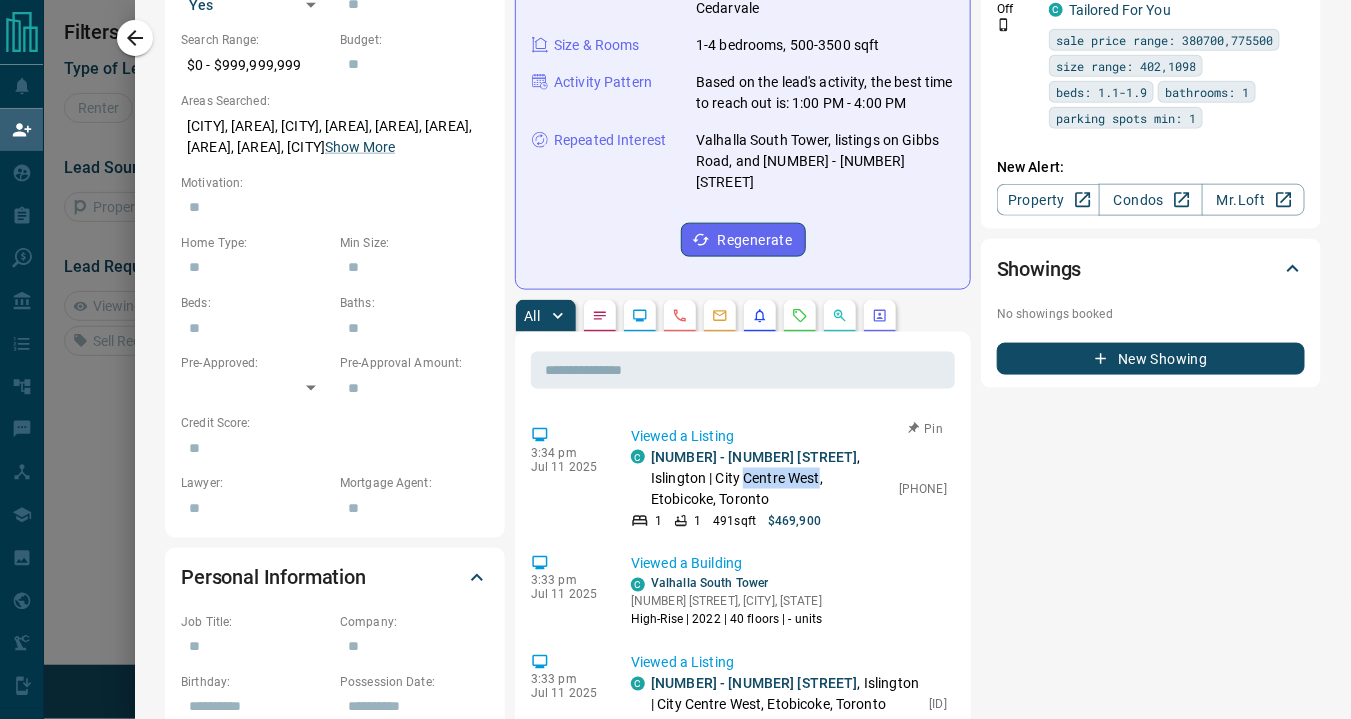 drag, startPoint x: 742, startPoint y: 474, endPoint x: 667, endPoint y: 455, distance: 77.36925 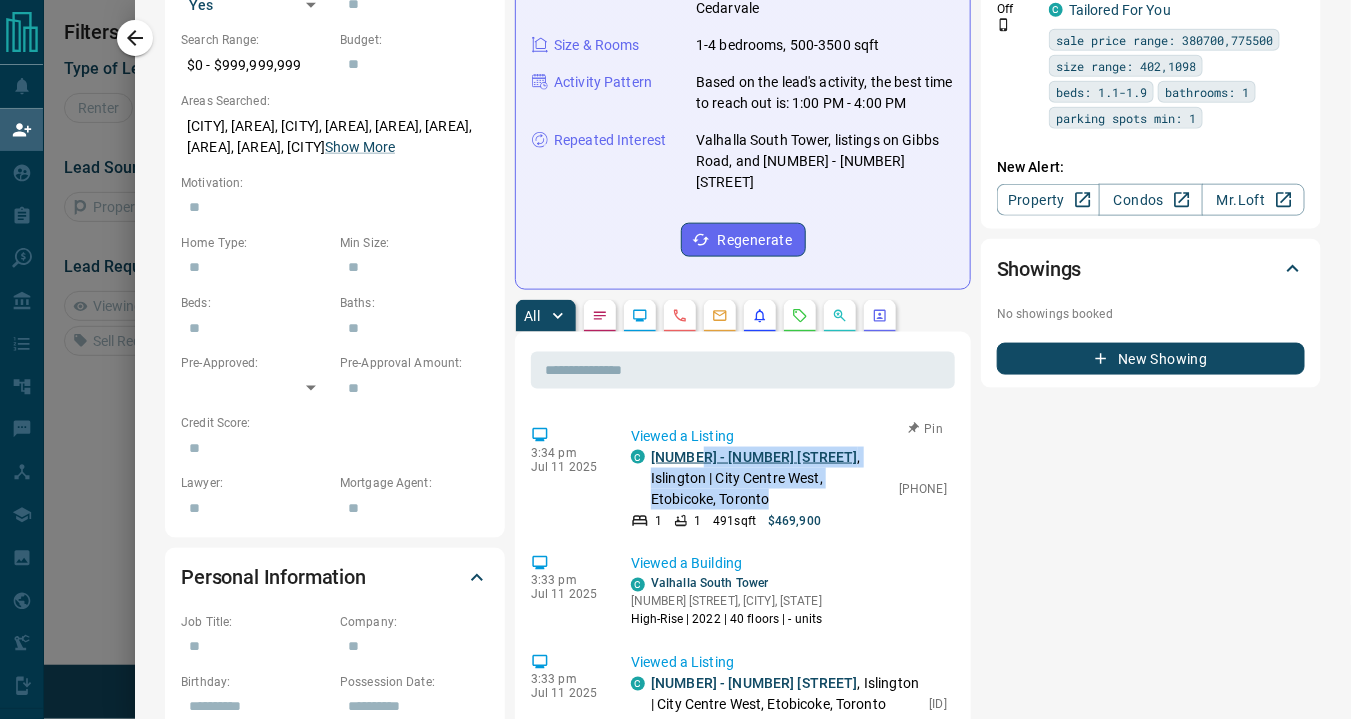 drag, startPoint x: 700, startPoint y: 487, endPoint x: 677, endPoint y: 446, distance: 47.010635 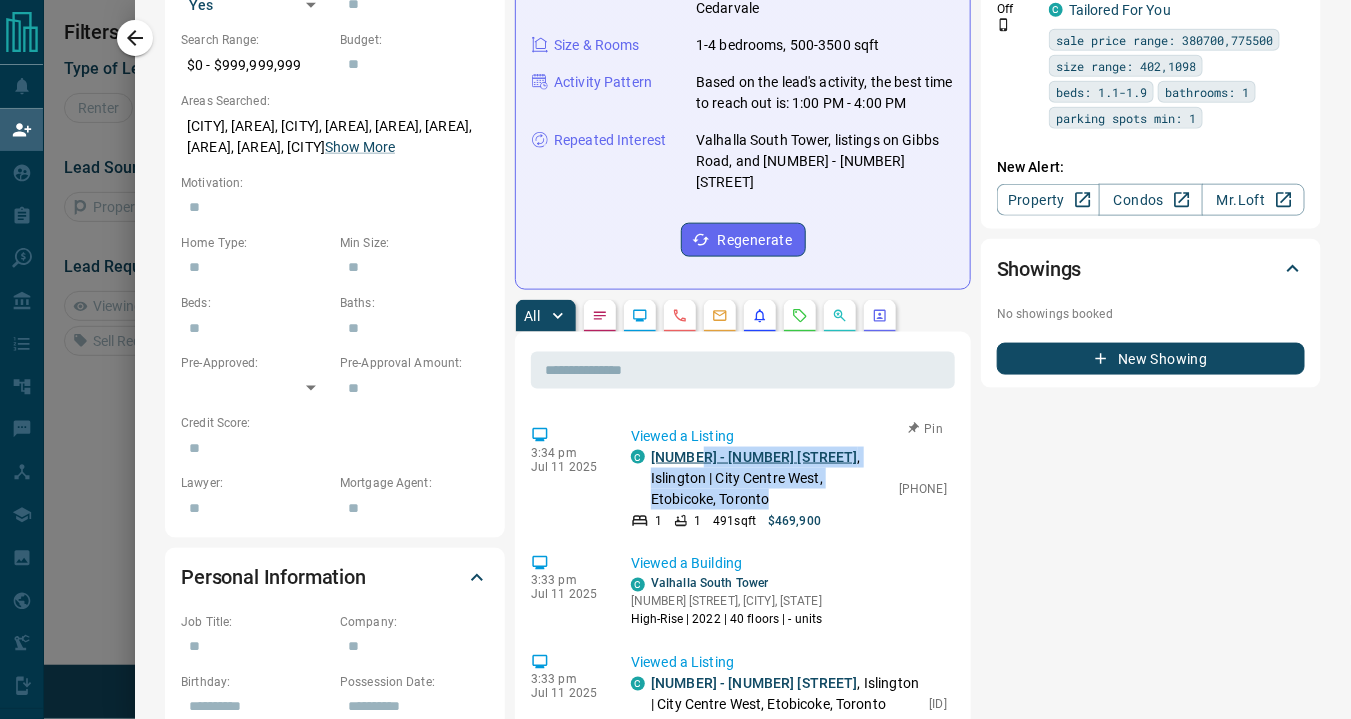click on "501 - 10 Gibbs Road , Islington | City Centre West, Etobicoke, Toronto" at bounding box center (770, 478) 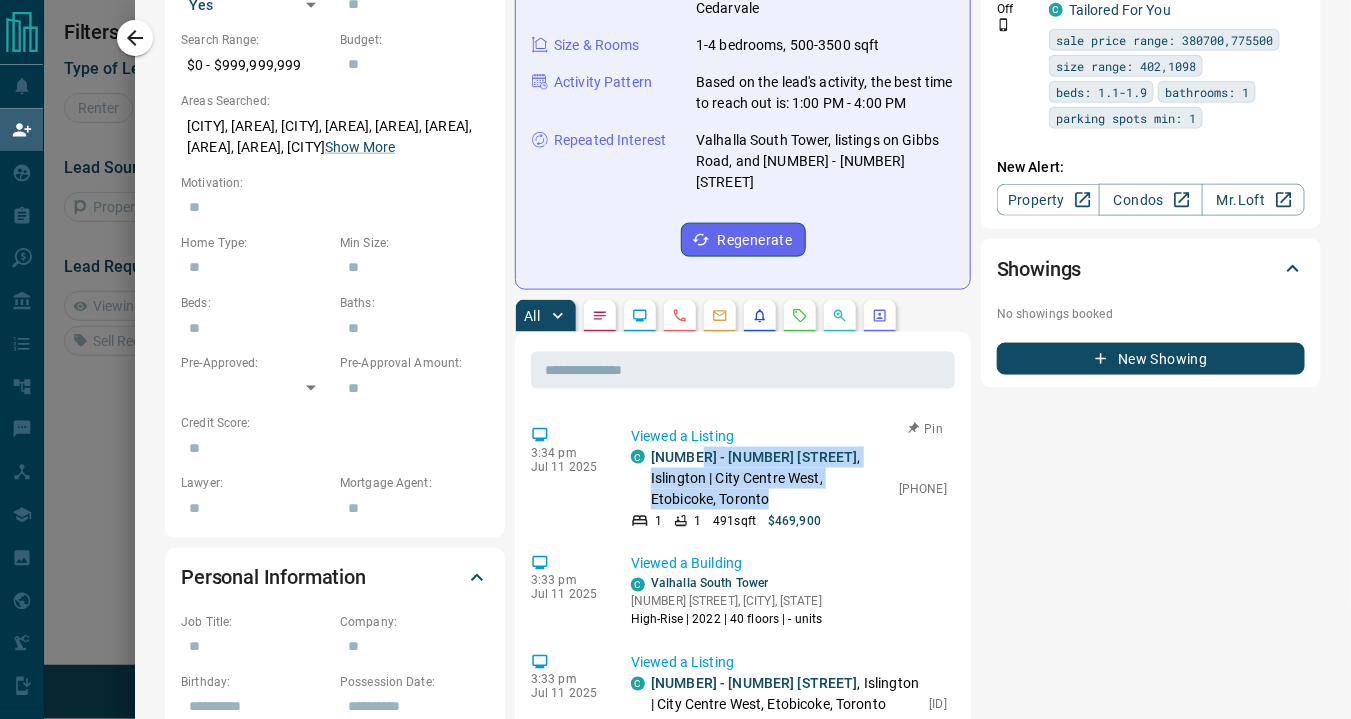 copy on "10 Gibbs Road , Islington | City Centre West, Etobicoke, Toronto" 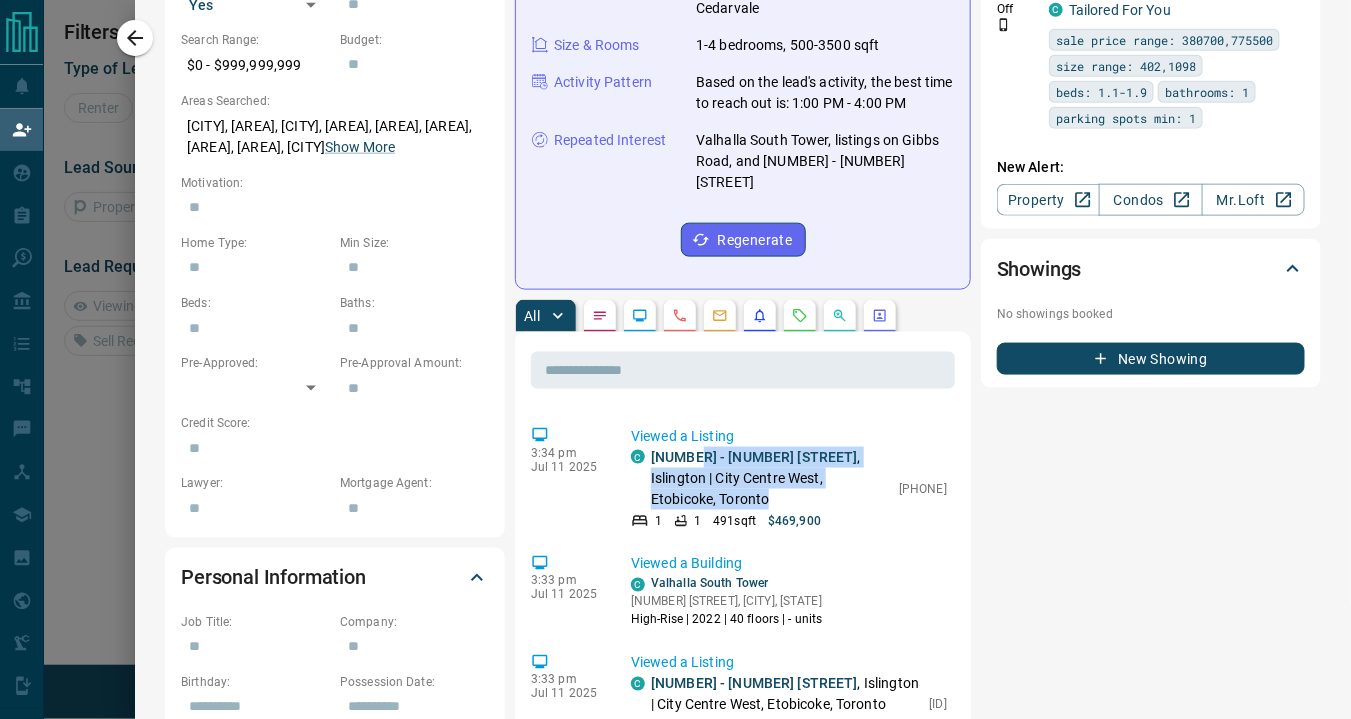 scroll, scrollTop: 0, scrollLeft: 0, axis: both 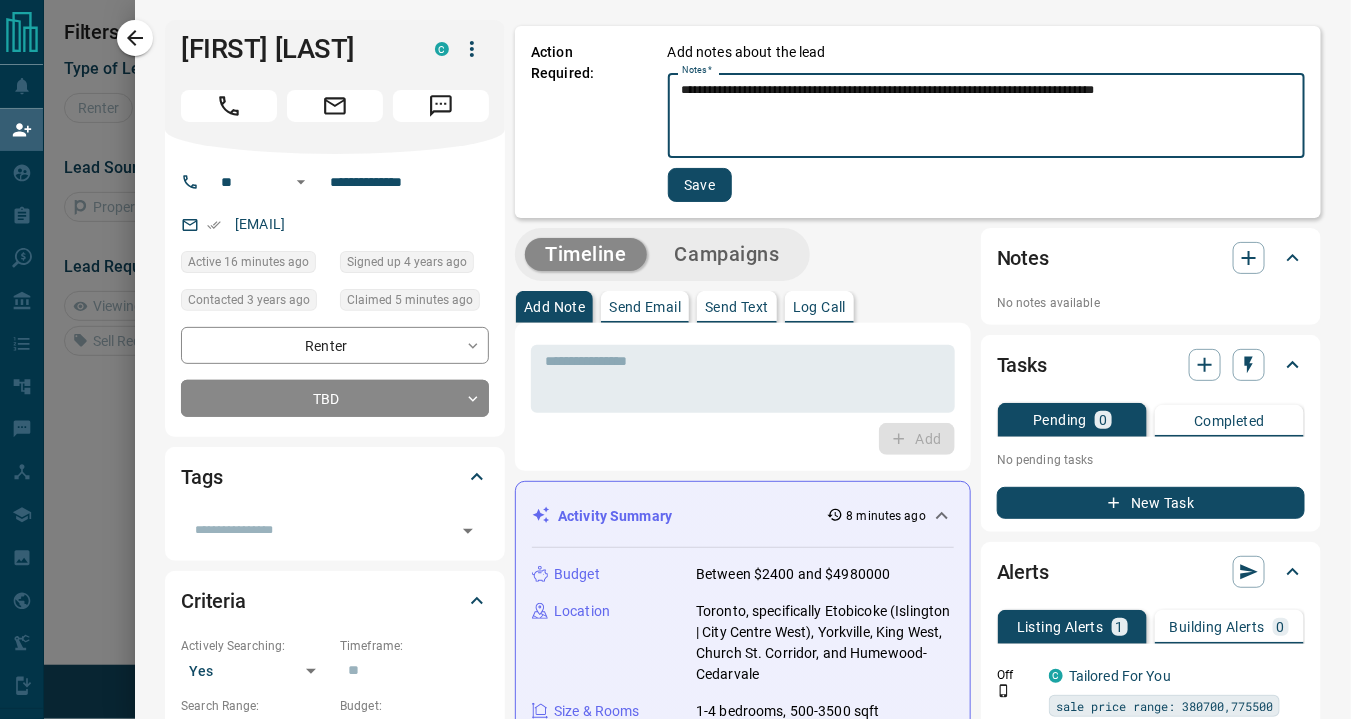 click on "**********" at bounding box center [986, 116] 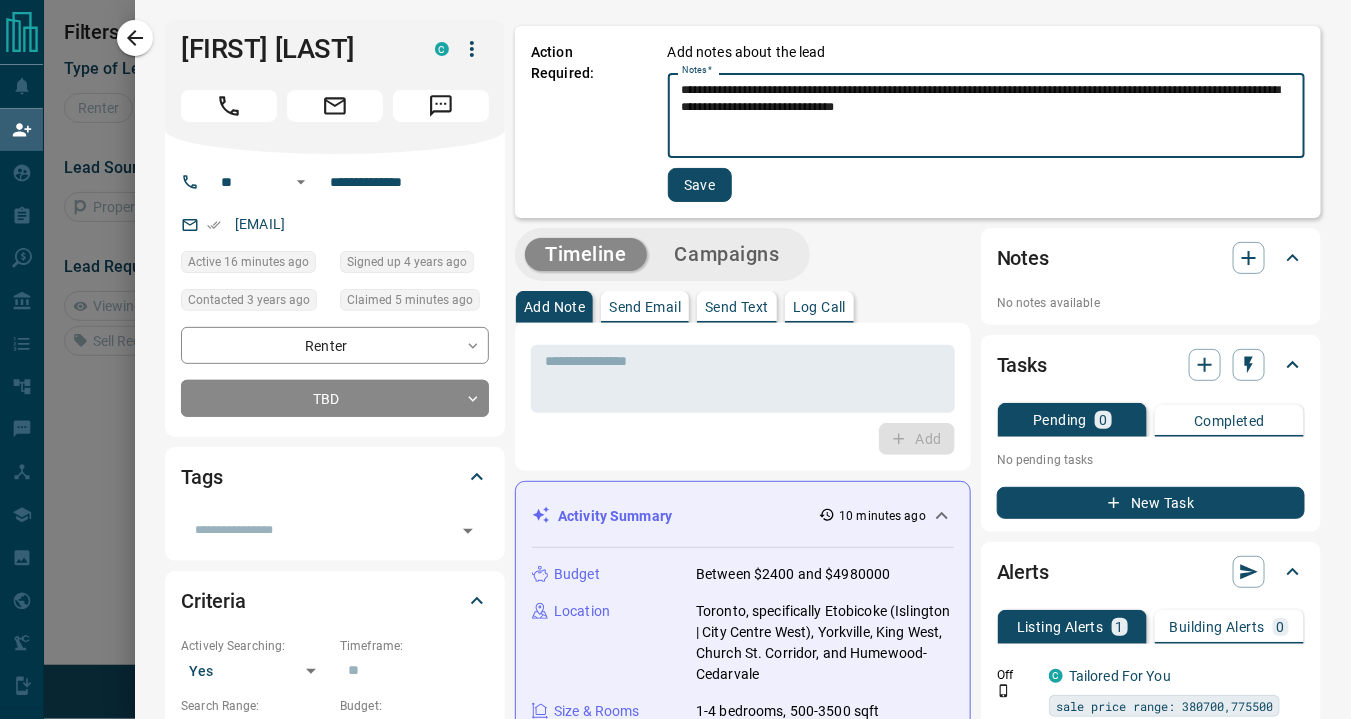 click on "**********" at bounding box center (986, 116) 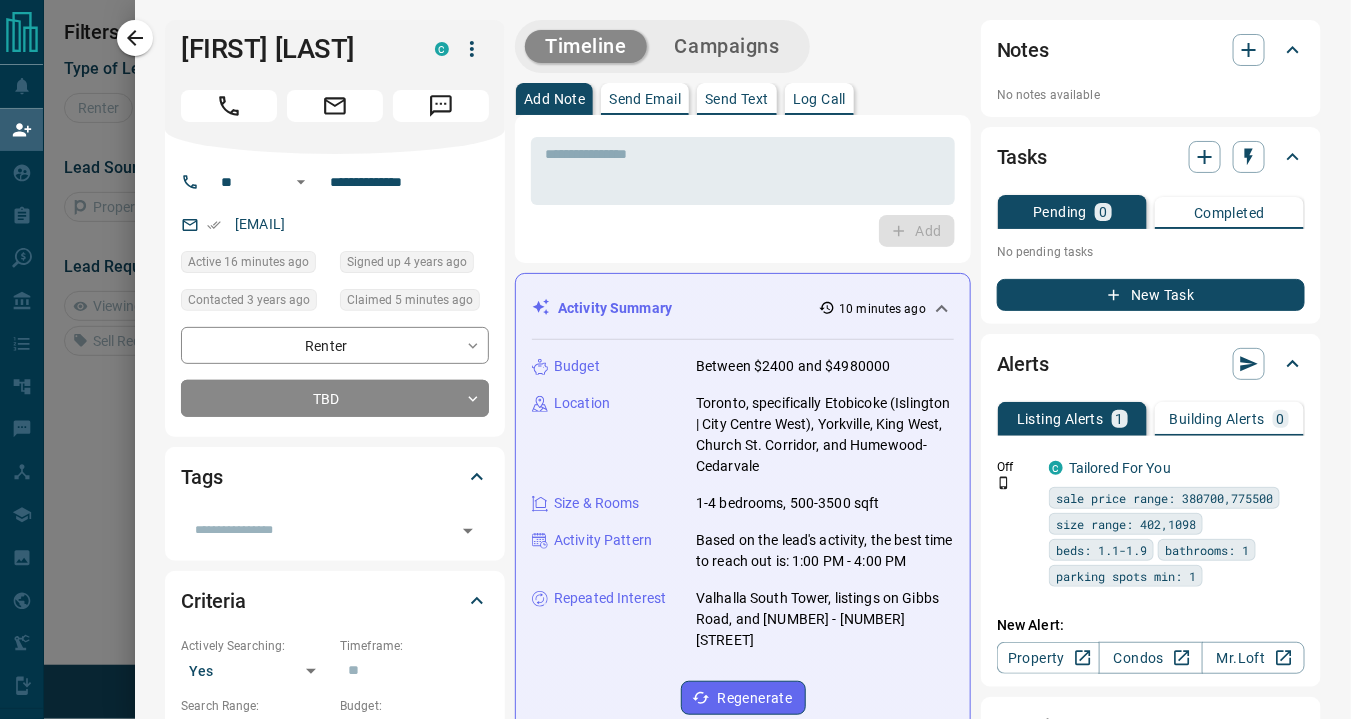 click on "Campaigns" at bounding box center [727, 46] 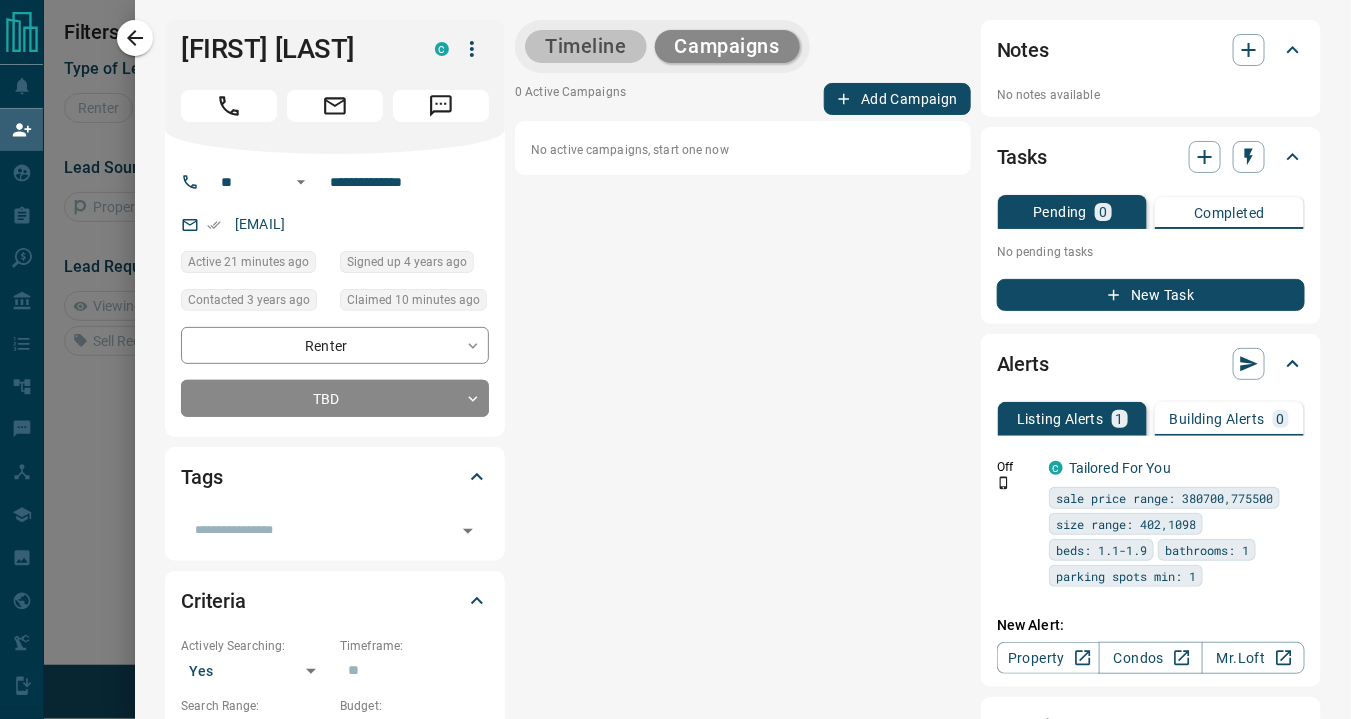 click on "Timeline" at bounding box center [586, 46] 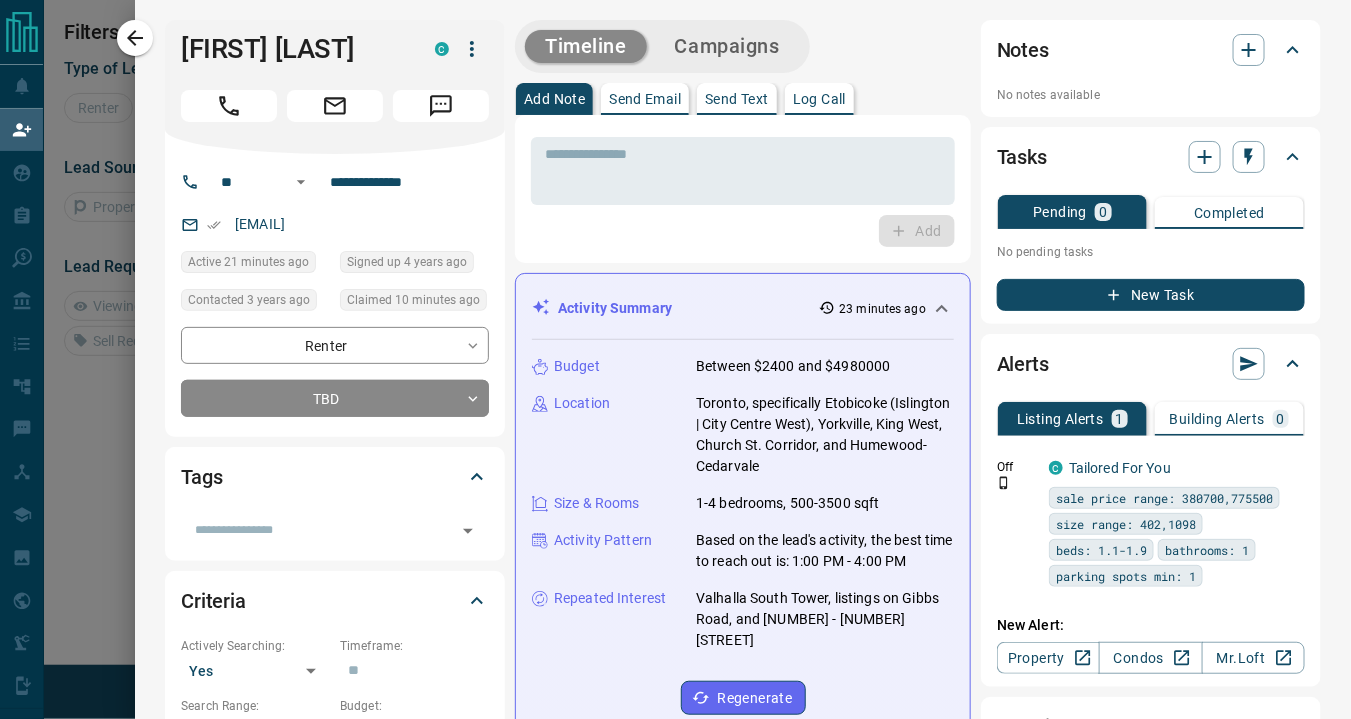 drag, startPoint x: 144, startPoint y: 395, endPoint x: 189, endPoint y: 367, distance: 53 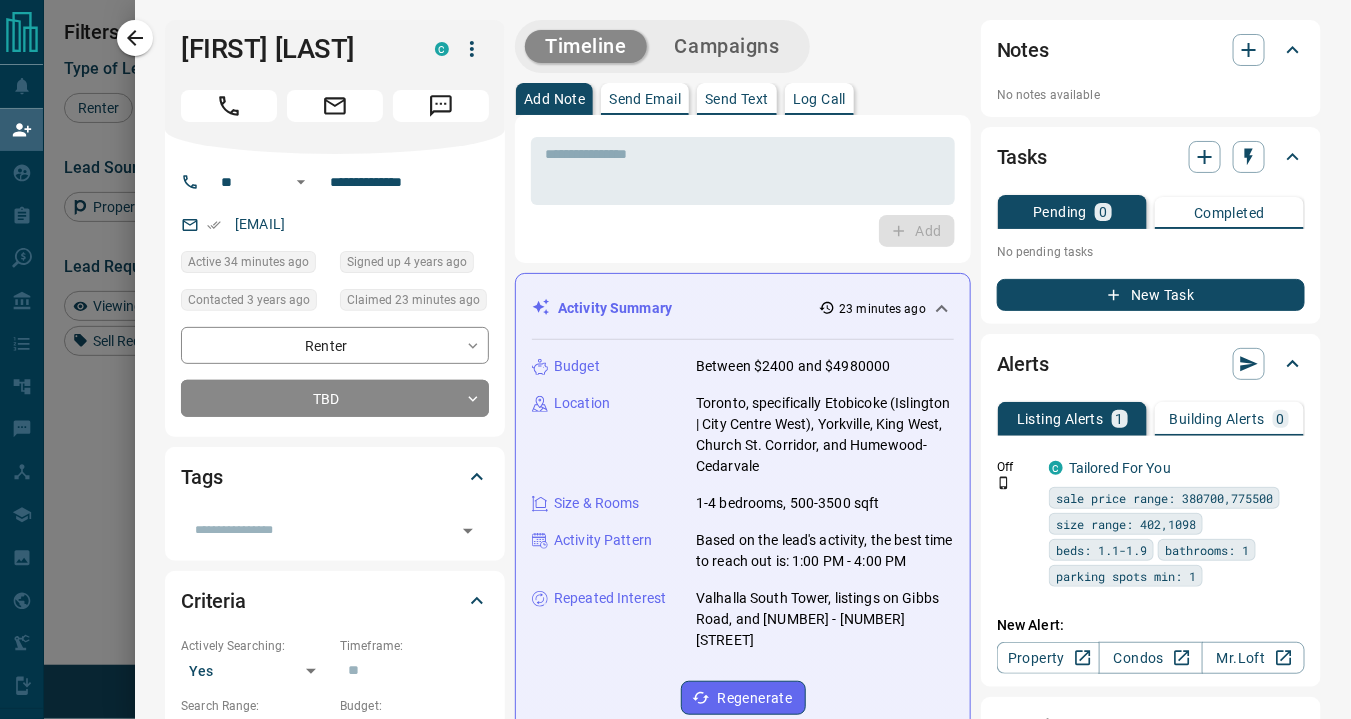 scroll, scrollTop: 16, scrollLeft: 15, axis: both 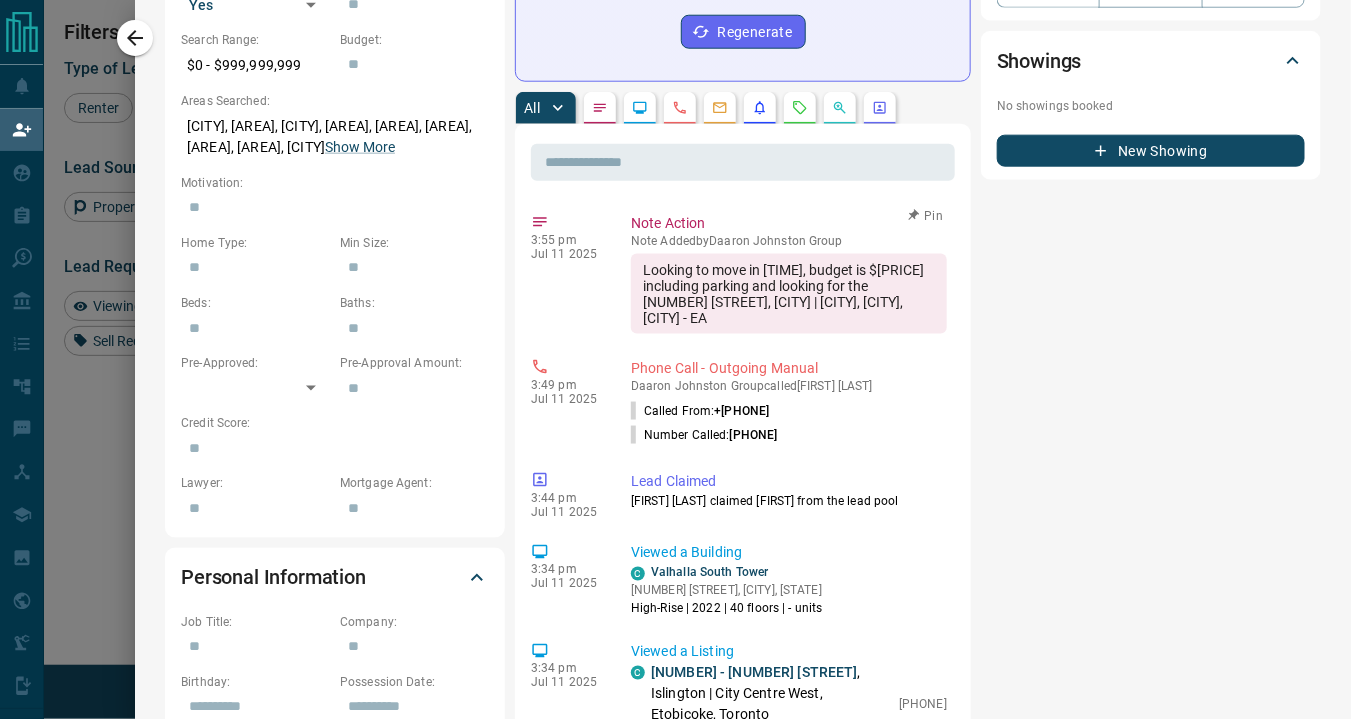 drag, startPoint x: 792, startPoint y: 307, endPoint x: 628, endPoint y: 256, distance: 171.7469 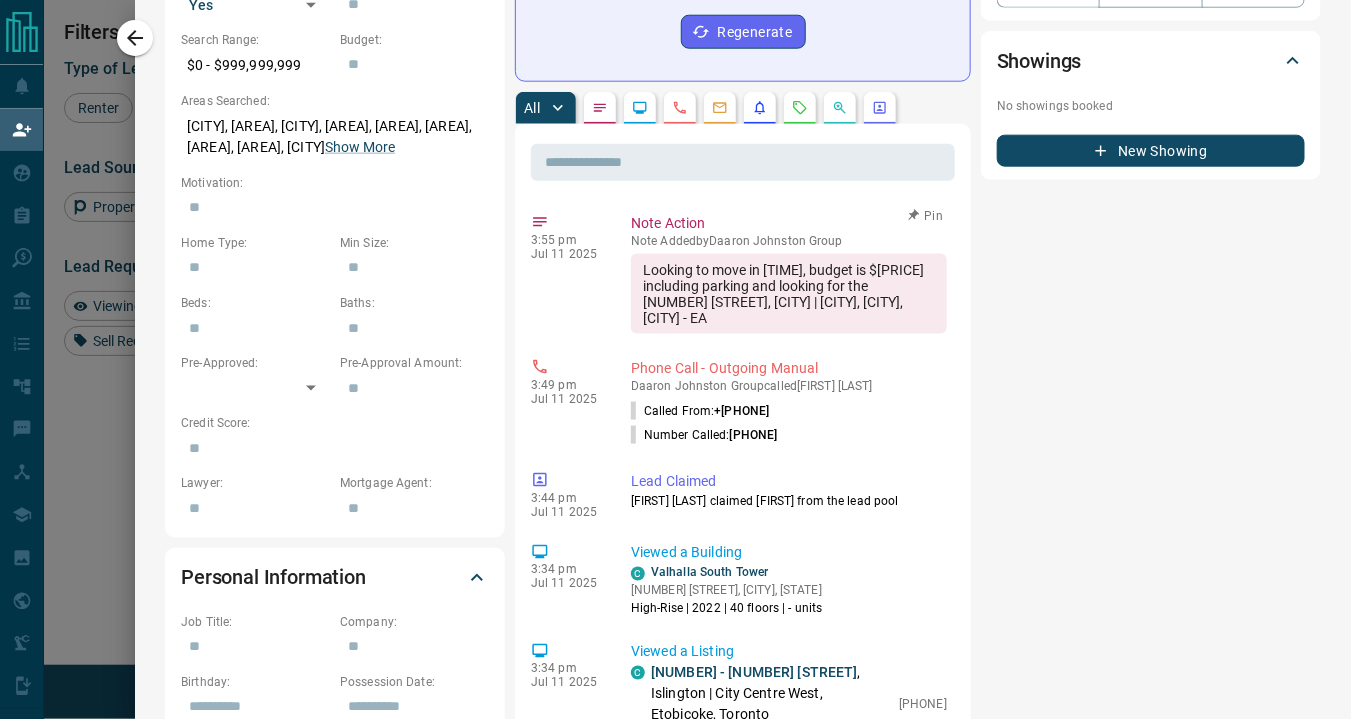click on "Looking to move in 2 months, budget is $2400 including parking and looking for the 10 Gibbs Road, Islington | City Centre West, Etobicoke, Toronto - EA" at bounding box center [789, 294] 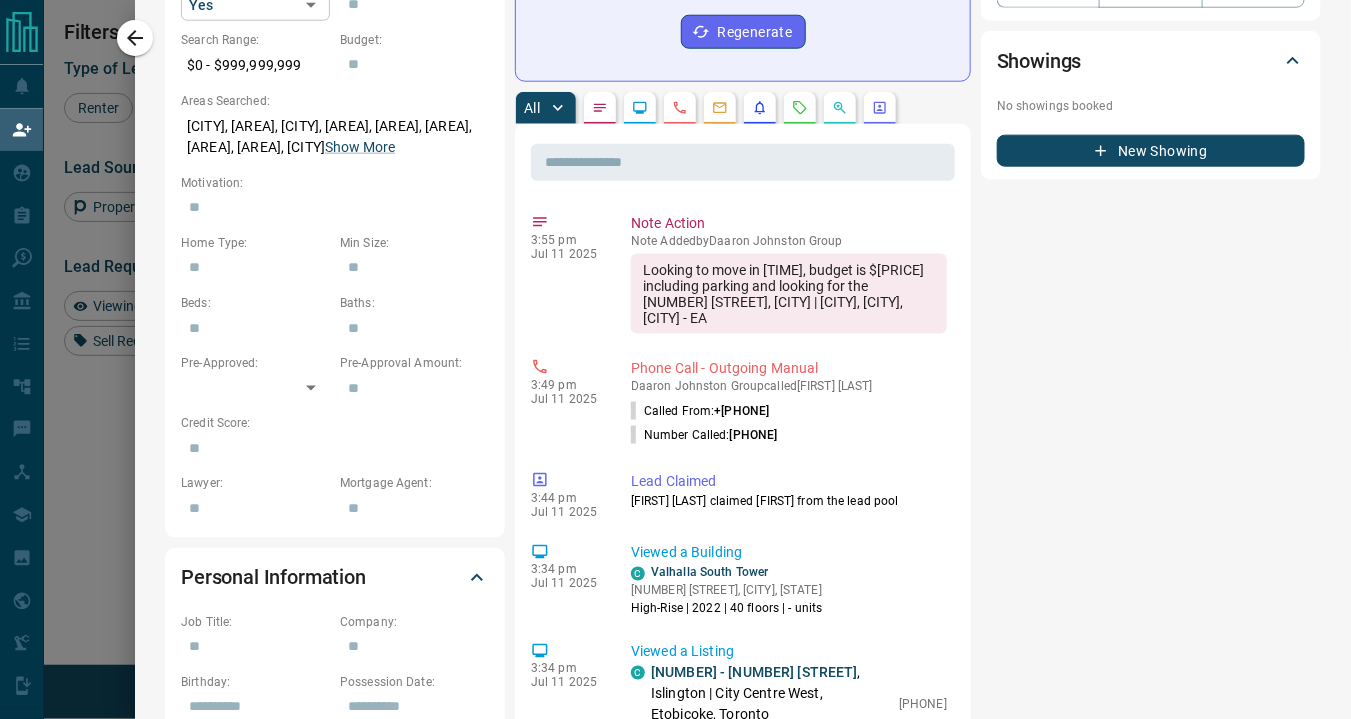 scroll, scrollTop: 529, scrollLeft: 925, axis: both 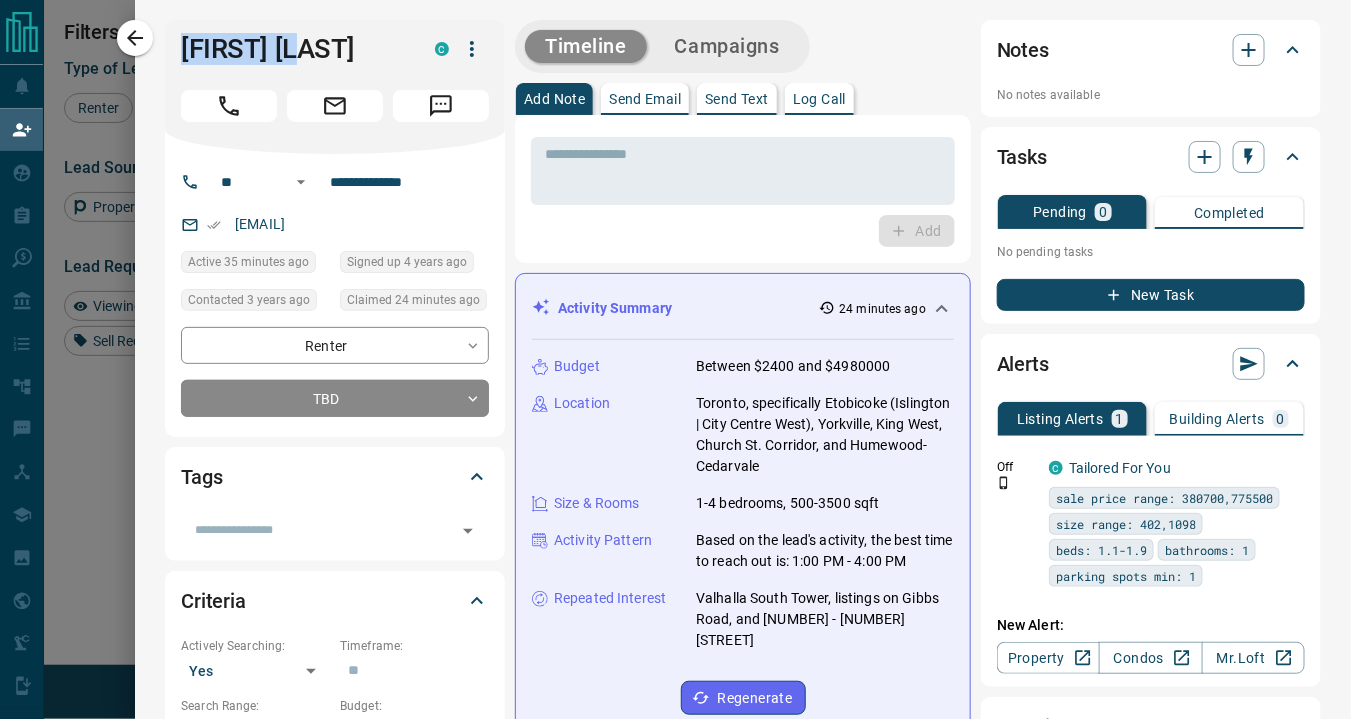 drag, startPoint x: 331, startPoint y: 59, endPoint x: 167, endPoint y: 67, distance: 164.195 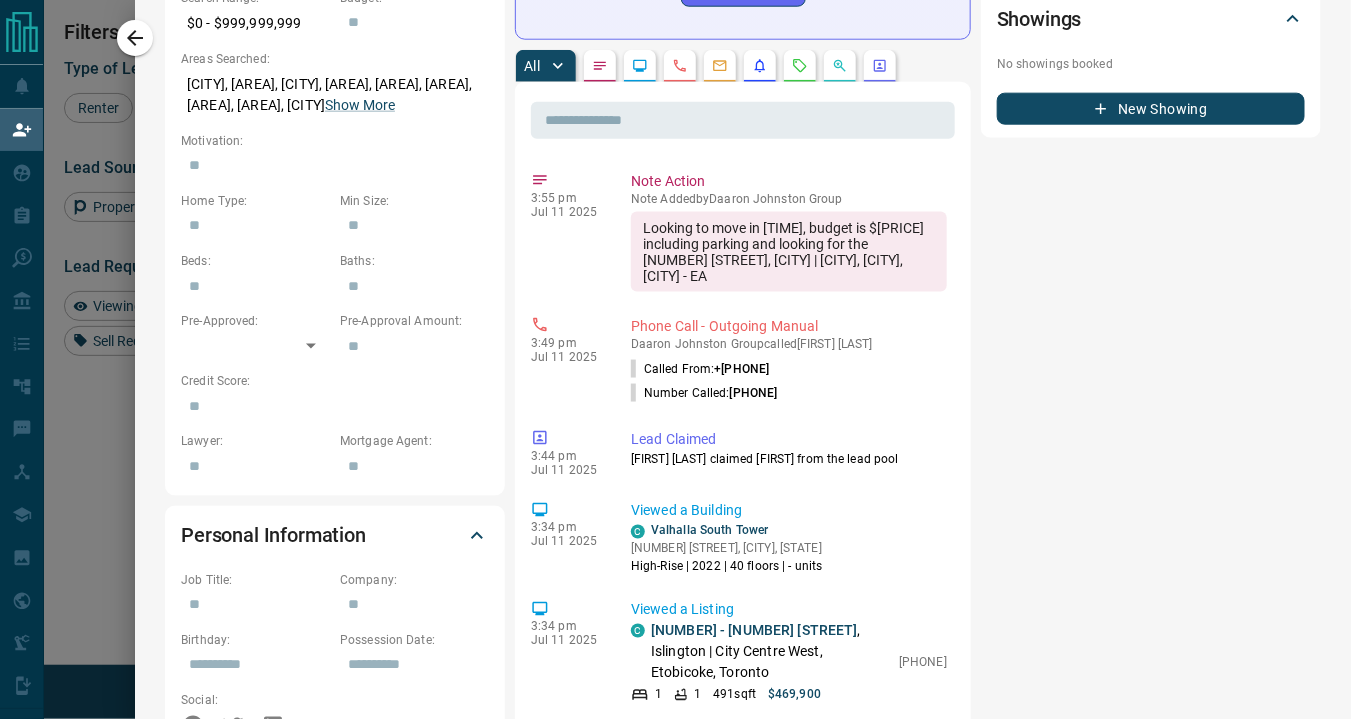 scroll, scrollTop: 833, scrollLeft: 0, axis: vertical 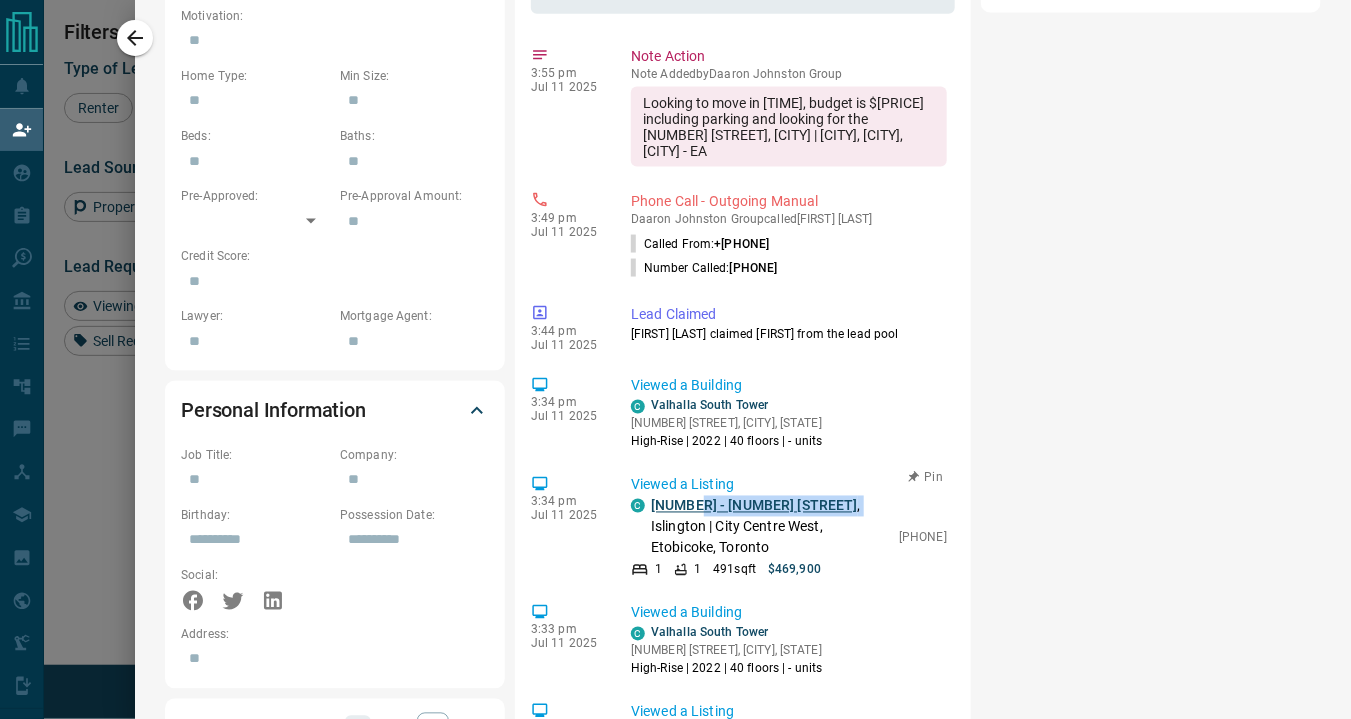 drag, startPoint x: 774, startPoint y: 497, endPoint x: 674, endPoint y: 501, distance: 100.07997 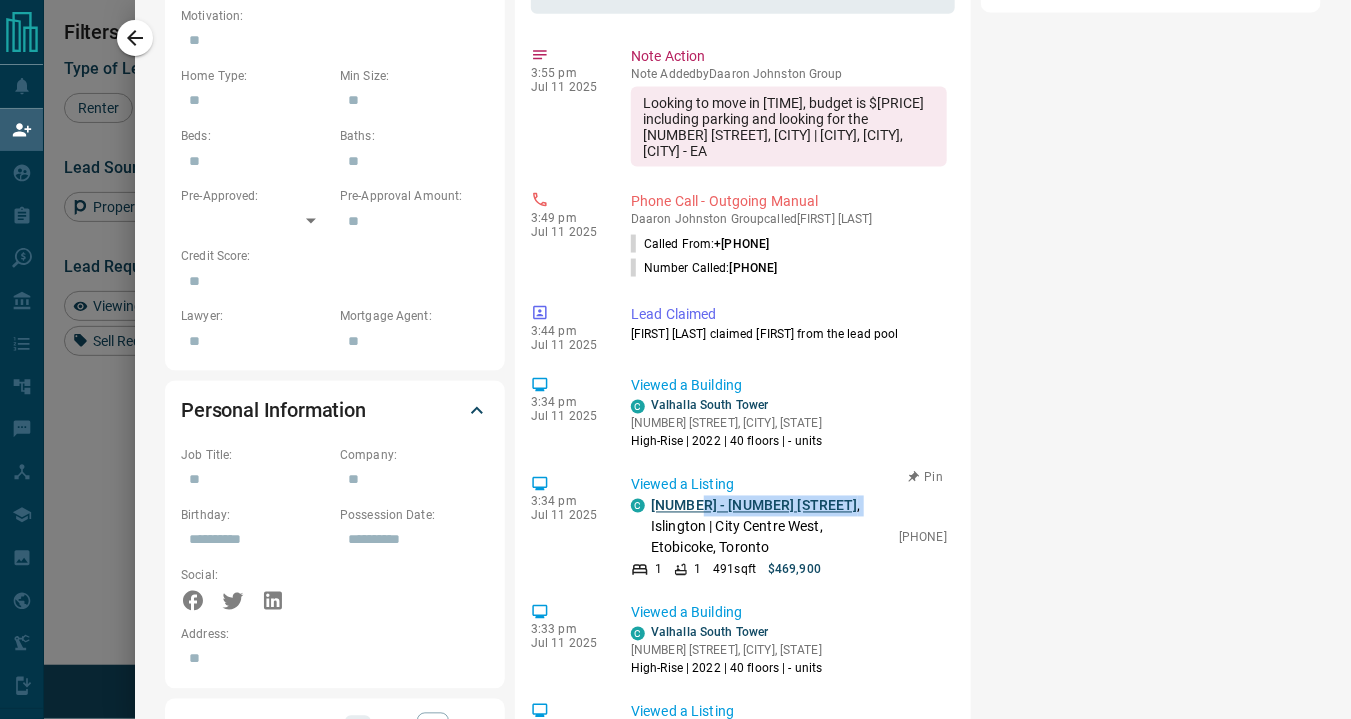 click on "501 - 10 Gibbs Road , Islington | City Centre West, Etobicoke, Toronto" at bounding box center (770, 527) 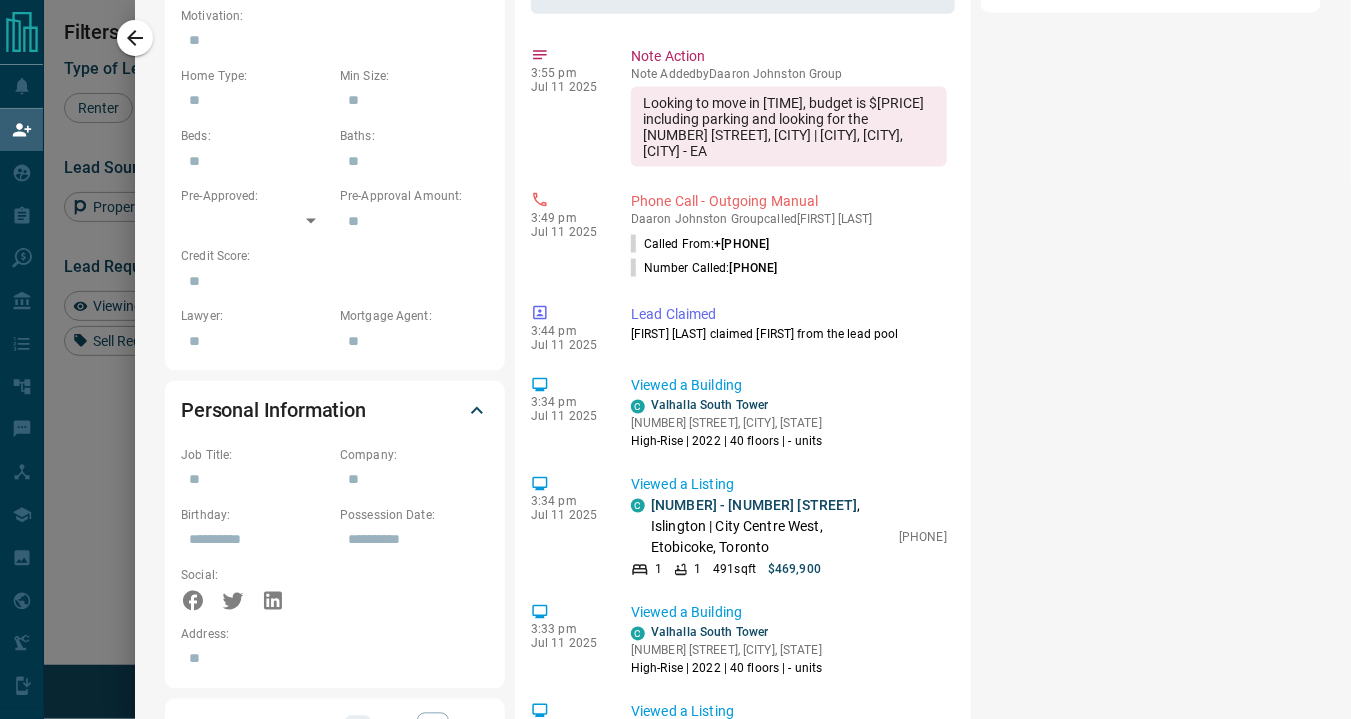 click on "**********" at bounding box center (335, 423) 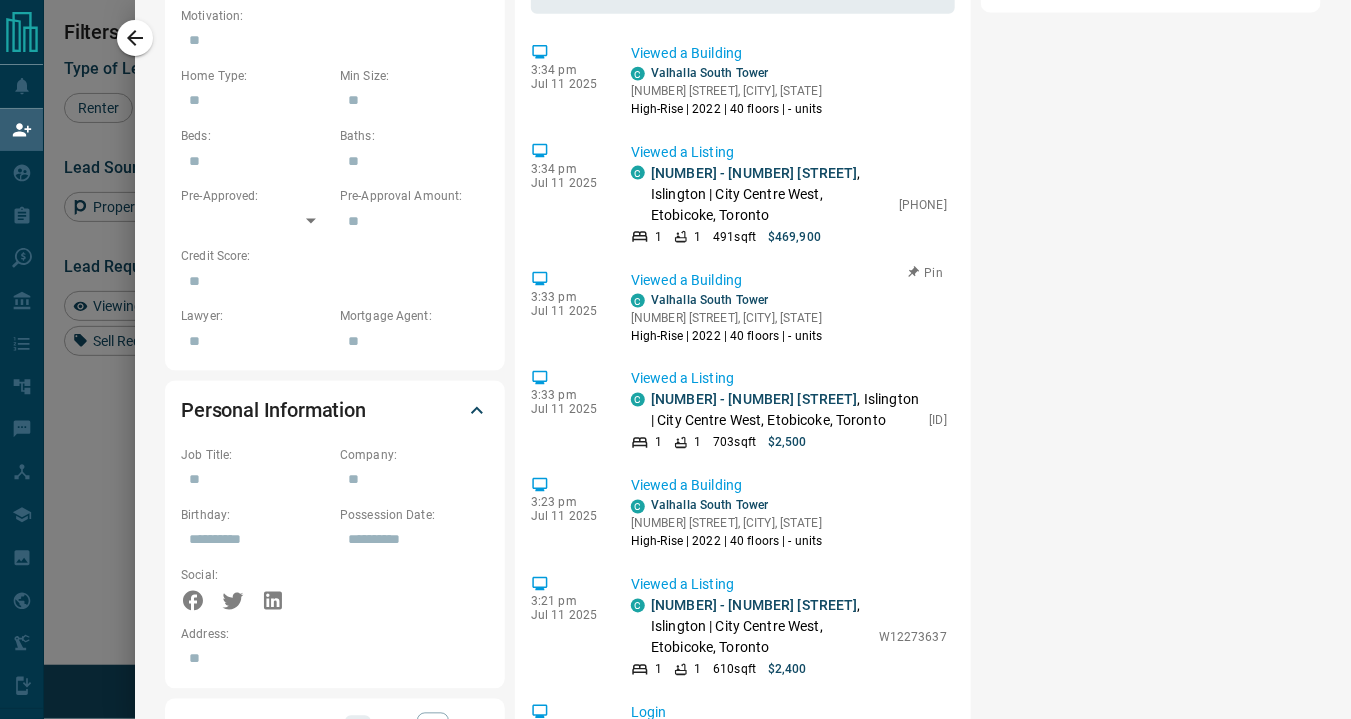 scroll, scrollTop: 0, scrollLeft: 0, axis: both 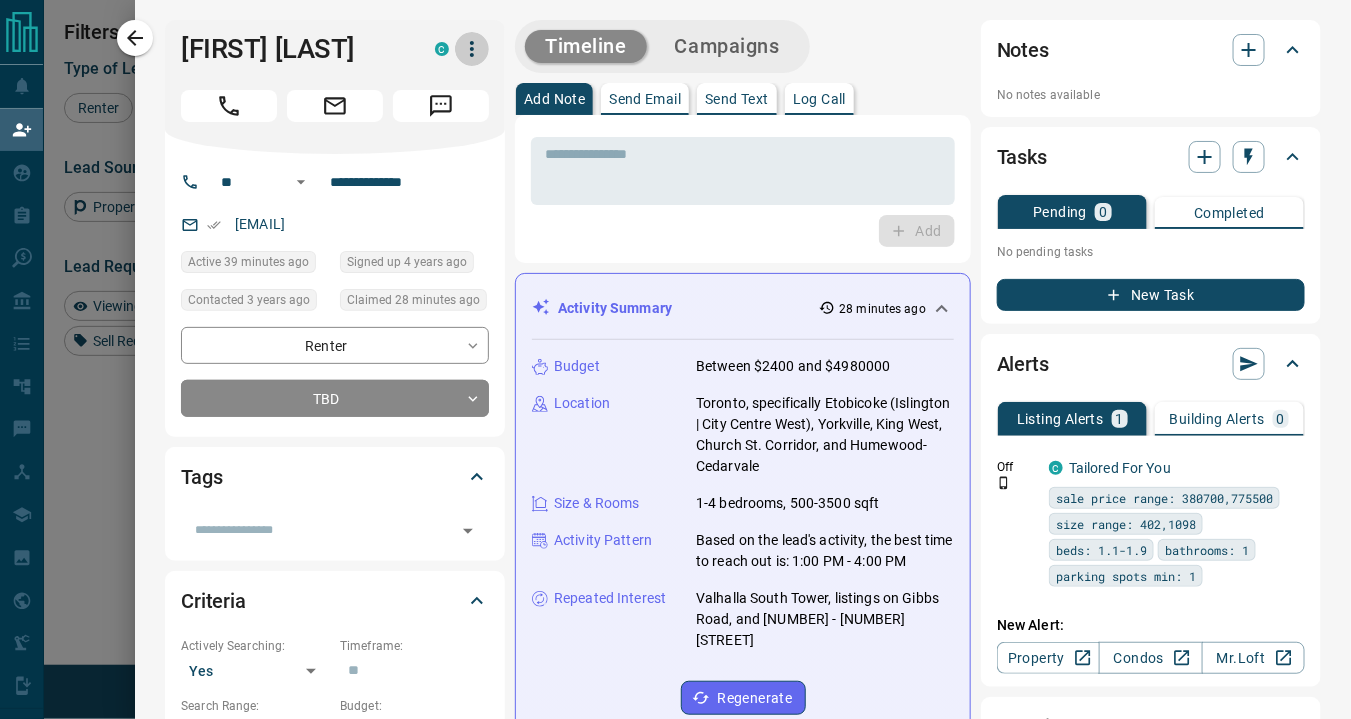click 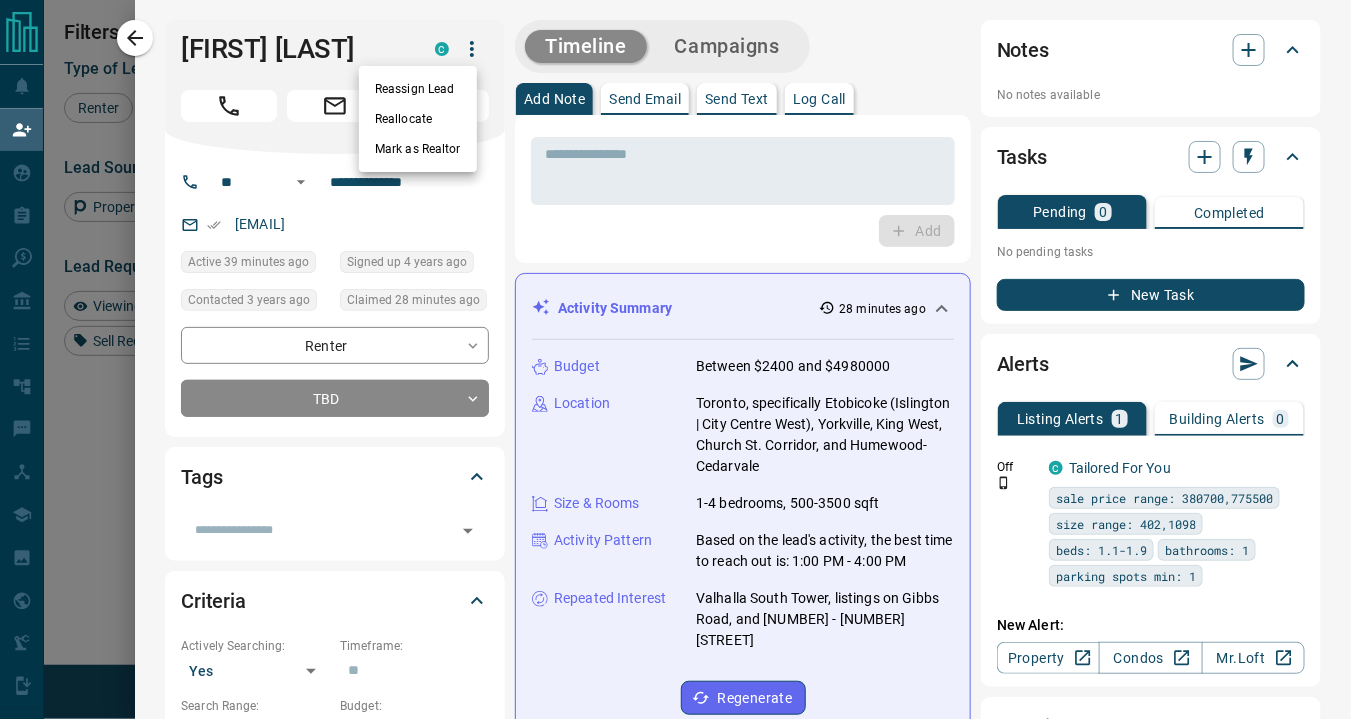 click on "Reassign Lead" at bounding box center [418, 89] 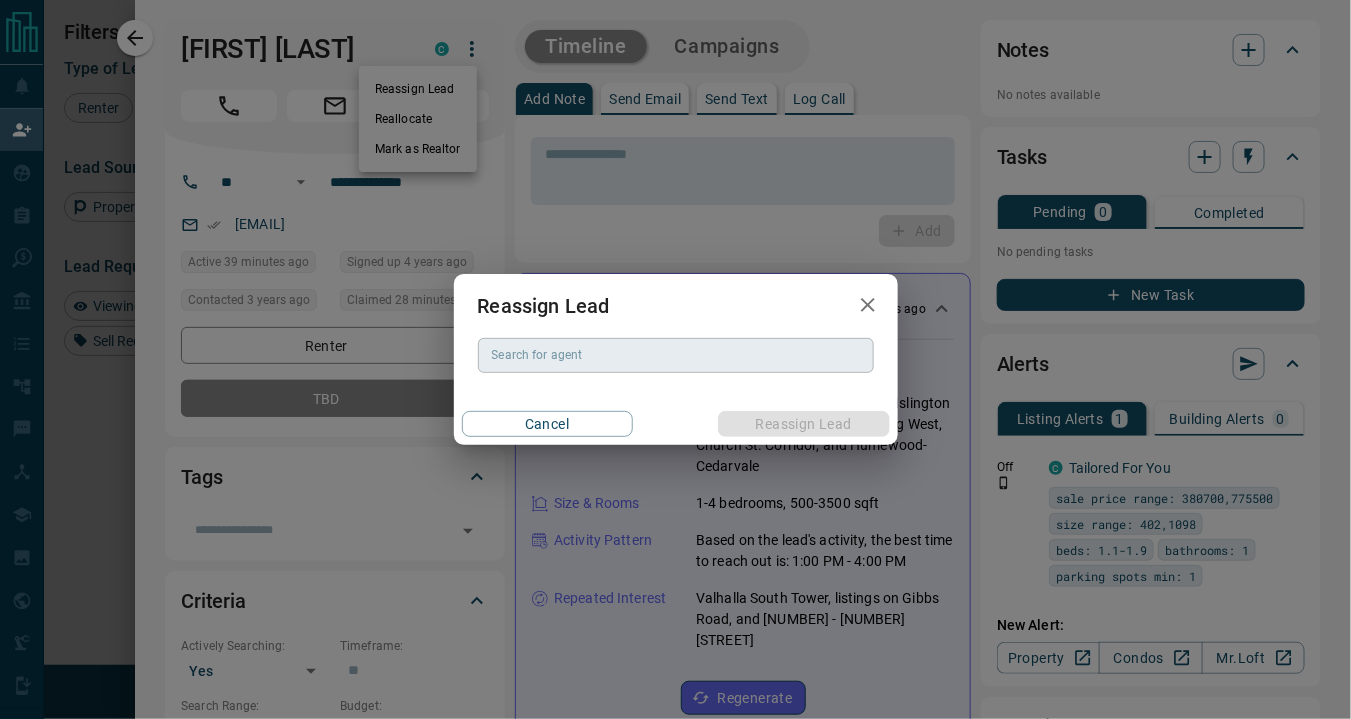 click on "Search for agent" at bounding box center (676, 355) 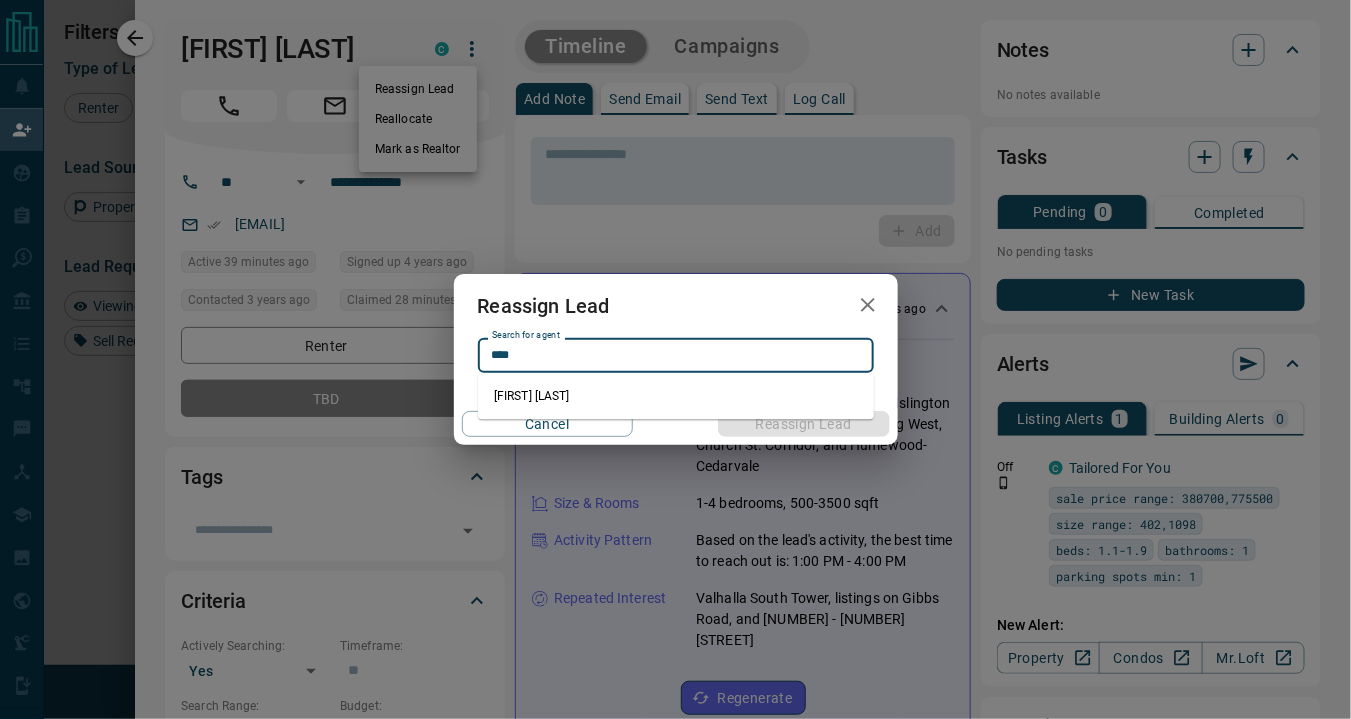 click on "Nysa Ruparel" at bounding box center (676, 396) 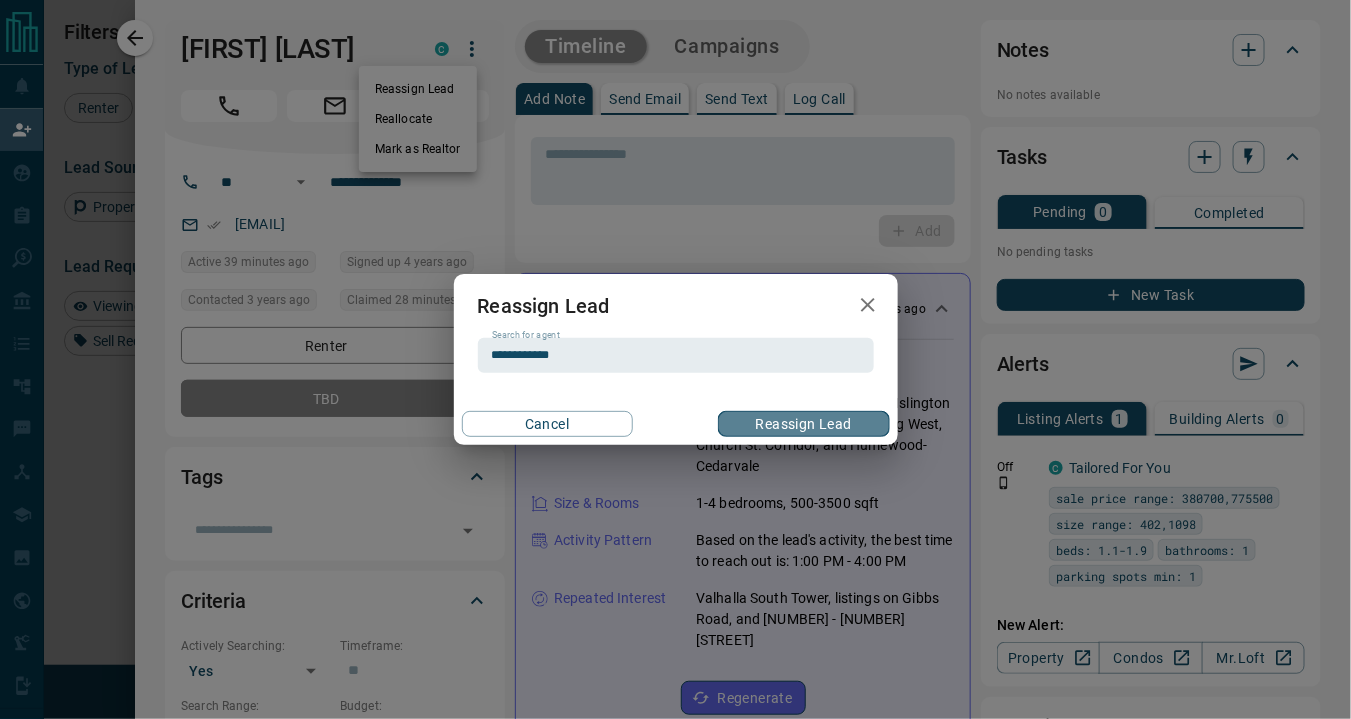 click on "Reassign Lead" at bounding box center [803, 424] 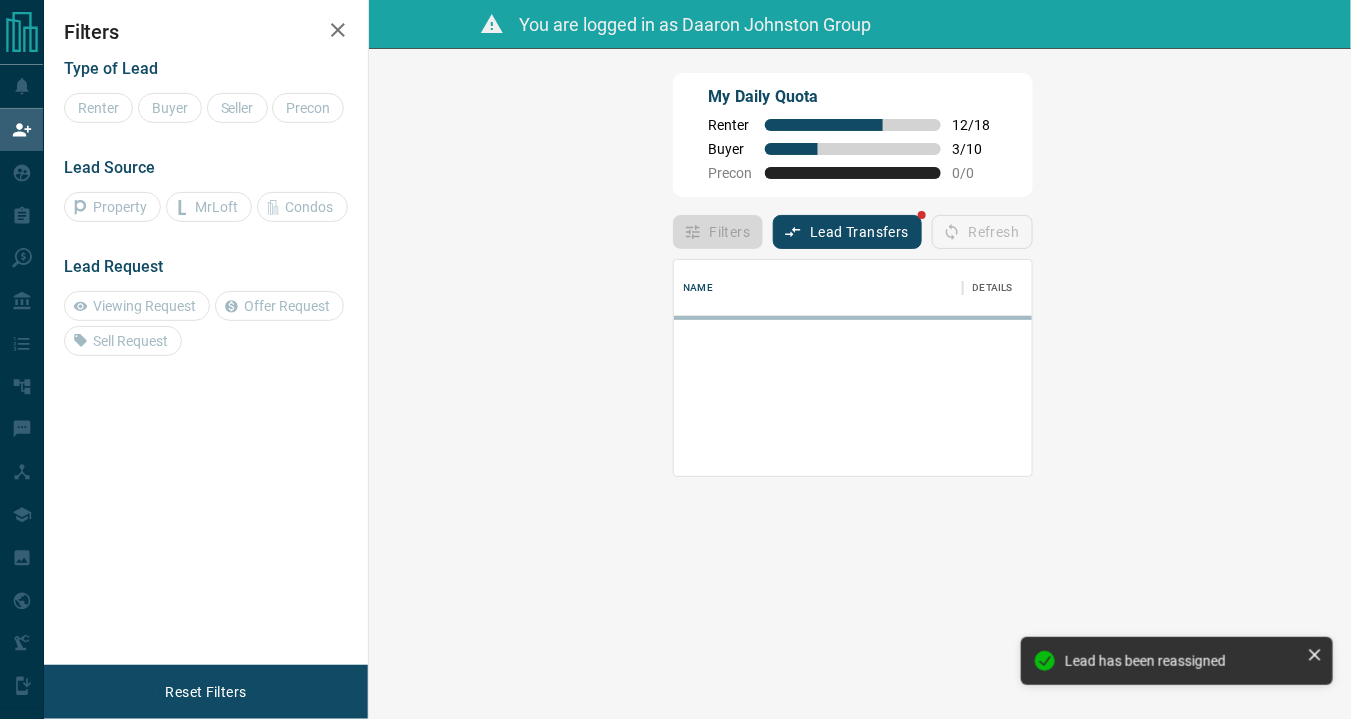 scroll, scrollTop: 0, scrollLeft: 0, axis: both 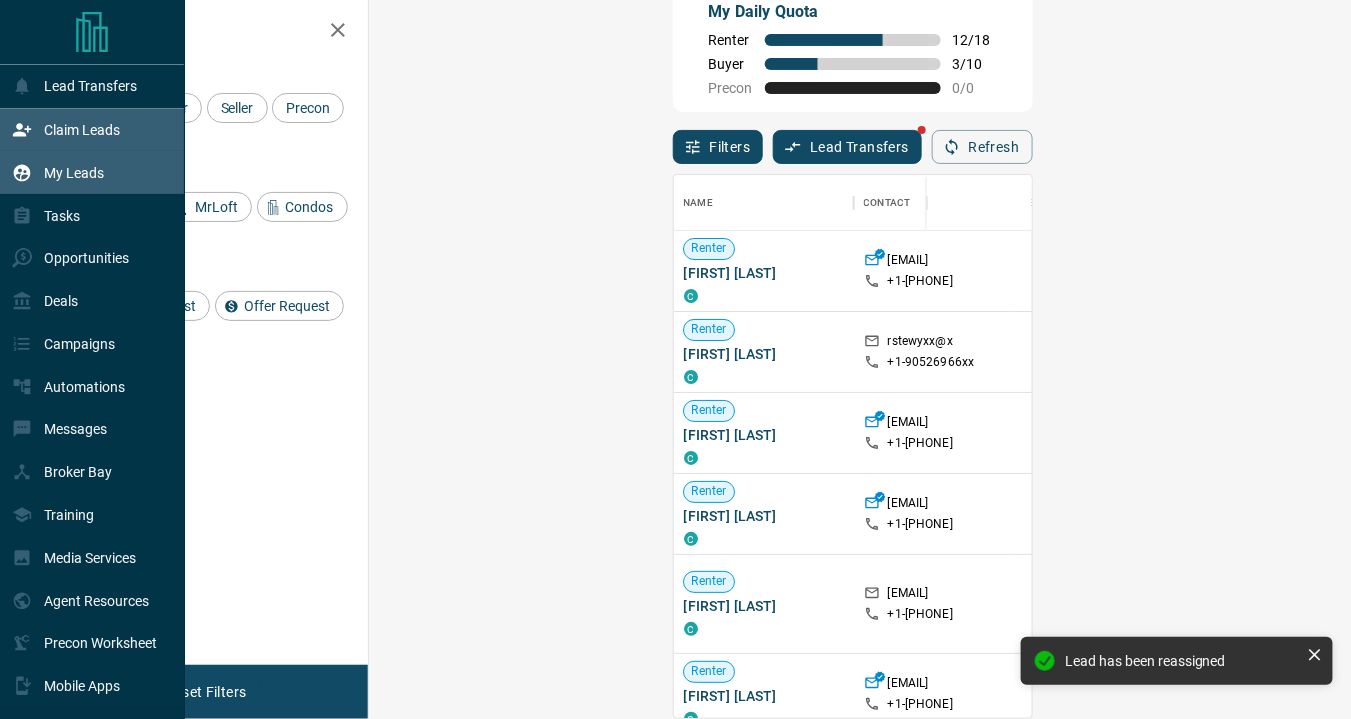 click on "My Leads" at bounding box center [74, 173] 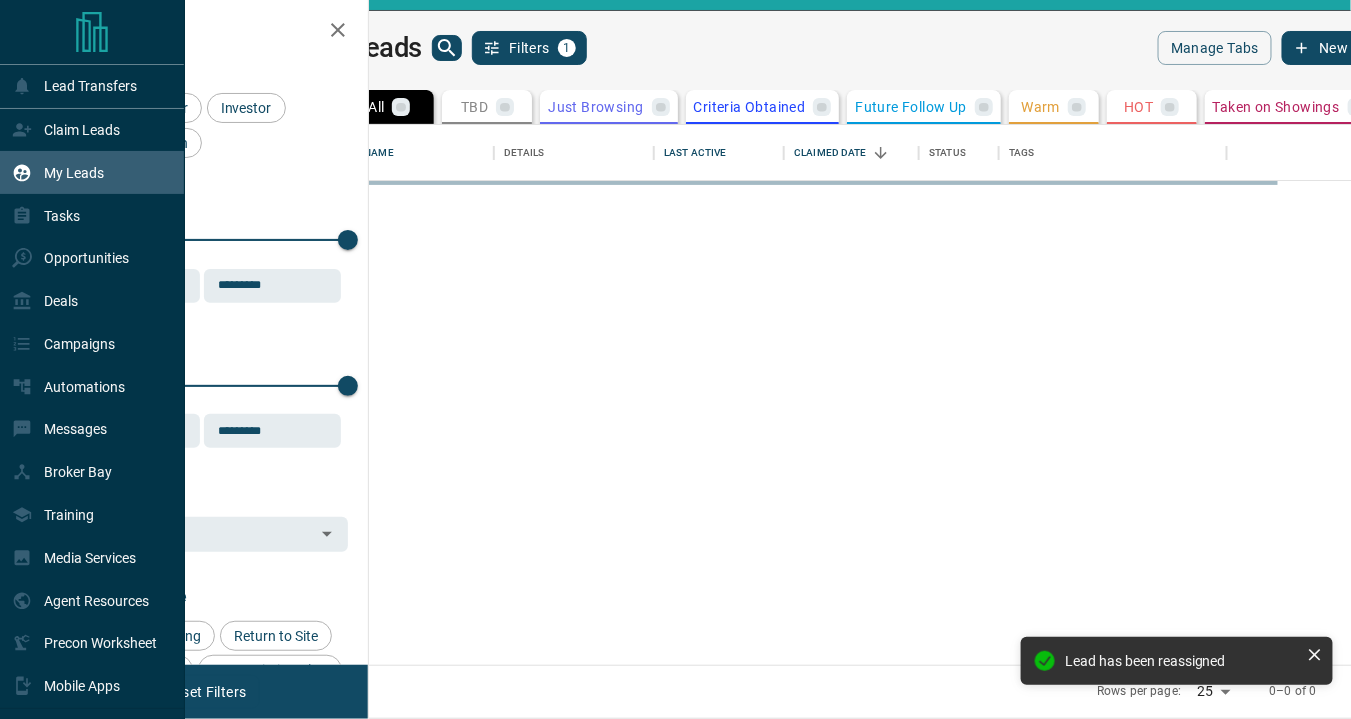 scroll, scrollTop: 36, scrollLeft: 0, axis: vertical 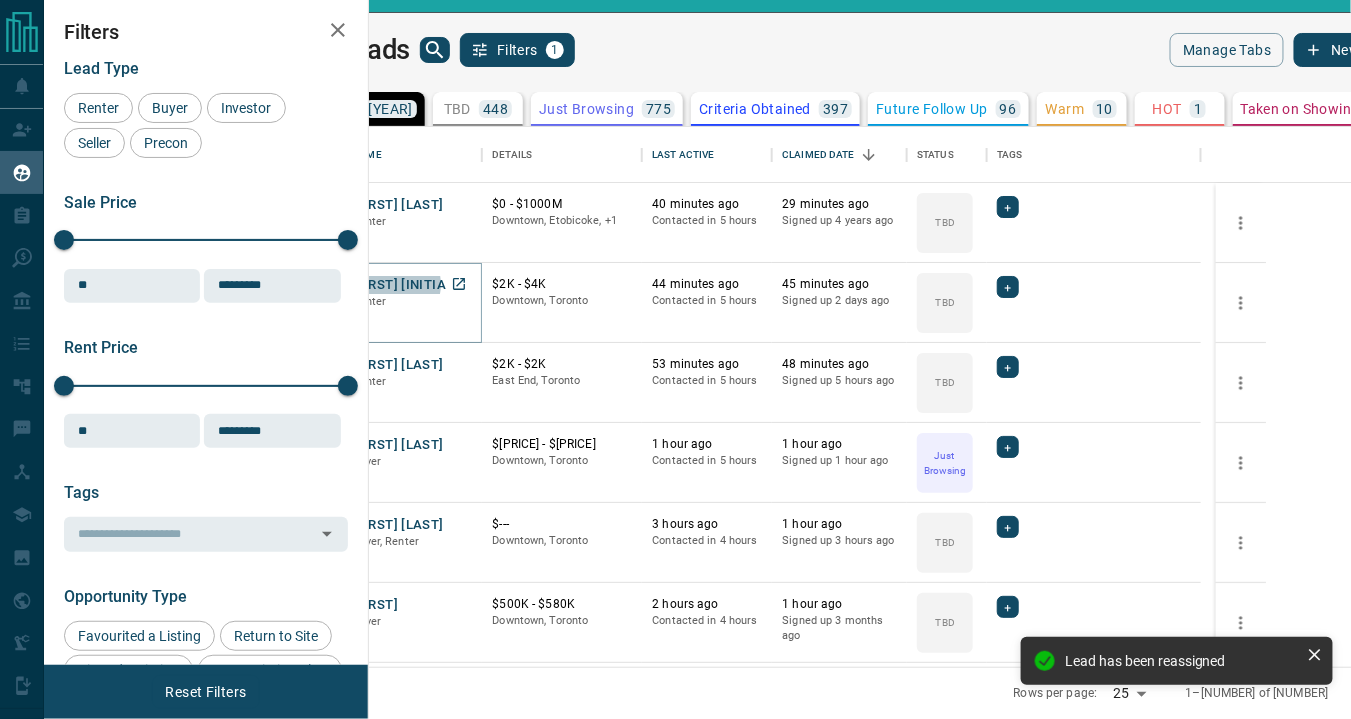 click on "Theresa Y" at bounding box center (404, 285) 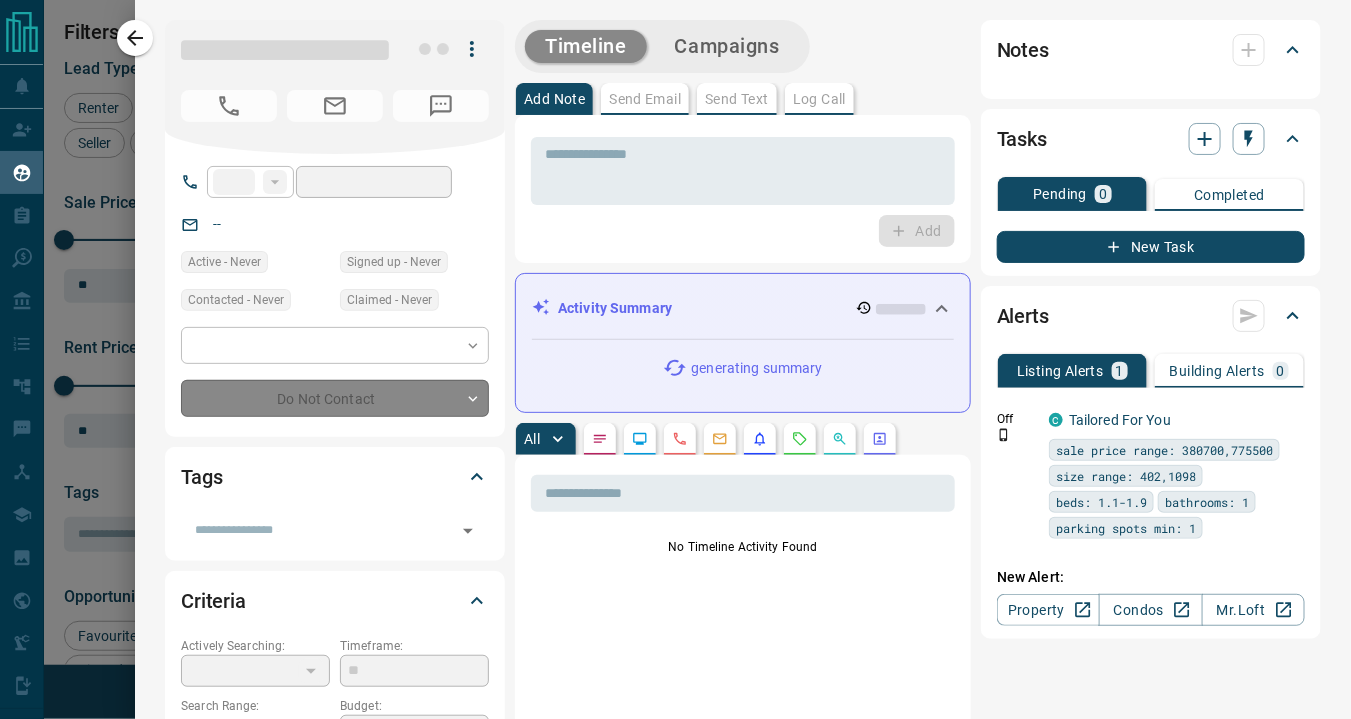 type on "**" 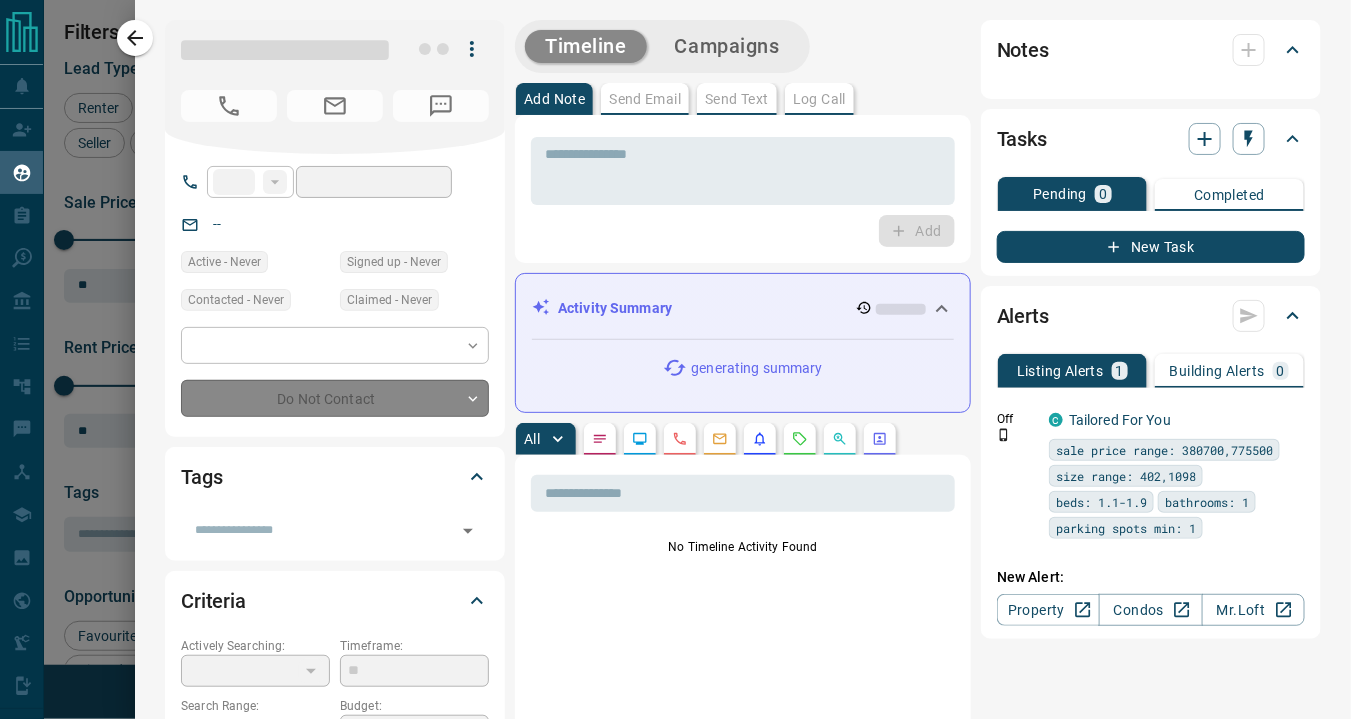 type on "**********" 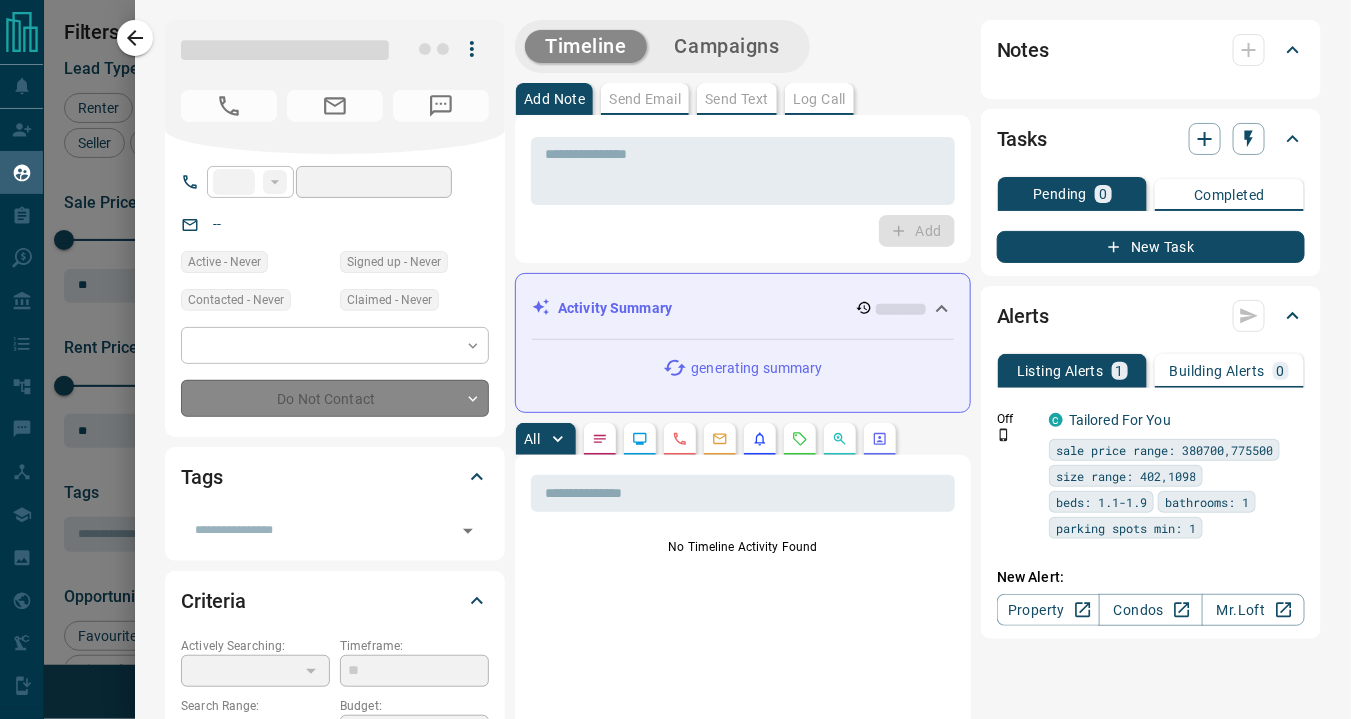 type on "**" 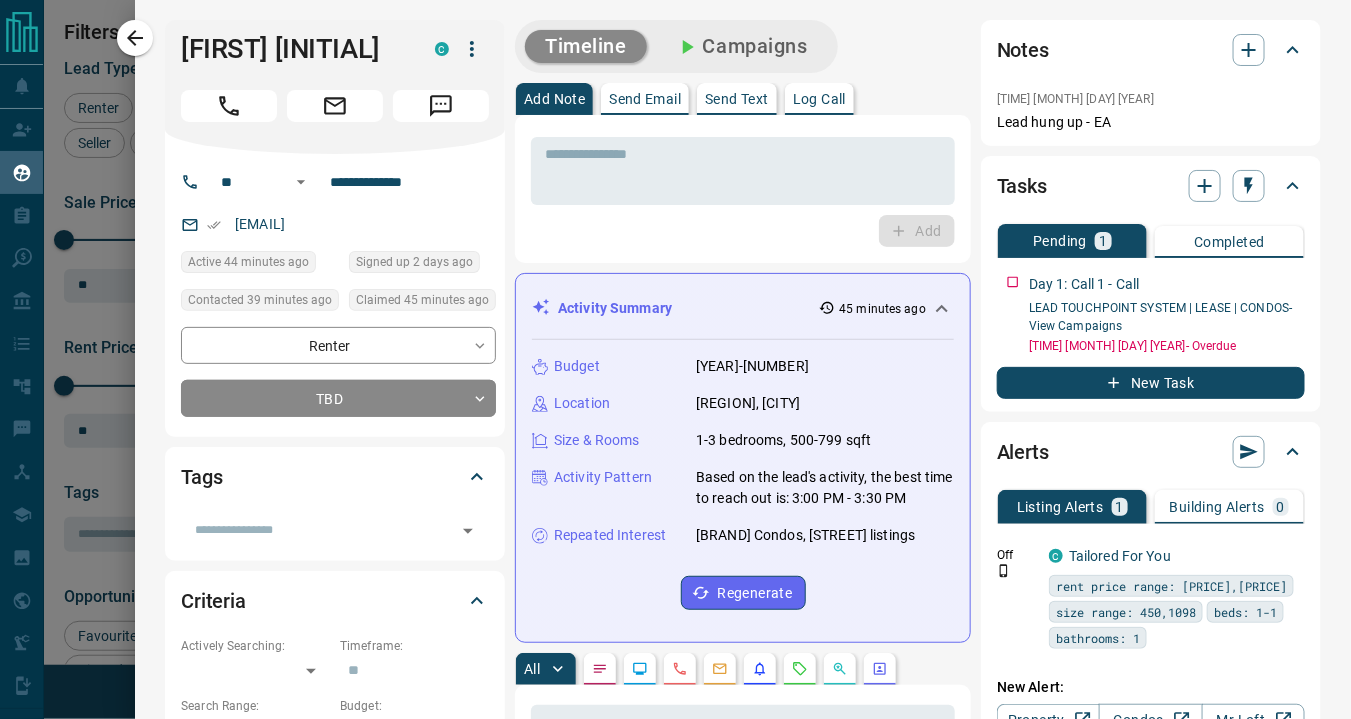 scroll, scrollTop: 833, scrollLeft: 0, axis: vertical 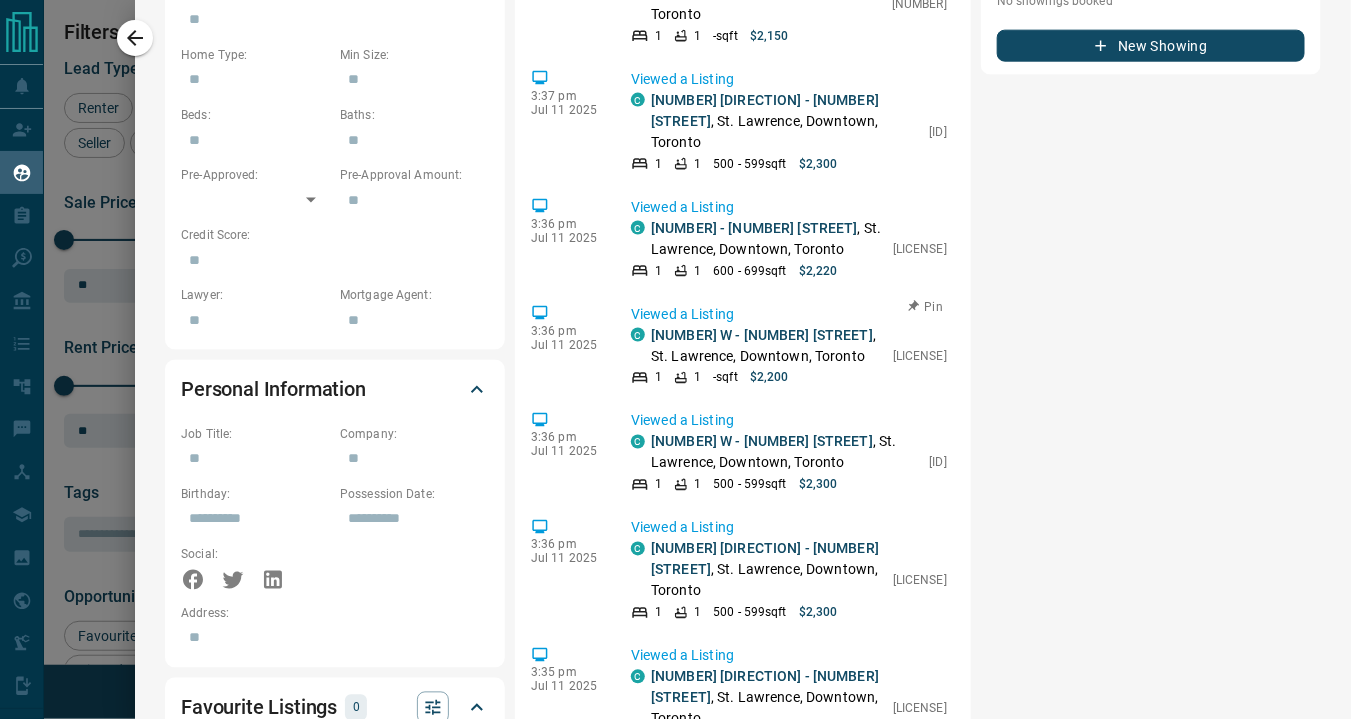 type 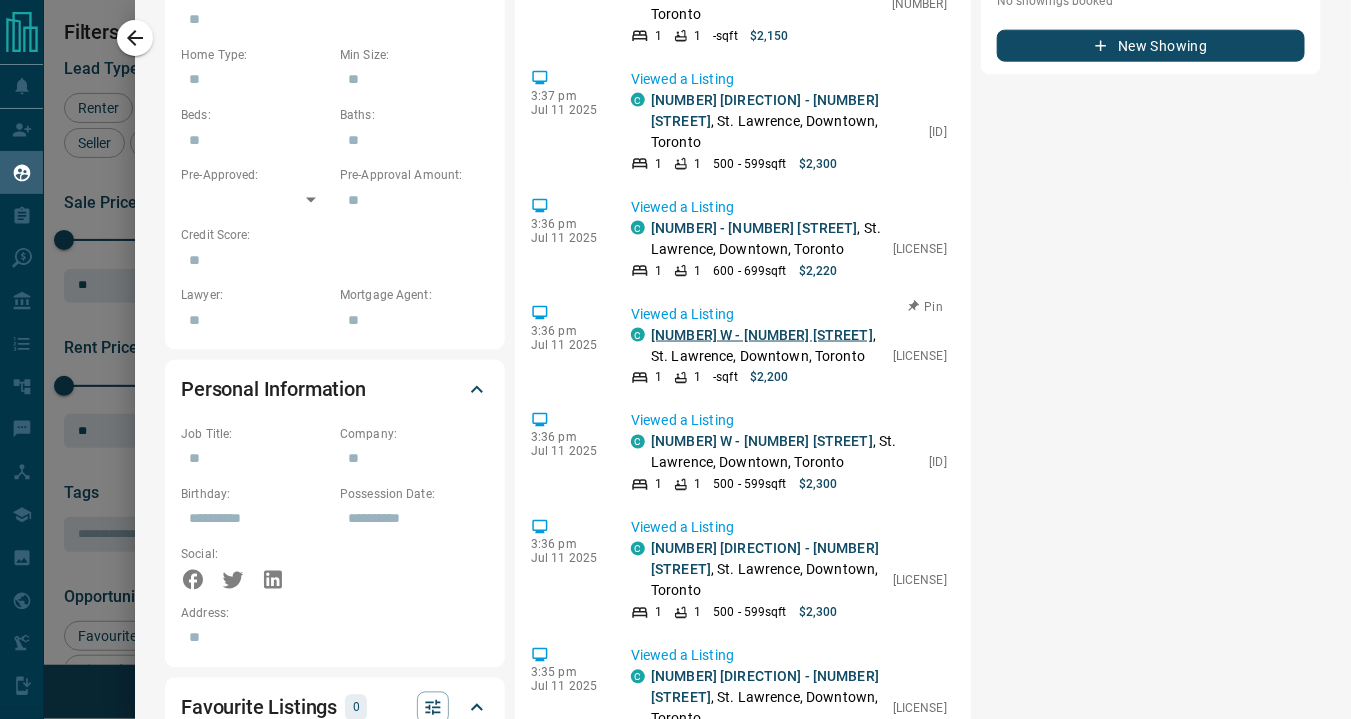click on "676 W - 135 Lower Sherbourne Street" at bounding box center (762, 335) 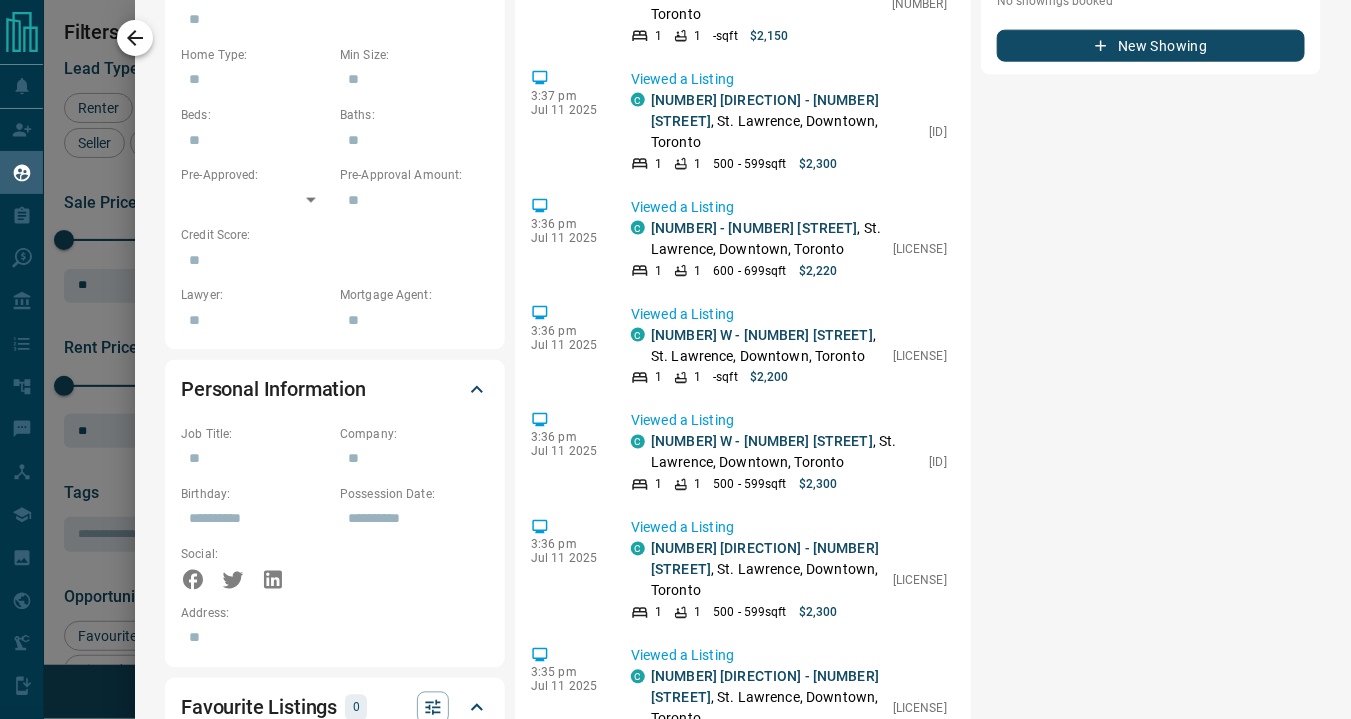 click 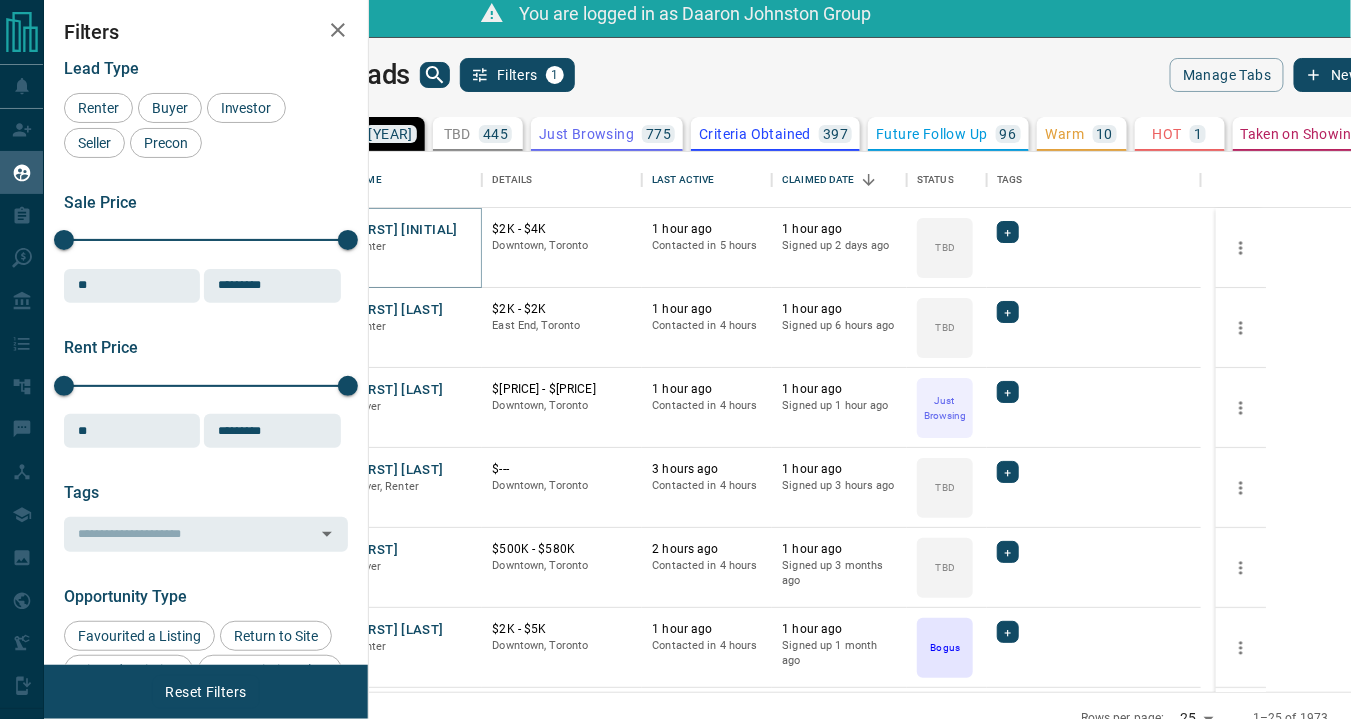 scroll, scrollTop: 0, scrollLeft: 0, axis: both 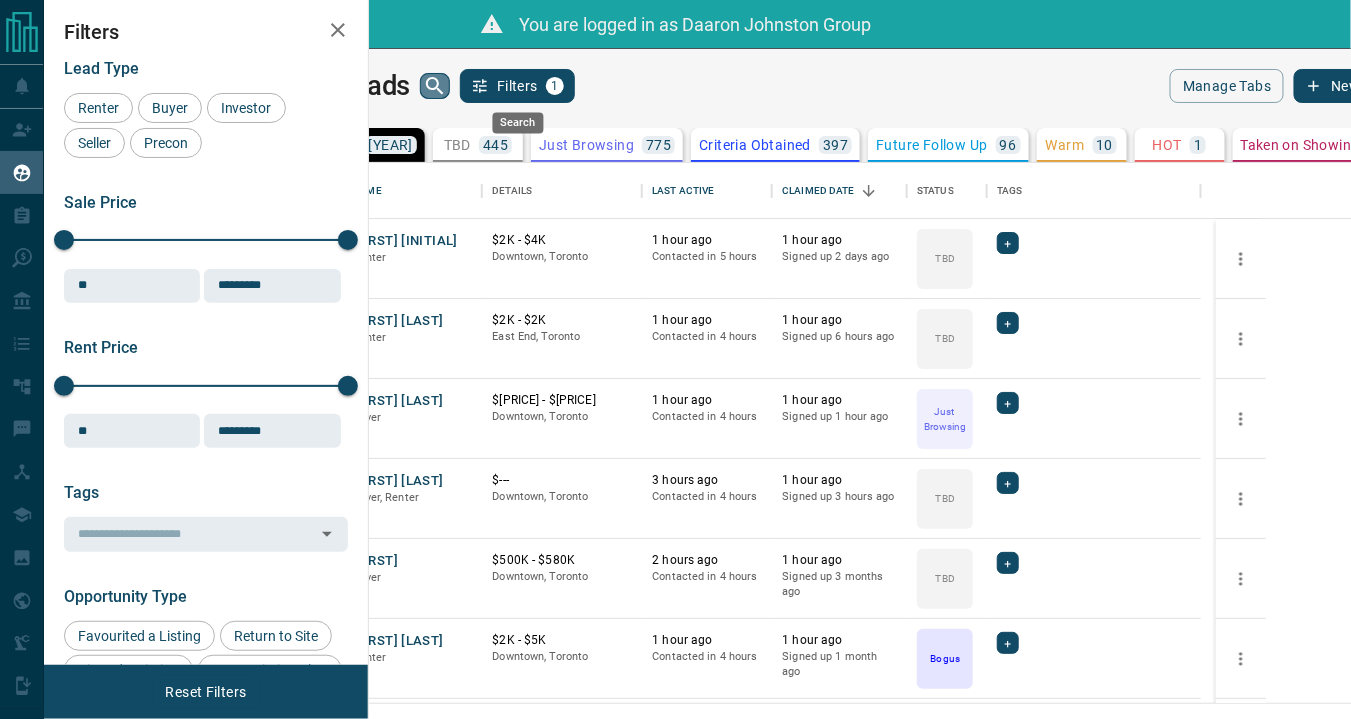 click 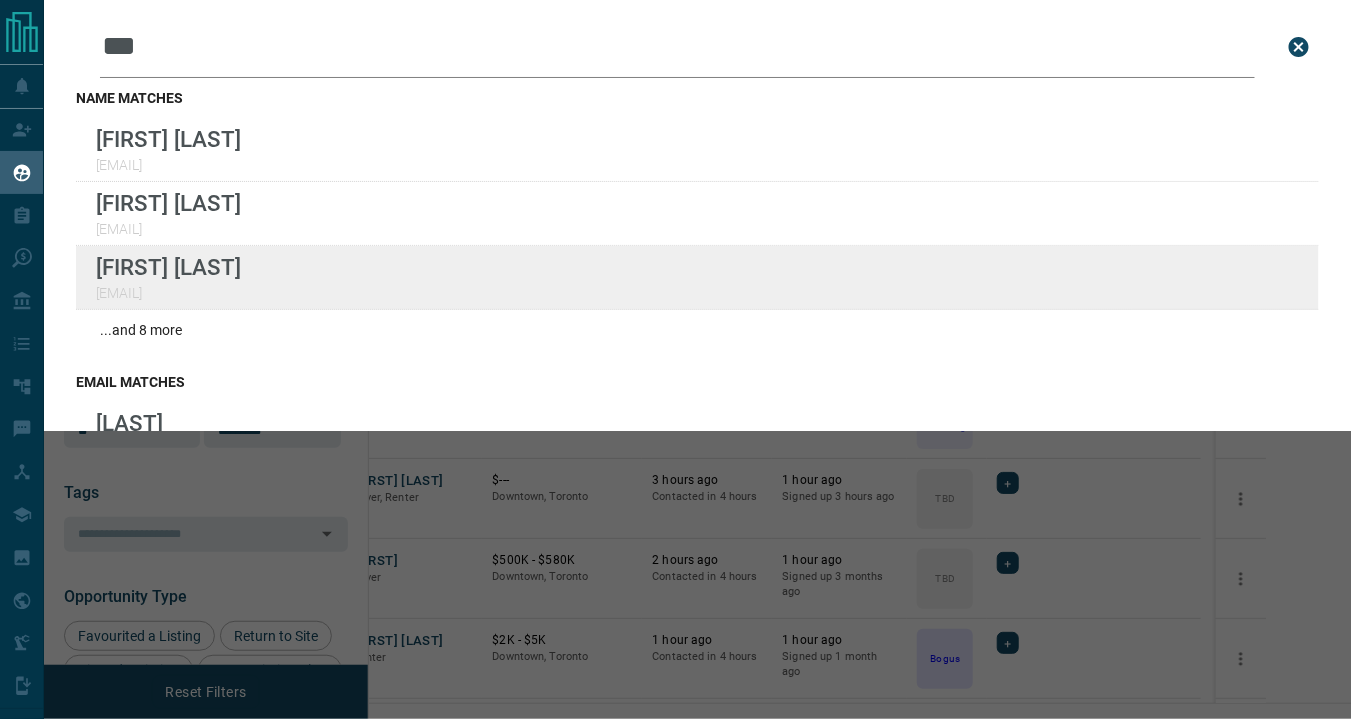 scroll, scrollTop: 333, scrollLeft: 0, axis: vertical 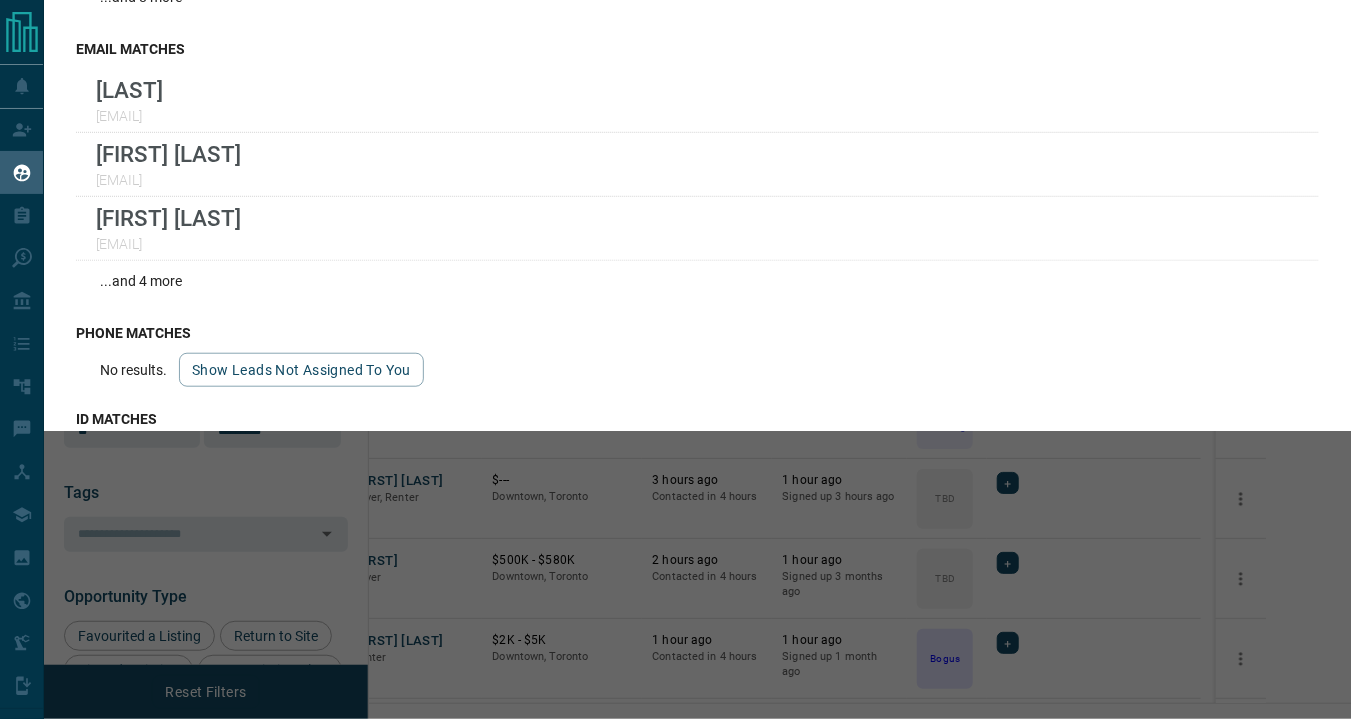 type on "***" 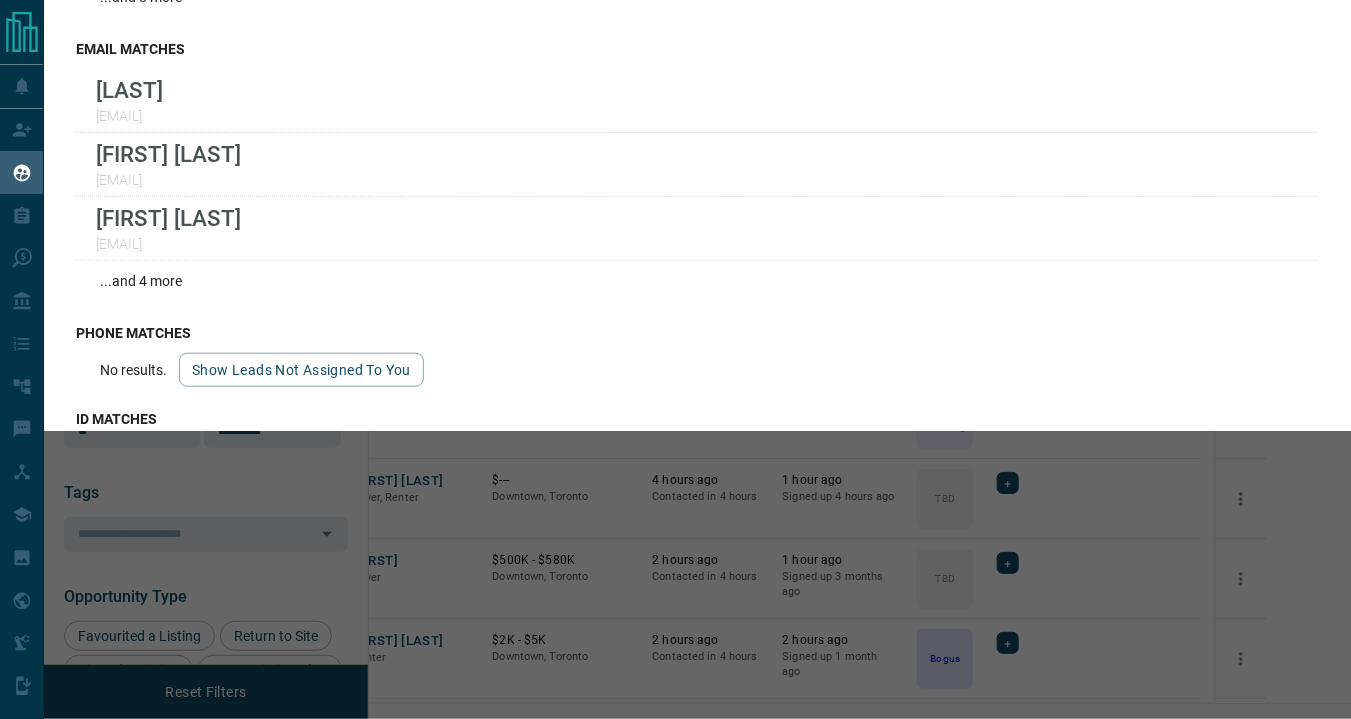 click on "Leads Search Bar *** Search for a lead by name, email, phone, or id name matches Simone Aladenoye simonealadenoxx@x Simran Kavugoli casimrankavugoxx@x Simon Wookey simox@x ...and 8 more email matches  Smith simpatico1525xx@x Simone Aladenoye simonealadenoxx@x Donielle Simon simonamandaxx@x ...and 4 more phone matches No results. Show leads not assigned to you id matches No results. Show leads not assigned to you" at bounding box center [719, 359] 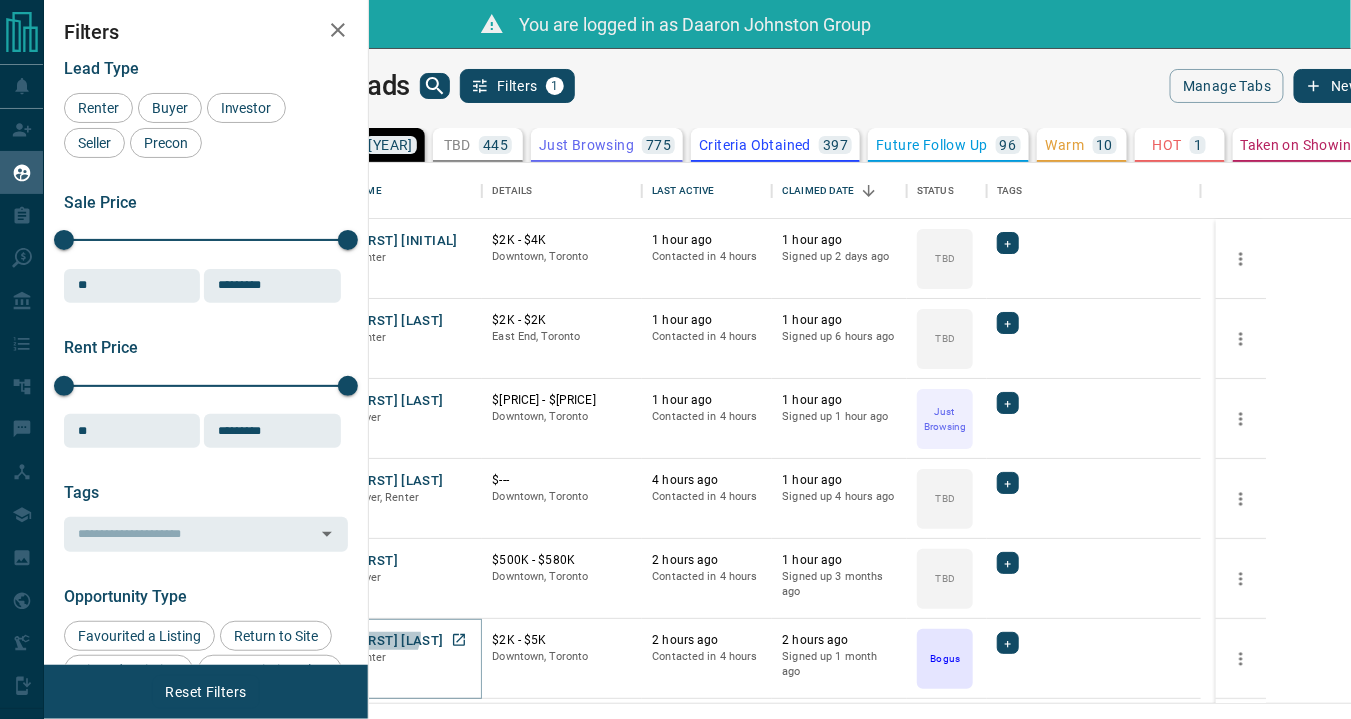 click on "[FIRST] [LAST]" at bounding box center (397, 641) 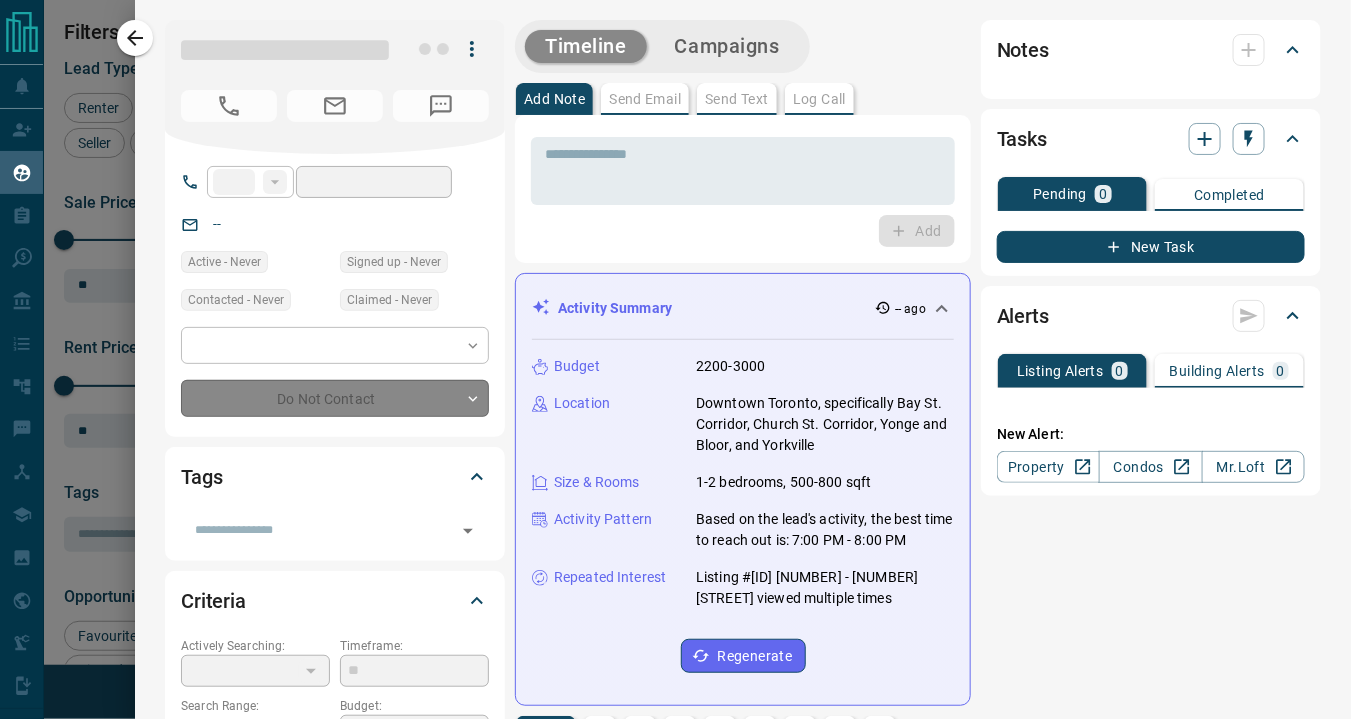 type on "***" 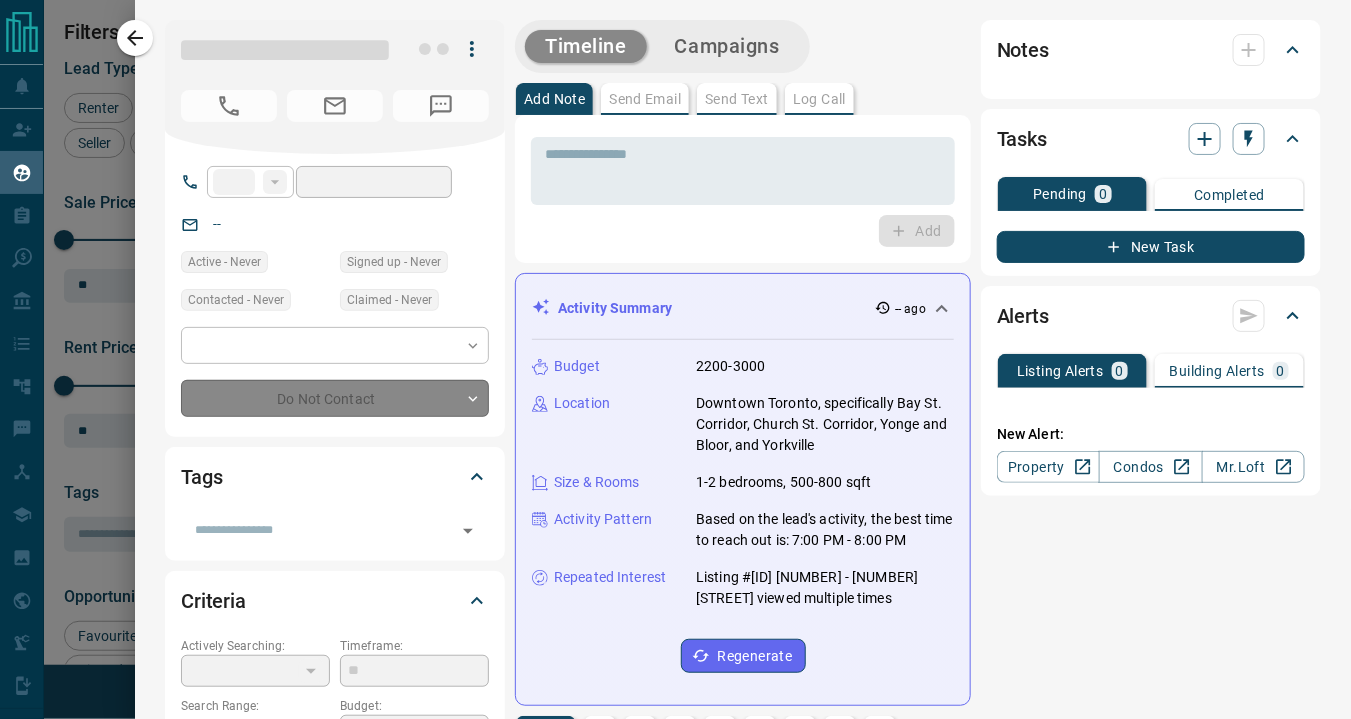 type on "**********" 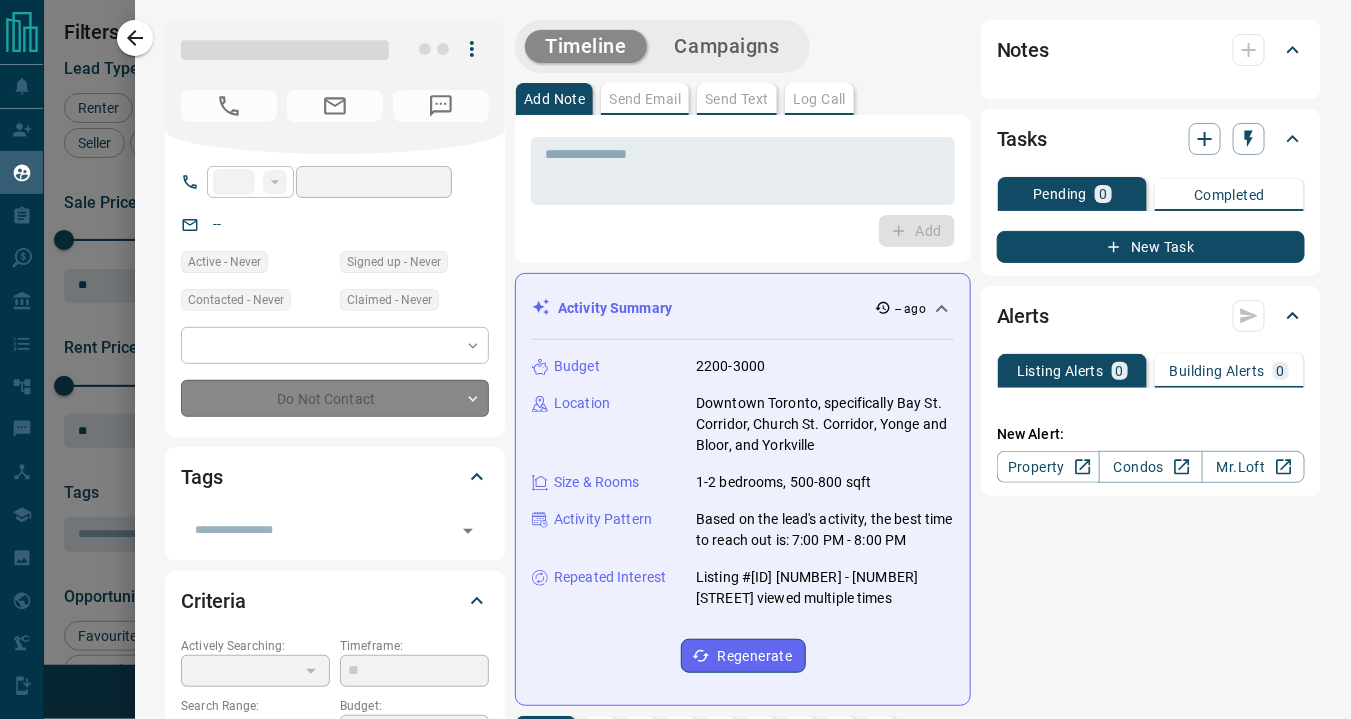 type on "**********" 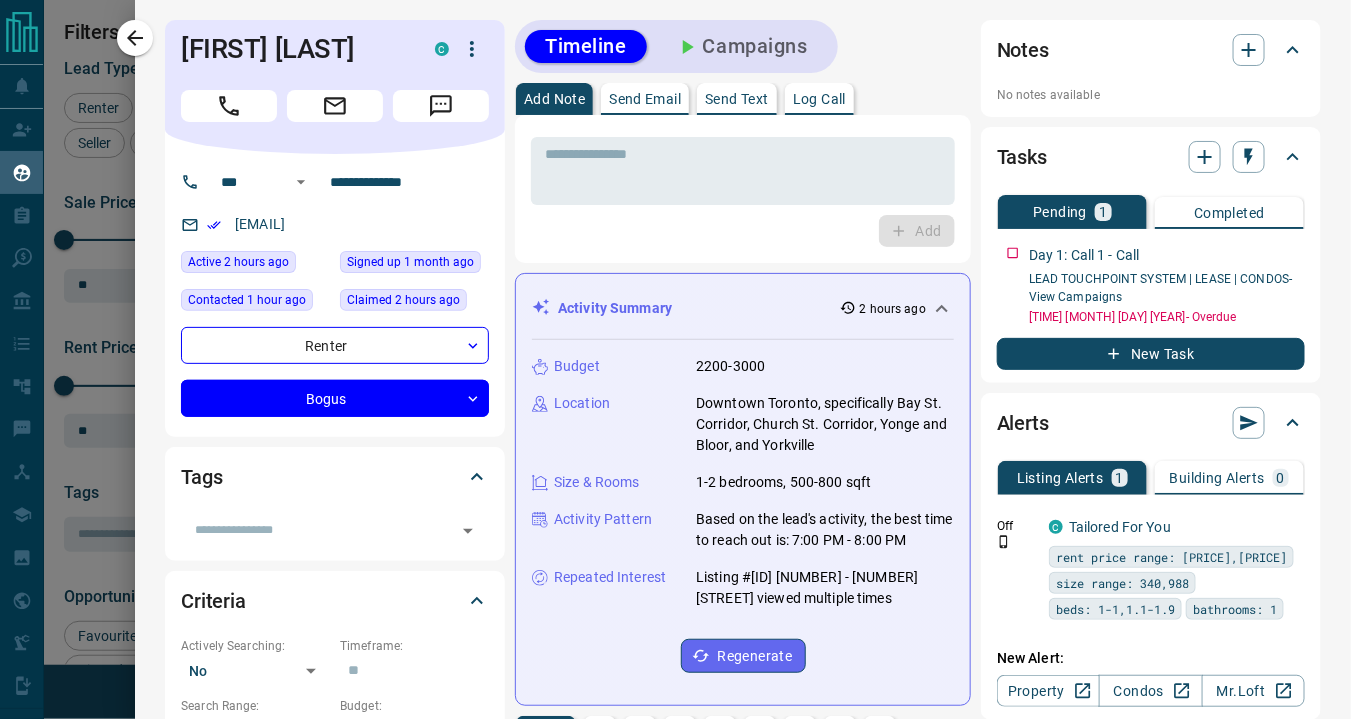 click on "Add Note Send Email Send Text Log Call" at bounding box center (743, 99) 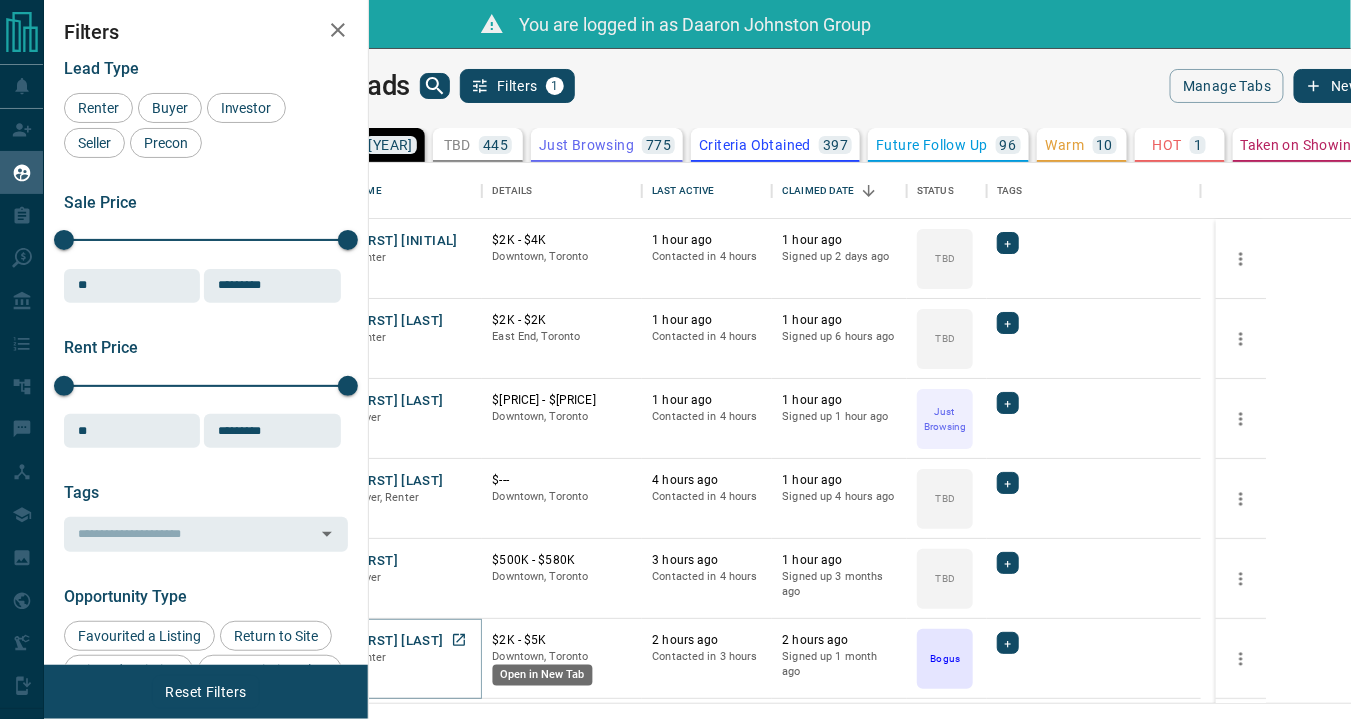 click 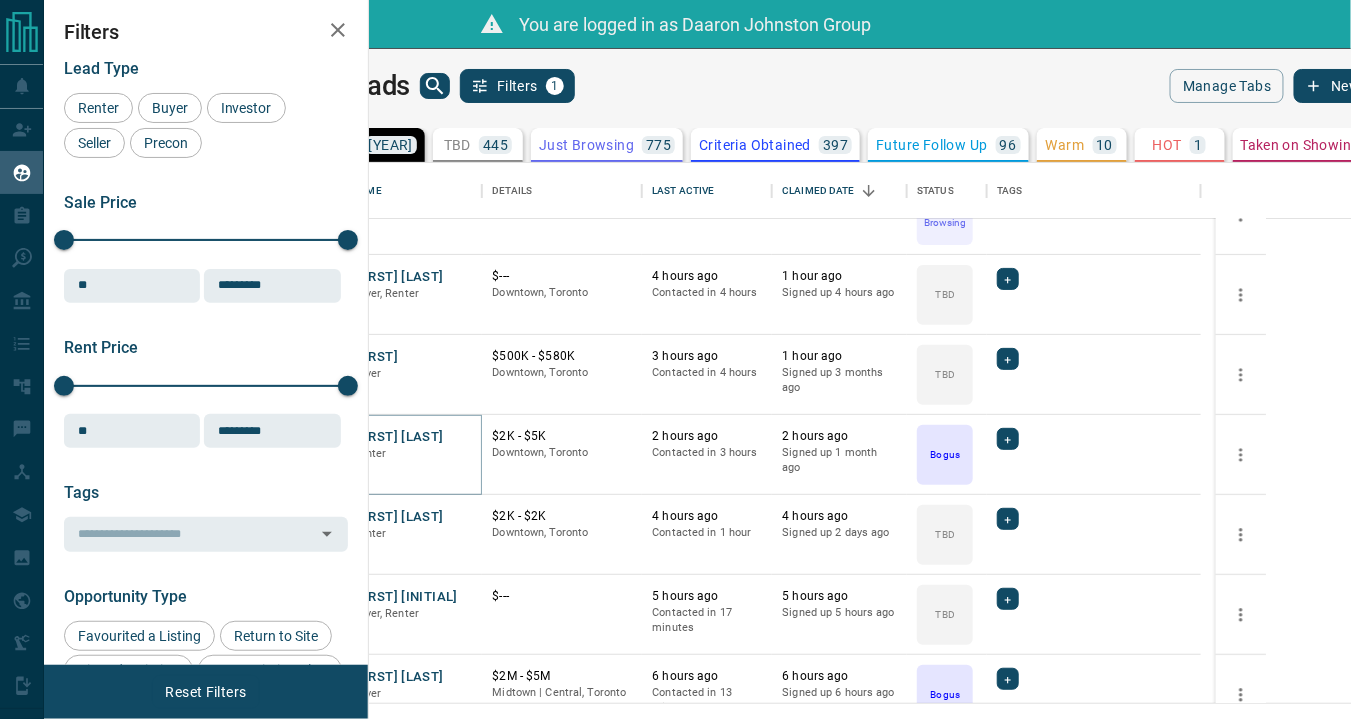 scroll, scrollTop: 500, scrollLeft: 0, axis: vertical 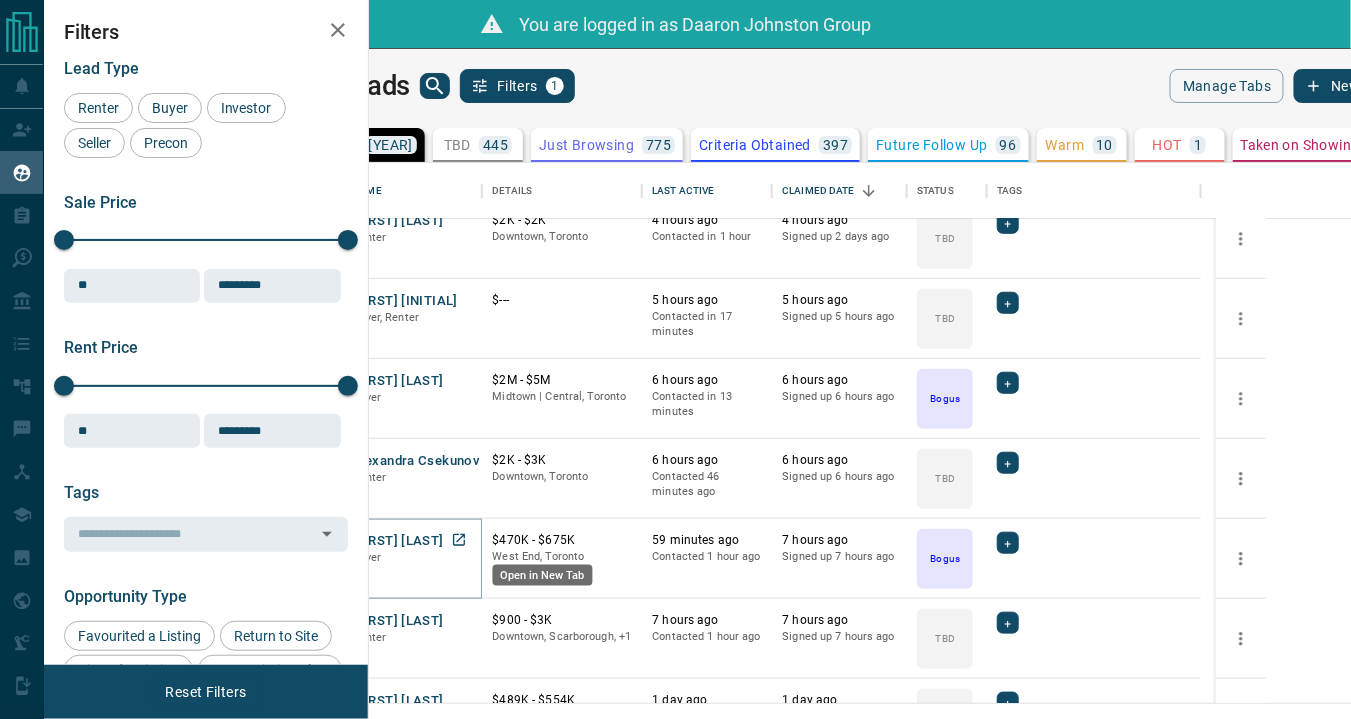 click 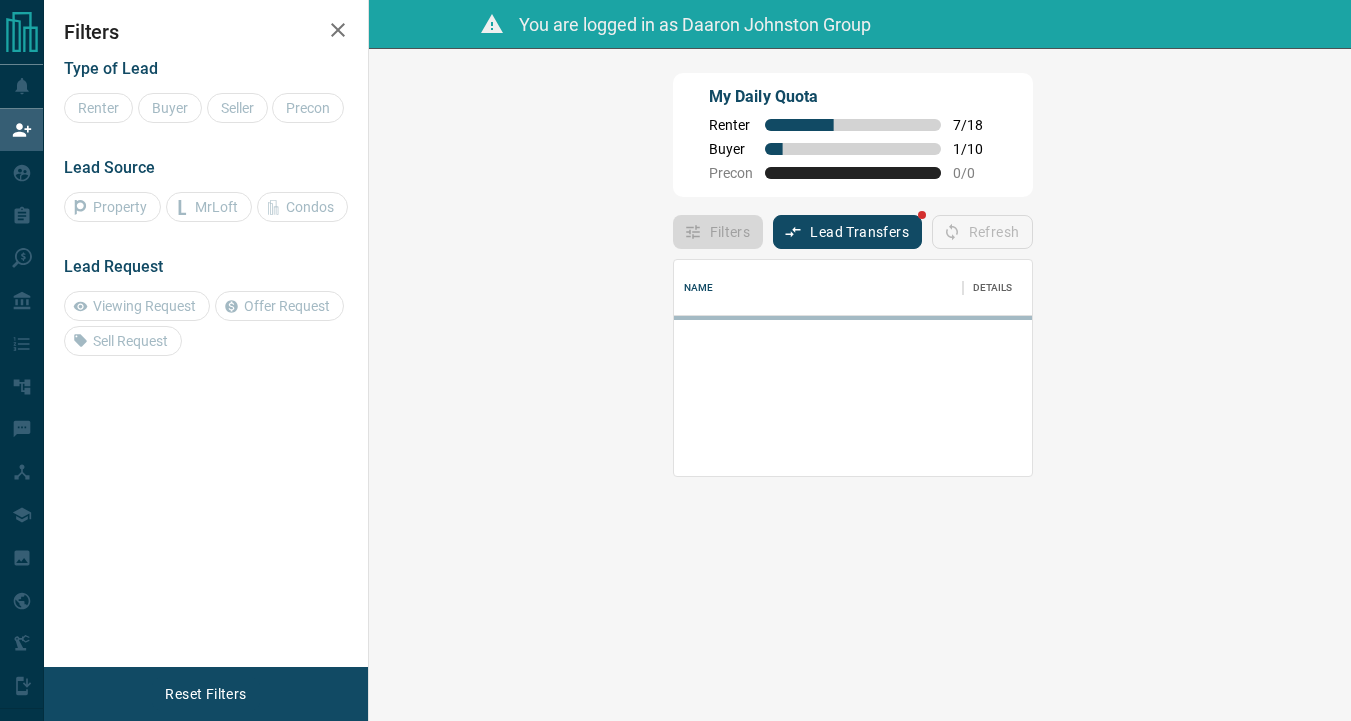 scroll, scrollTop: 0, scrollLeft: 0, axis: both 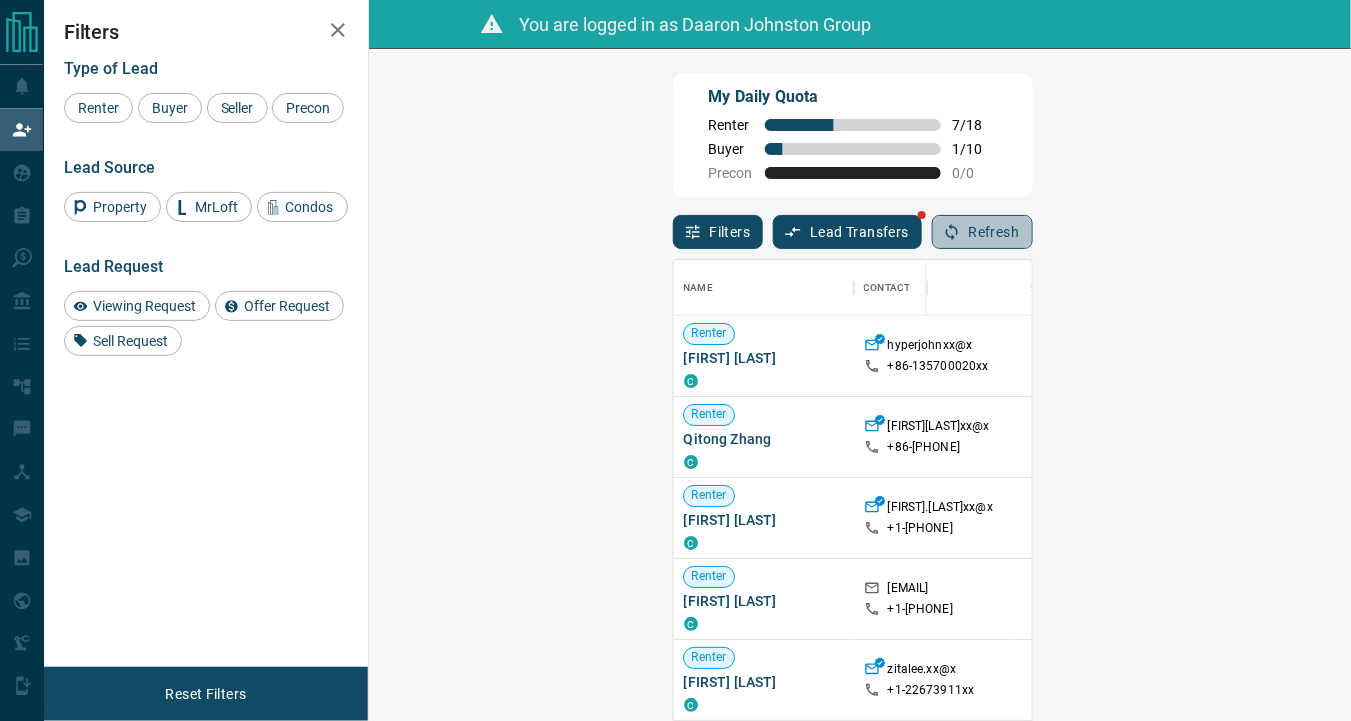 click on "Refresh" at bounding box center [982, 232] 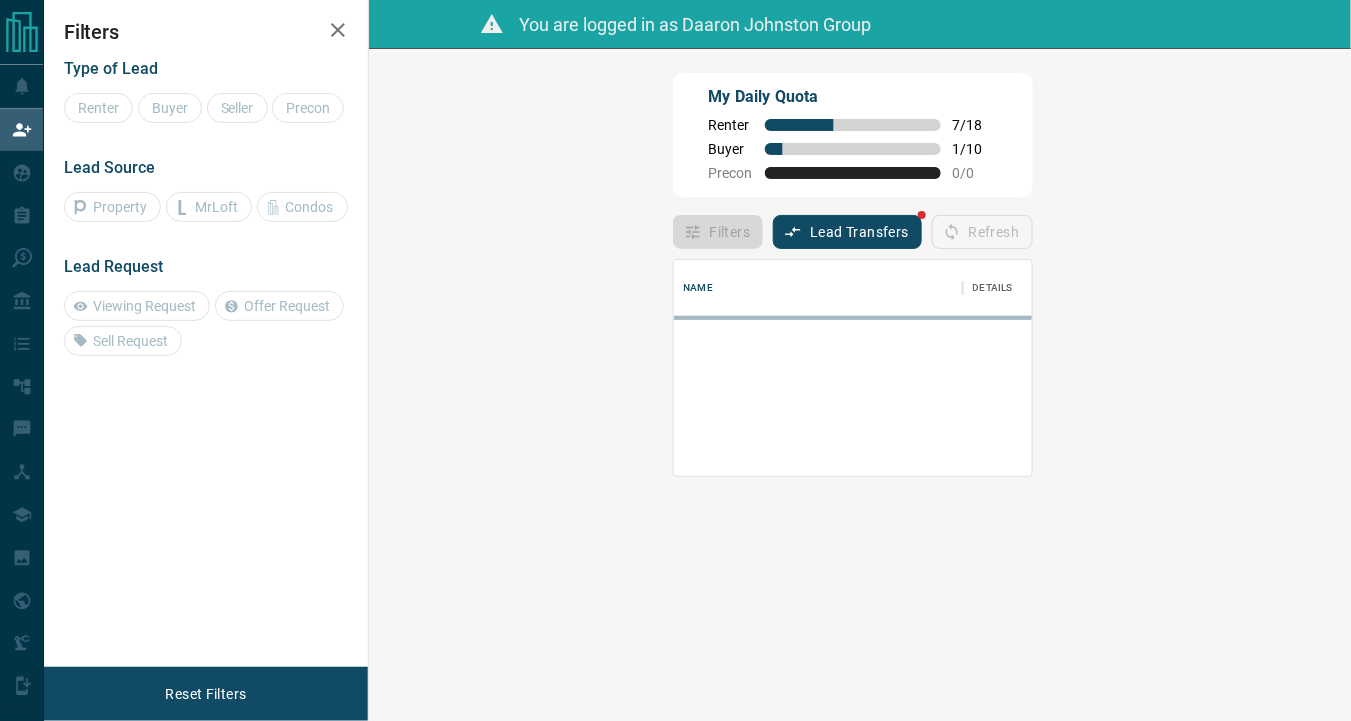 scroll, scrollTop: 0, scrollLeft: 0, axis: both 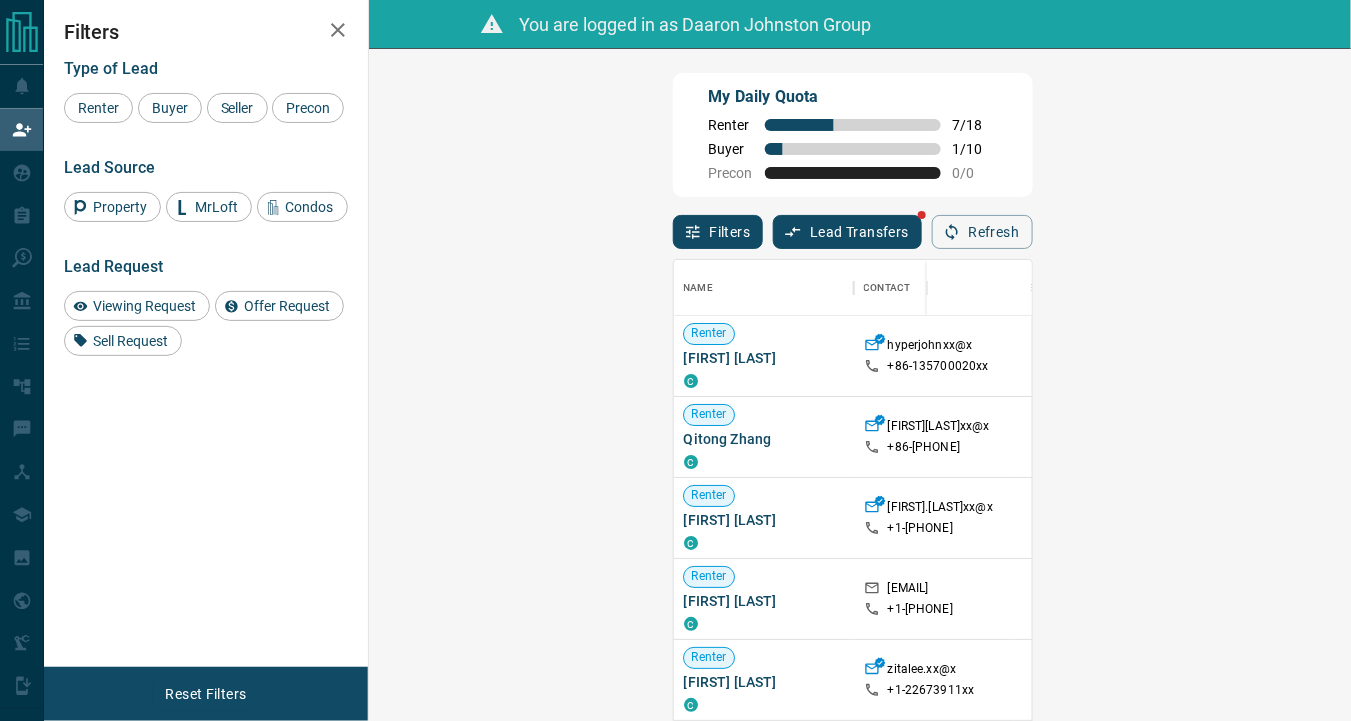 click 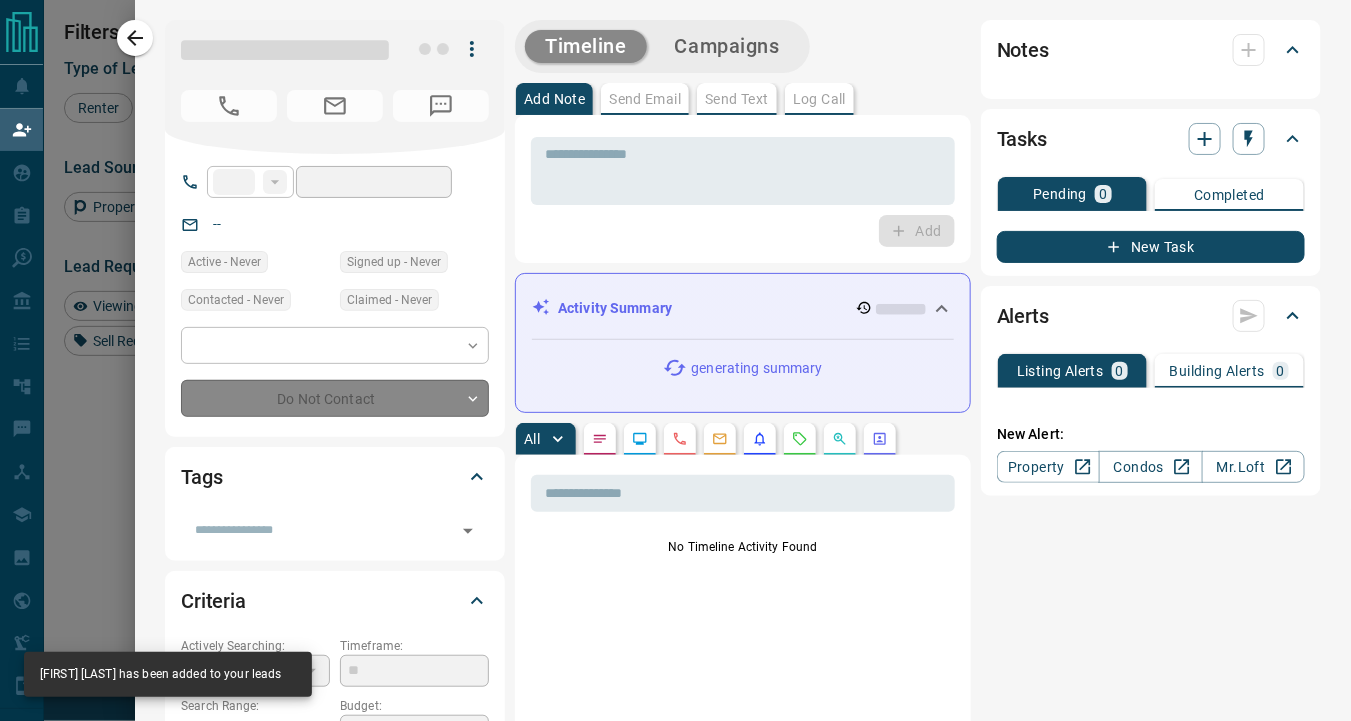 type on "***" 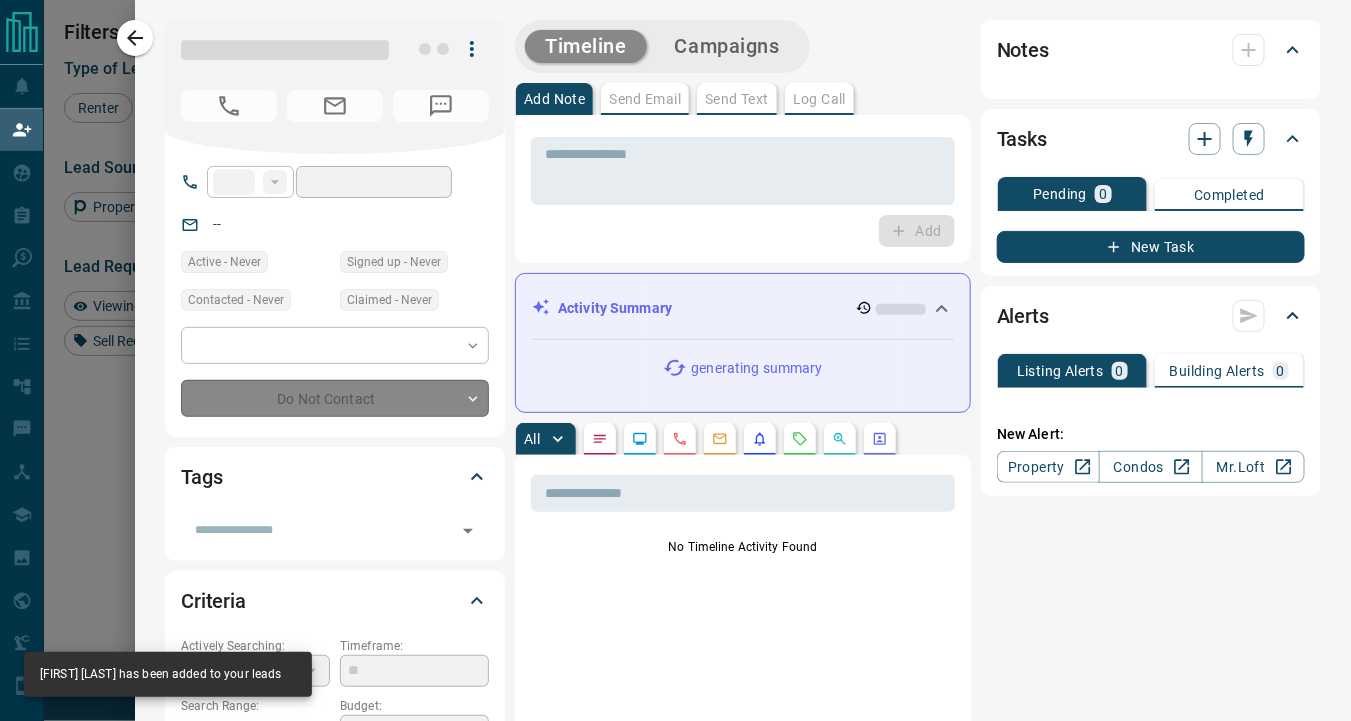 type on "**********" 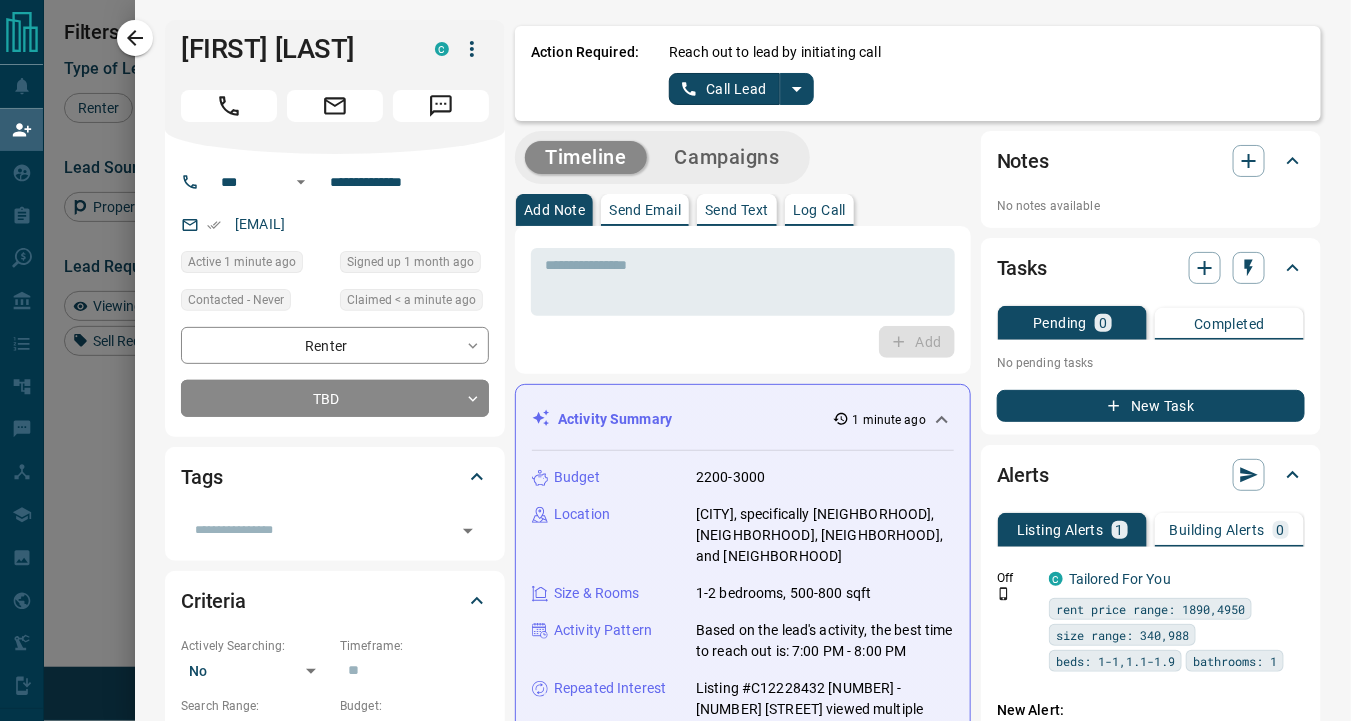click on "Timeline Campaigns Add Note Send Email Send Text Log Call * ​ Add Activity Summary 1 minute ago Budget 2200-3000 Location [CITY] [CITY], specifically [STREET] [STREET], [STREET] and [STREET], [STREET] Size & Rooms 1-2 bedrooms, 500-800 sqft Activity Pattern Based on the lead's activity, the best time to reach out is:  7:00 PM - 8:00 PM Repeated Interest Listing #[LICENSE] [NUMBER] - [STREET] [STREET] viewed multiple times Regenerate All ​ 2:34 pm Jul 11 2025 Lead Claimed [FIRST] [LAST] Group claimed [FIRST] from the lead pool   7:25 pm Jul 9 2025 Lead Profile Updated  updated the following fields: Search Range (Min) :  2100 7:24 pm Jul 9 2025 Viewed a Listing C [LICENSE] - [NUMBER] [STREET] [STREET] , [CITY], [CITY], [CITY] 1 1 492  sqft $2,200 C[LICENSE] 7:24 pm Jul 9 2025 Viewed a Listing C [LICENSE] - [NUMBER] [STREET] [STREET] , [STREET] [STREET], [CITY], [CITY] - 1 377  sqft $2,100 C[LICENSE] 7:23 pm Jul 9 2025 Viewed a Listing C [LICENSE] - [NUMBER] [STREET] [STREET] , [STREET] [STREET], [CITY], [CITY] 1 1" at bounding box center [918, 1357] 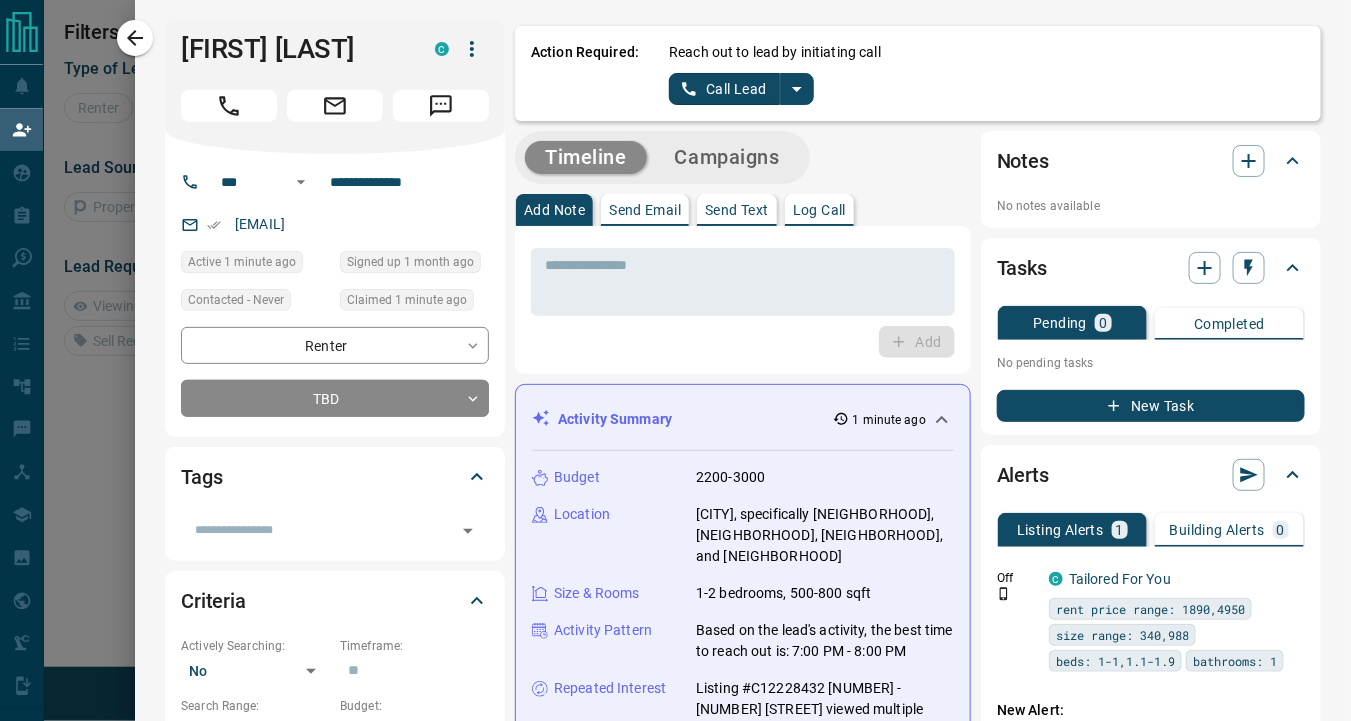 scroll, scrollTop: 15, scrollLeft: 15, axis: both 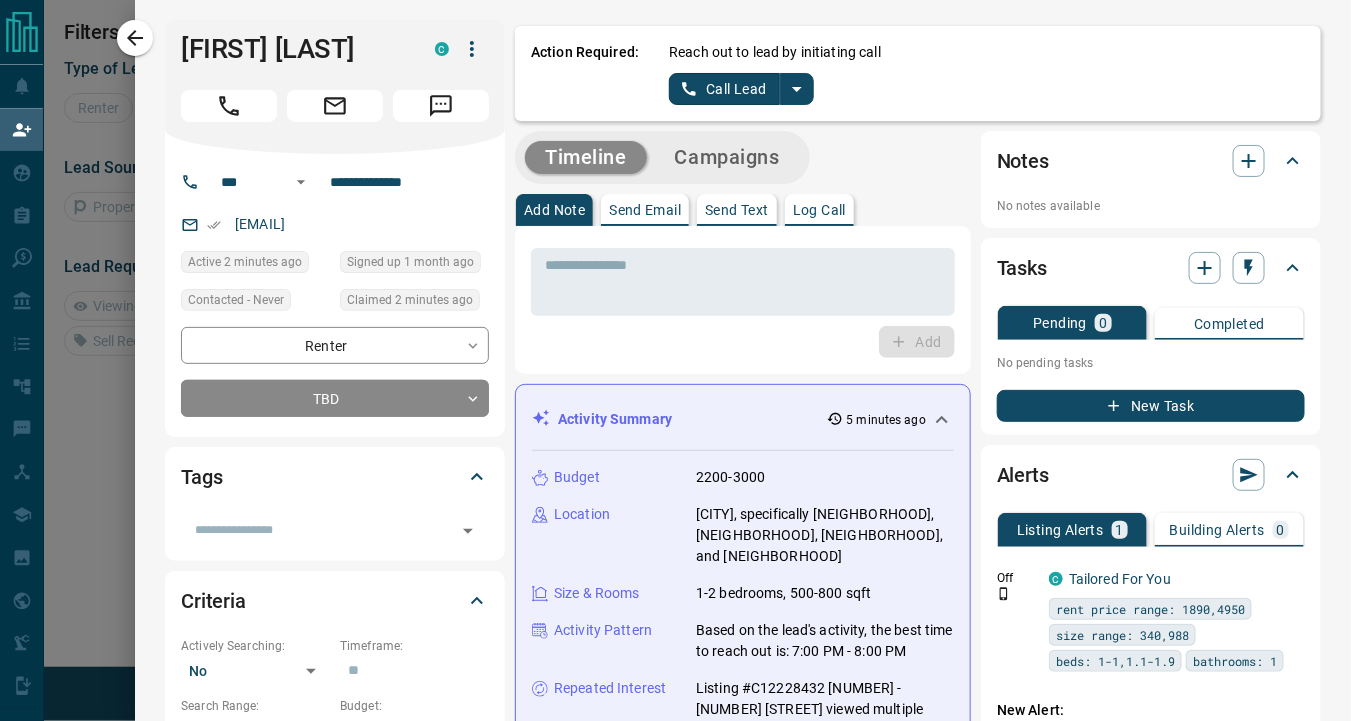 click 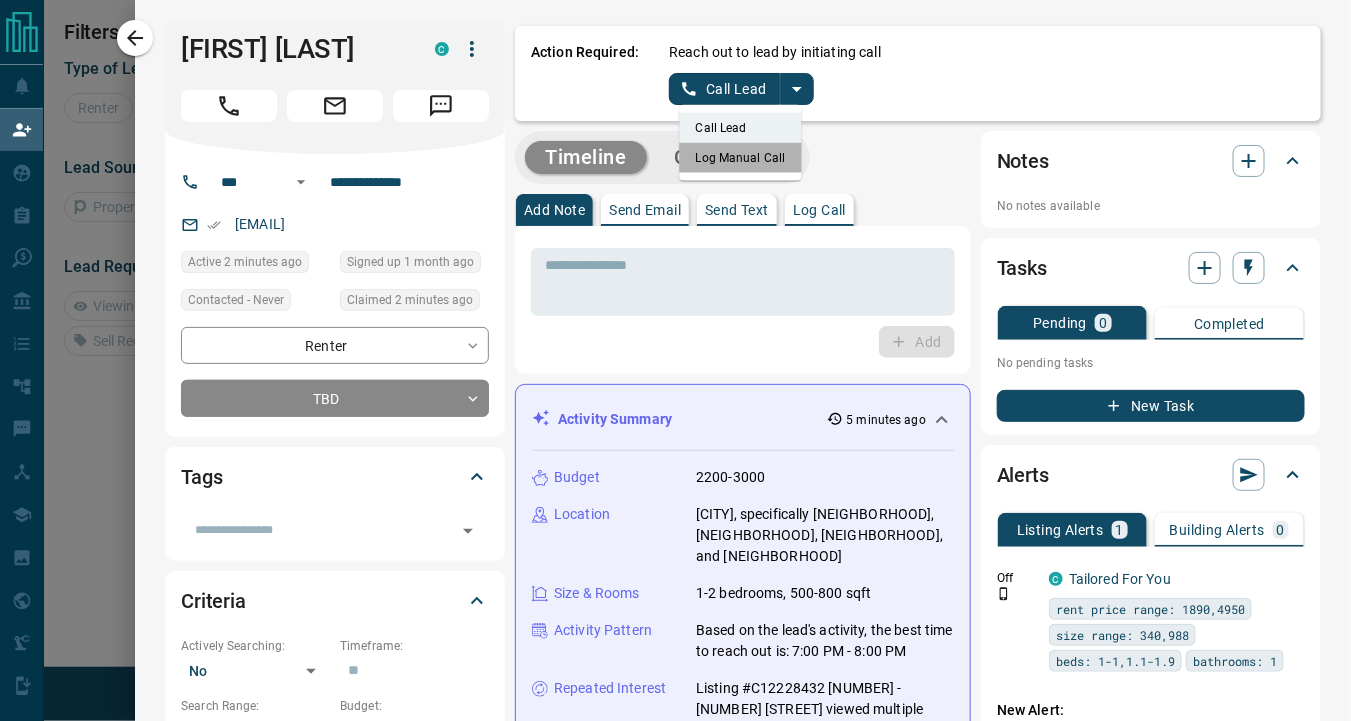 click on "Log Manual Call" at bounding box center (741, 158) 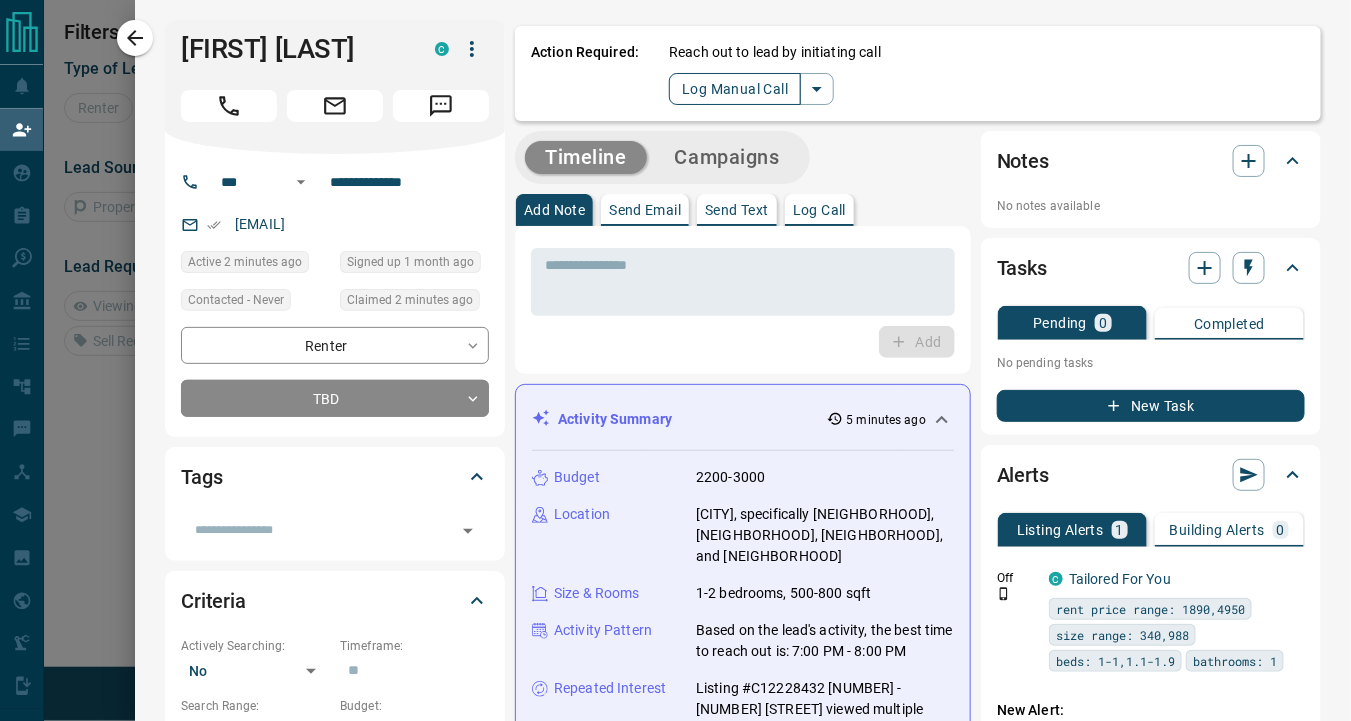 click on "Log Manual Call" at bounding box center (735, 89) 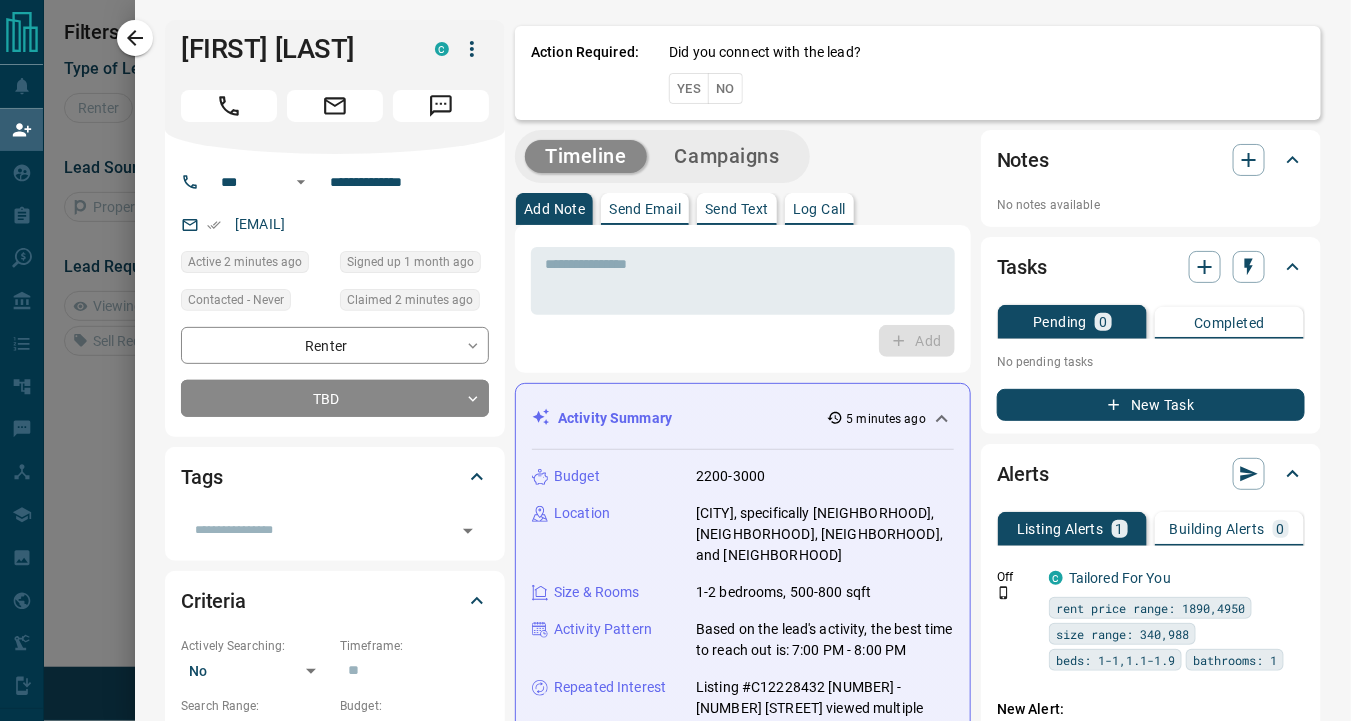 click on "No" at bounding box center (725, 88) 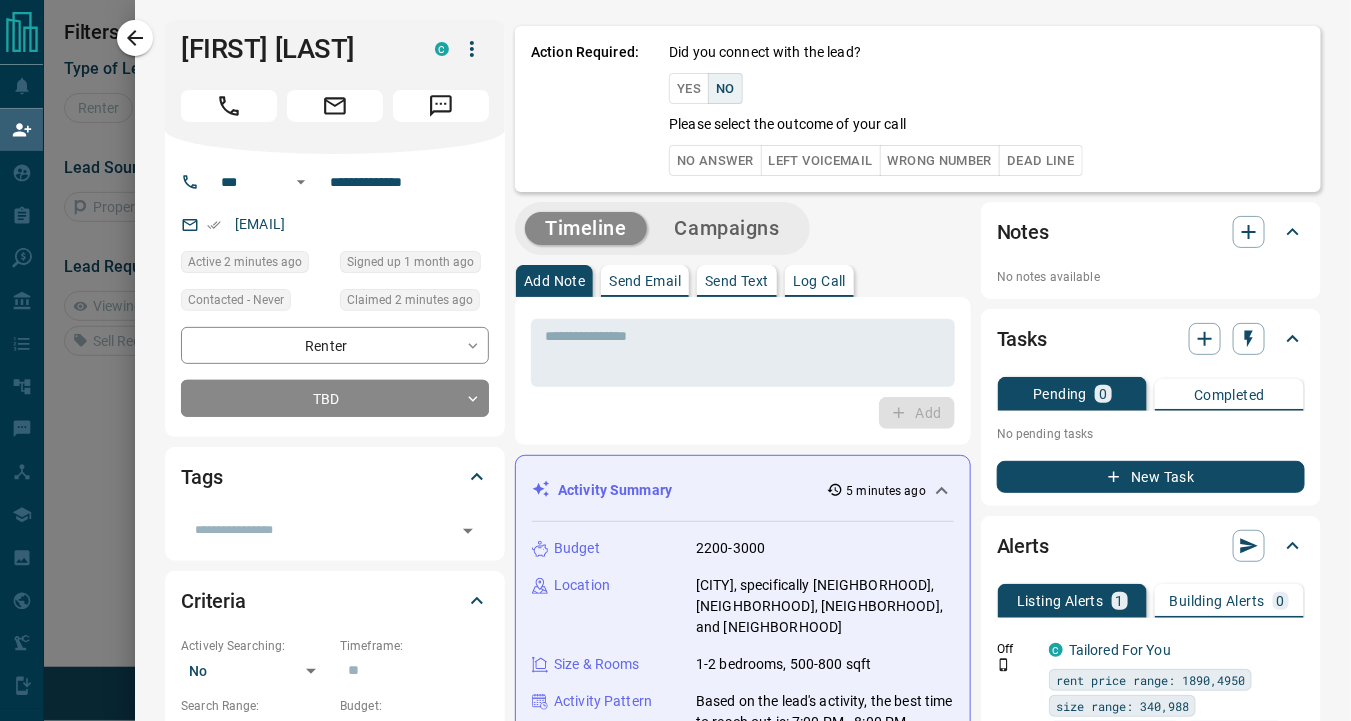 click on "Wrong Number" at bounding box center [940, 160] 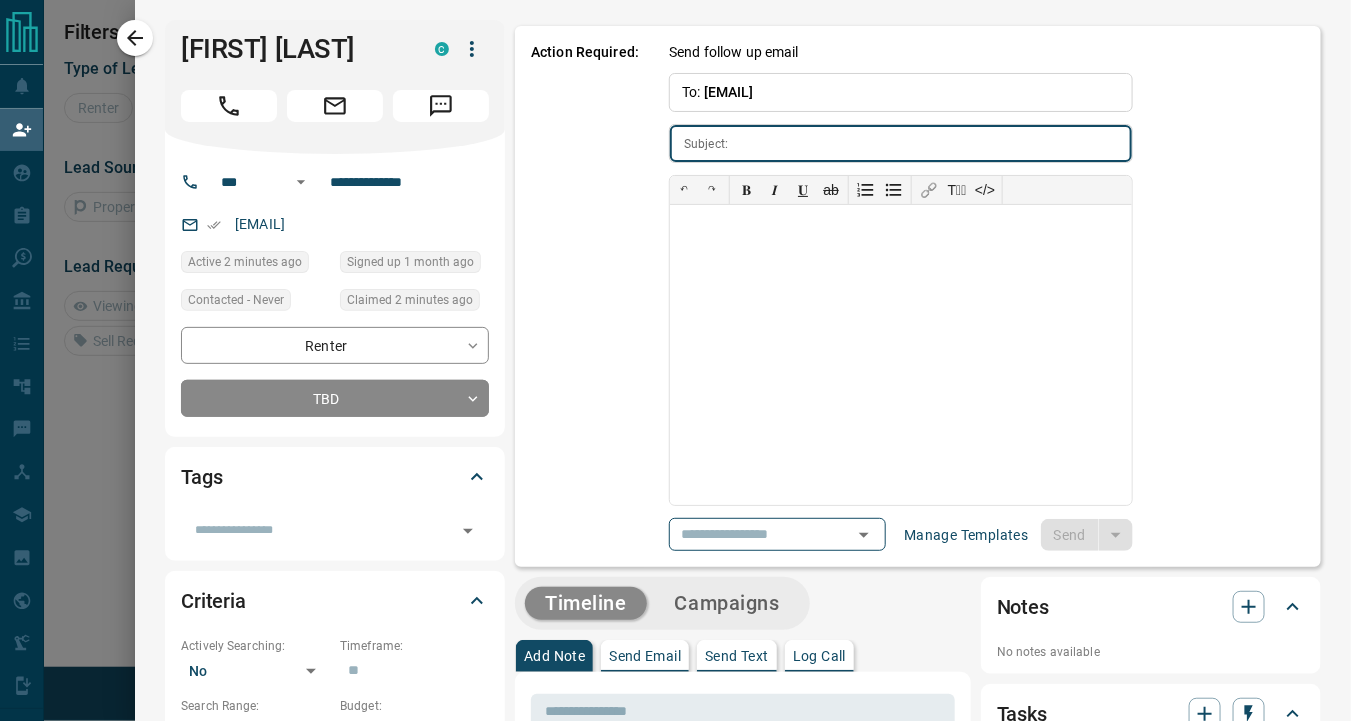 type on "**********" 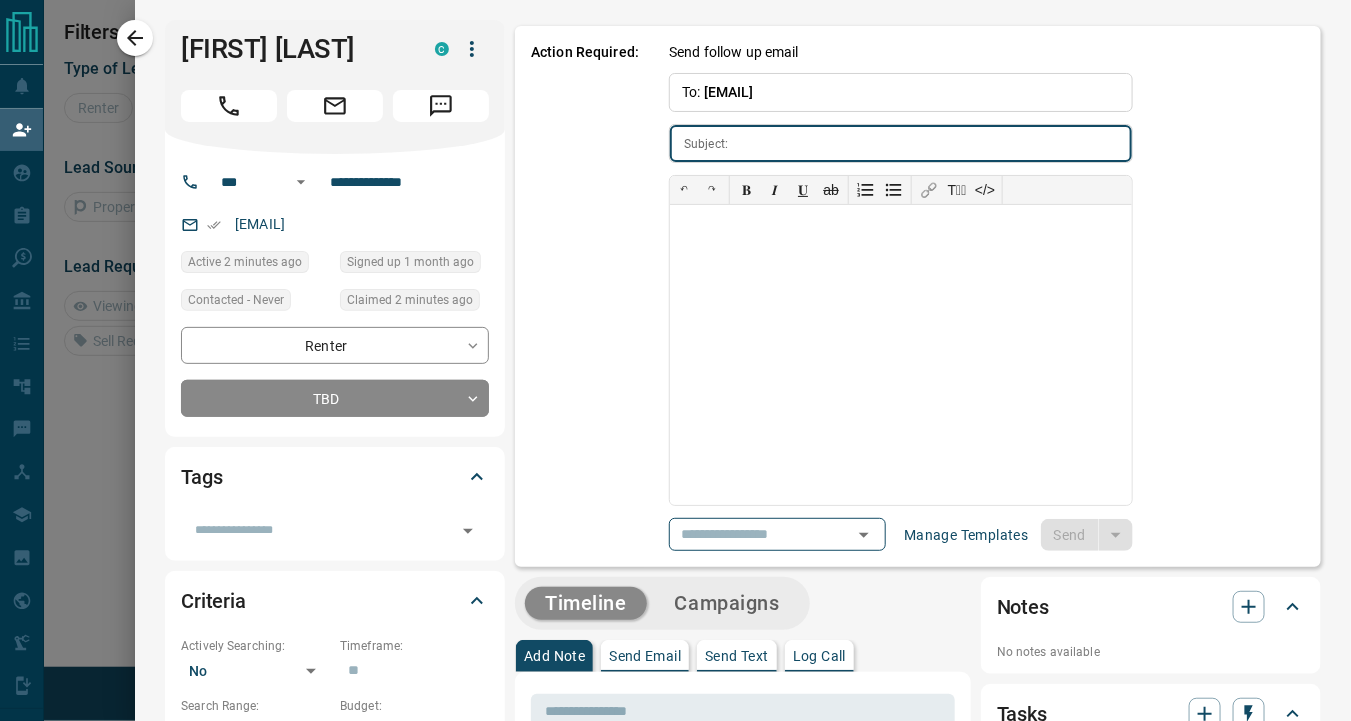 type on "**********" 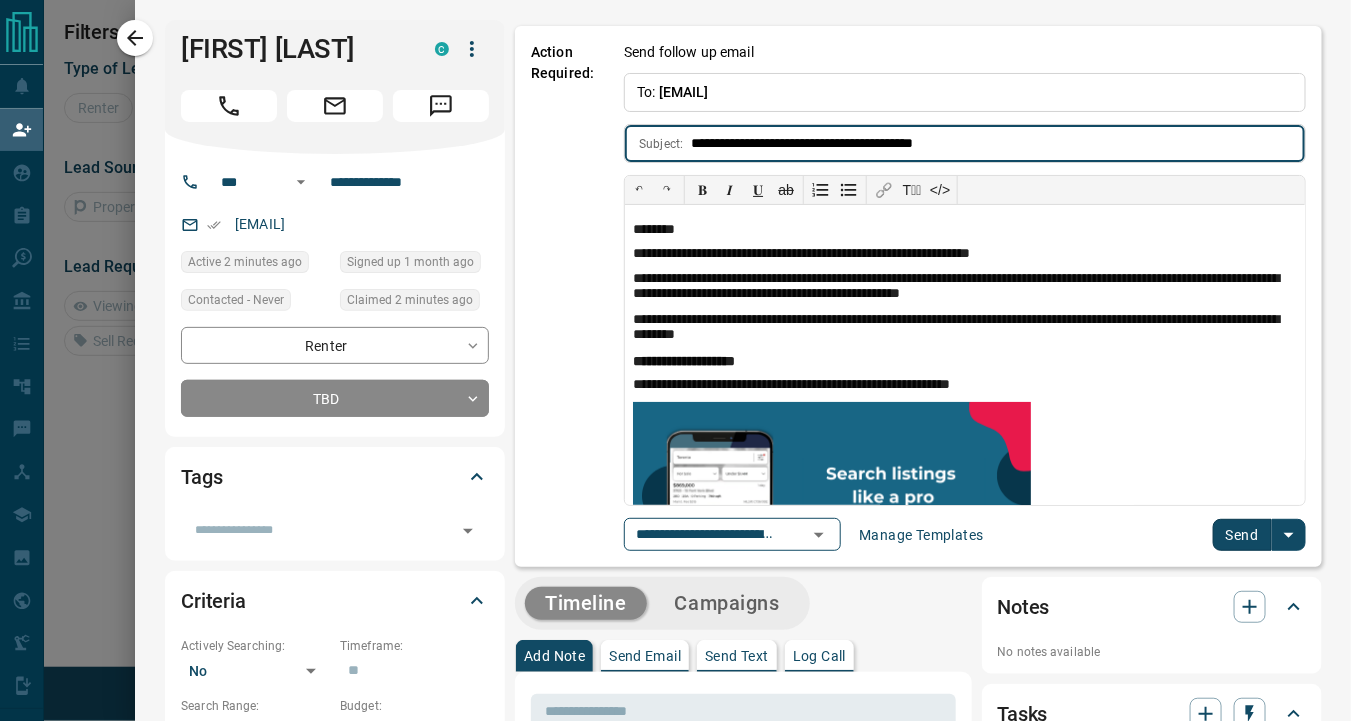 click on "Send" at bounding box center [1242, 535] 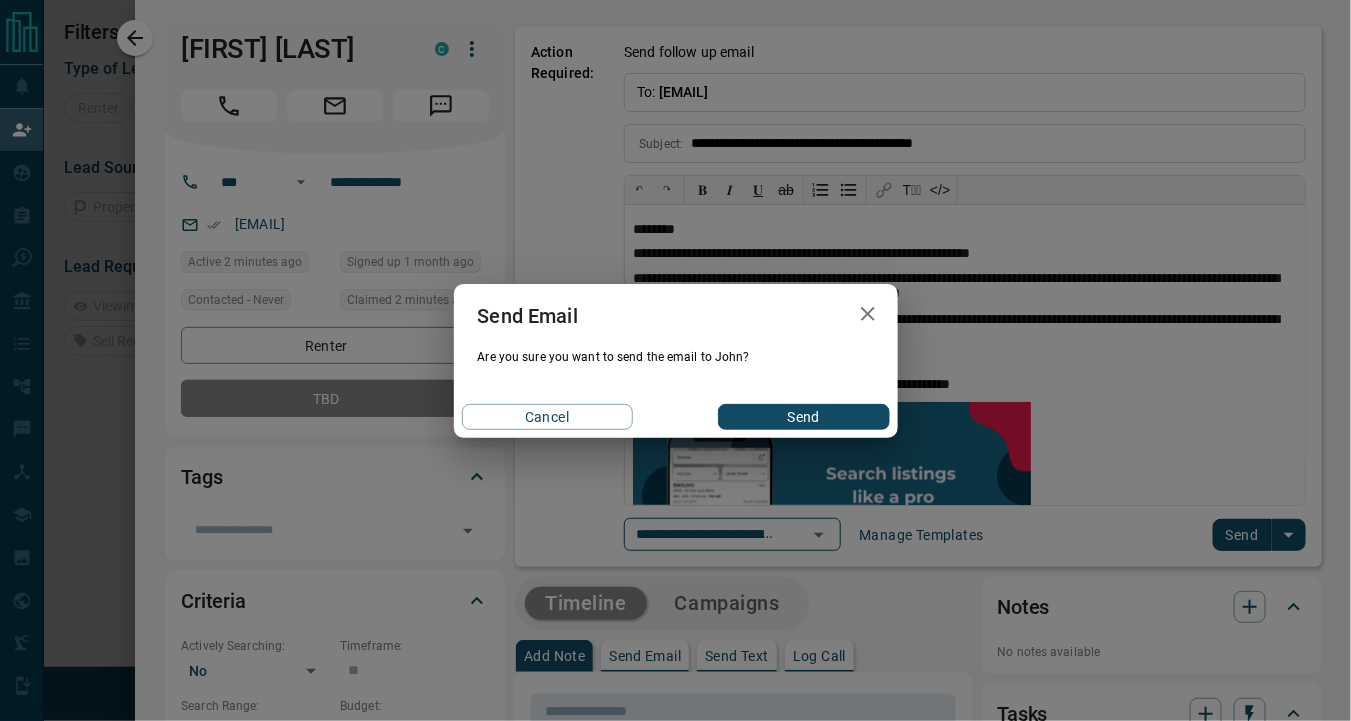 click on "Send" at bounding box center (803, 417) 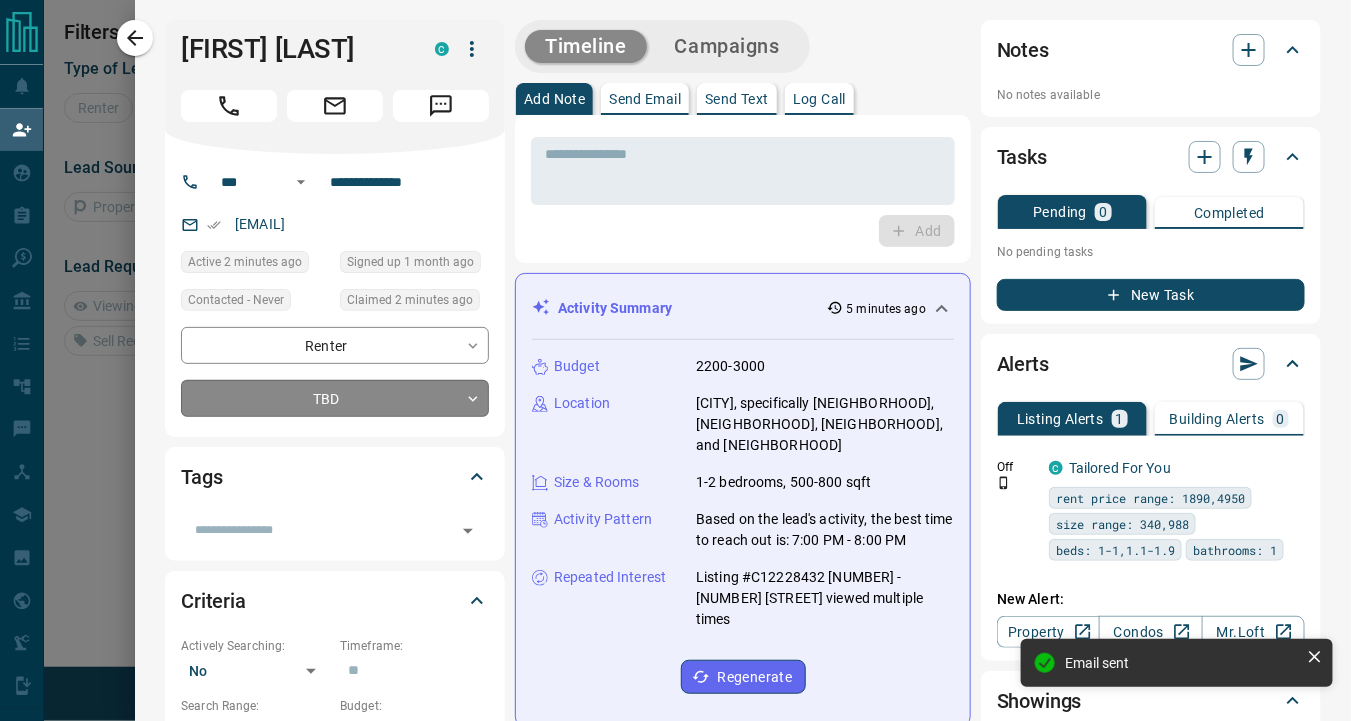 click on "**********" at bounding box center [675, 333] 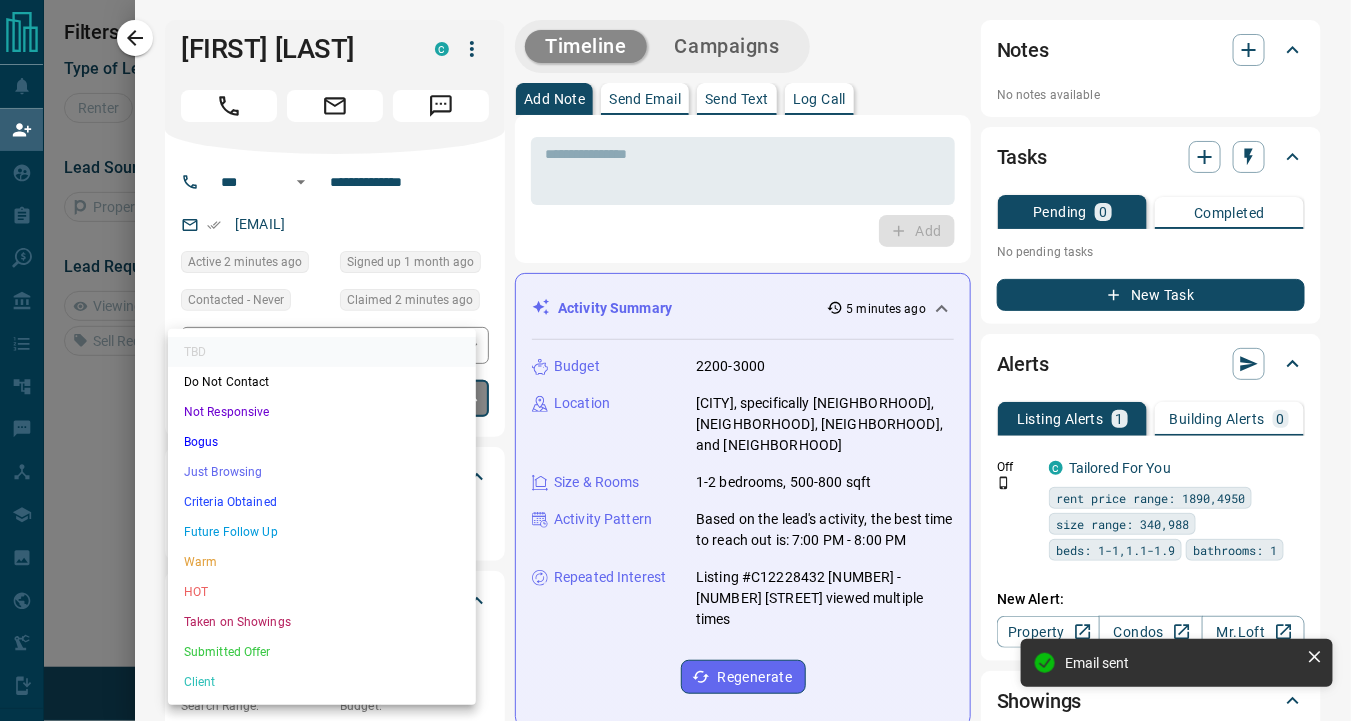 click on "Bogus" at bounding box center (322, 442) 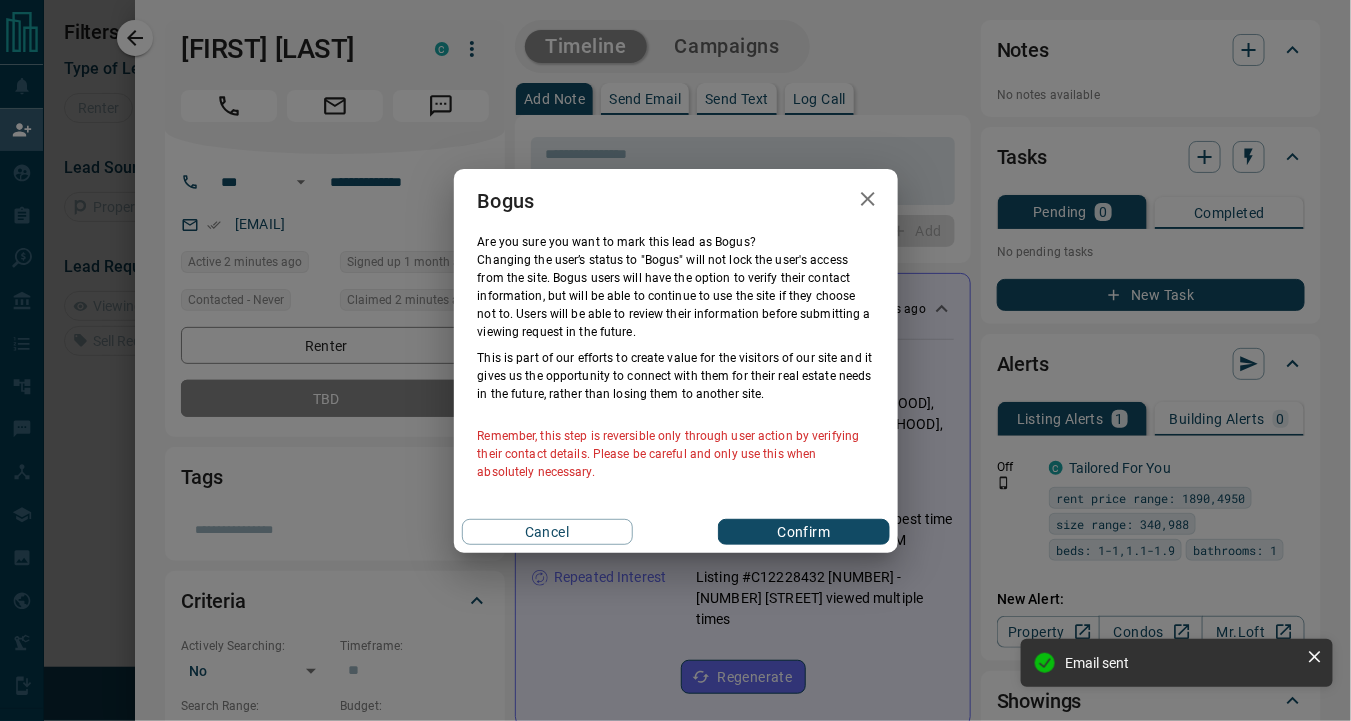 click on "Confirm" at bounding box center [803, 532] 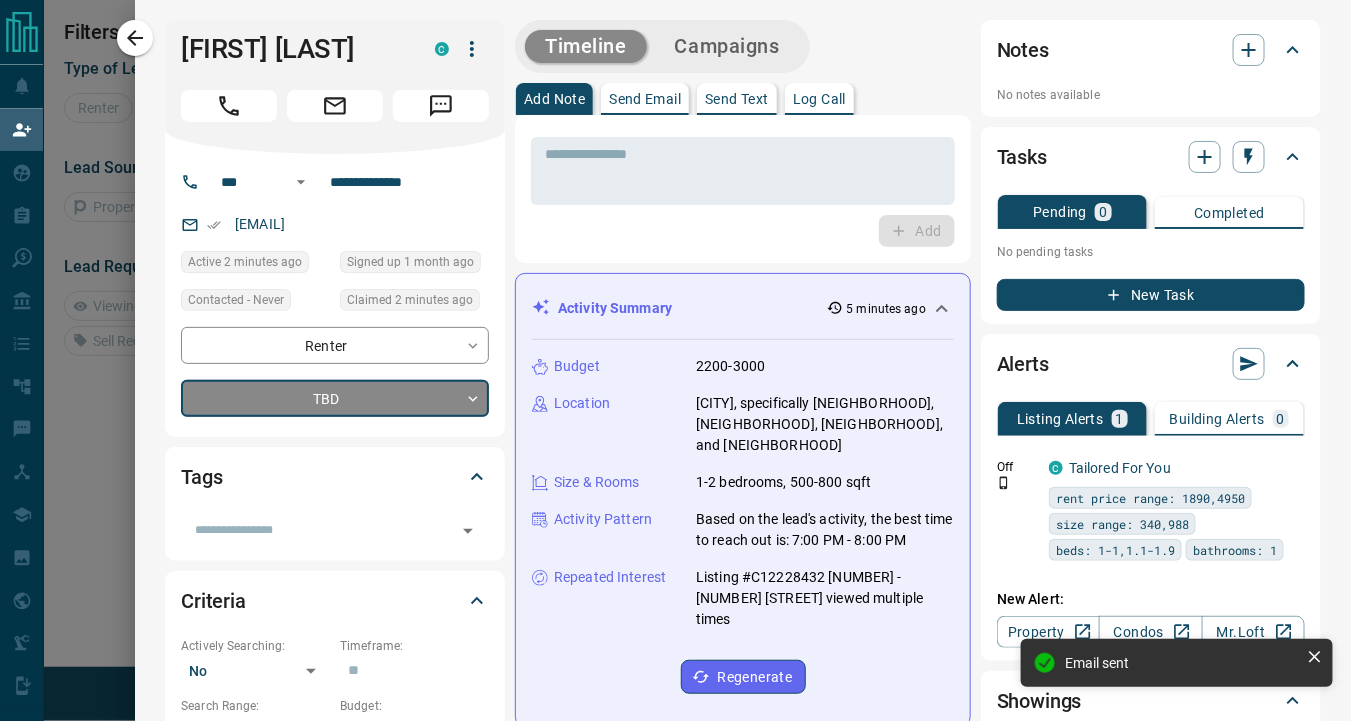 click on "Campaigns" at bounding box center [727, 46] 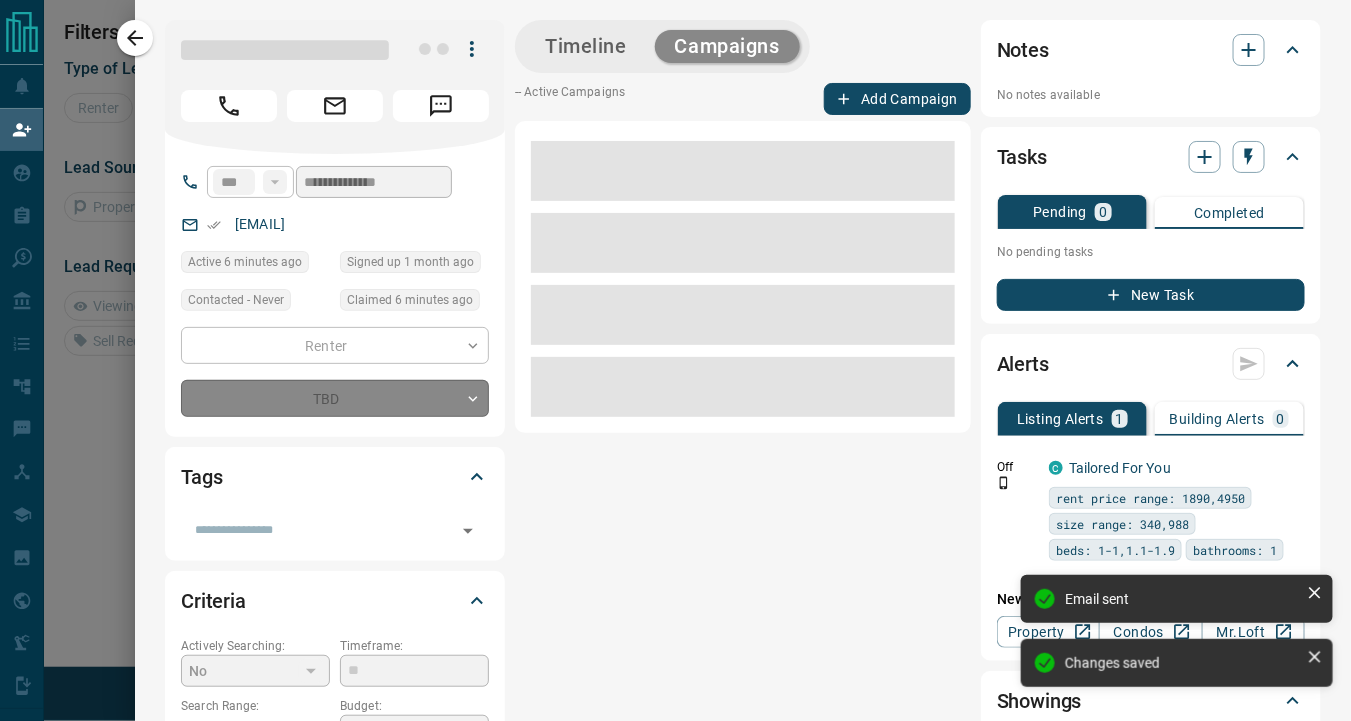 type on "**********" 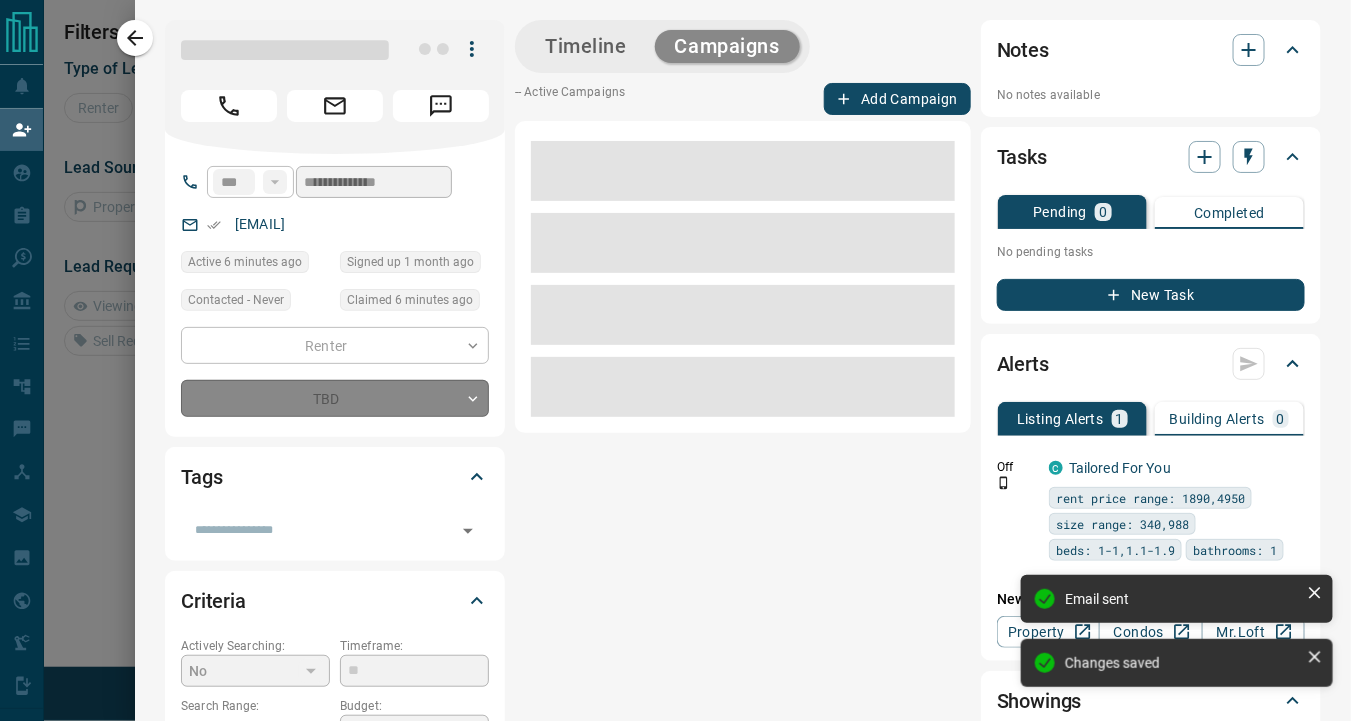 type on "*" 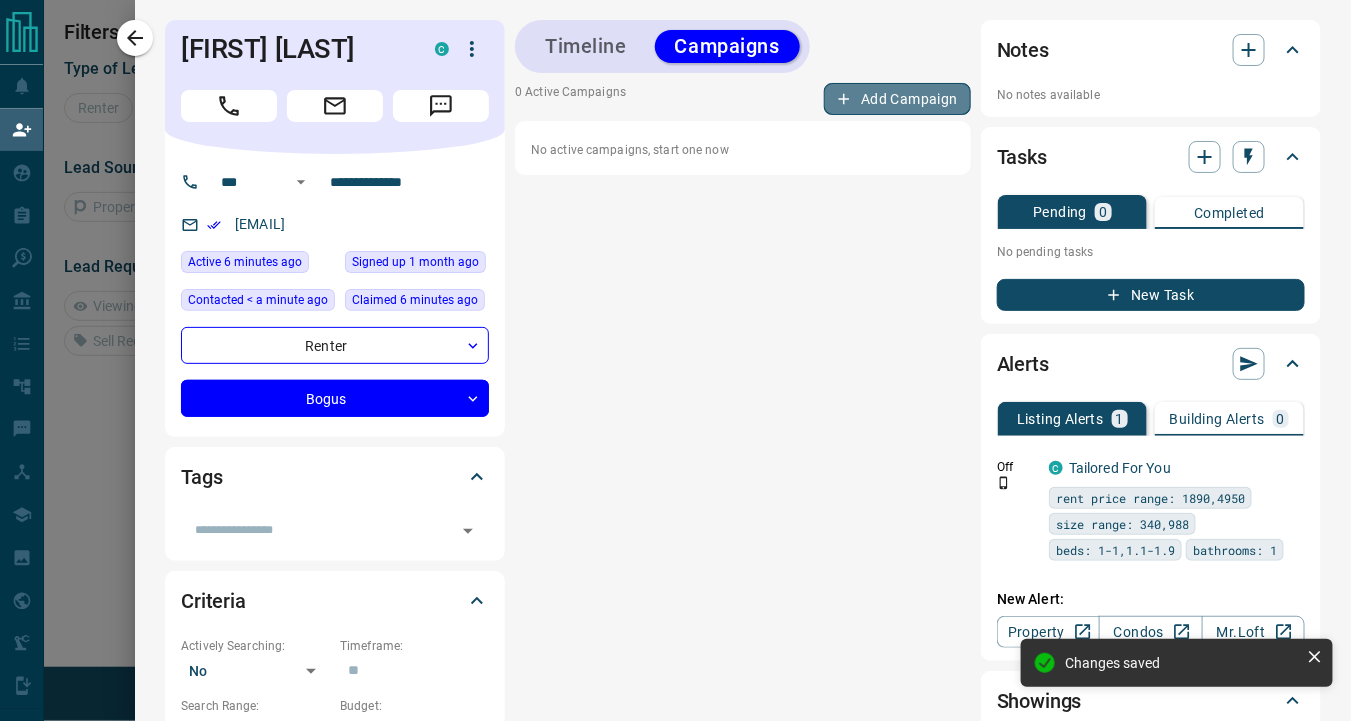 click on "Add Campaign" at bounding box center [897, 99] 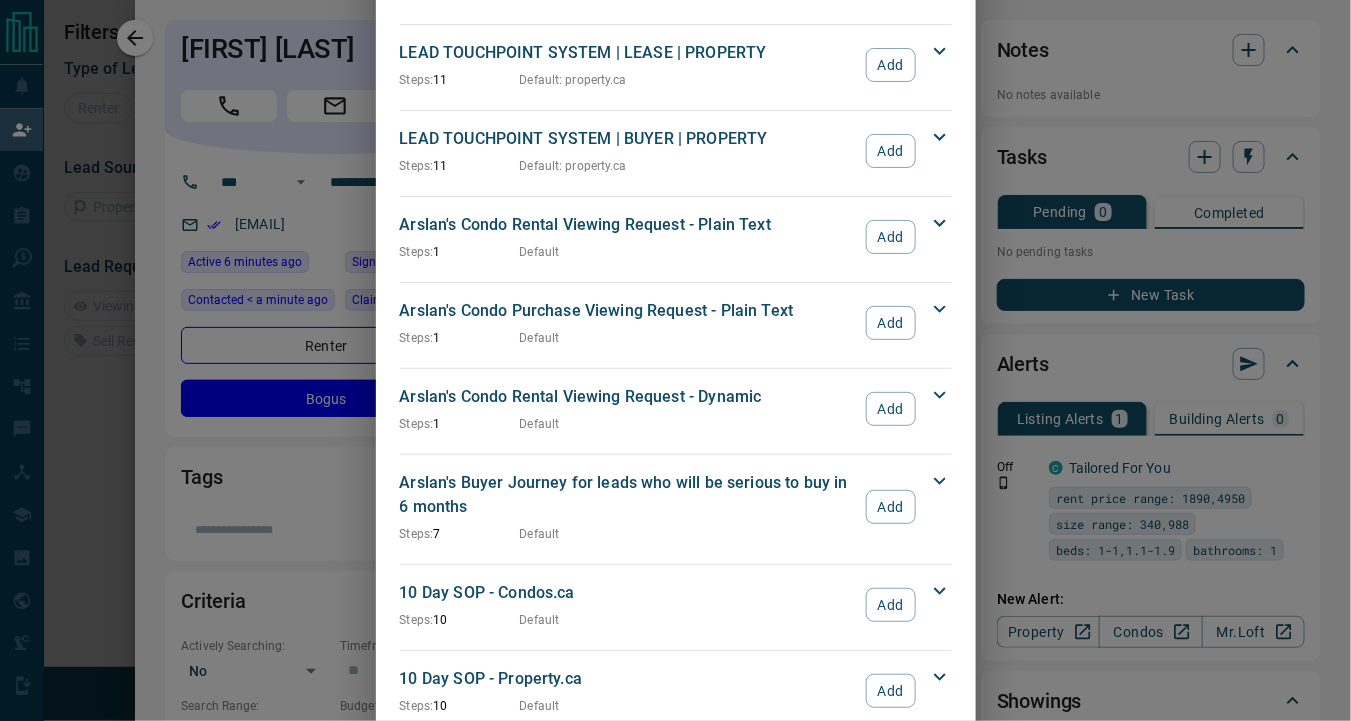 scroll, scrollTop: 500, scrollLeft: 0, axis: vertical 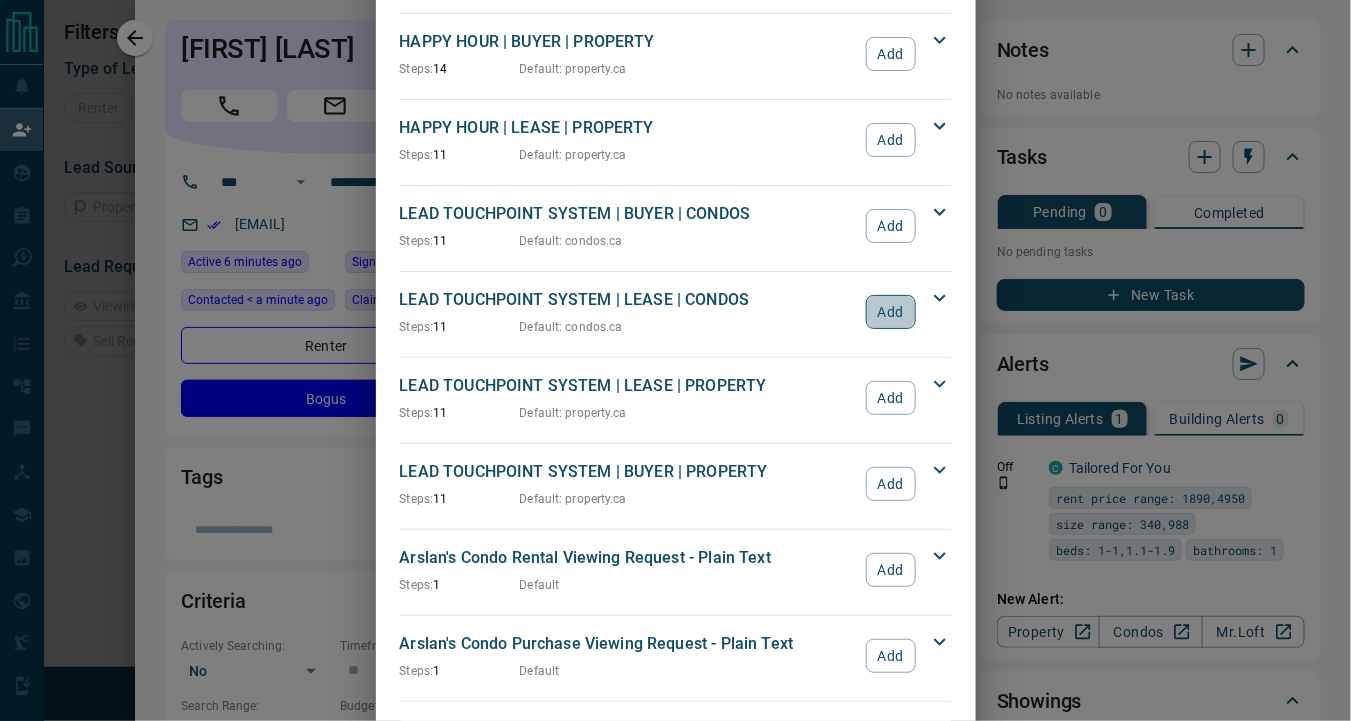 click on "Add" at bounding box center (890, 312) 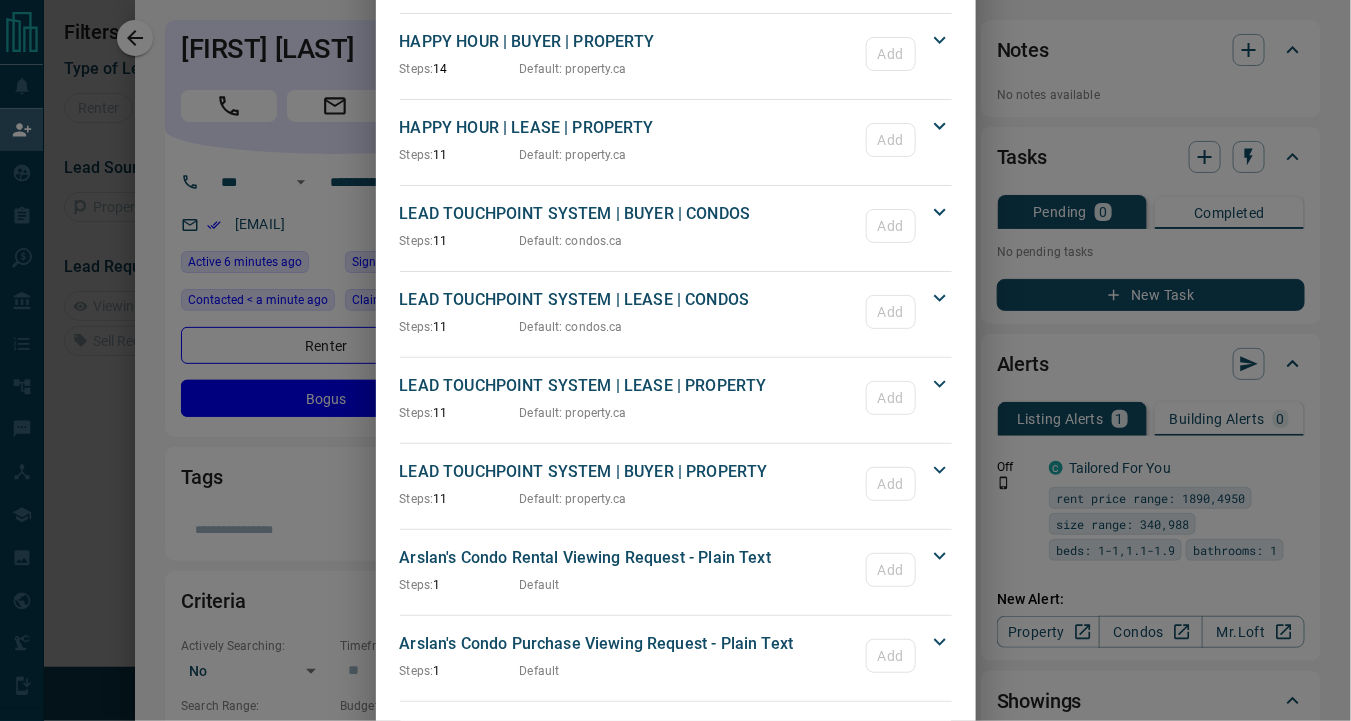click on "Add Campaign GENERIC BUYER 30 DAY NURTURING | BUYER | CONDOS Steps:  8 Default Add Campaign Timeline A Touch 1 A Touch 2  after 5 days A Touch 3  after 5 days A Touch 4  after 5 days A Touch 5  after 5 days A Touch 6  after 5 days A Touch 7  after 5 days A Touch 8  after 5 days LEAD TOUCHPOINT SYSTEM | BUYER | VANCOUVER Steps:  17 Default : condos.ca Add Campaign Timeline A 1st Call A 1st Email  after 15 minutes A 1st Text Message  after 0 days A 2nd Email  after 1 day A 2nd Call  after 0 minutes A 2nd Text  after 60 minutes A Email Buyer's Guide  after 1 day A Email - Manual  after 0 minutes A 3rd Email  after 1 day A 3rd Call   after 0 minutes A 4th Email  after 1 day A 4th Call   after 0 minutes A 5th Email  after 1 day A 5th Call (Final Call)  after 0 minutes A 6th Email  after 1 day A 7th Email (Final Email)  after 1 day A Email - Manual  after 1 day HAPPY HOUR | BUYER | CONDOS Steps:  15 Default : condos.ca Add Campaign Timeline A Initial Text Message A Second Text  after 1 day A Third Call A A A A A A" at bounding box center [675, 360] 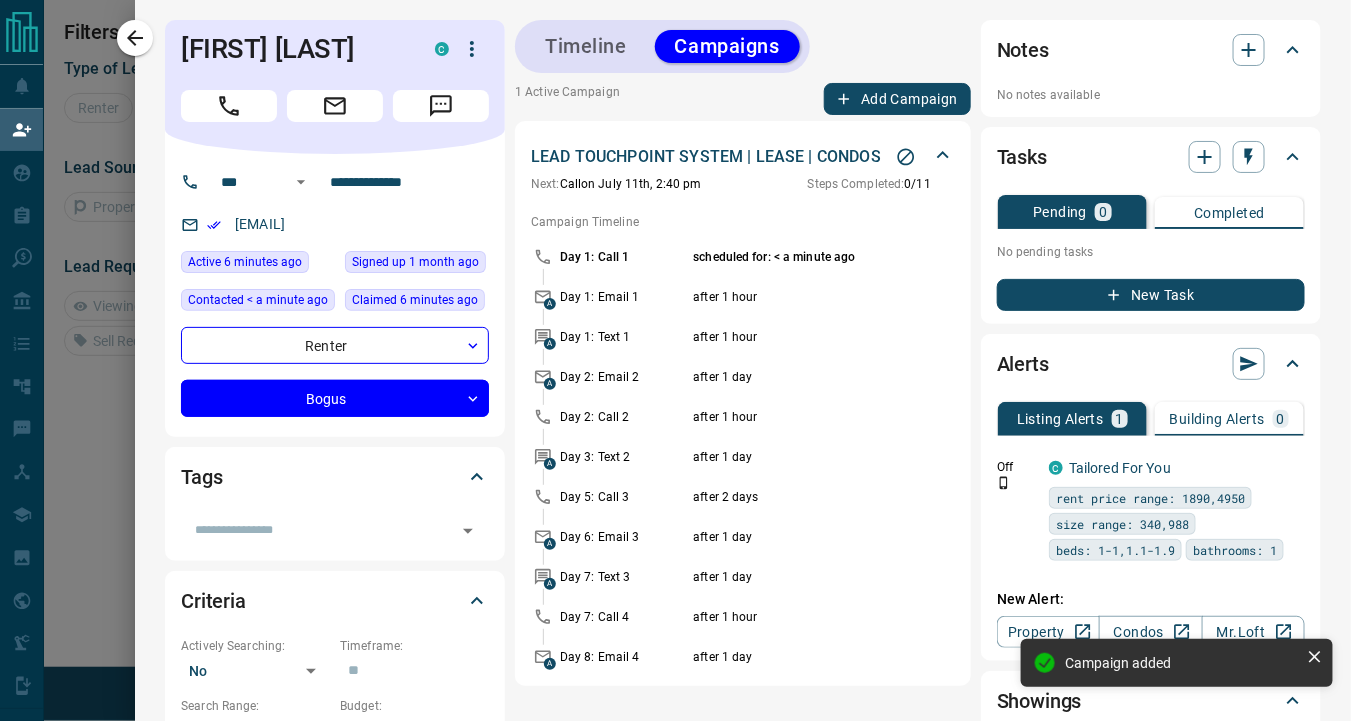 click 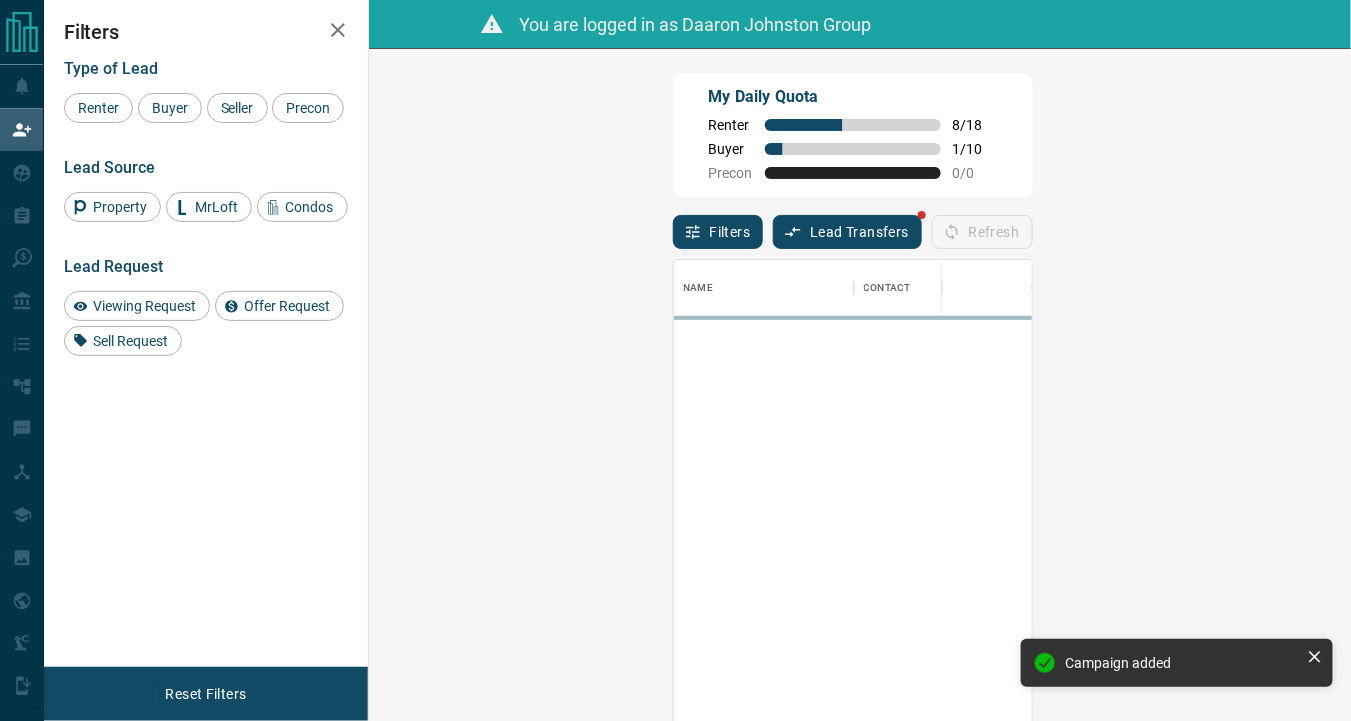 scroll, scrollTop: 15, scrollLeft: 15, axis: both 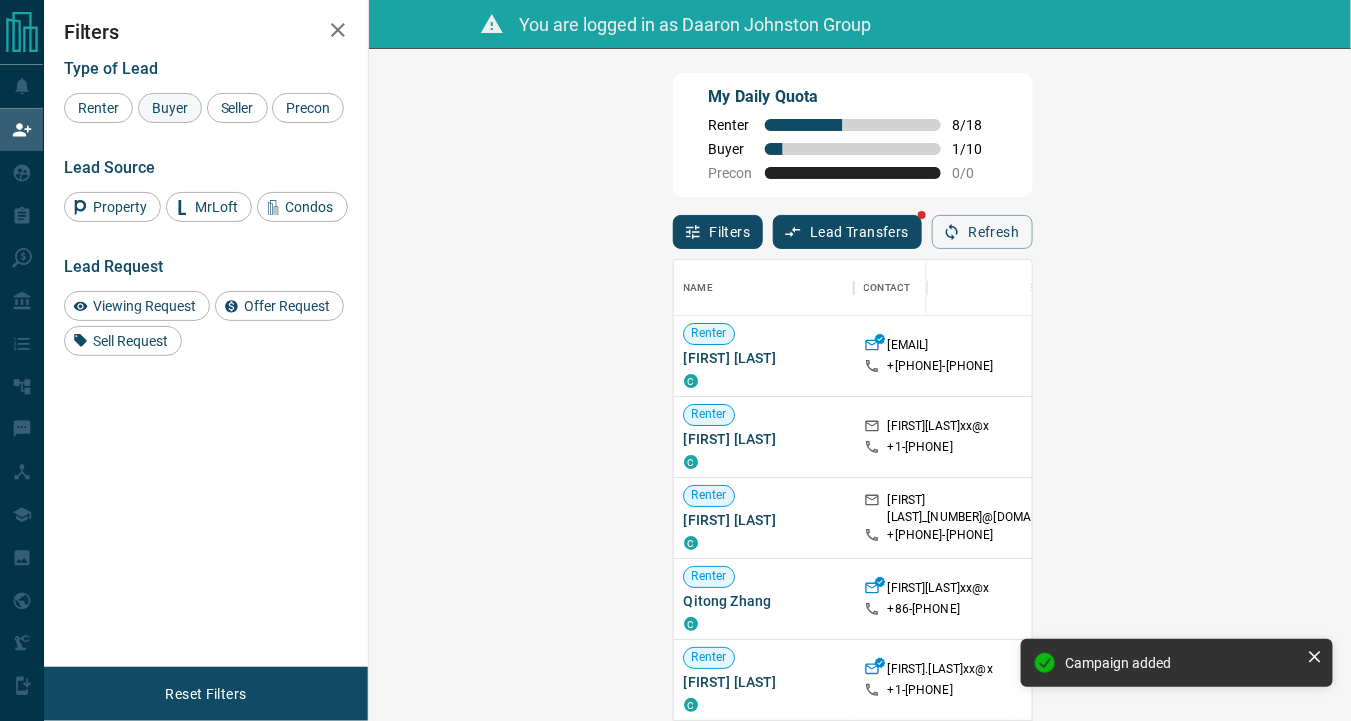 click on "Buyer" at bounding box center [170, 108] 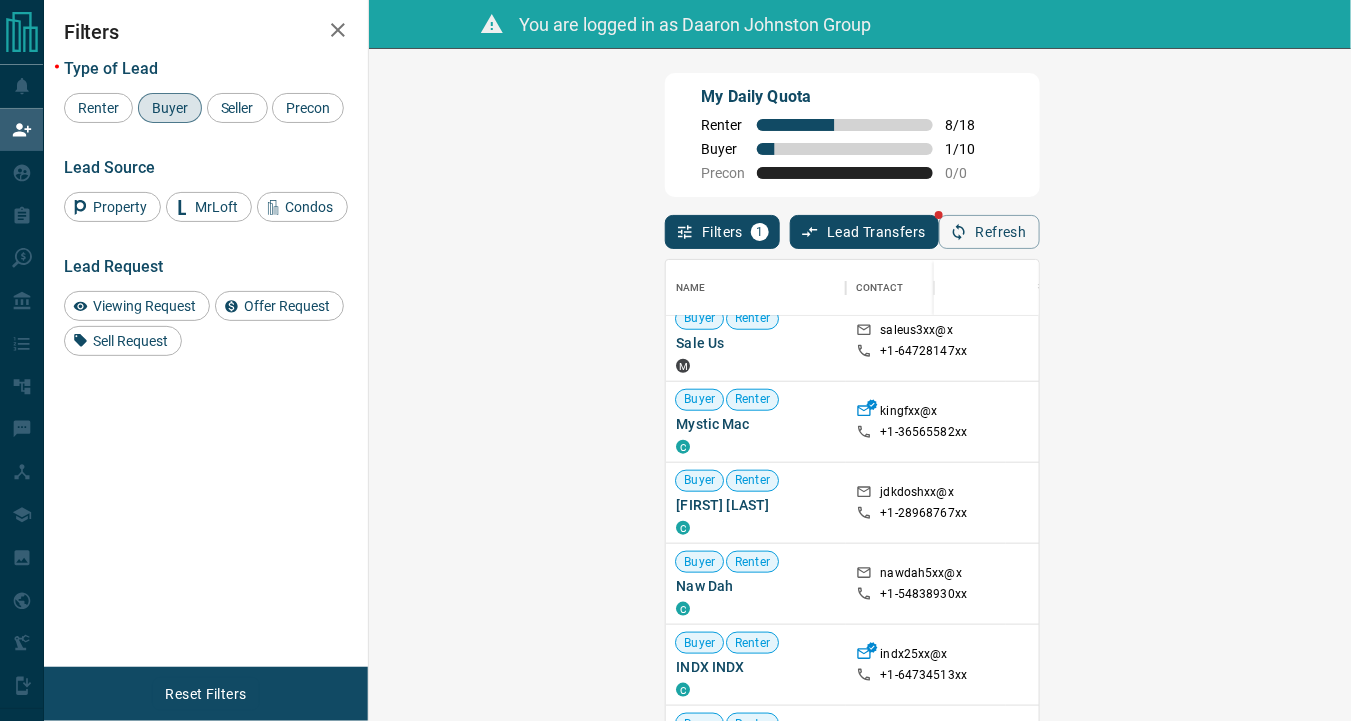 scroll, scrollTop: 0, scrollLeft: 0, axis: both 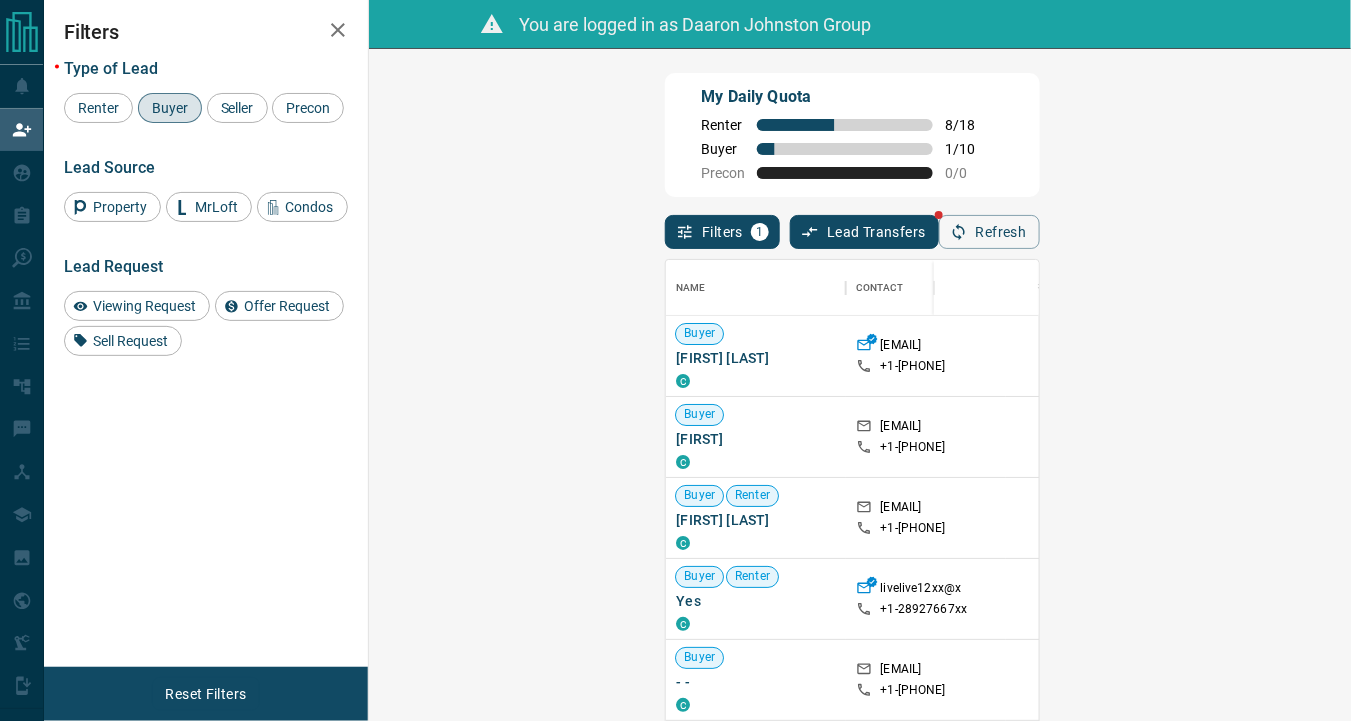 click 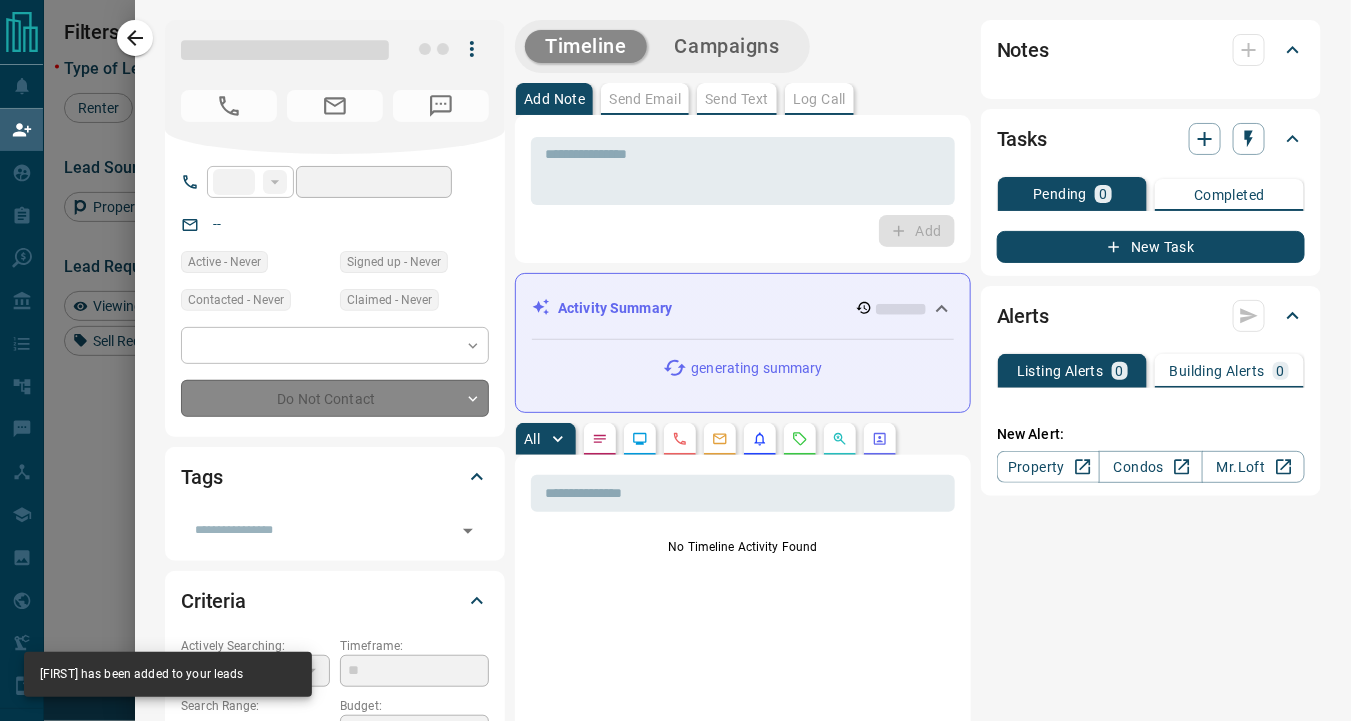 type on "**" 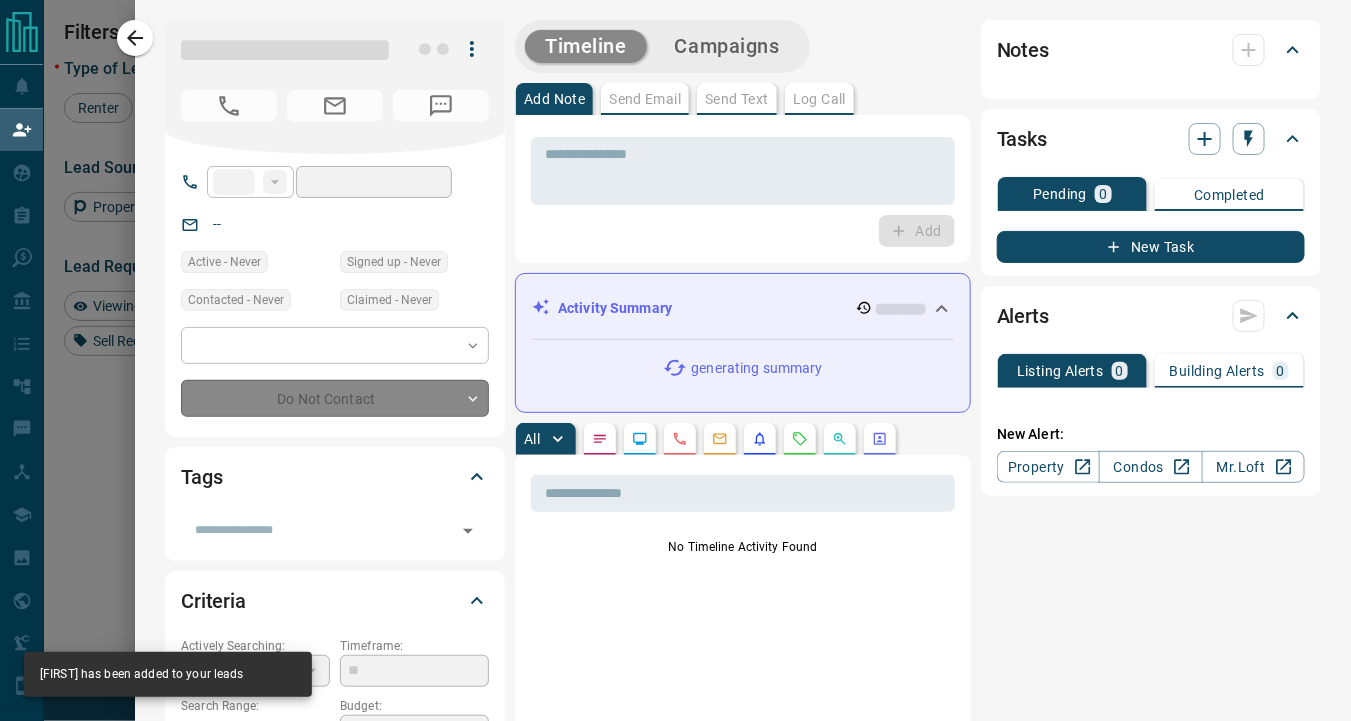 type on "**********" 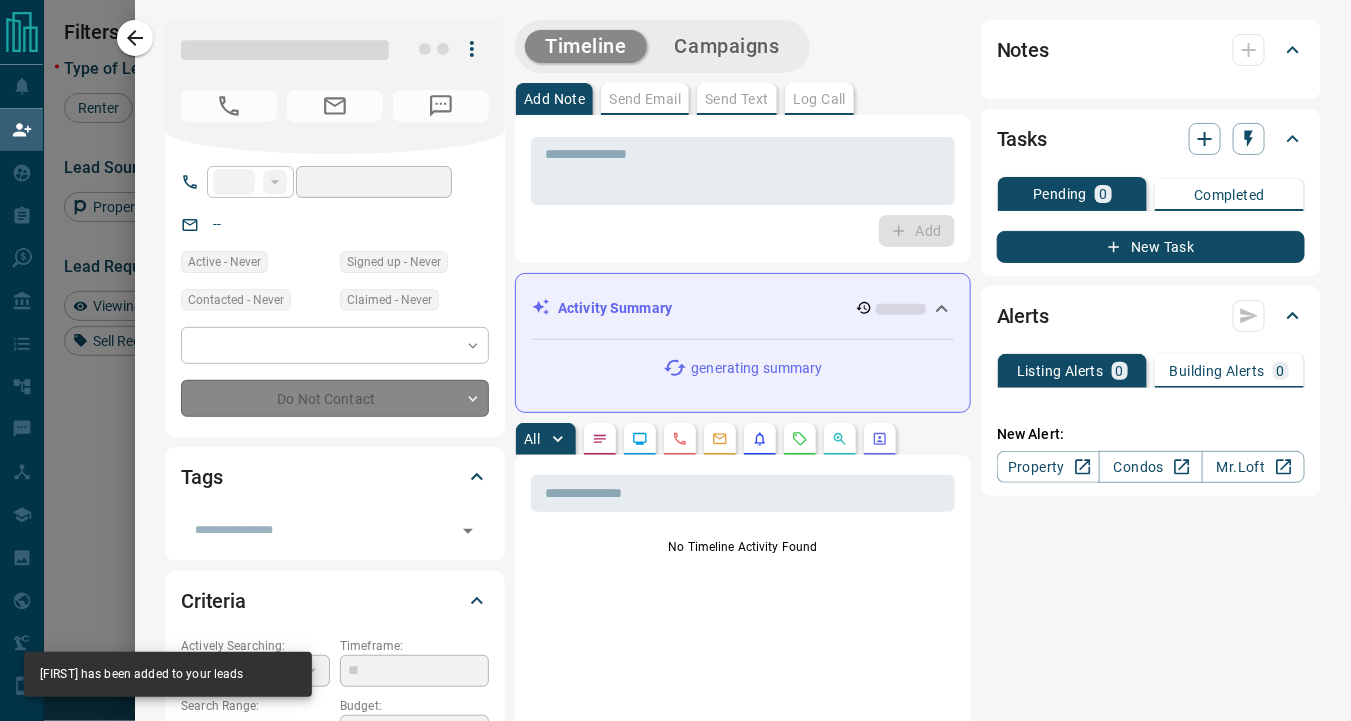 type on "**********" 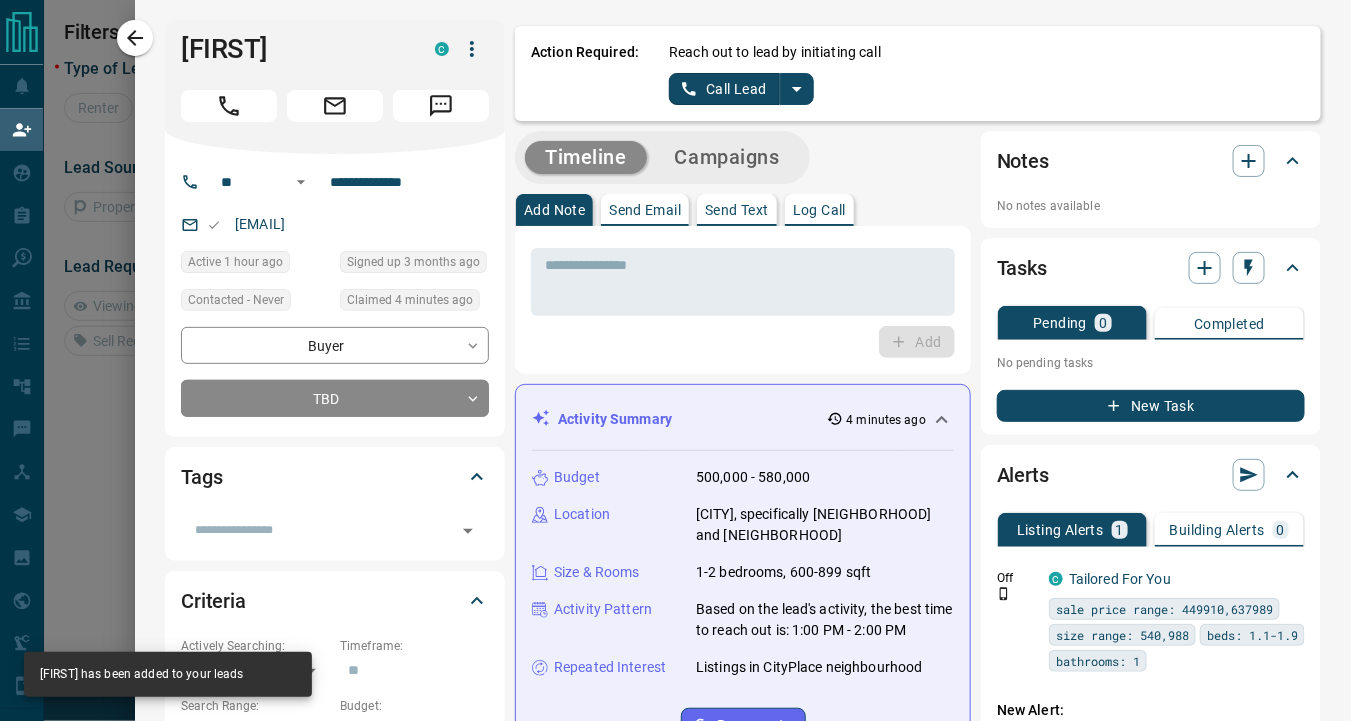 scroll, scrollTop: 121, scrollLeft: 925, axis: both 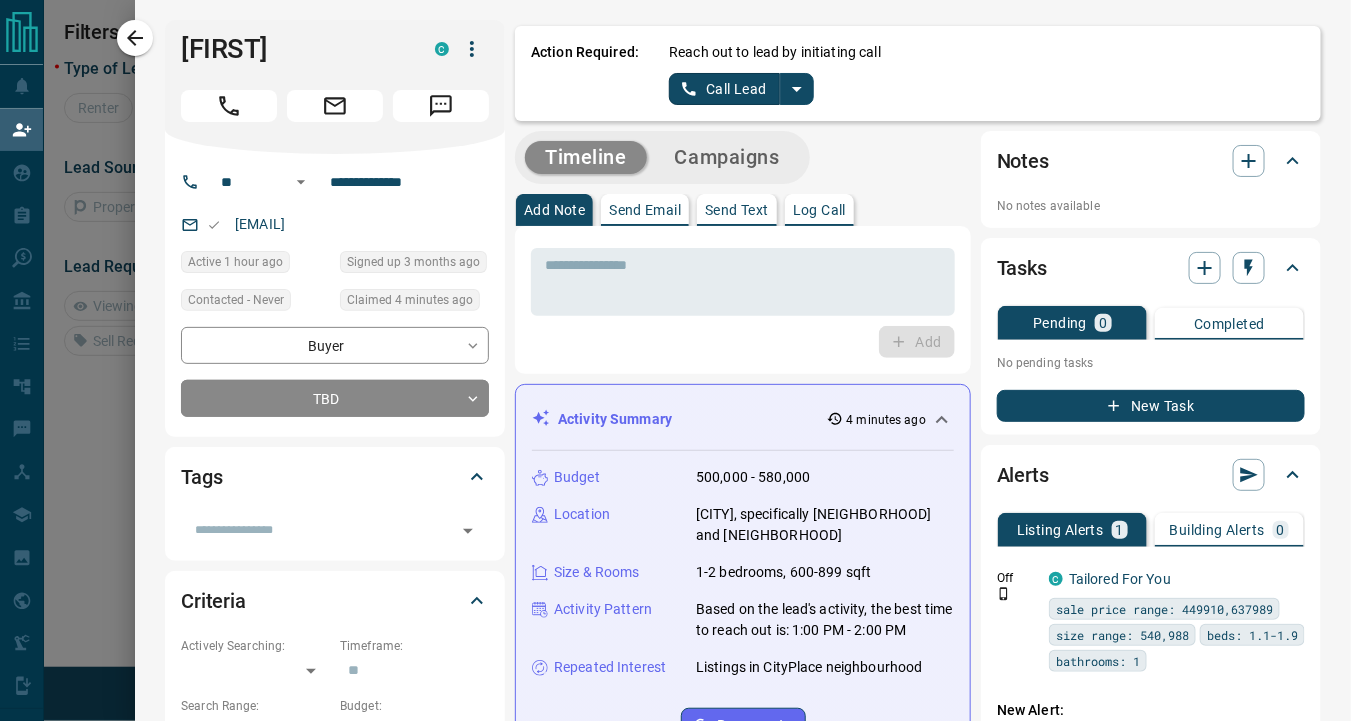 click on "Timeline Campaigns Add Note Send Email Send Text Log Call * ​ Add Activity Summary 5 minutes ago Budget 500,000 - 580,000 Location [CITY] [CITY], specifically [CITY] and The Core Size & Rooms 1-2 bedrooms, 600-899 sqft Activity Pattern Based on the lead's activity, the best time to reach out is:  1:00 PM - 2:00 PM Repeated Interest Regenerate All ​ 2:56 pm   :  C" at bounding box center (335, 1070) 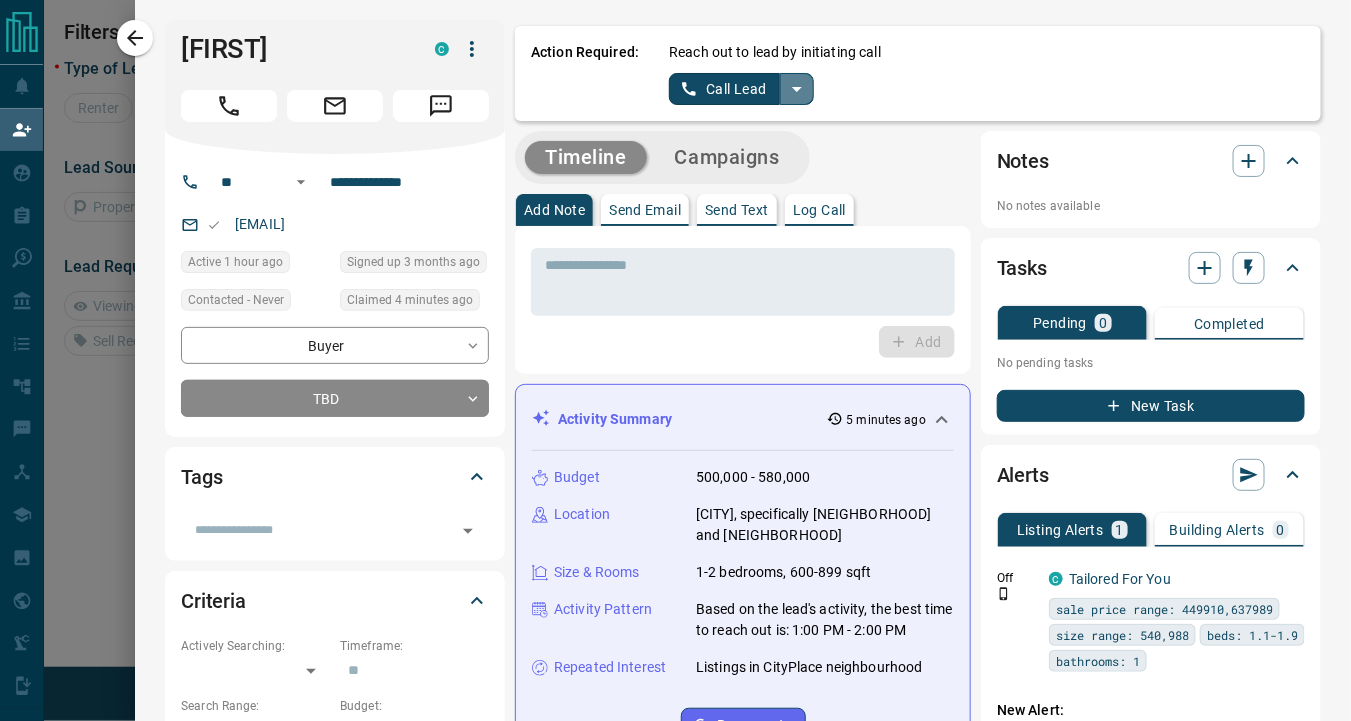 click 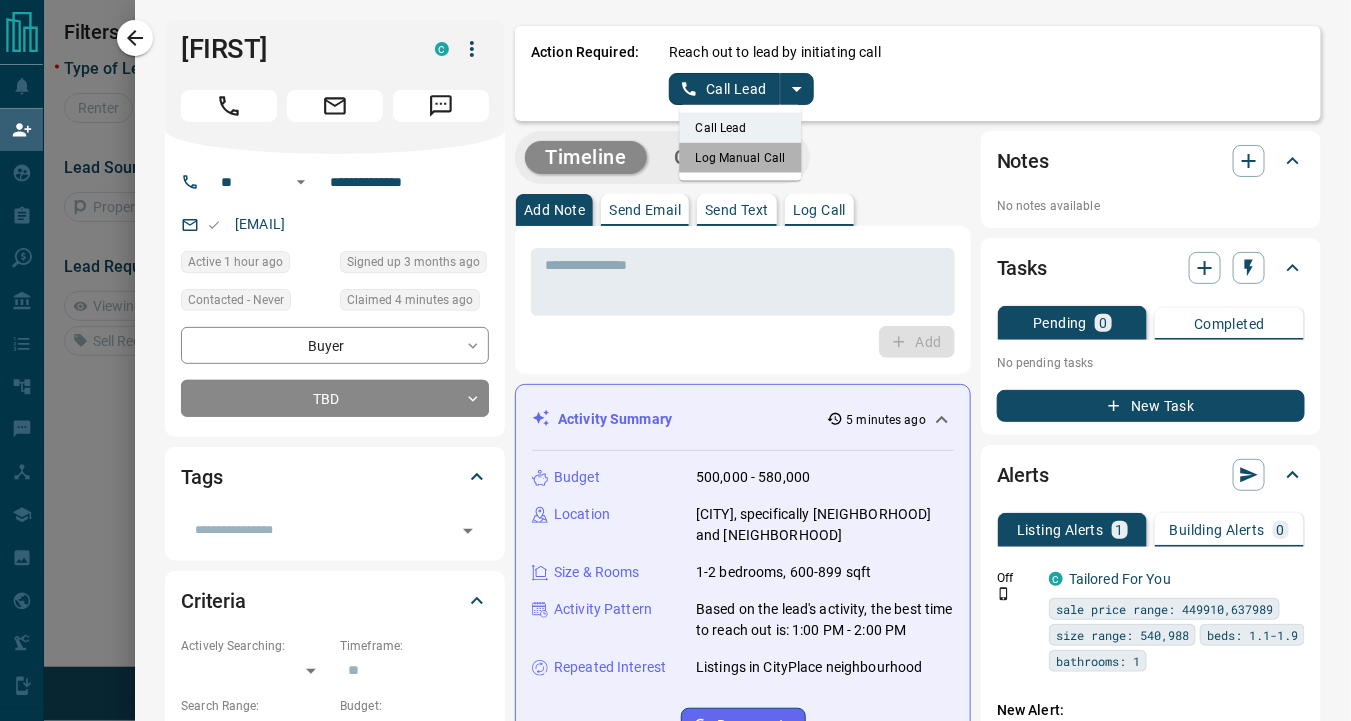 click on "Log Manual Call" at bounding box center [741, 158] 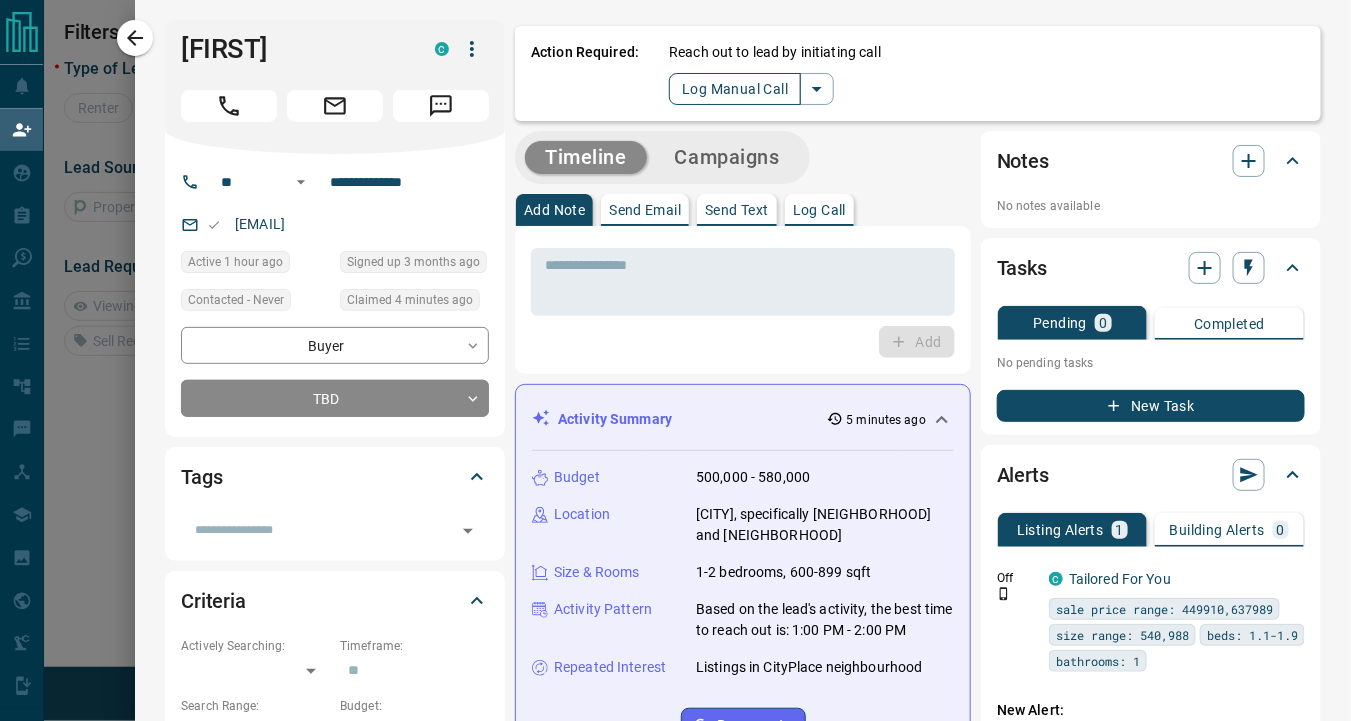 click on "Log Manual Call" at bounding box center [735, 89] 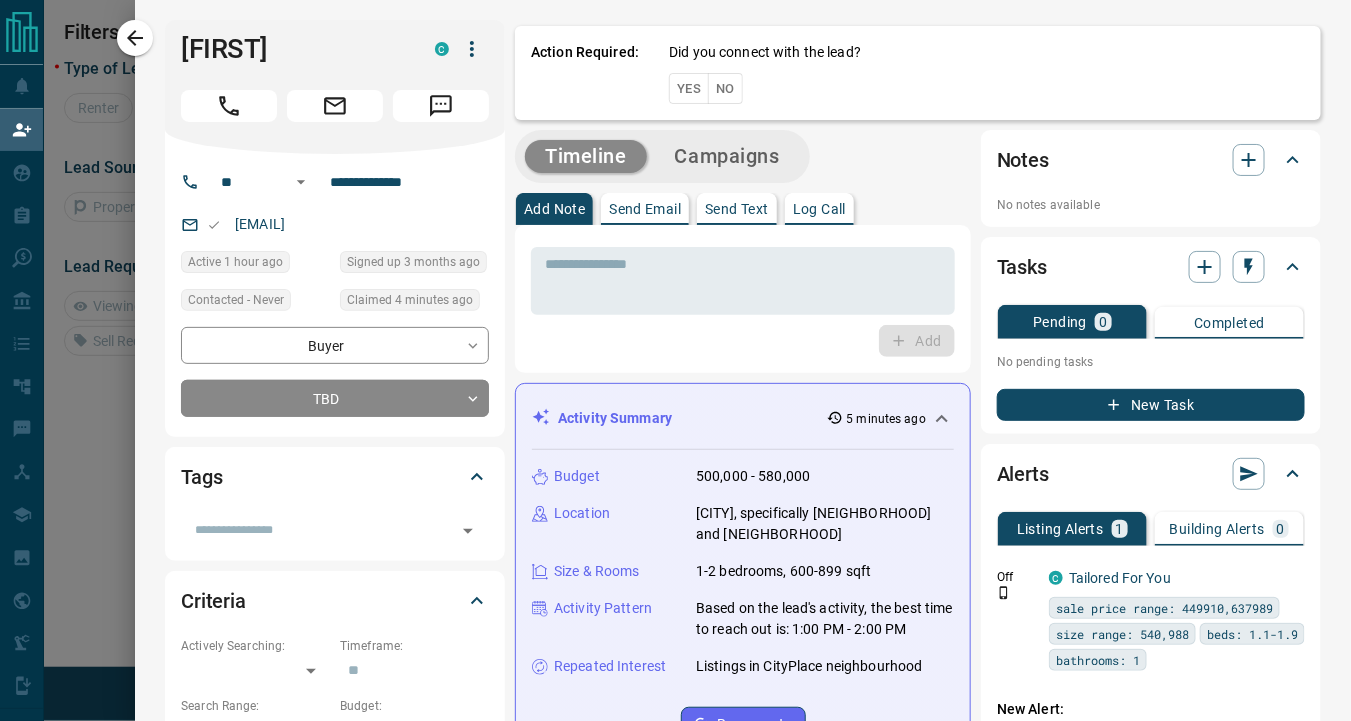 click on "No" at bounding box center (725, 88) 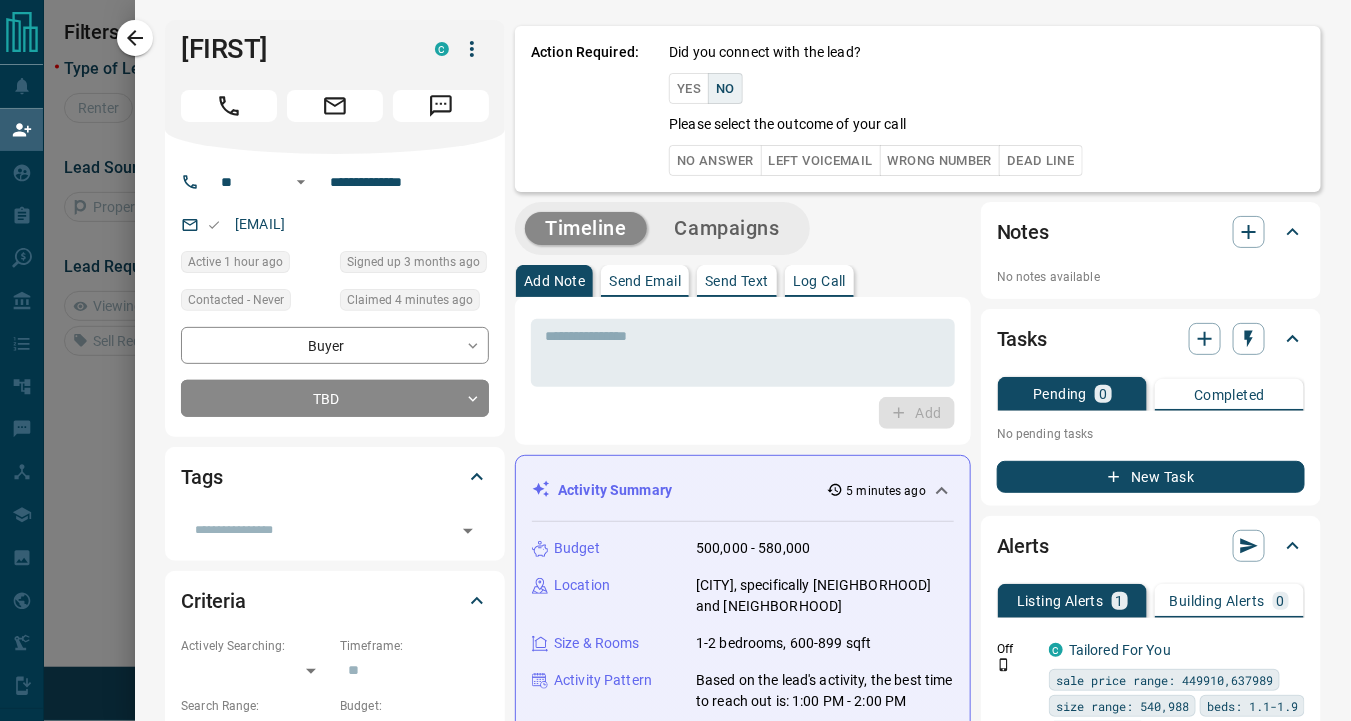 click on "No Answer" at bounding box center (715, 160) 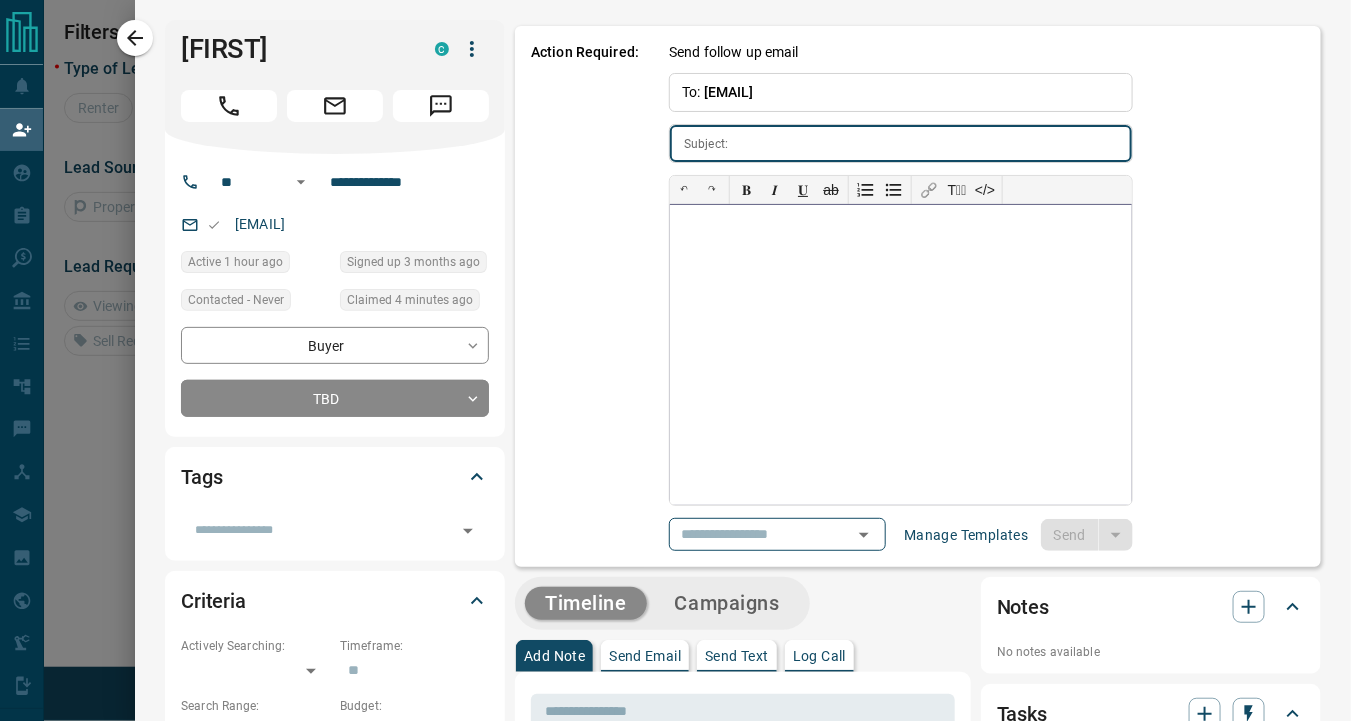 click at bounding box center [901, 355] 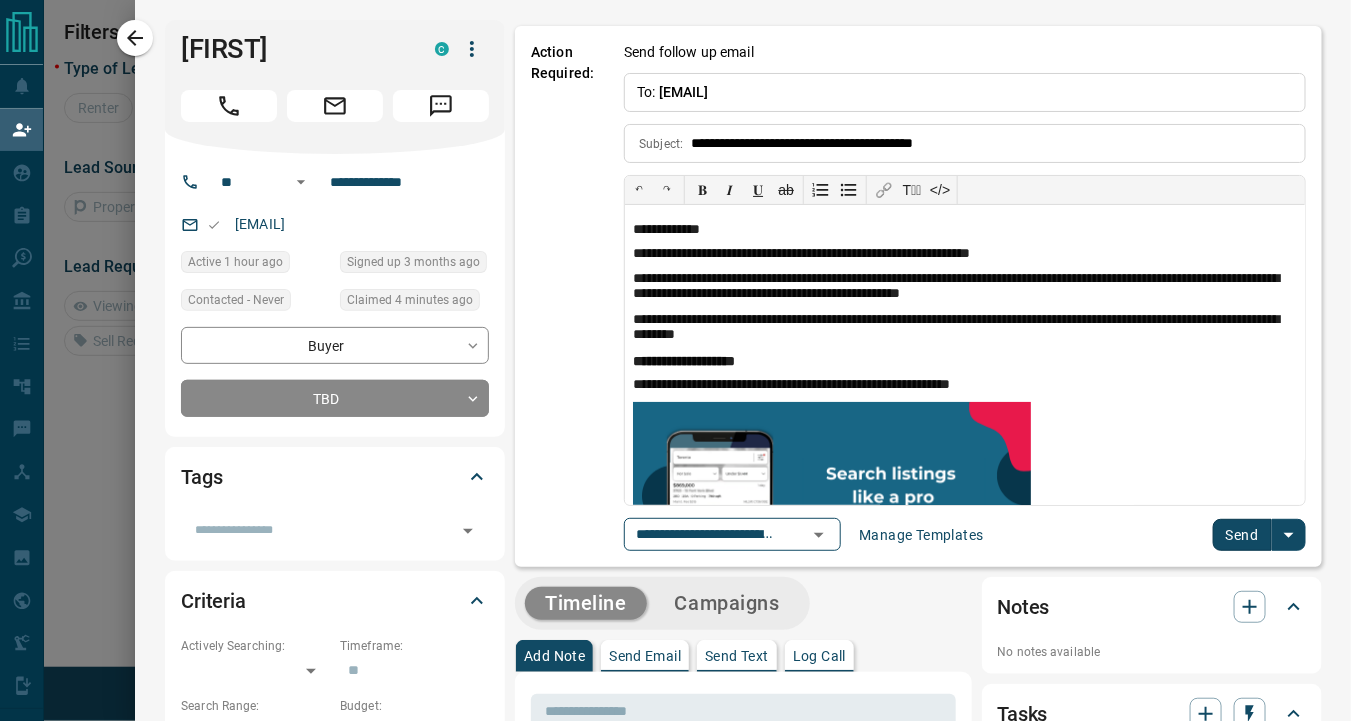 click on "Send" at bounding box center [1242, 535] 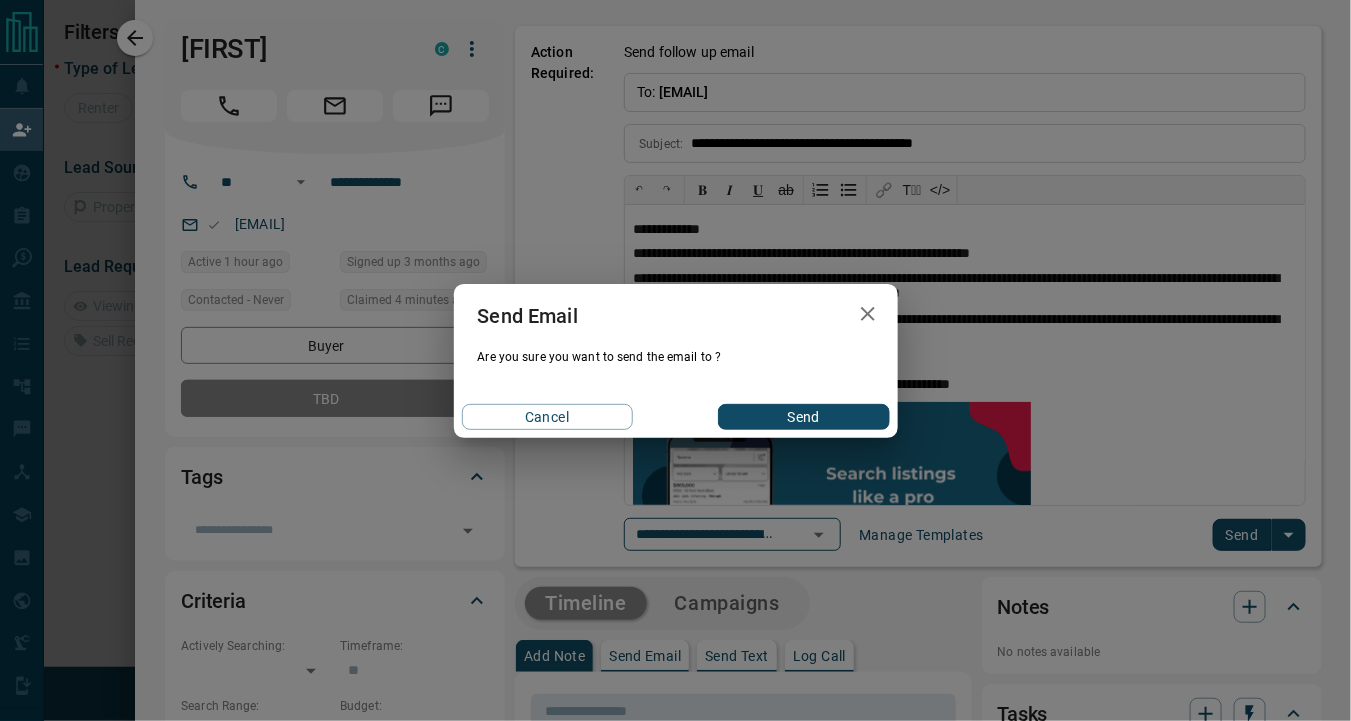 click on "Send" at bounding box center [803, 417] 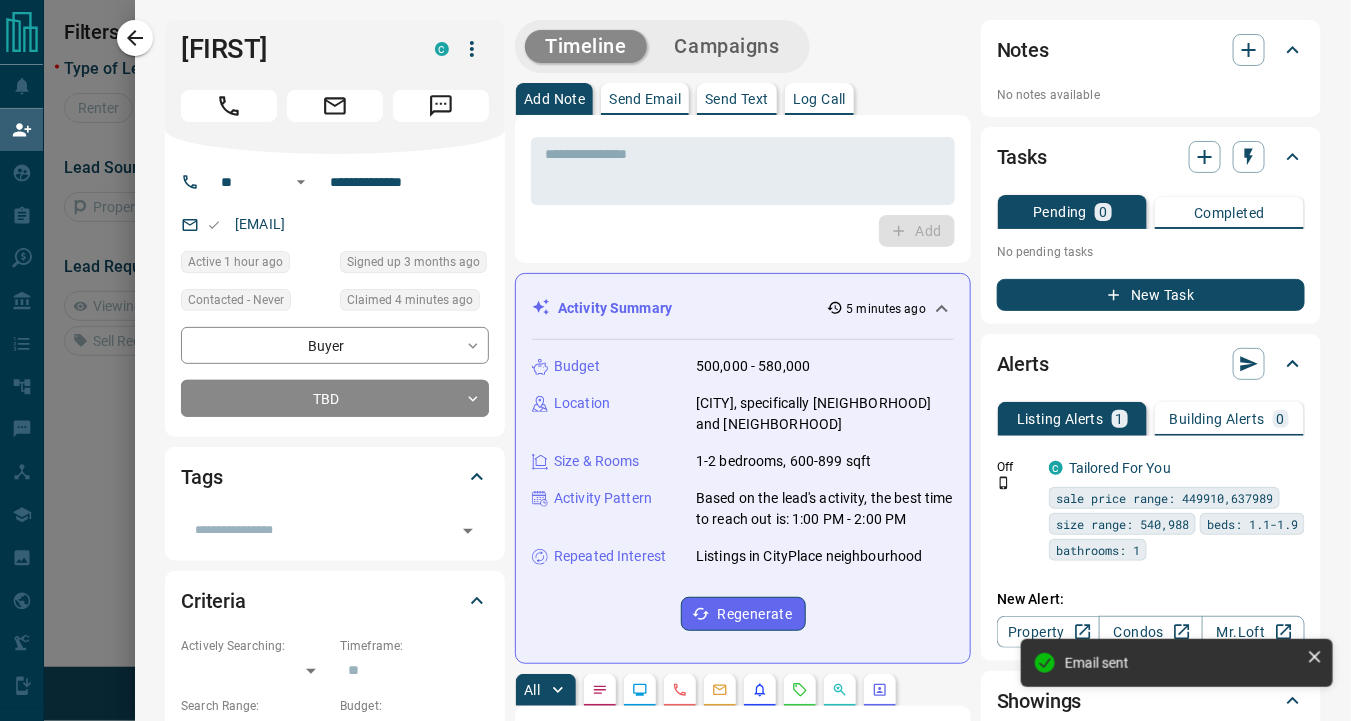 click on "Add" at bounding box center (743, 231) 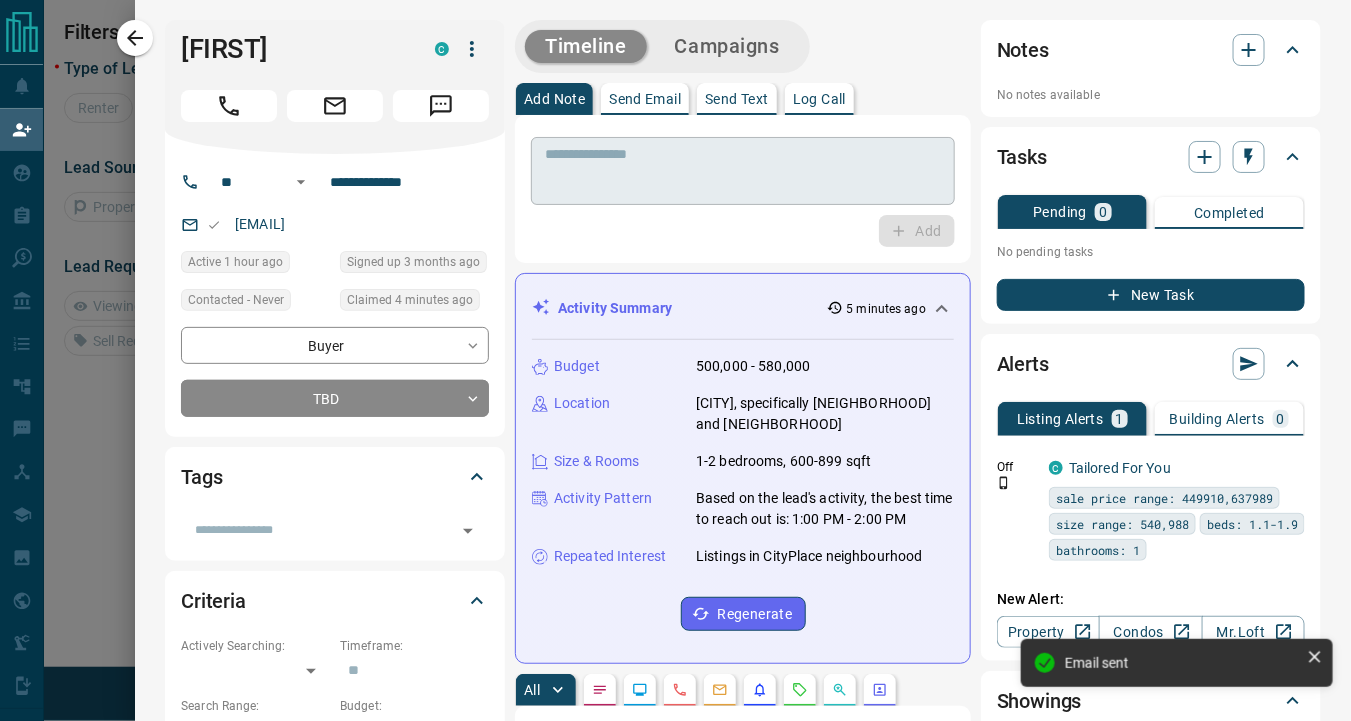 click at bounding box center [743, 171] 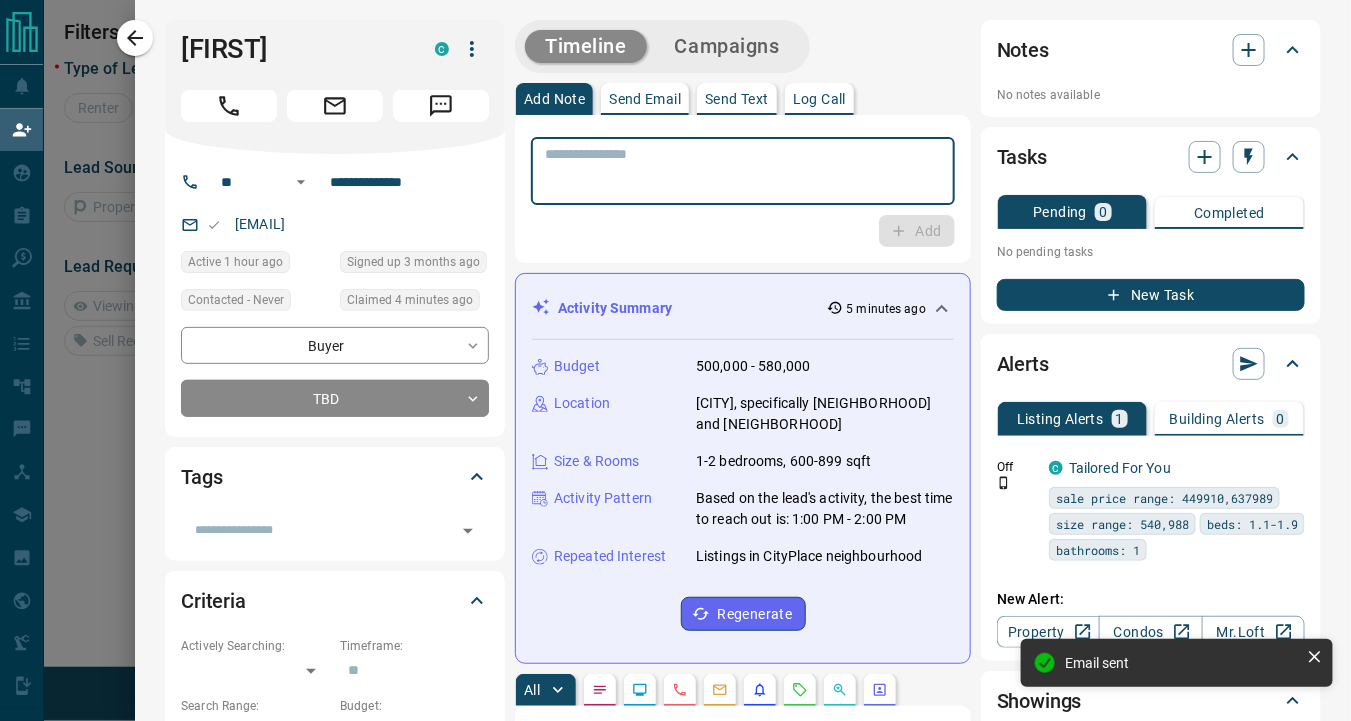 paste on "**********" 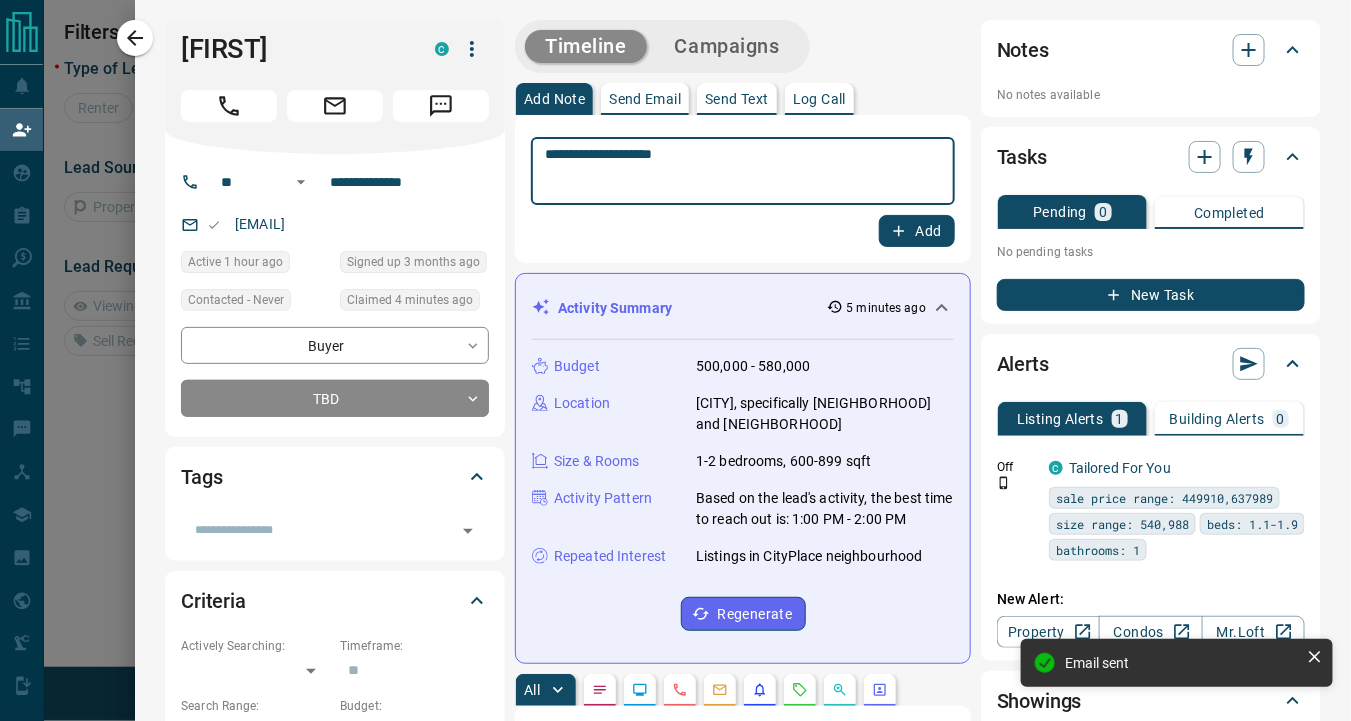 type on "**********" 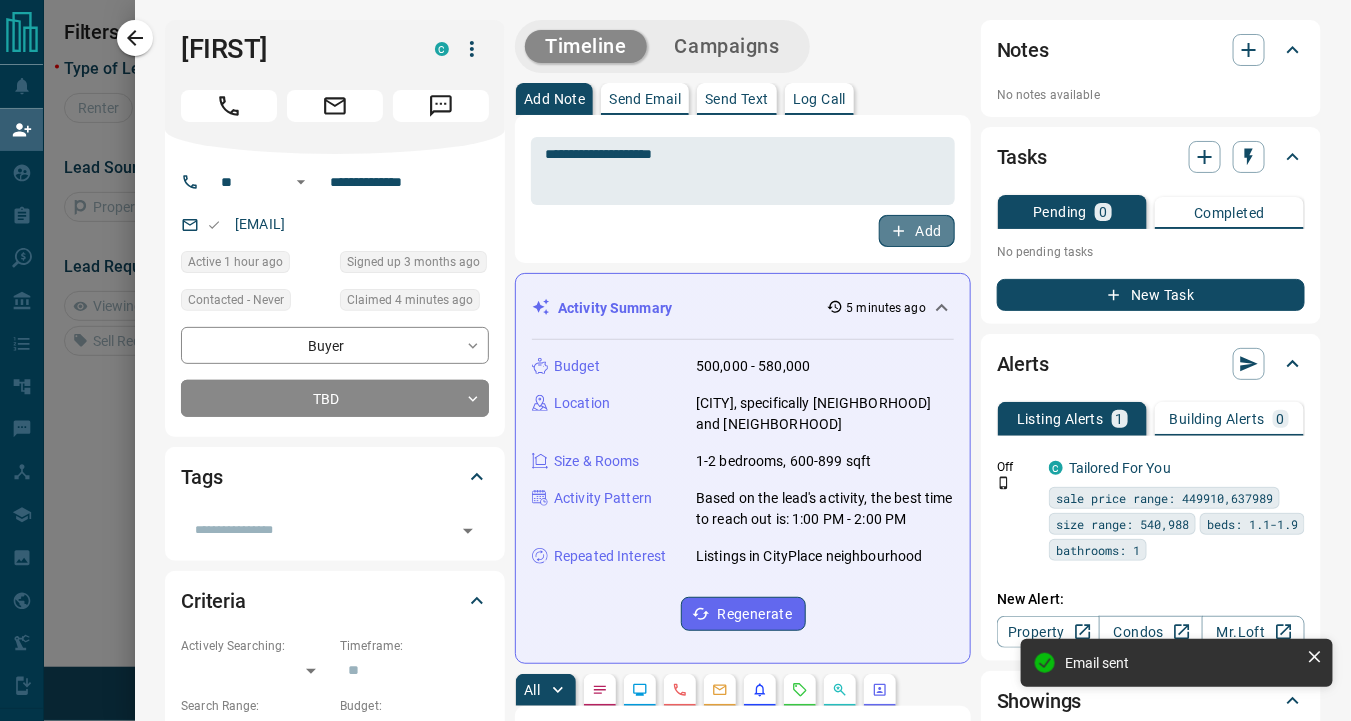 click on "Add" at bounding box center [917, 231] 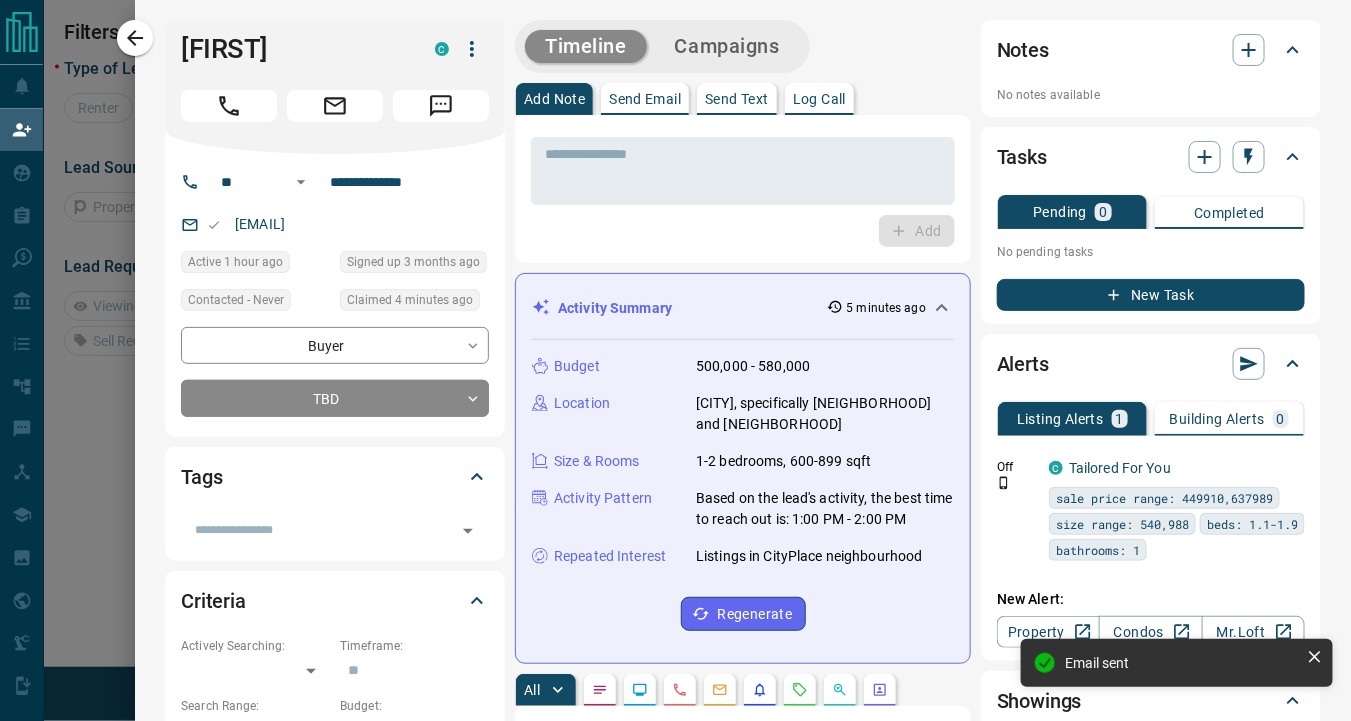 click on "Campaigns" at bounding box center [727, 46] 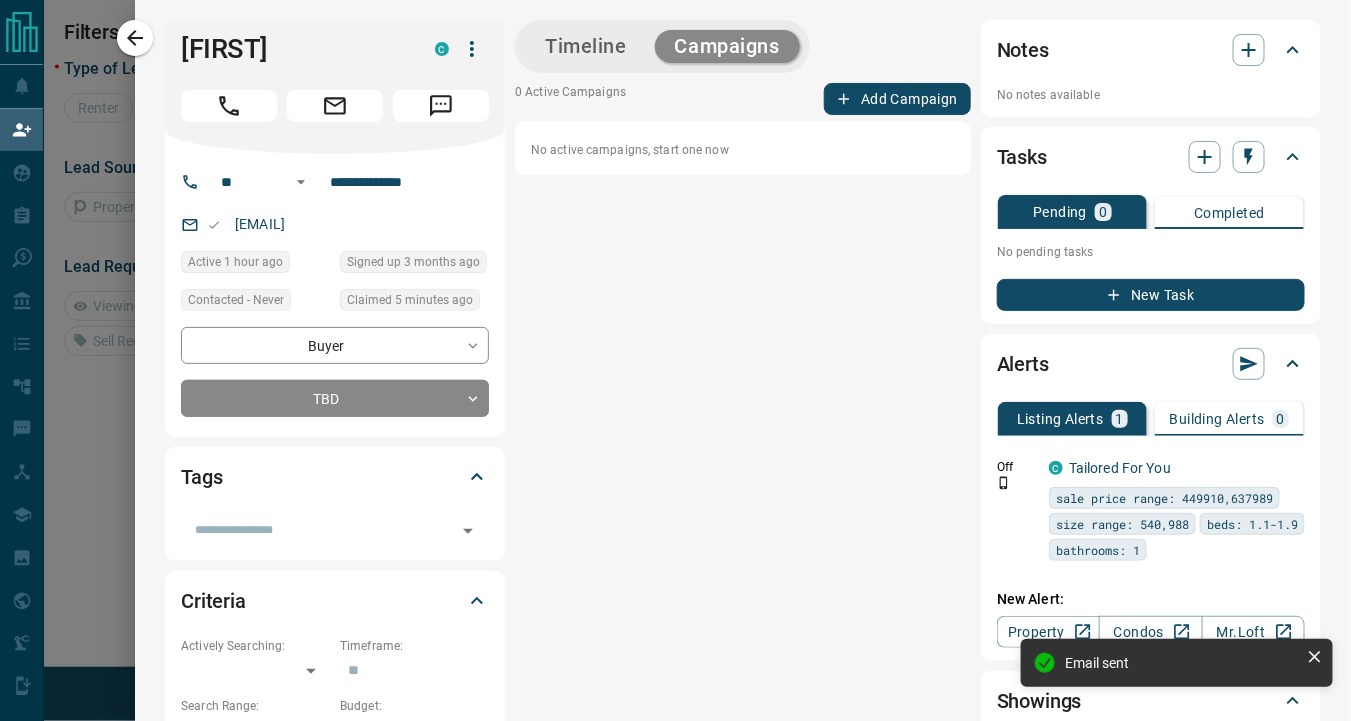 click on "Timeline Campaigns" at bounding box center [743, 46] 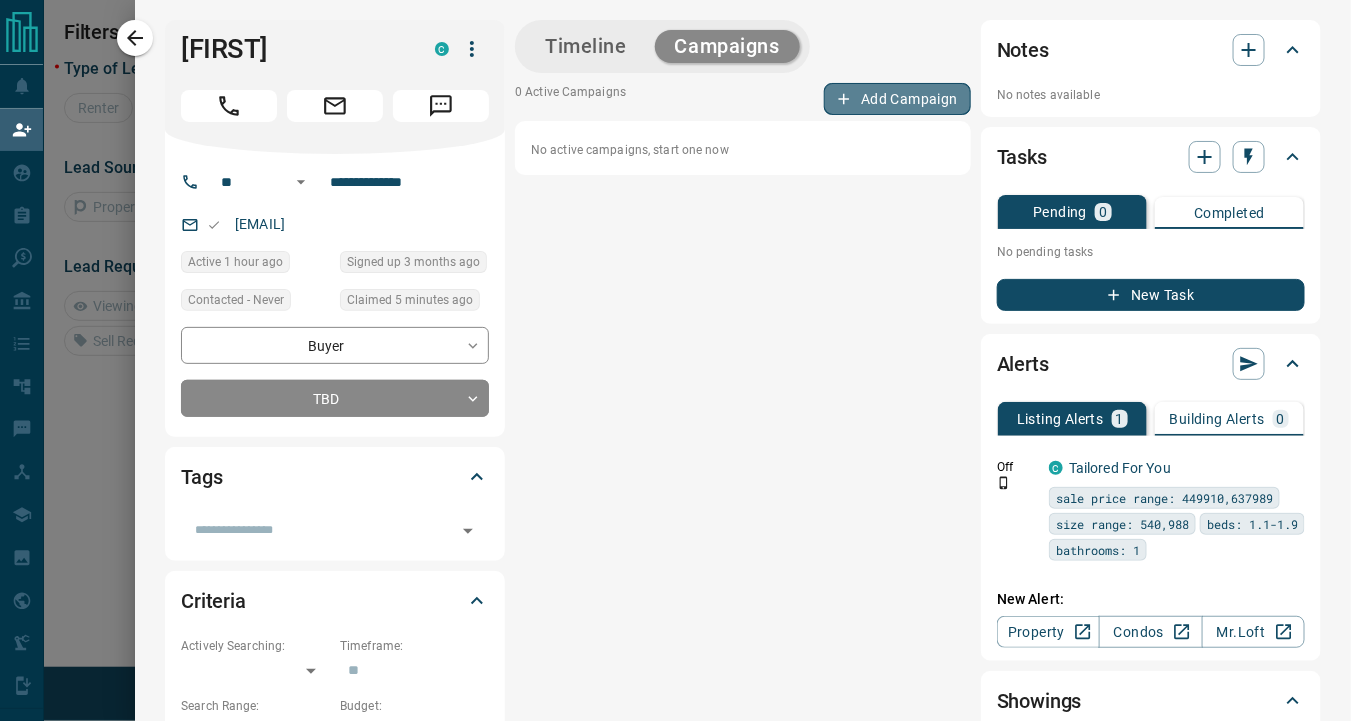click on "Add Campaign" at bounding box center (897, 99) 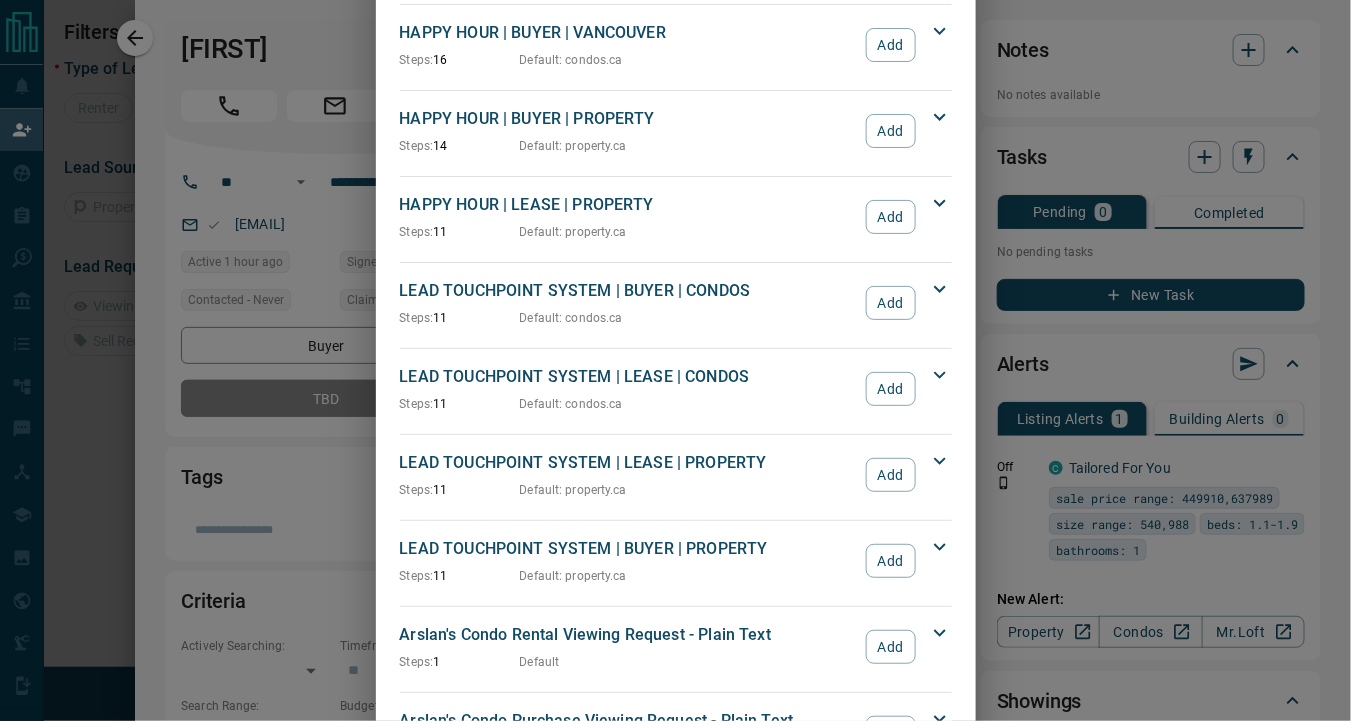 scroll, scrollTop: 386, scrollLeft: 0, axis: vertical 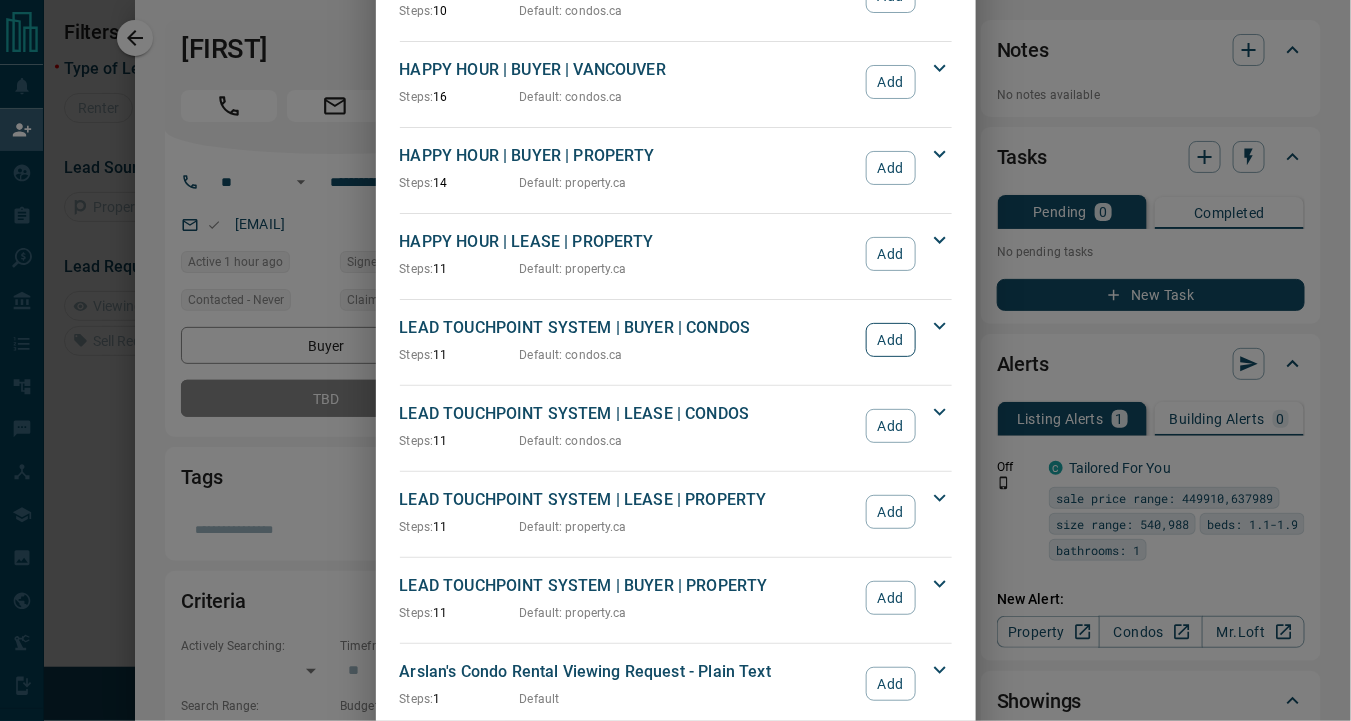 click on "Add" at bounding box center [890, 340] 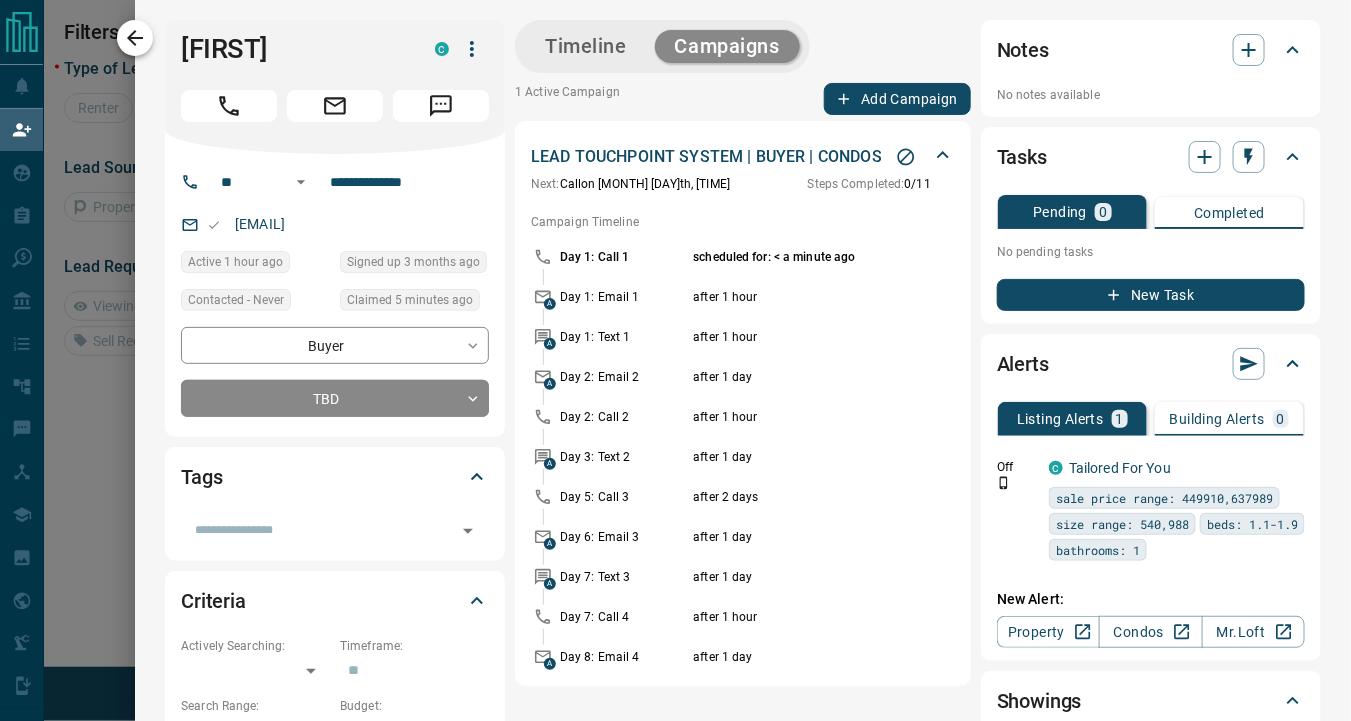 click 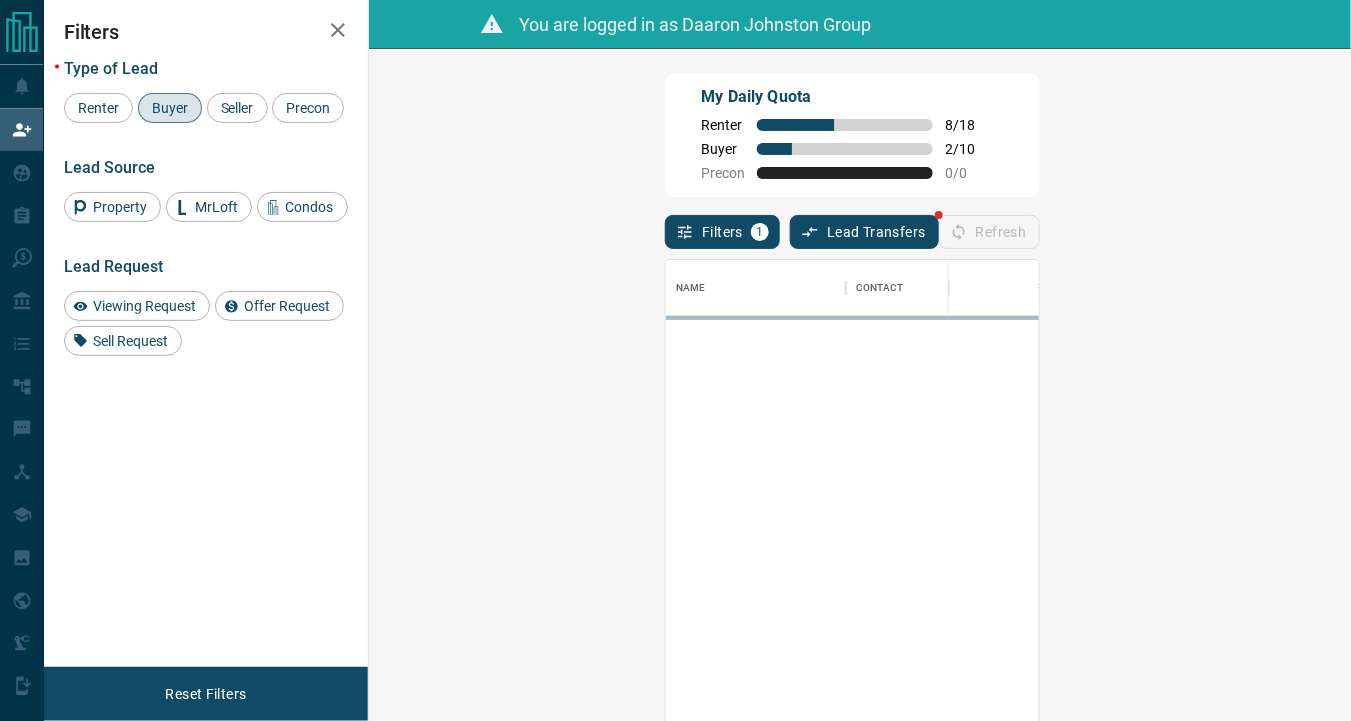 scroll, scrollTop: 15, scrollLeft: 15, axis: both 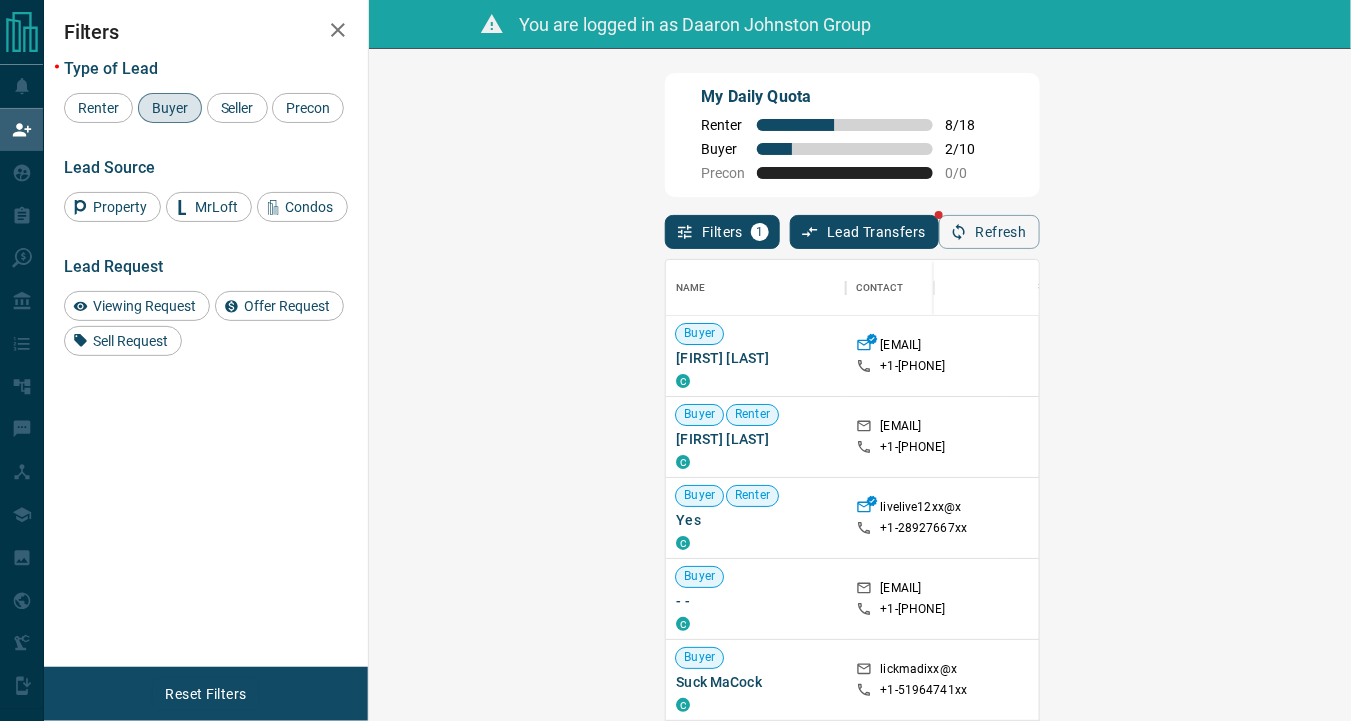 click on "Claim" at bounding box center (1561, 437) 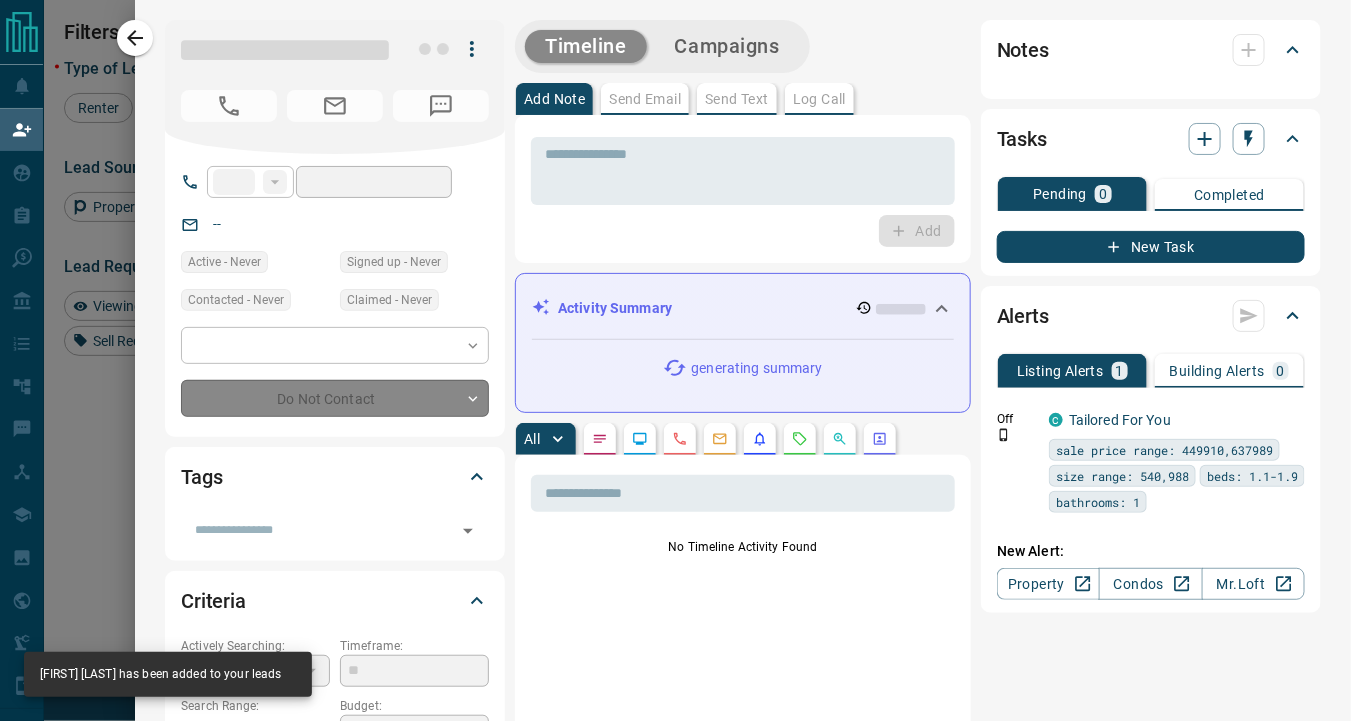 type on "**" 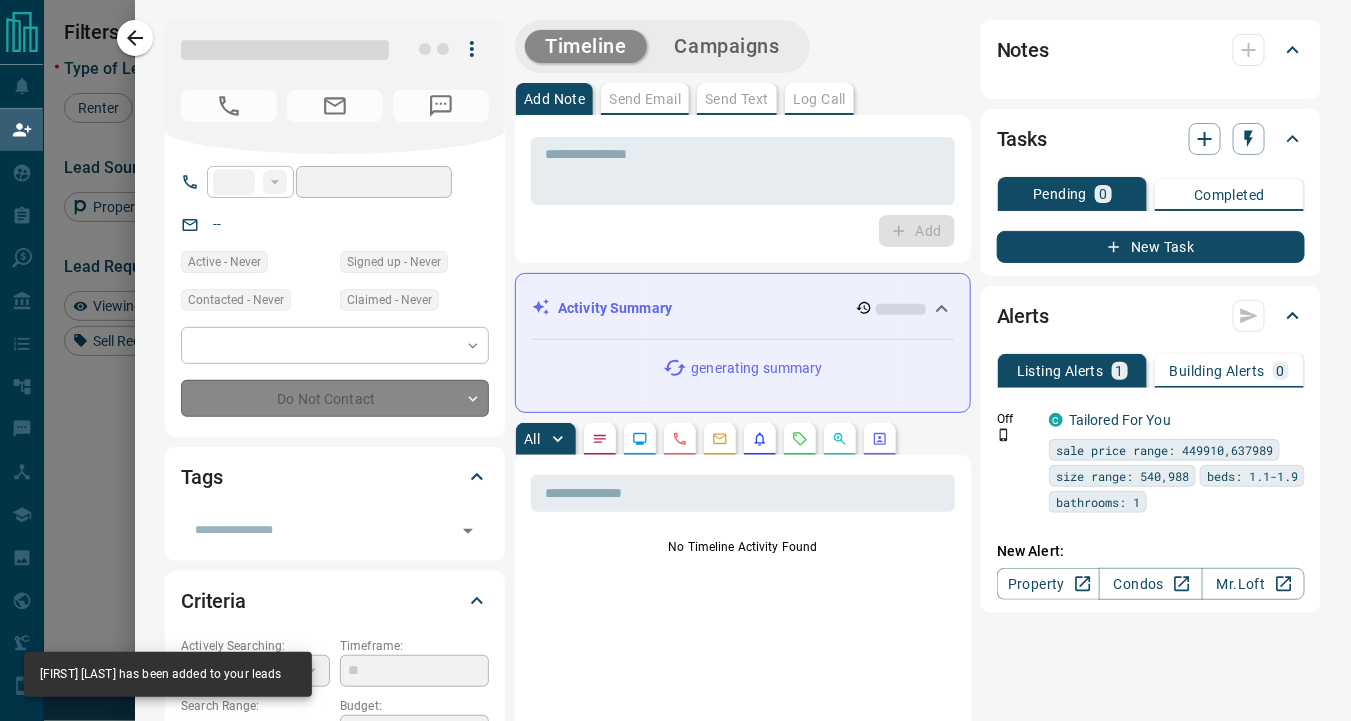 type on "**********" 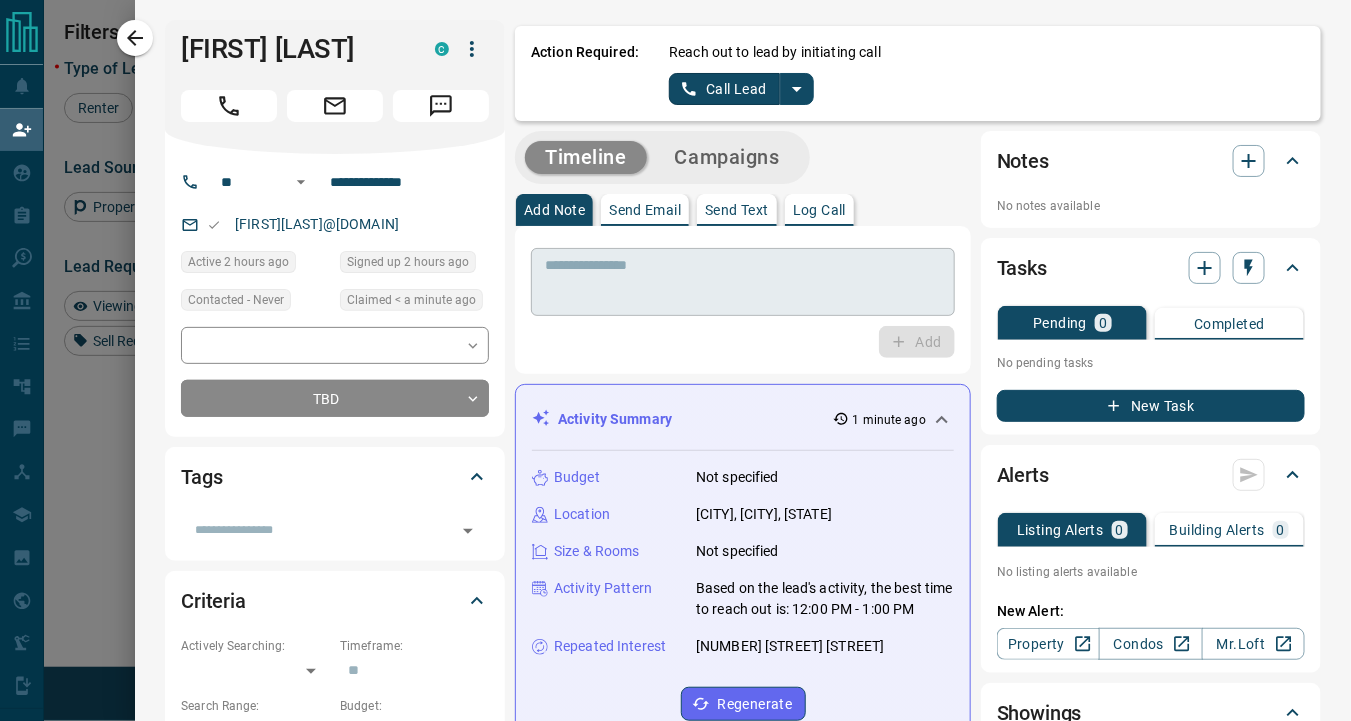 click at bounding box center [743, 282] 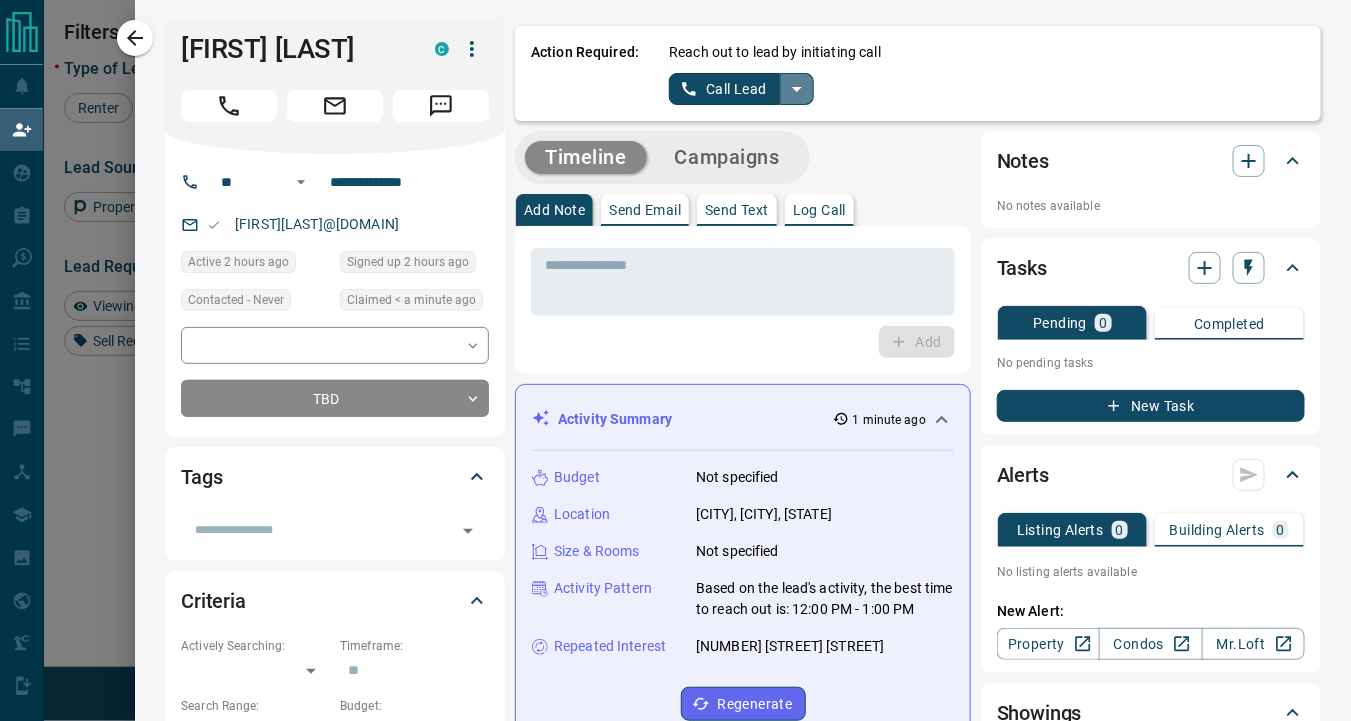 click 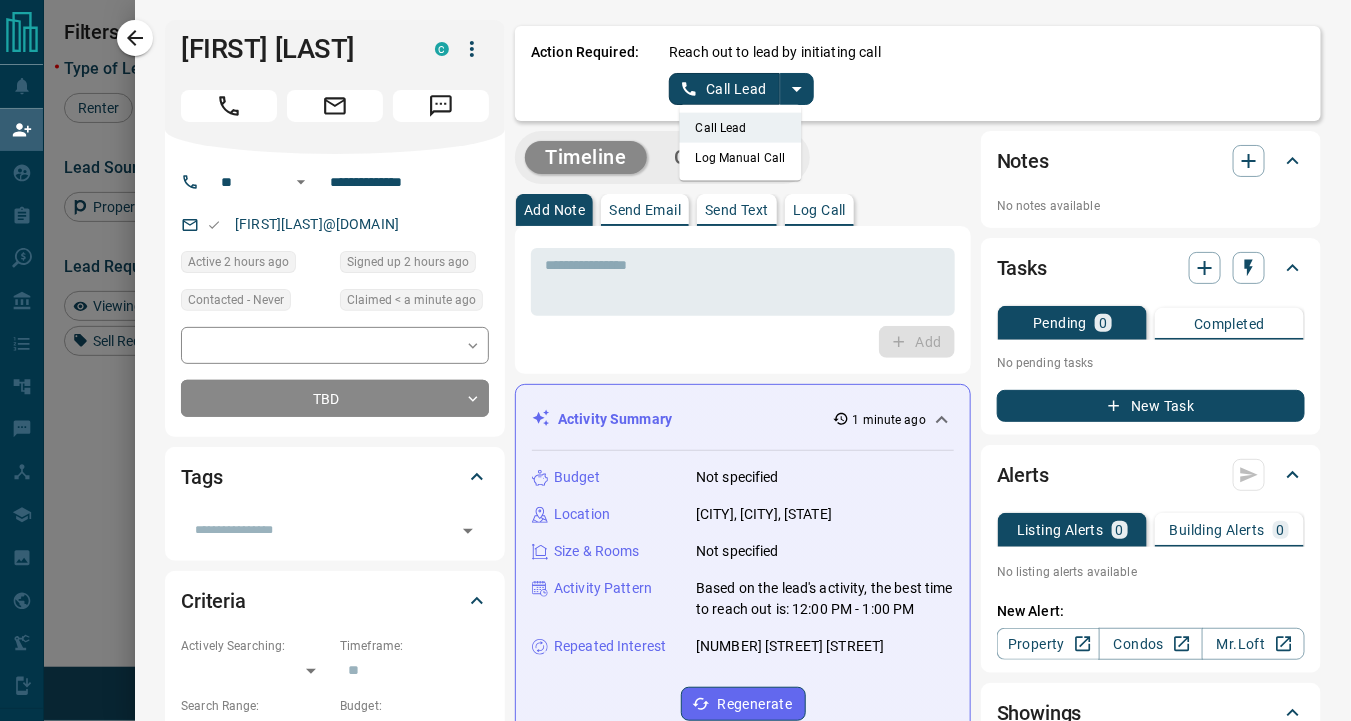 click on "Call Lead" at bounding box center [741, 128] 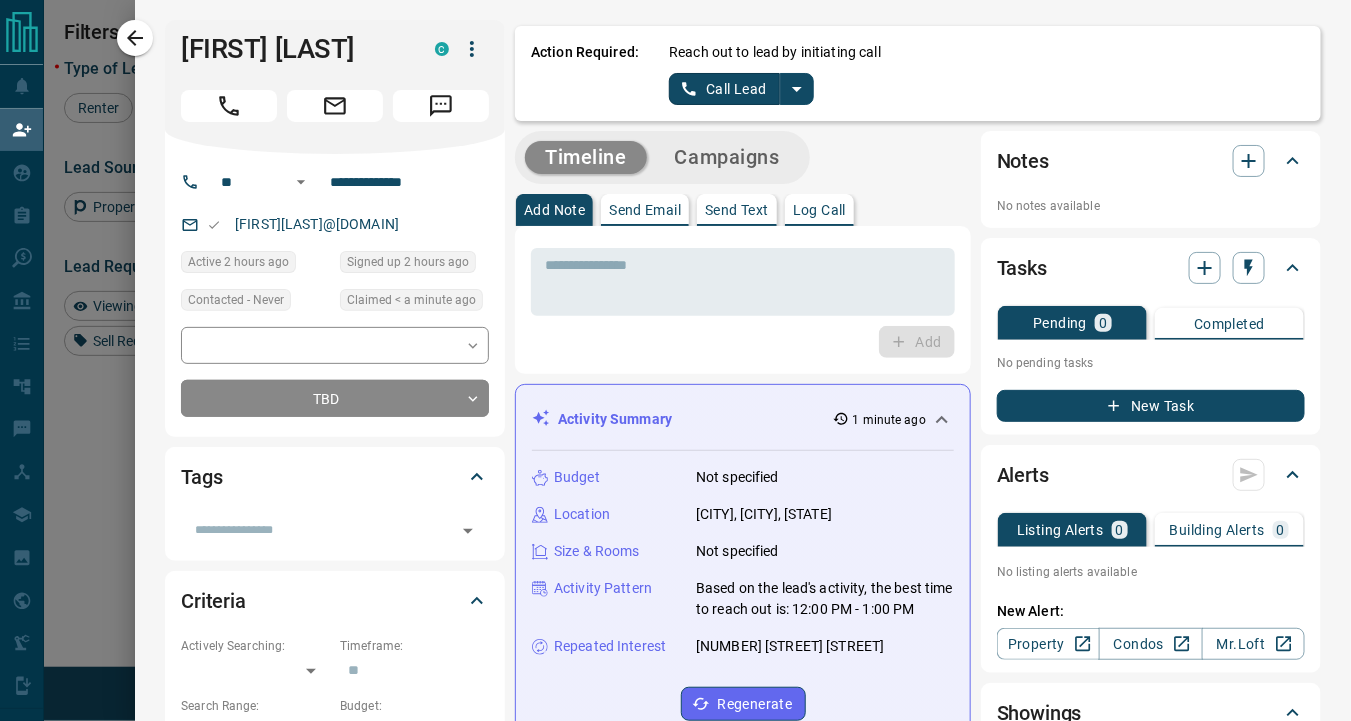 click 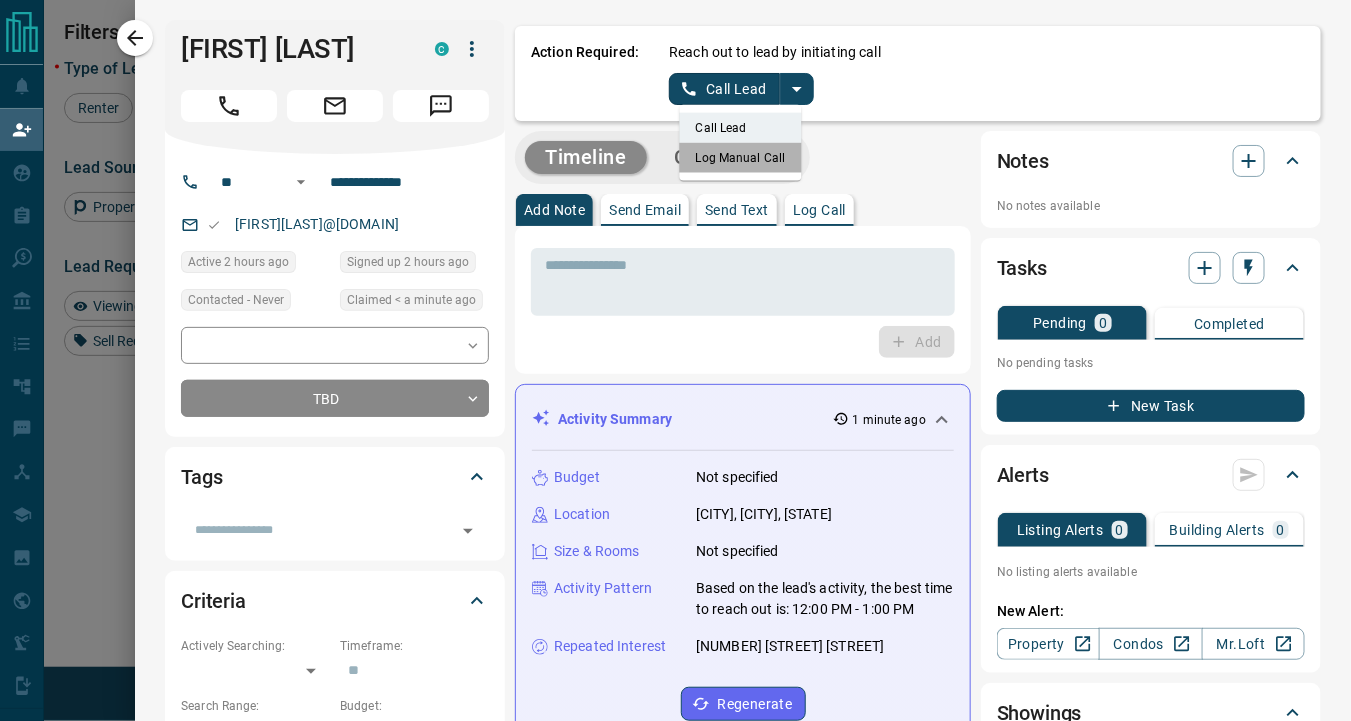 click on "Log Manual Call" at bounding box center (741, 158) 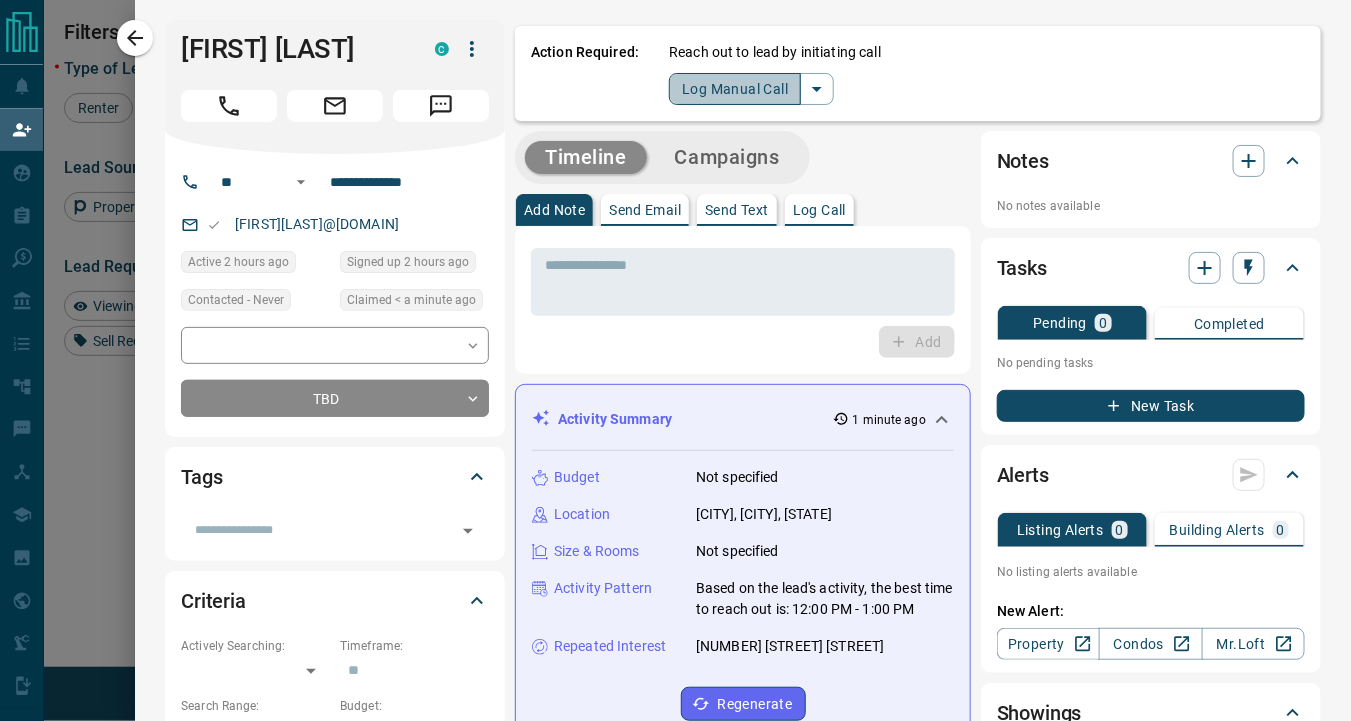 click on "Log Manual Call" at bounding box center (735, 89) 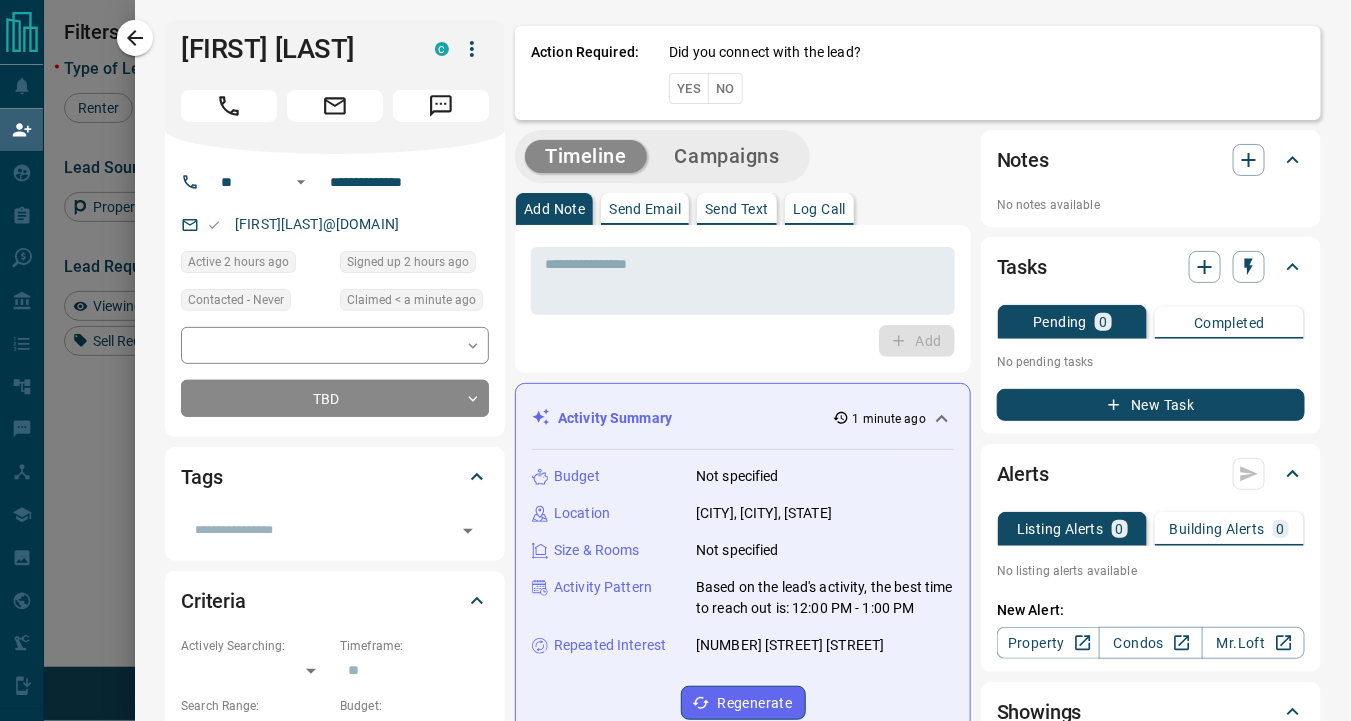 click on "No" at bounding box center [725, 88] 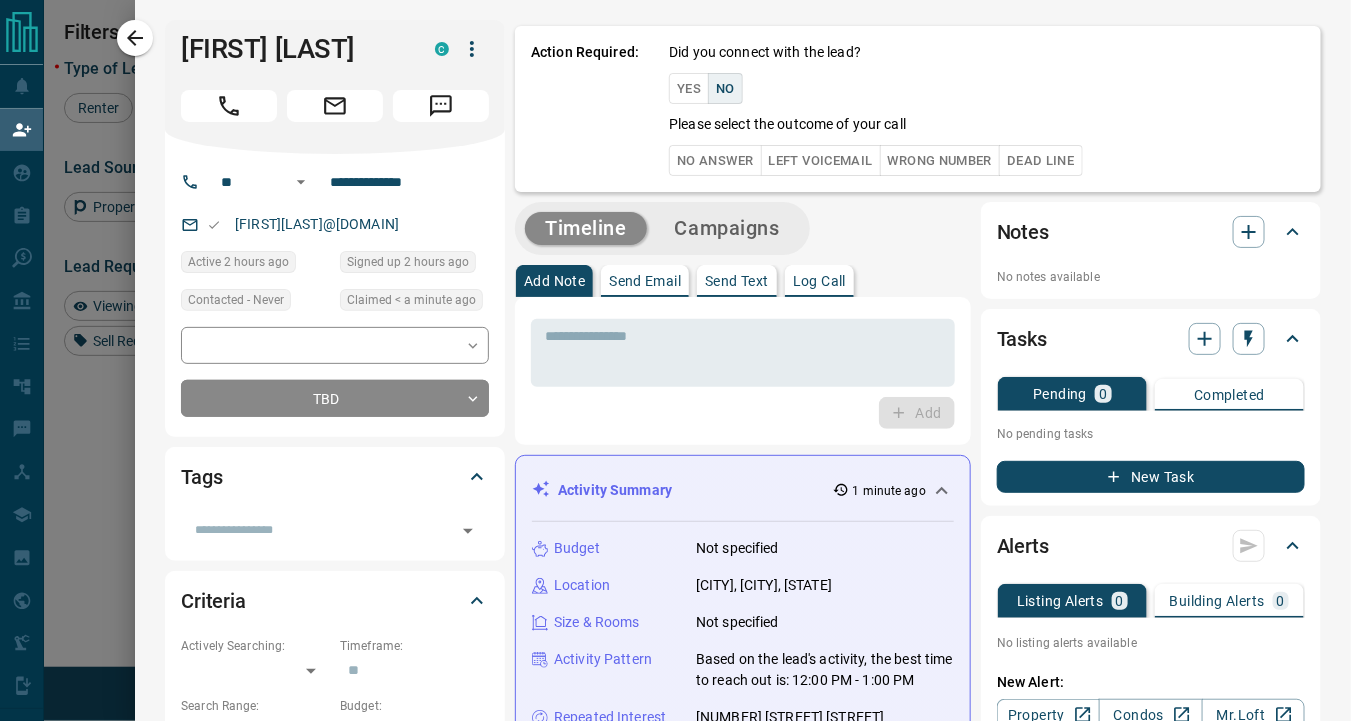 click on "Did you connect with the lead? Yes No Please select the outcome of your call No Answer Left Voicemail Wrong Number Dead Line" at bounding box center [987, 109] 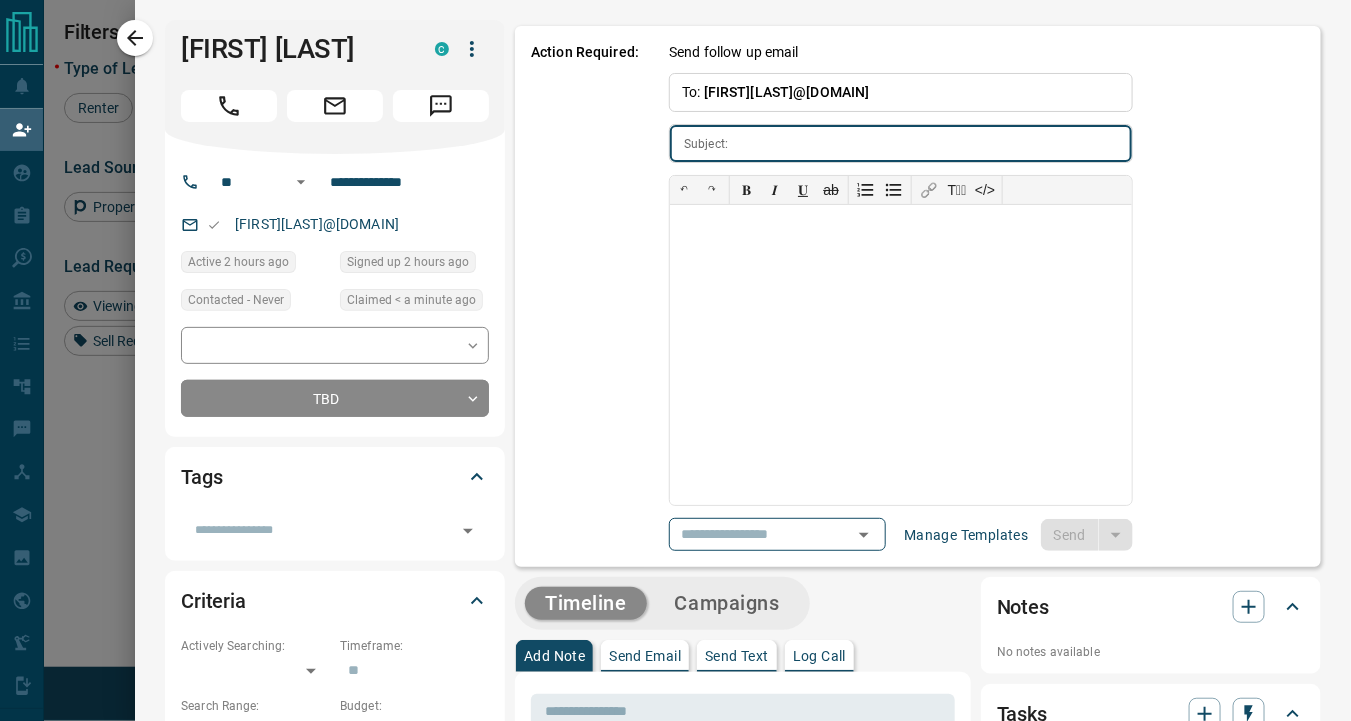 type on "**********" 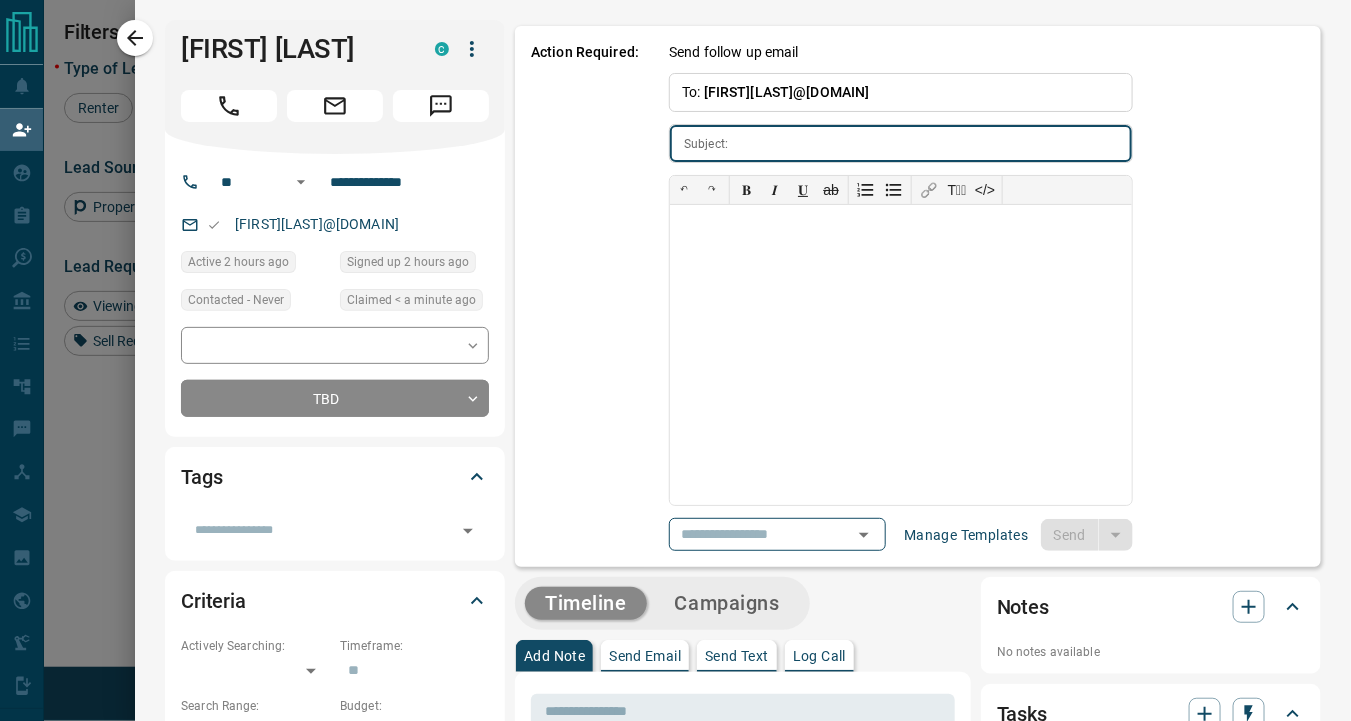 type on "**********" 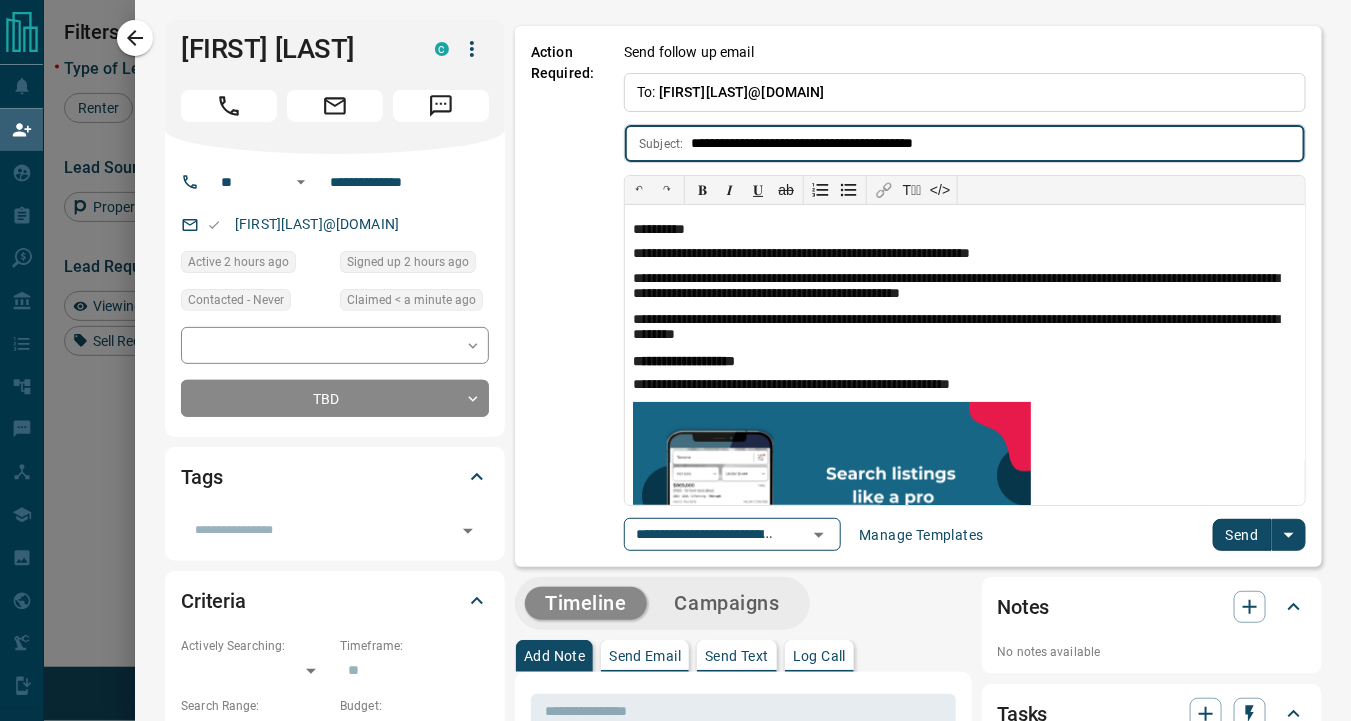 click on "Send" at bounding box center [1242, 535] 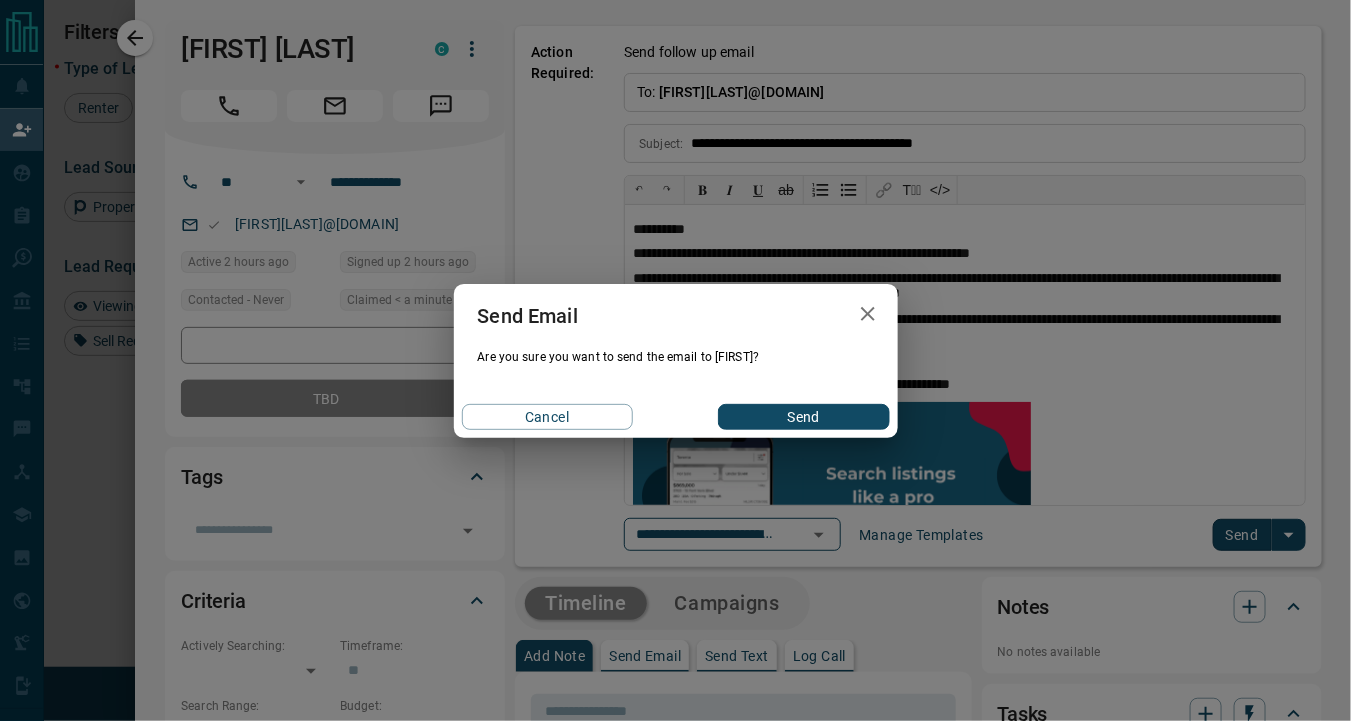 click on "Send" at bounding box center [803, 417] 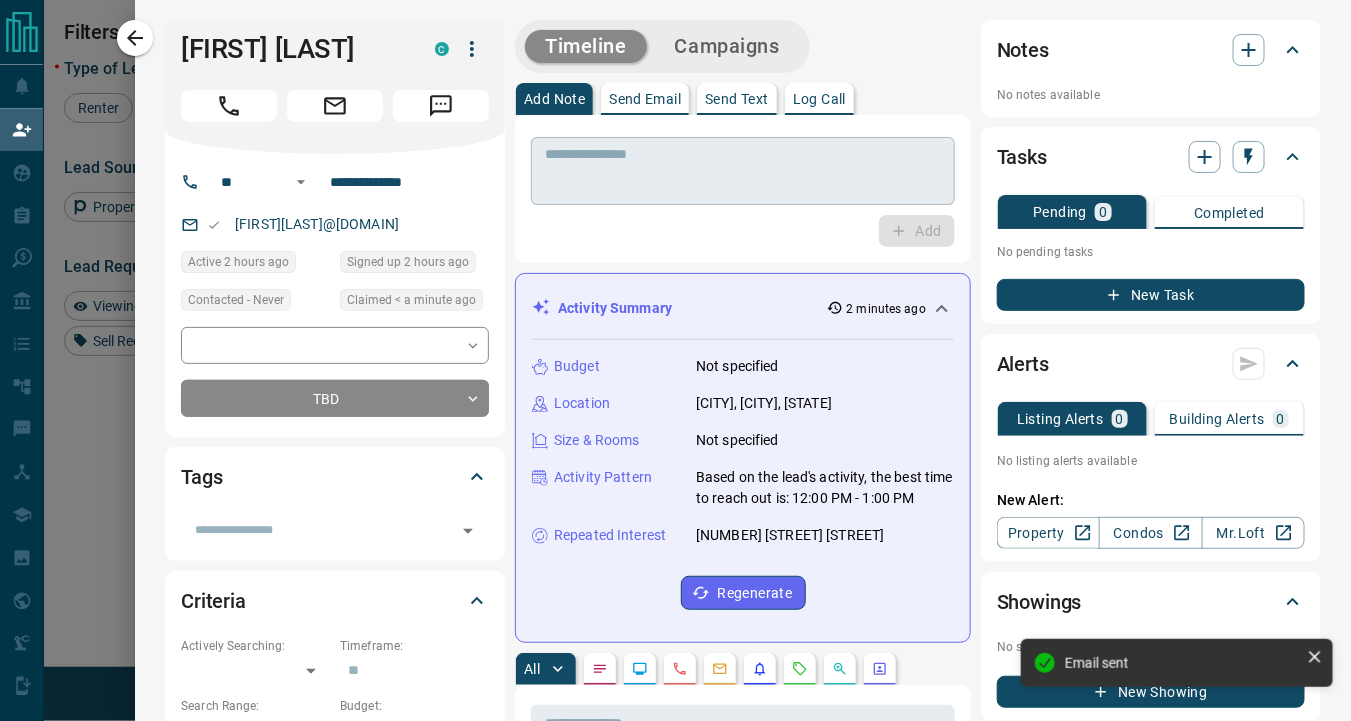click at bounding box center (743, 171) 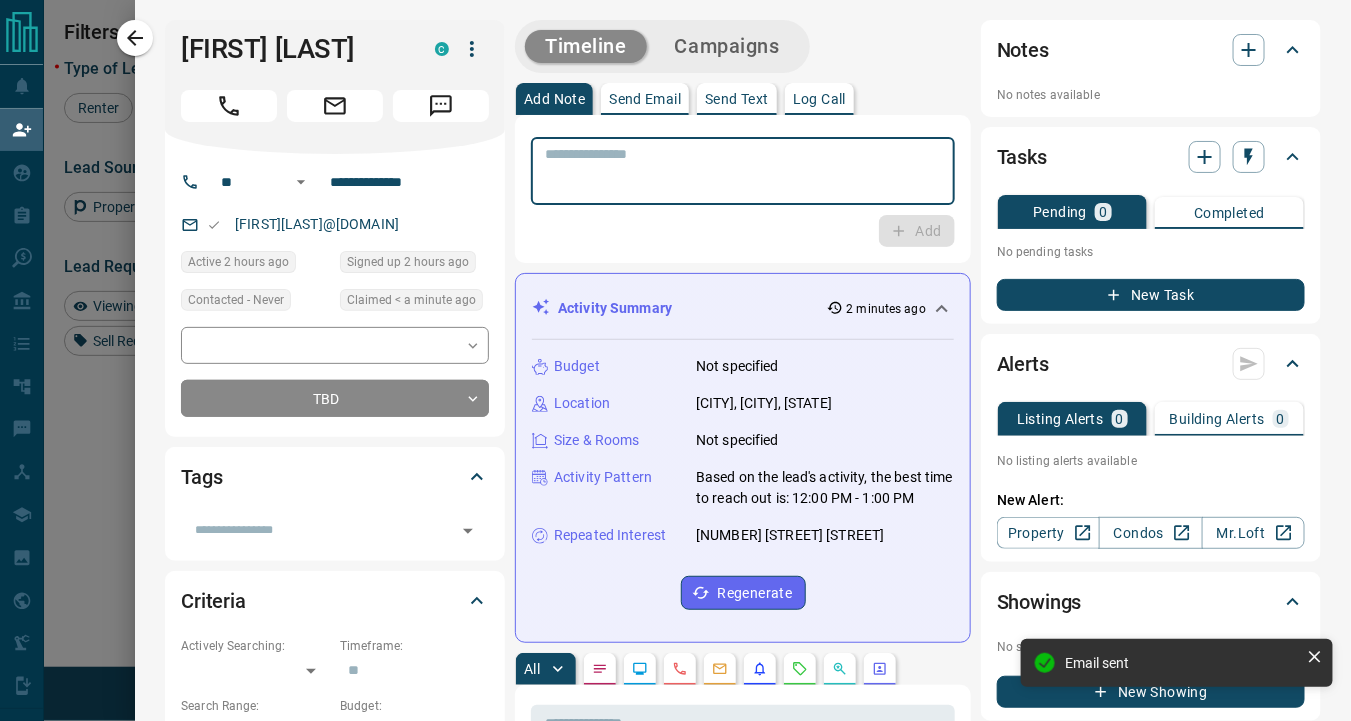 paste on "**********" 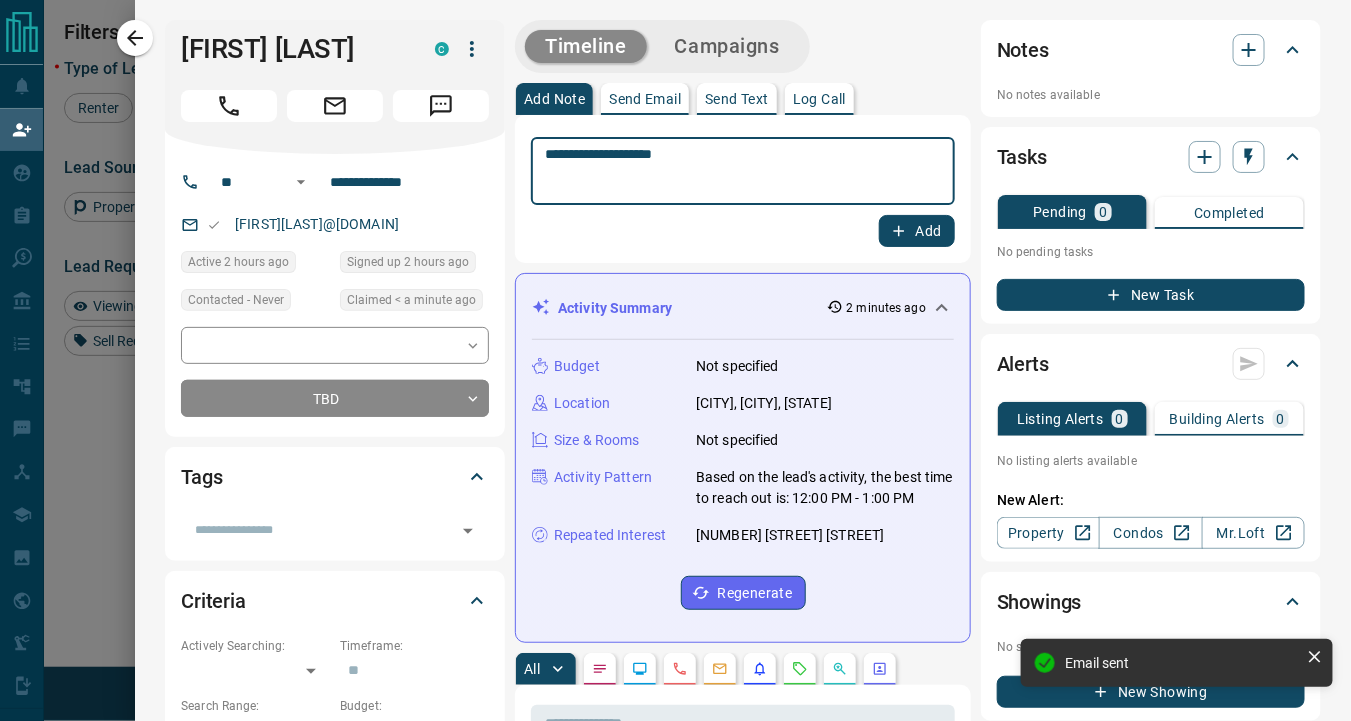 type on "**********" 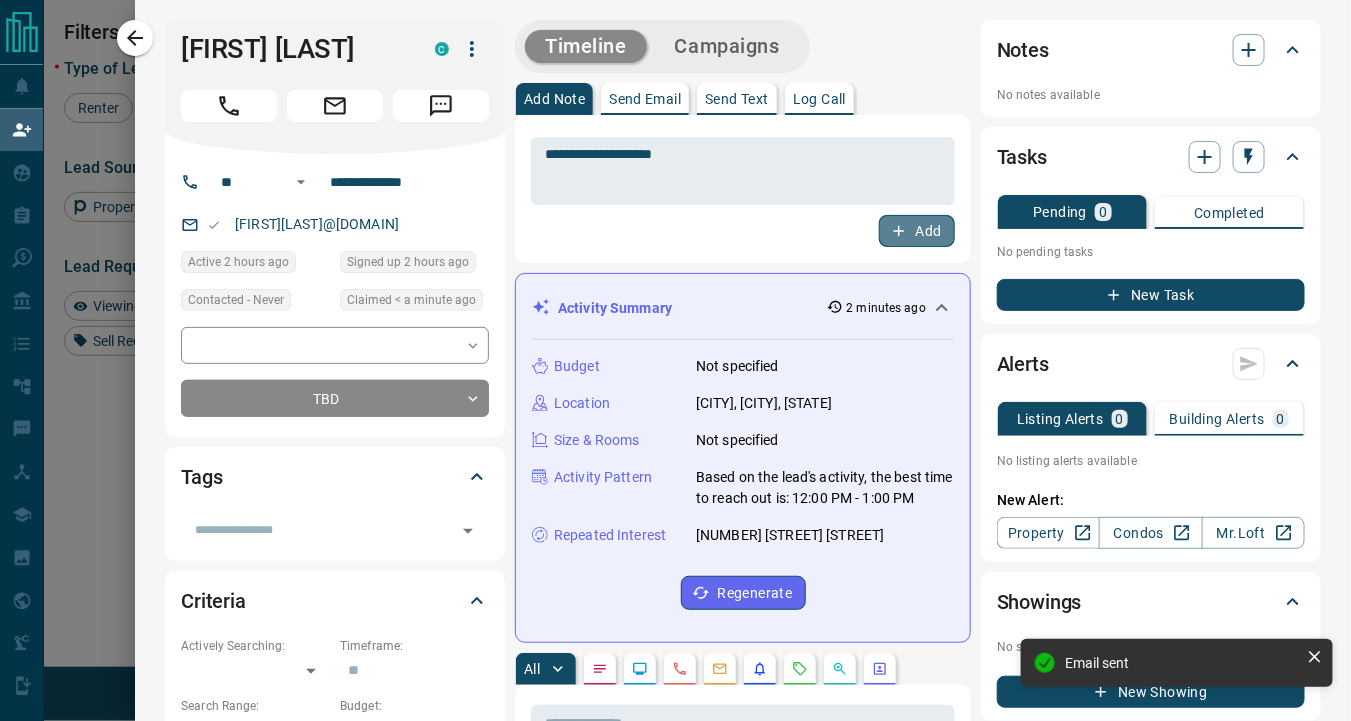 click on "Add" at bounding box center (917, 231) 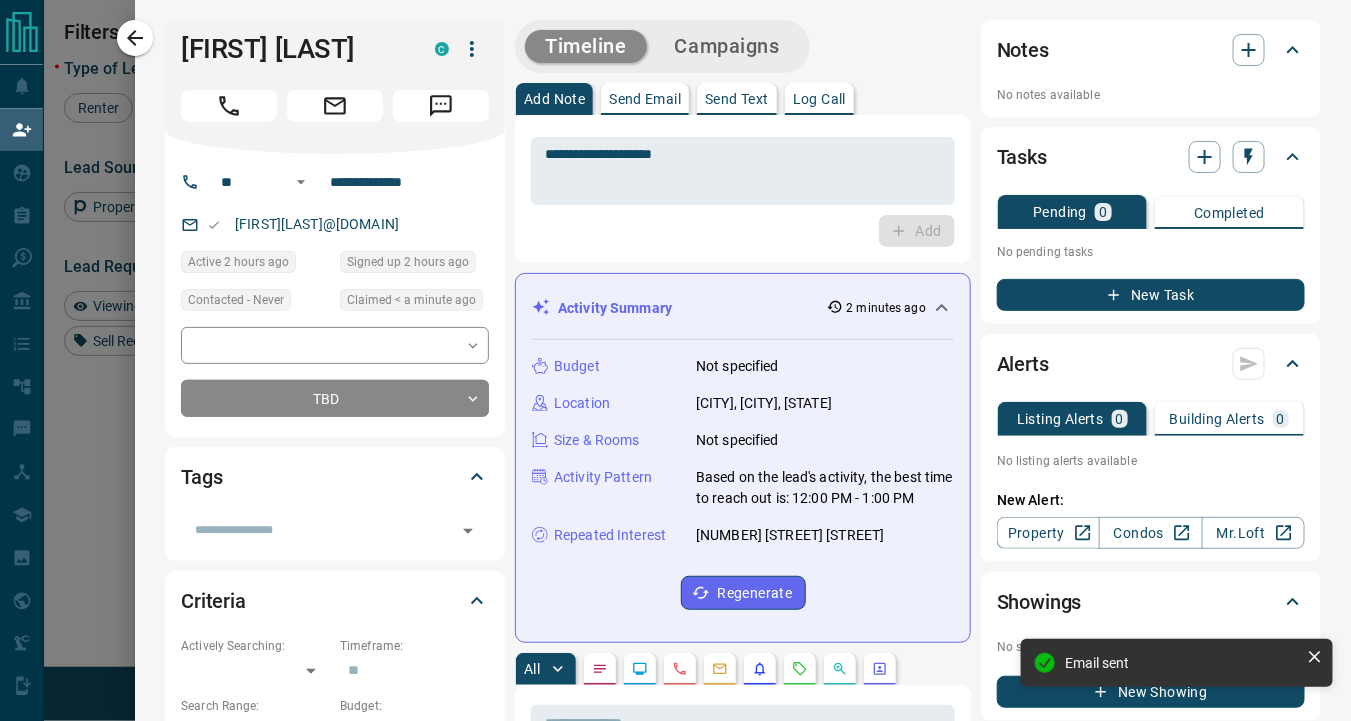 type 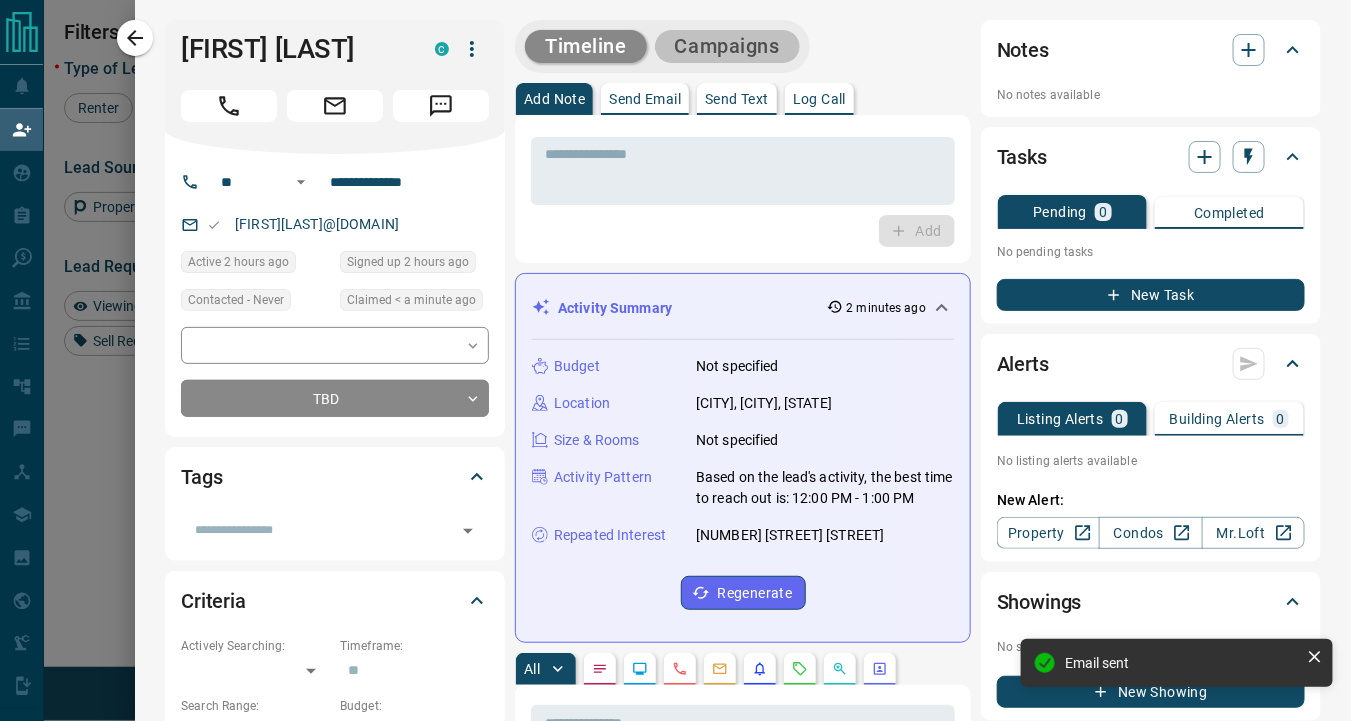 click on "Campaigns" at bounding box center (727, 46) 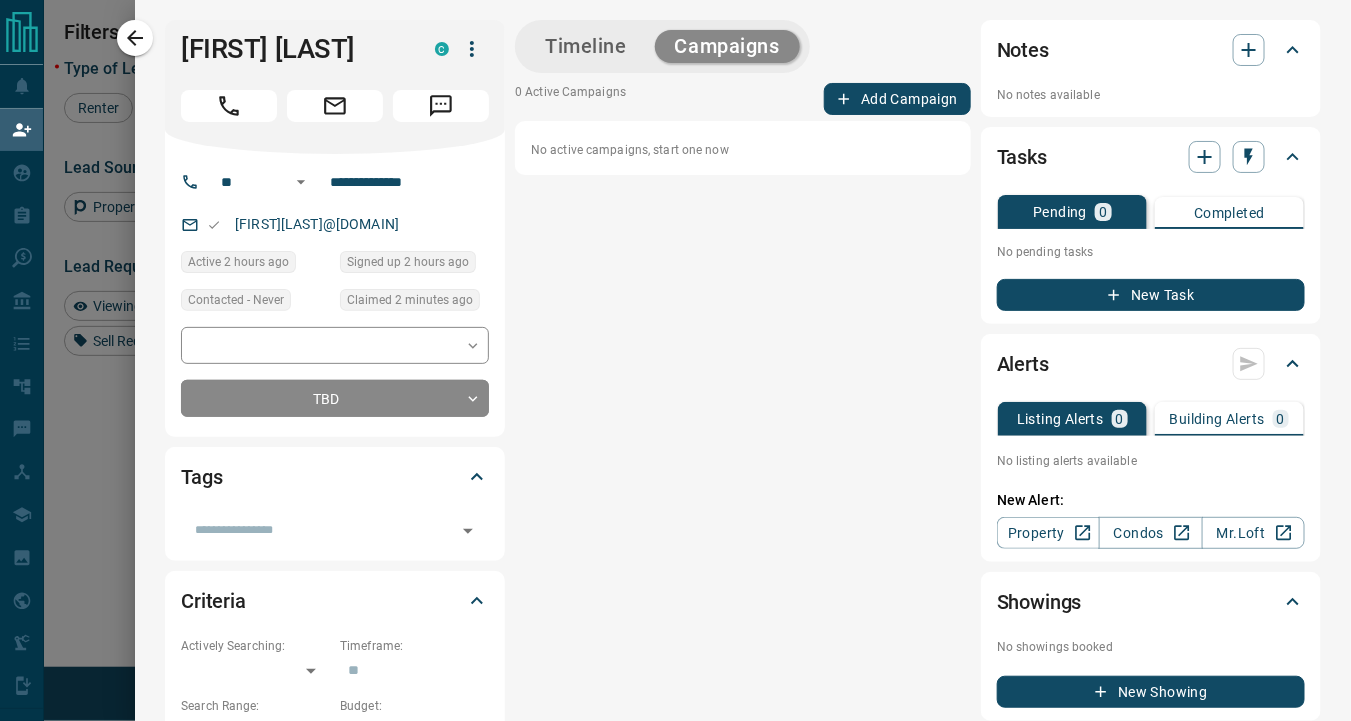 click on "Add Campaign" at bounding box center [897, 99] 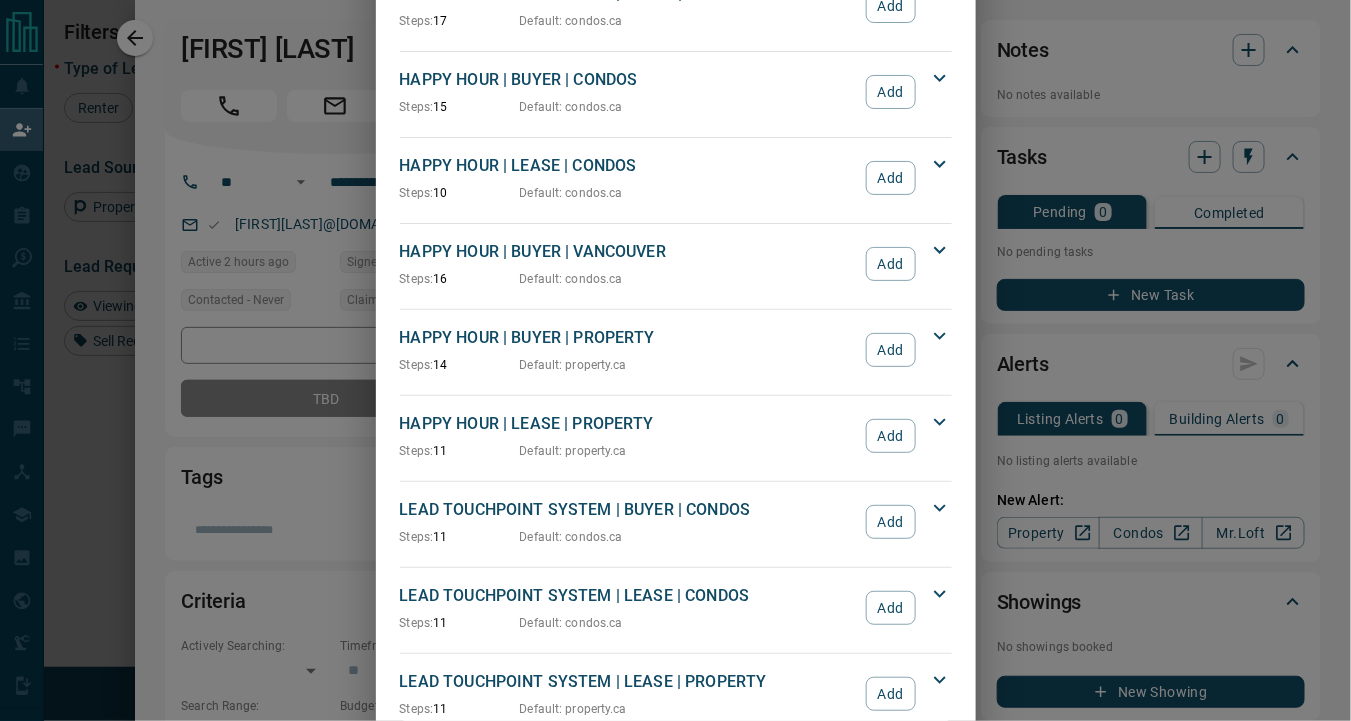 scroll, scrollTop: 386, scrollLeft: 0, axis: vertical 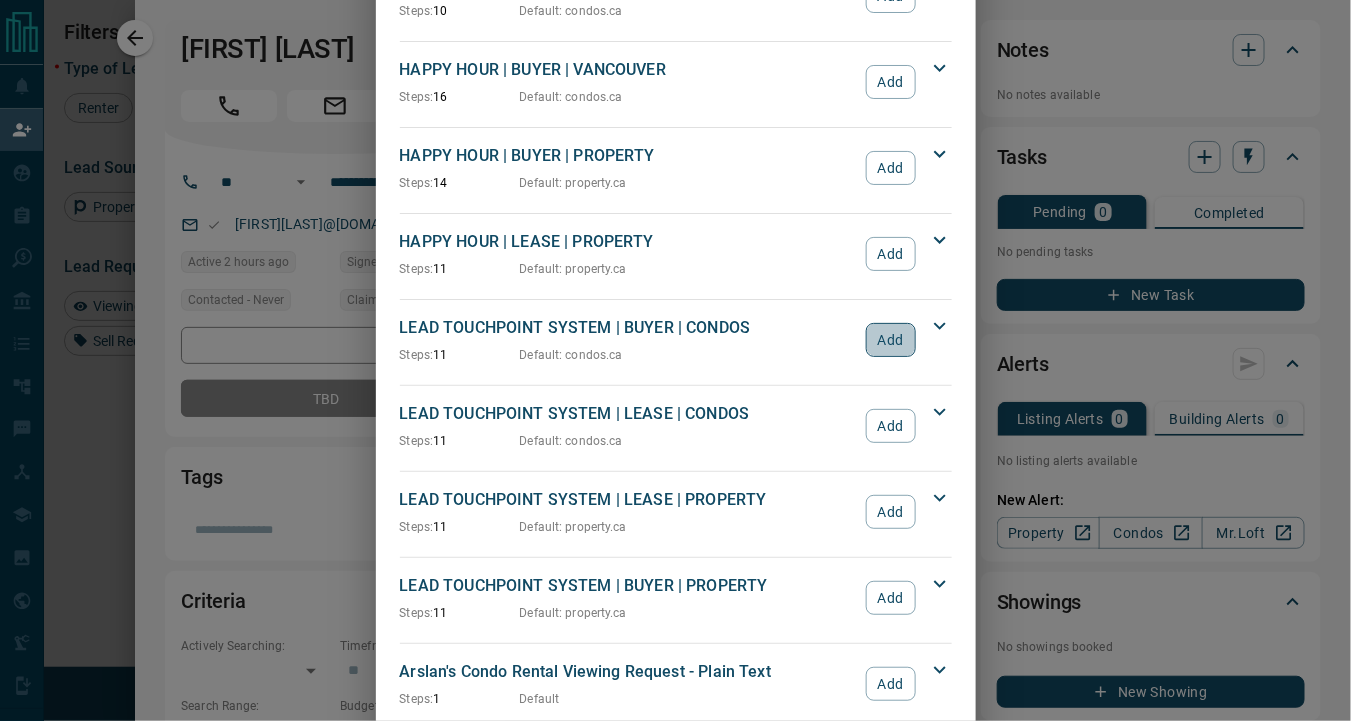 click on "Add" at bounding box center [890, 340] 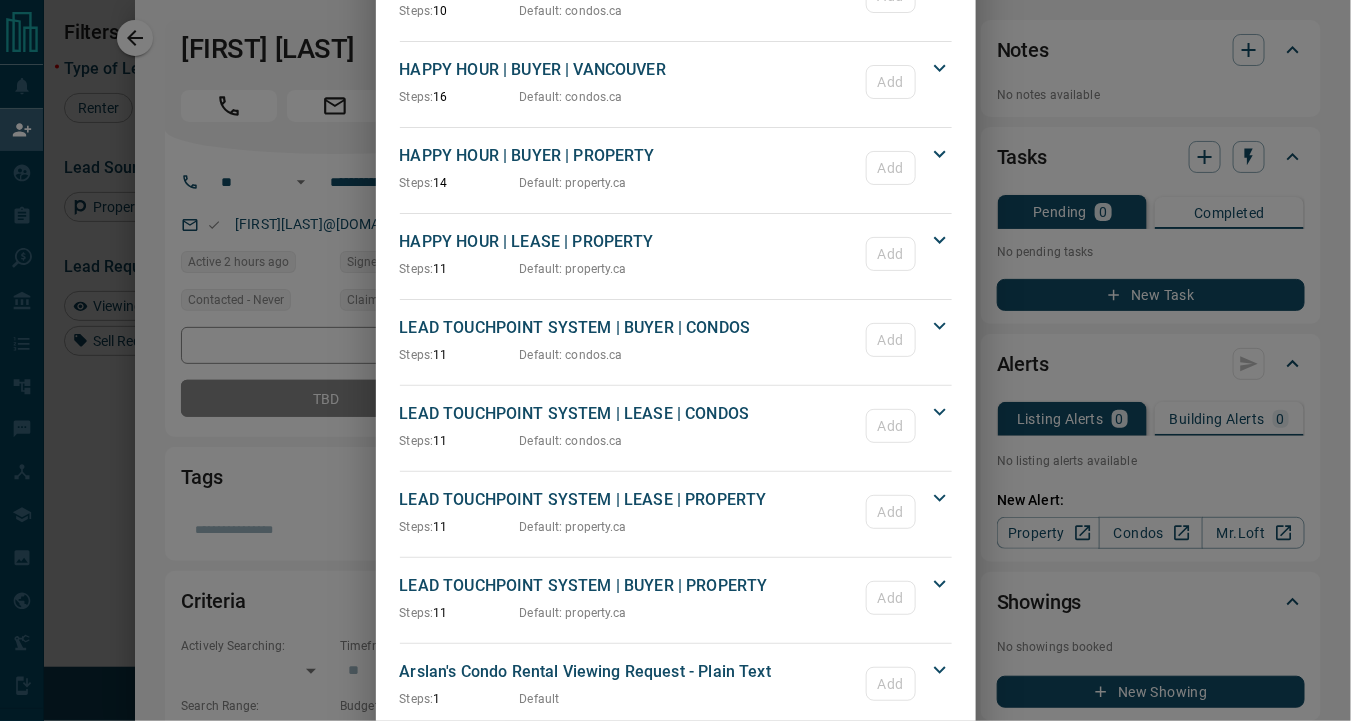click on "Add Campaign GENERIC BUYER 30 DAY NURTURING | BUYER | CONDOS Steps:  8 Default Add Campaign Timeline A Touch 1 A Touch 2  after 5 days A Touch 3  after 5 days A Touch 4  after 5 days A Touch 5  after 5 days A Touch 6  after 5 days A Touch 7  after 5 days A Touch 8  after 5 days LEAD TOUCHPOINT SYSTEM | BUYER | VANCOUVER Steps:  17 Default : condos.ca Add Campaign Timeline A 1st Call A 1st Email  after 15 minutes A 1st Text Message  after 0 days A 2nd Email  after 1 day A 2nd Call  after 0 minutes A 2nd Text  after 60 minutes A Email Buyer's Guide  after 1 day A Email - Manual  after 0 minutes A 3rd Email  after 1 day A 3rd Call   after 0 minutes A 4th Email  after 1 day A 4th Call   after 0 minutes A 5th Email  after 1 day A 5th Call (Final Call)  after 0 minutes A 6th Email  after 1 day A 7th Email (Final Email)  after 1 day A Email - Manual  after 1 day HAPPY HOUR | BUYER | CONDOS Steps:  15 Default : condos.ca Add Campaign Timeline A Initial Text Message A Second Text  after 1 day A Third Call A A A A A A" at bounding box center (675, 360) 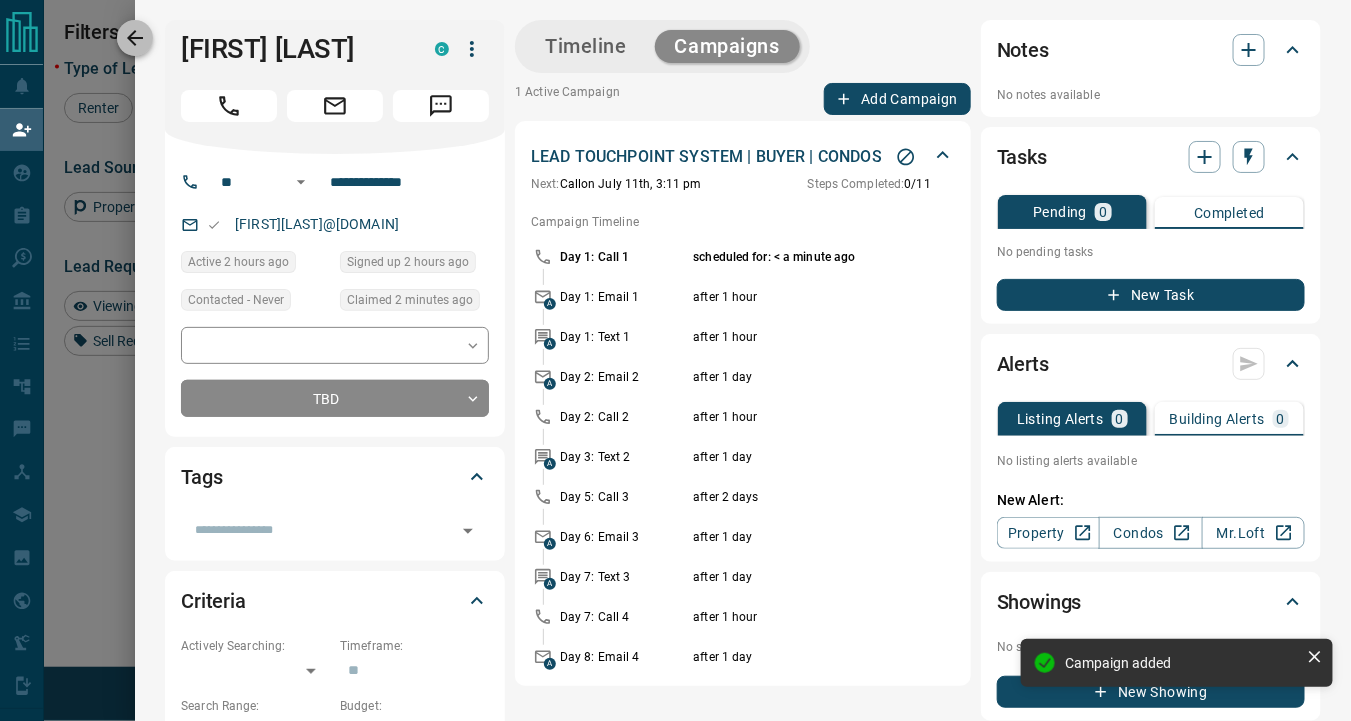 click 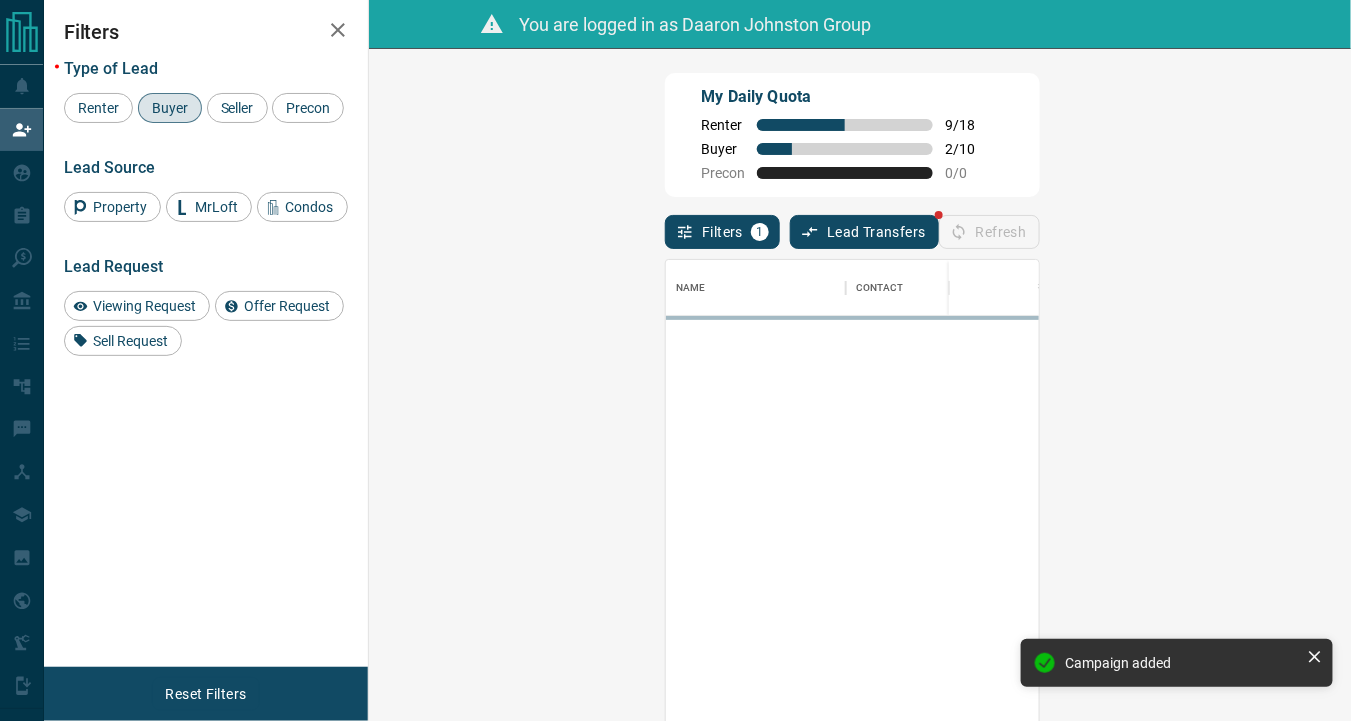 scroll, scrollTop: 15, scrollLeft: 15, axis: both 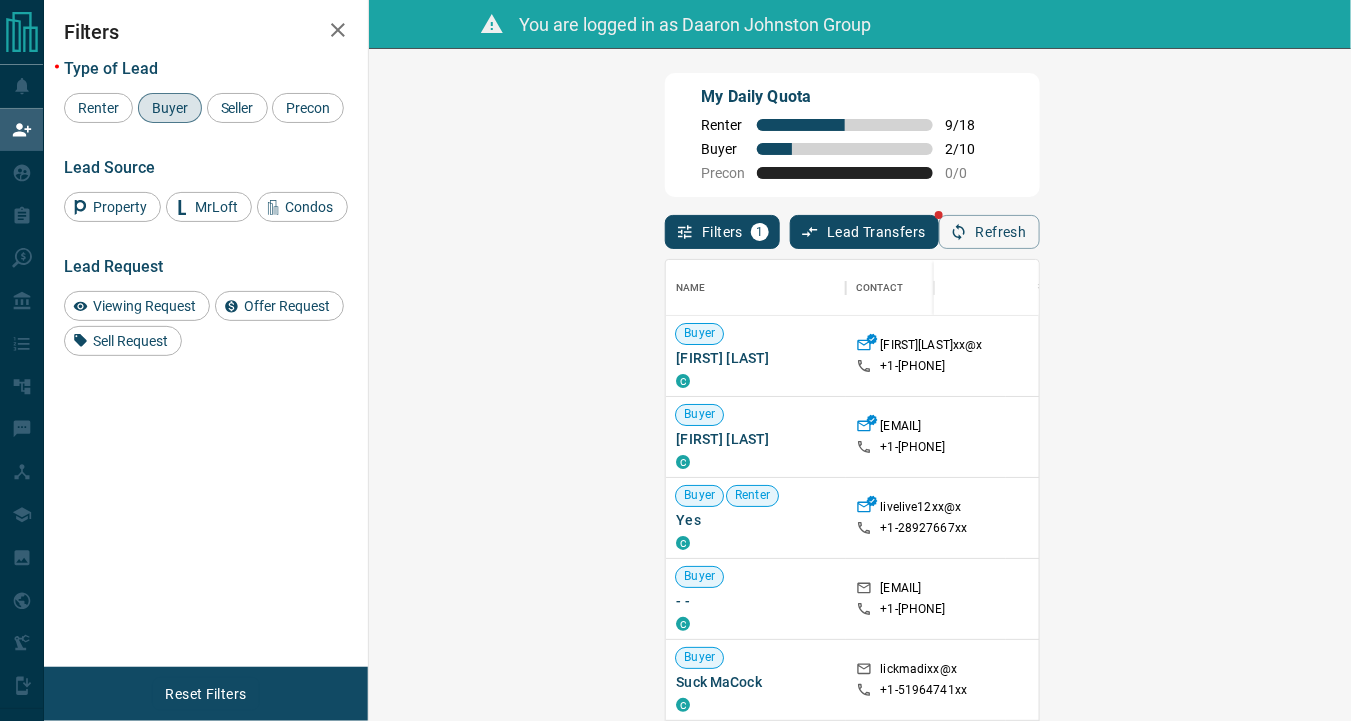 click on "Claim" at bounding box center [1561, 356] 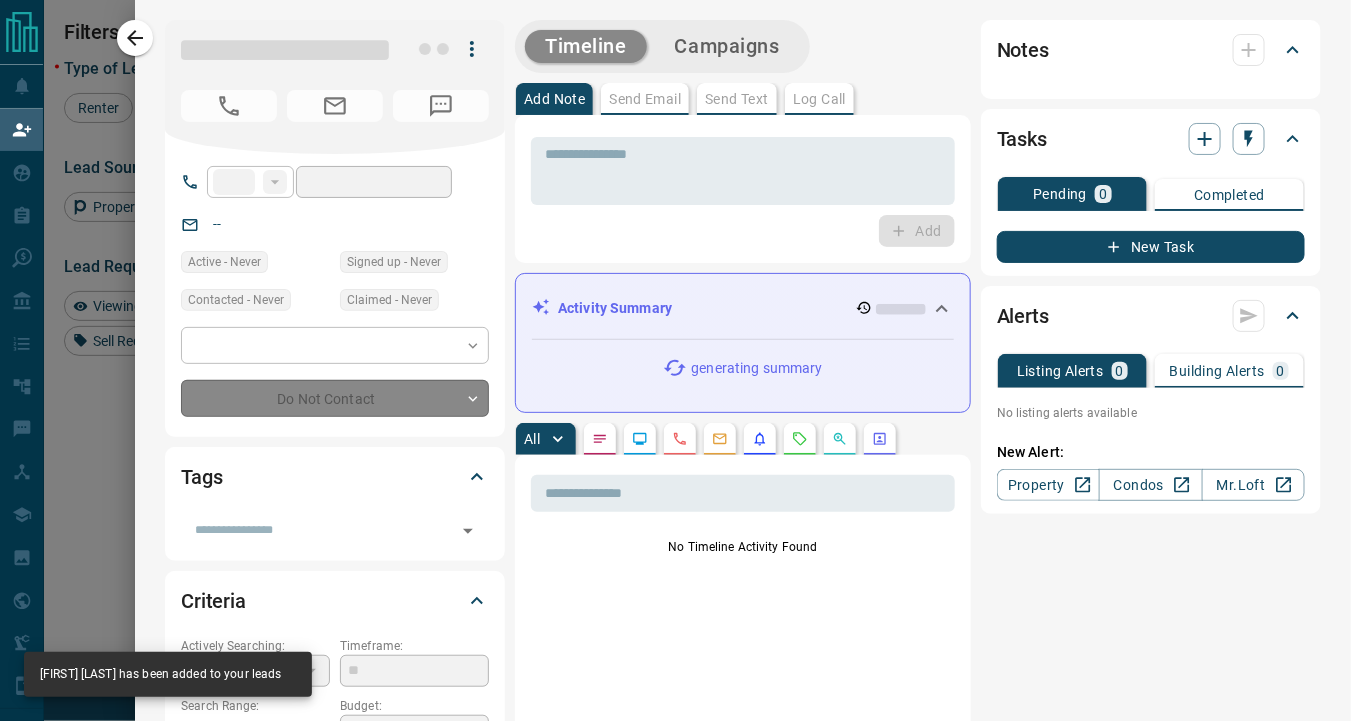 type on "**" 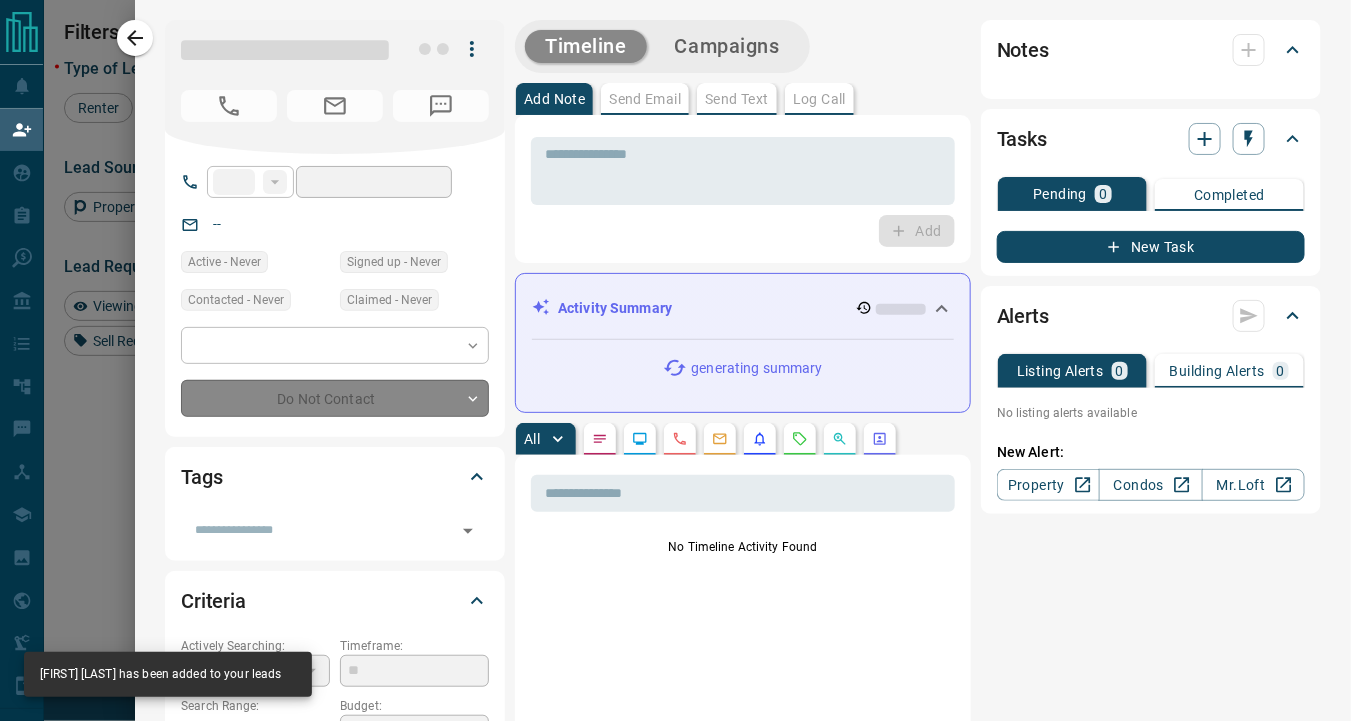 type on "**********" 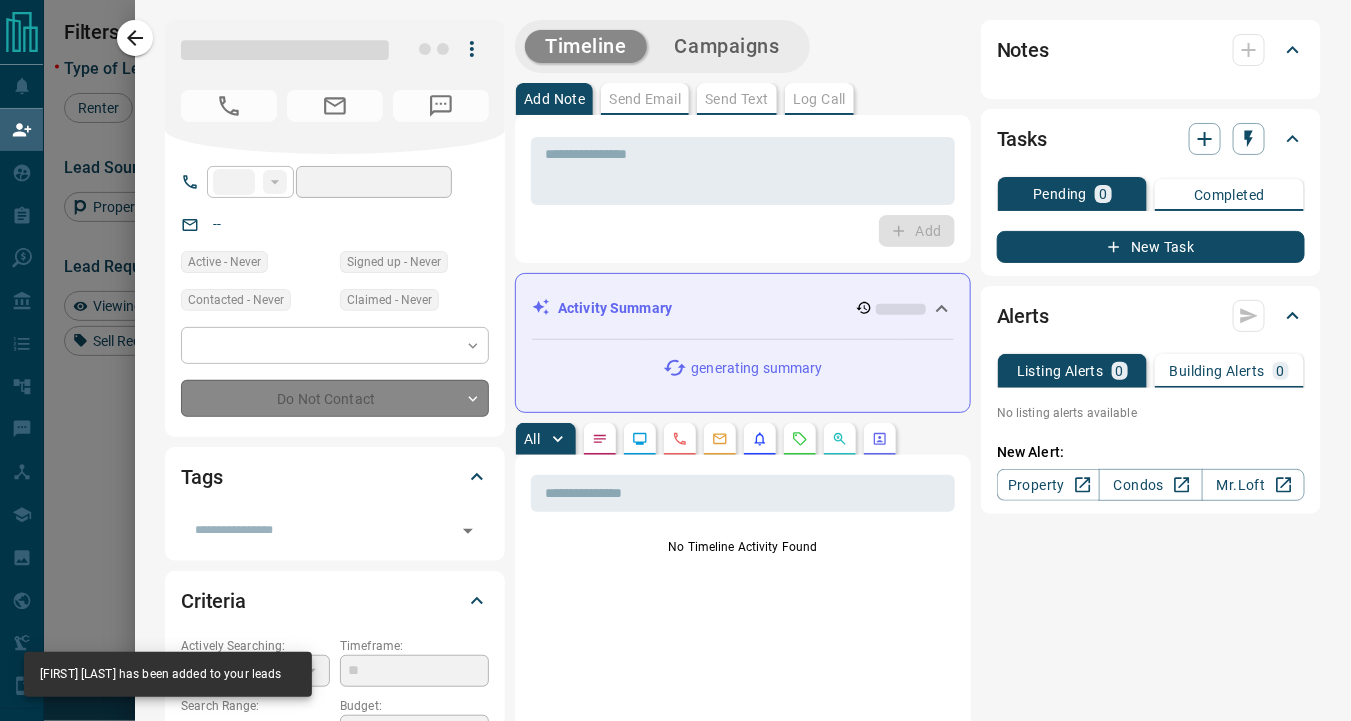 type on "**********" 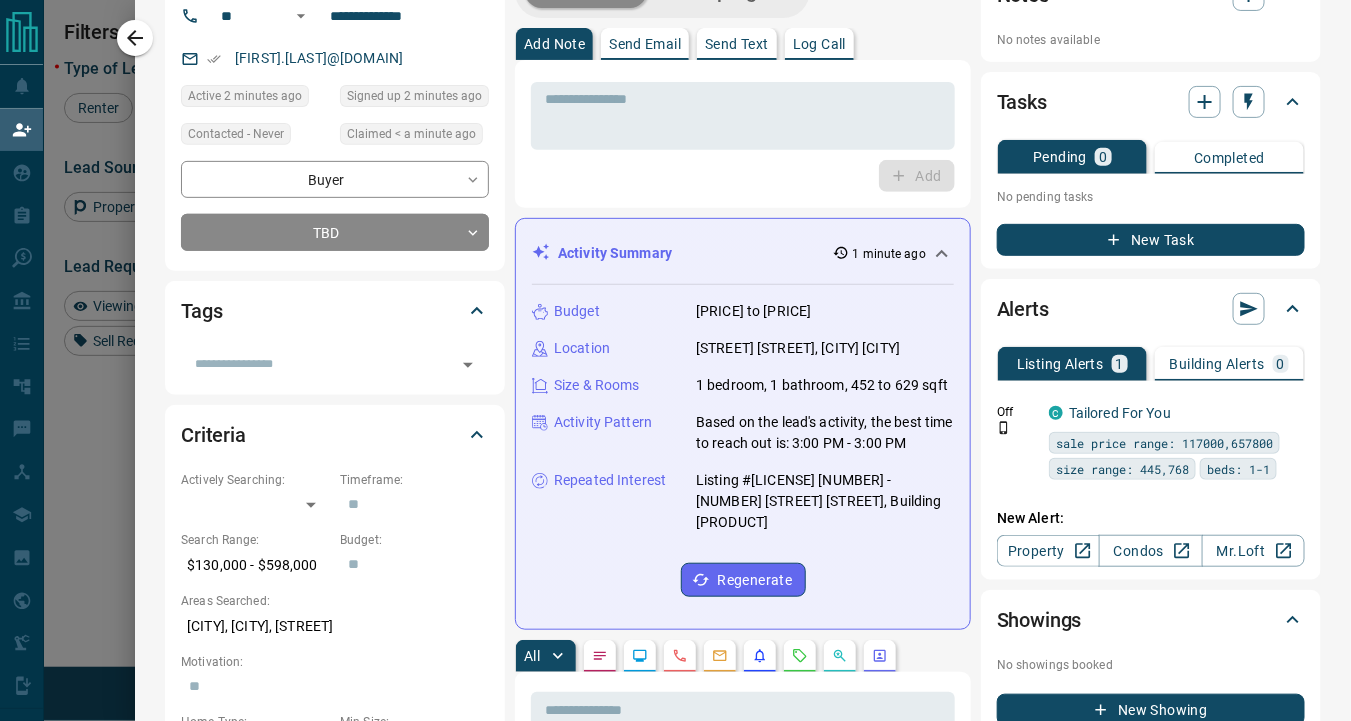 scroll, scrollTop: 0, scrollLeft: 0, axis: both 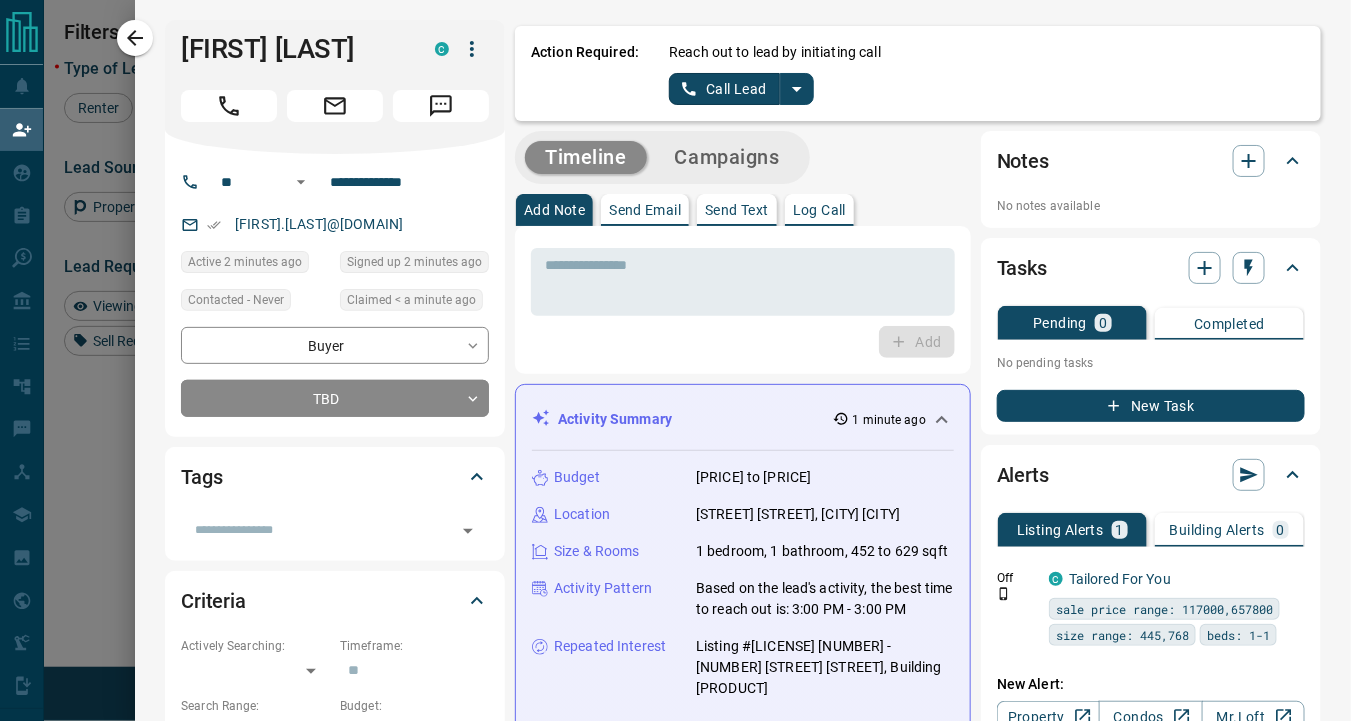 click on "Timeline Campaigns Add Note Send Email Send Text Log Call * ​ Add Activity Summary 1 minute ago Budget 1950 to 598000 Location [NEIGHBORHOOD], [CITY] Size & Rooms 1 bedroom, 1 bathroom, 452 to 629 sqft Activity Pattern Based on the lead's activity, the best time to reach out is:  3:00 PM - 3:00 PM Repeated Interest Listing #C12276120 1110 - 88 [STREET], [BRAND] Condos Regenerate All ​ 3:11 pm Jul 11 2025 Lead Claimed [FIRST] [LAST] Group claimed [FIRST] from the lead pool   3:11 pm Jul 11 2025 Saved Search Created system setup a Listing Alert for [FIRST] C Tailored For You Frequency:  Off 3:11 pm Jul 11 2025 Lead Profile Updated  updated the following fields: Search Range (Max) :  598000 Search Range (Min) :  130000 3:10 pm Jul 11 2025 Viewed a Listing C 1110 - 88 [STREET] , [NEIGHBORHOOD], [CITY] - 1 452  sqft $1,950 C12276120 3:10 pm Jul 11 2025 Opportunity - Reactivated Account [FIRST] has reactivated their account by verifying a email 3:10 pm Jul 11 2025 Email Event - Open C" at bounding box center [918, 1336] 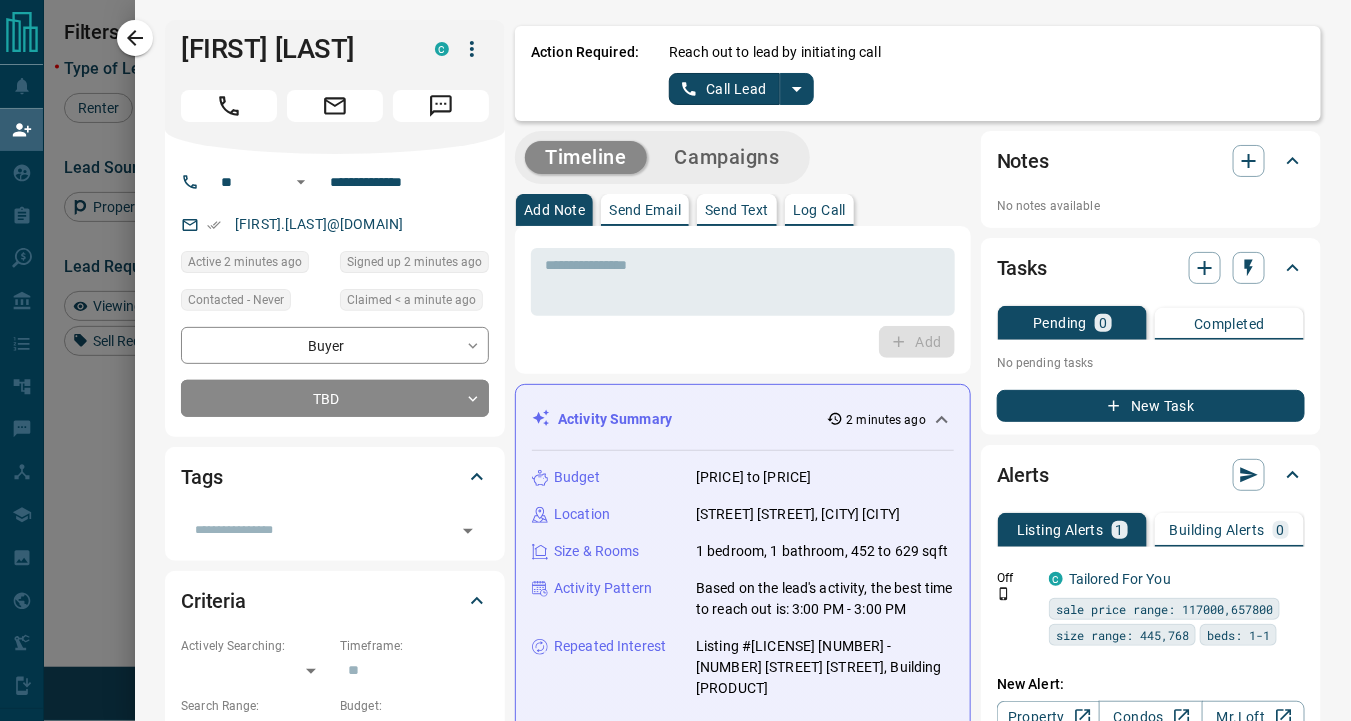 click on "Notes No notes available" at bounding box center [1151, 179] 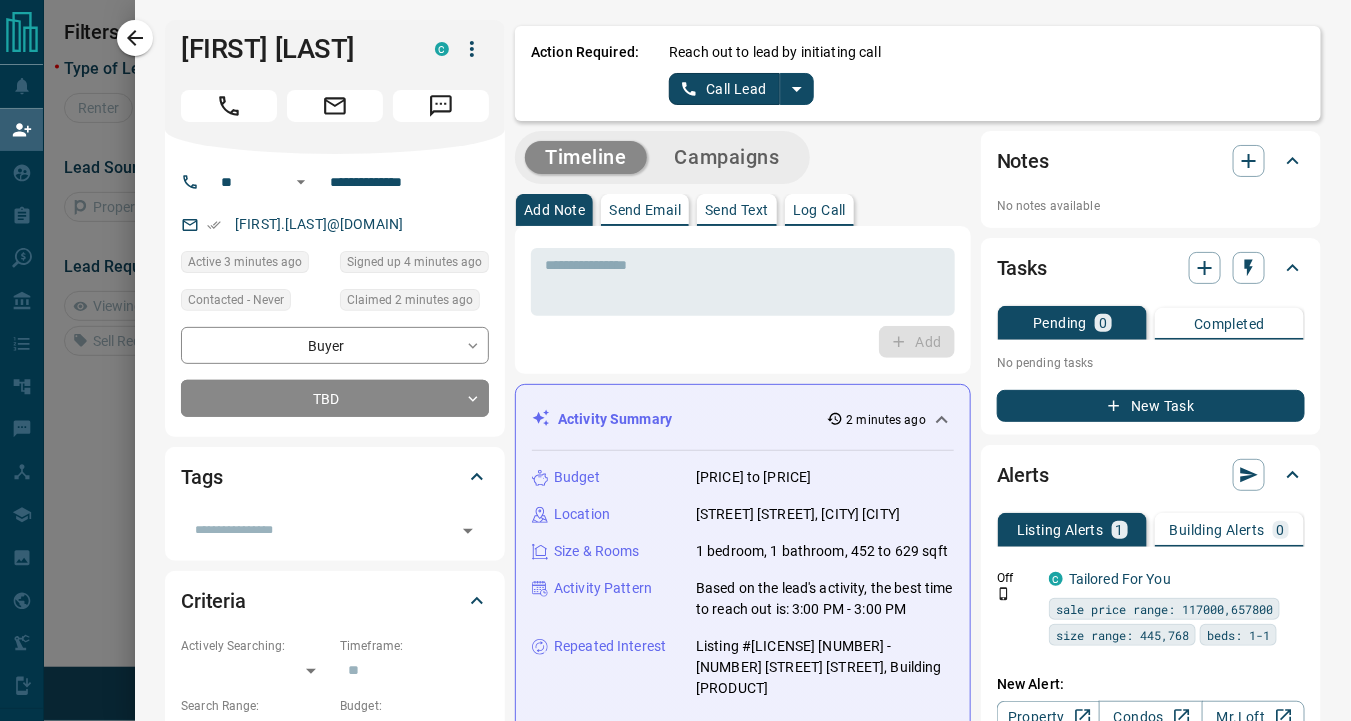 scroll, scrollTop: 15, scrollLeft: 15, axis: both 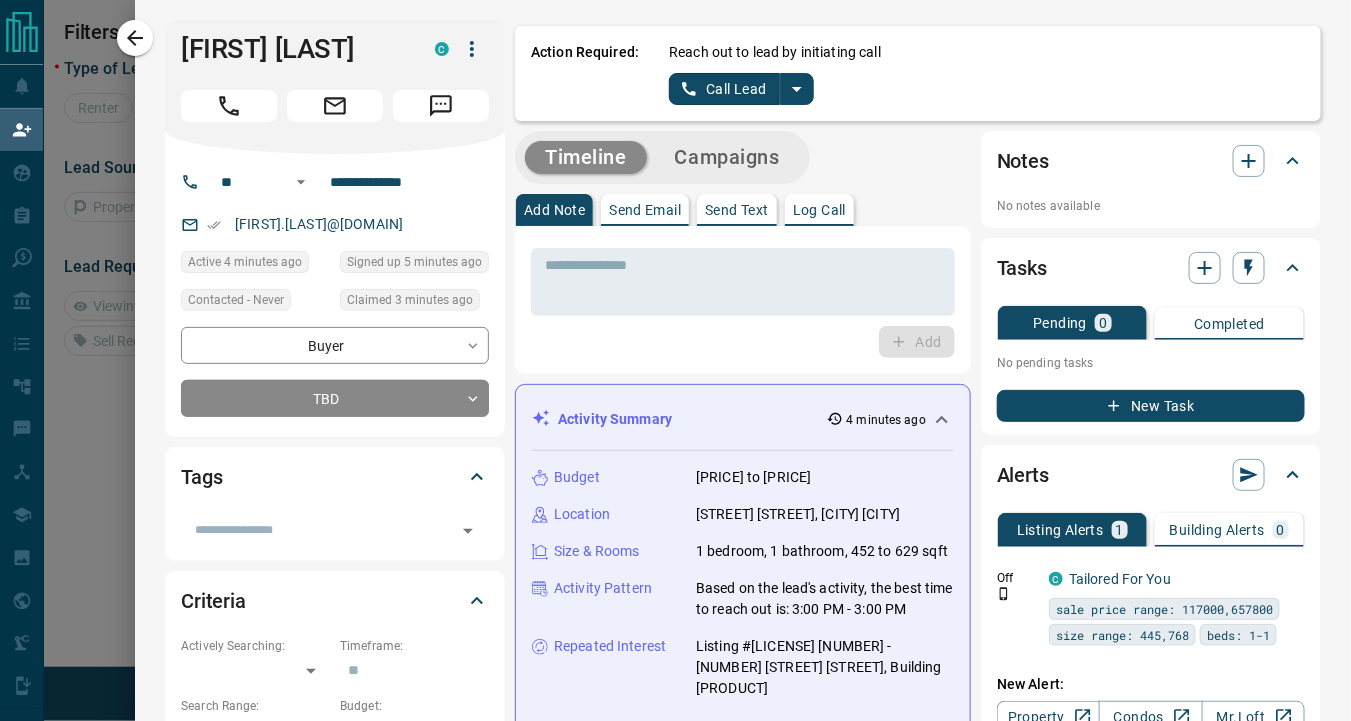 click 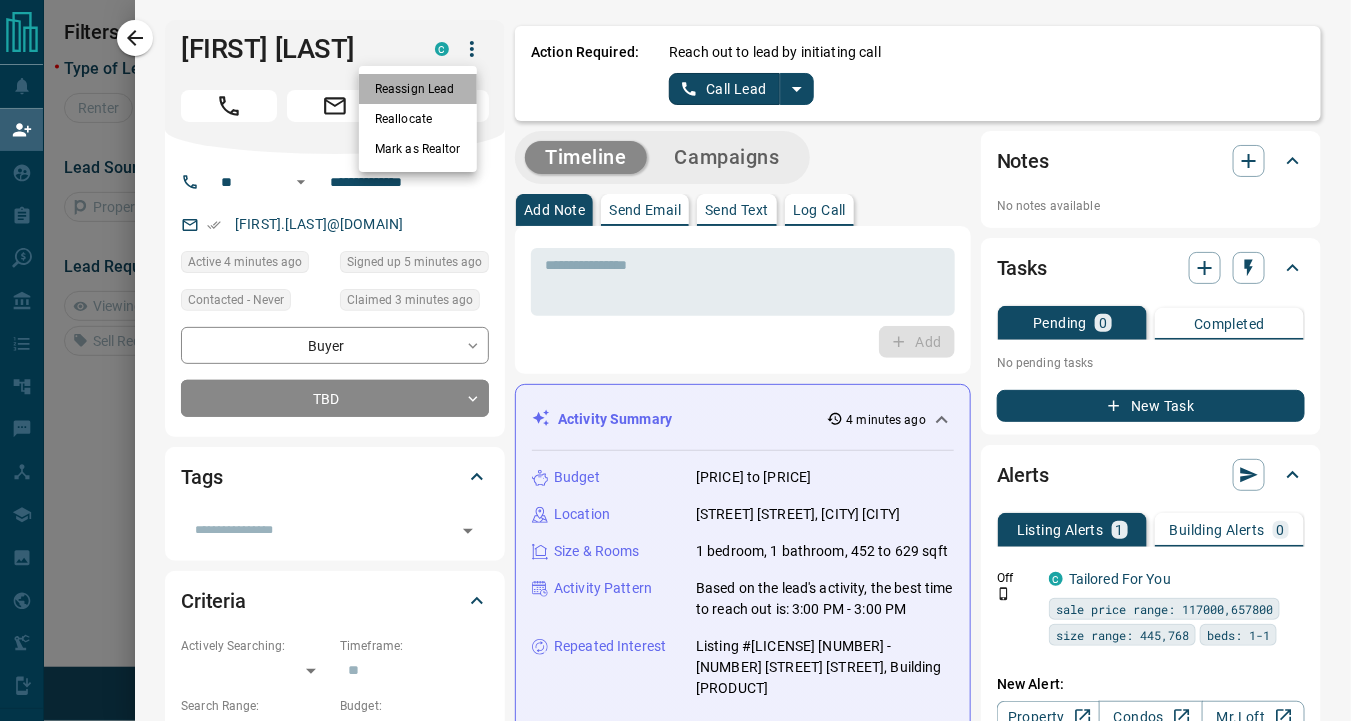 click on "Reassign Lead" at bounding box center [418, 89] 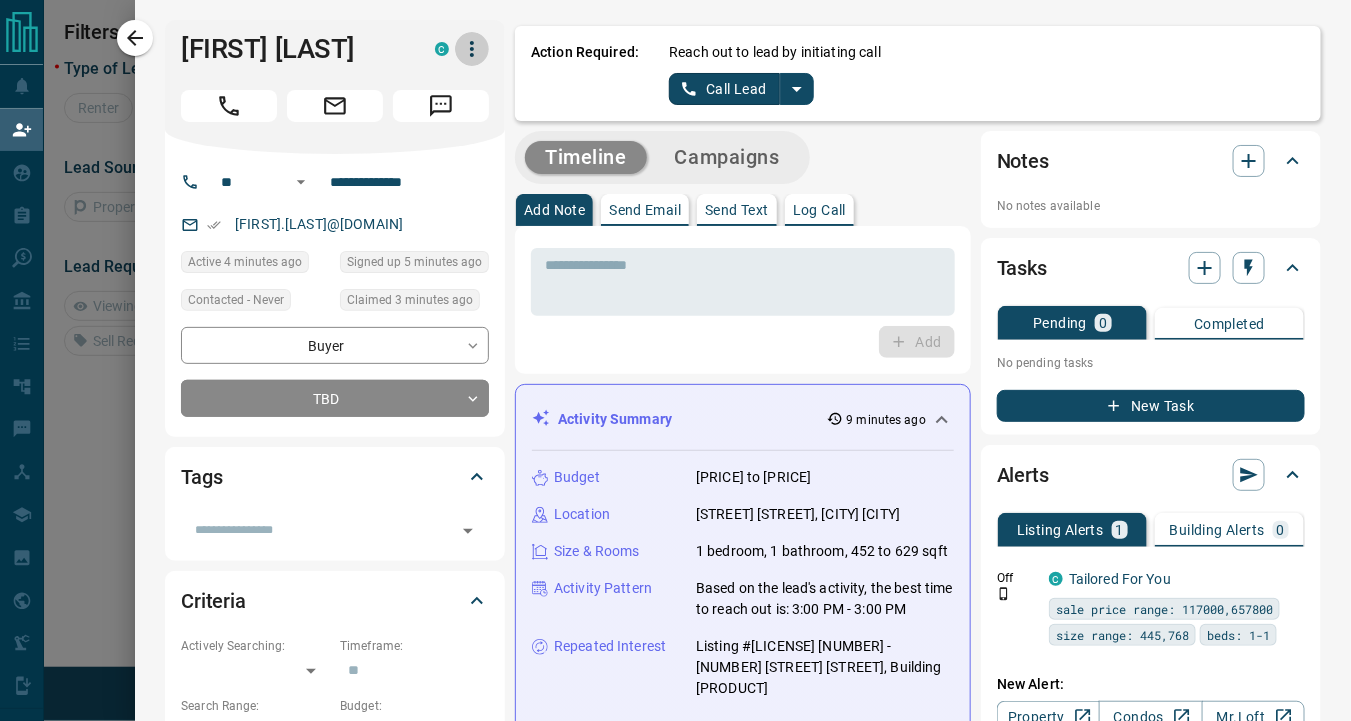 type 